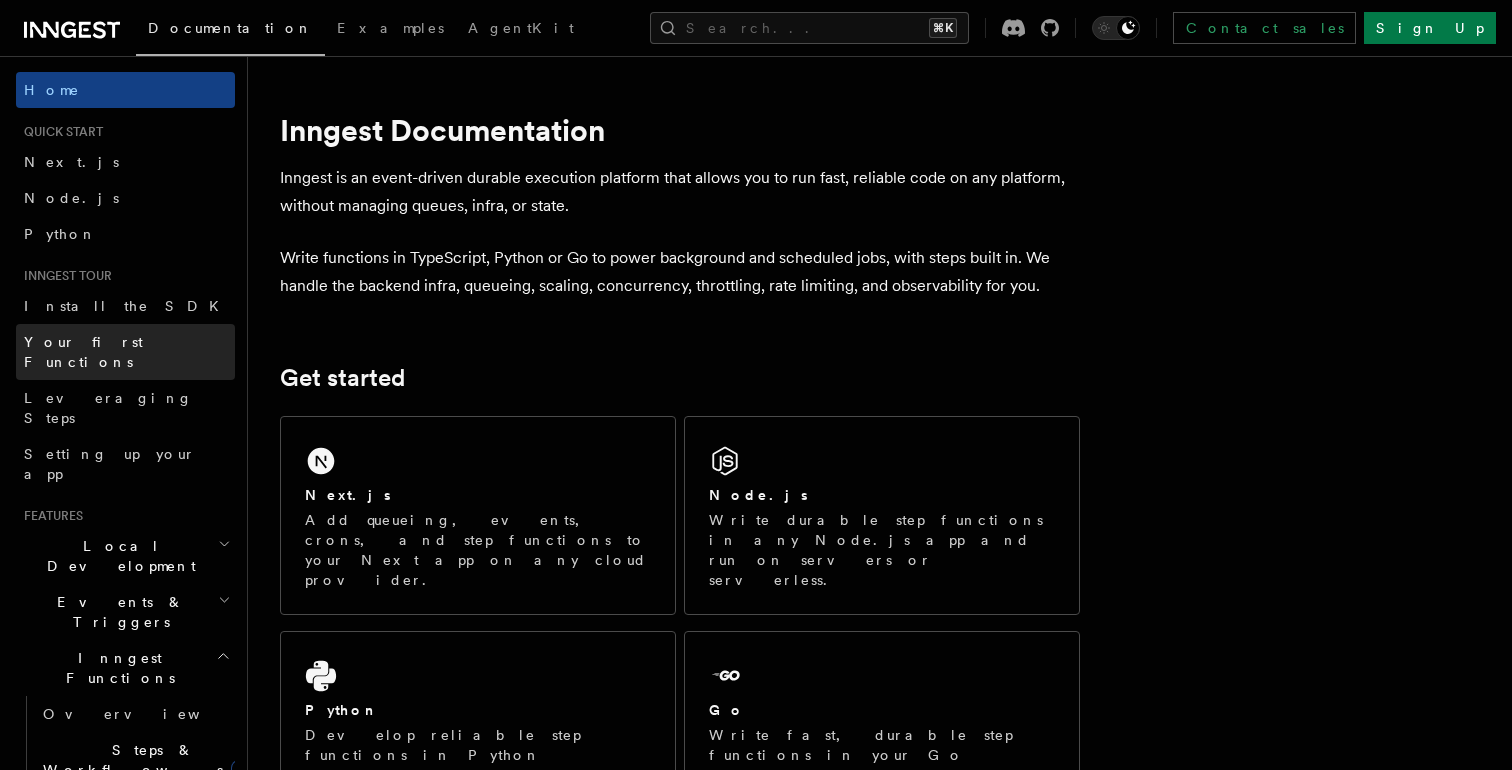 scroll, scrollTop: 0, scrollLeft: 0, axis: both 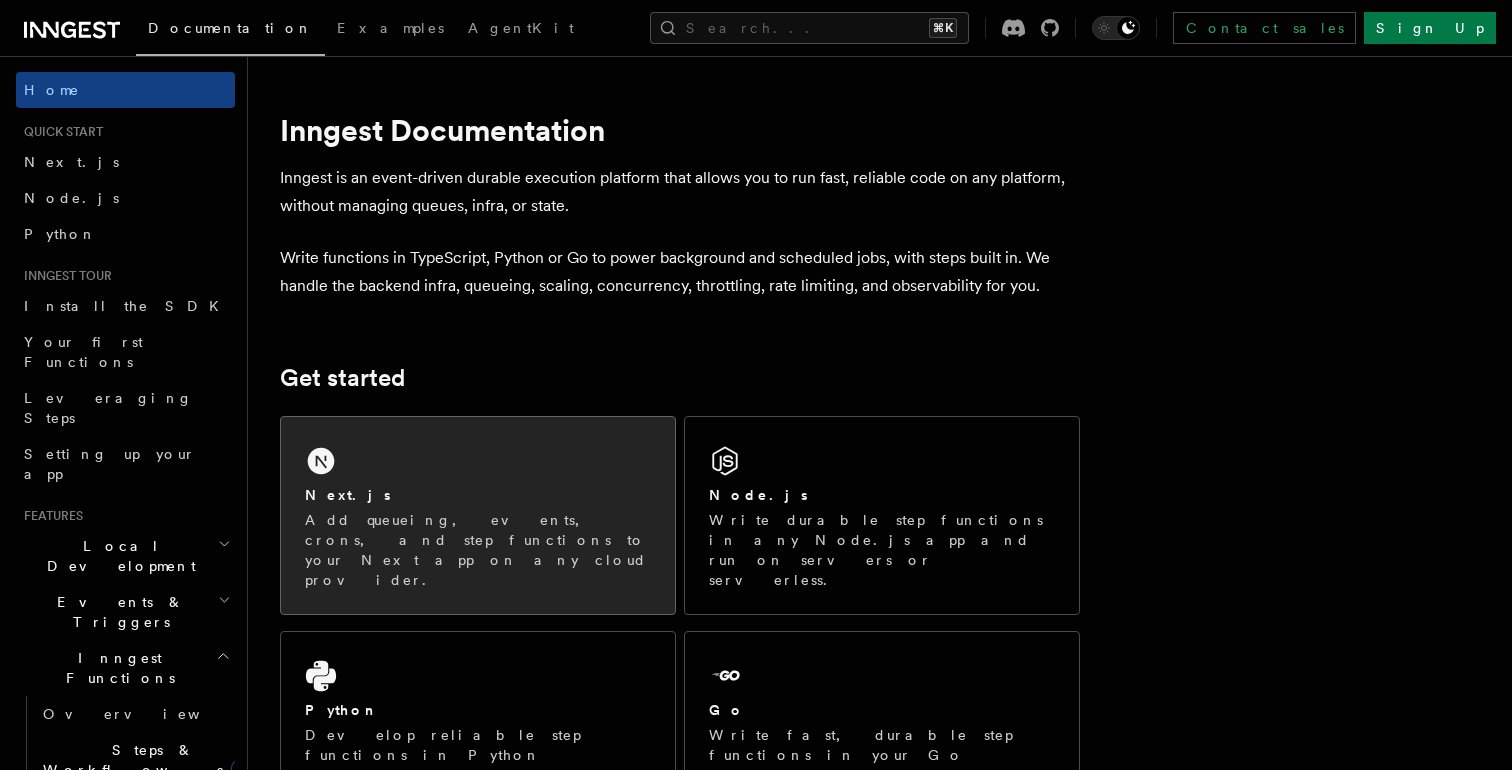 click on "Next.js Add queueing, events, crons, and step functions to your Next app on any cloud provider." at bounding box center [478, 515] 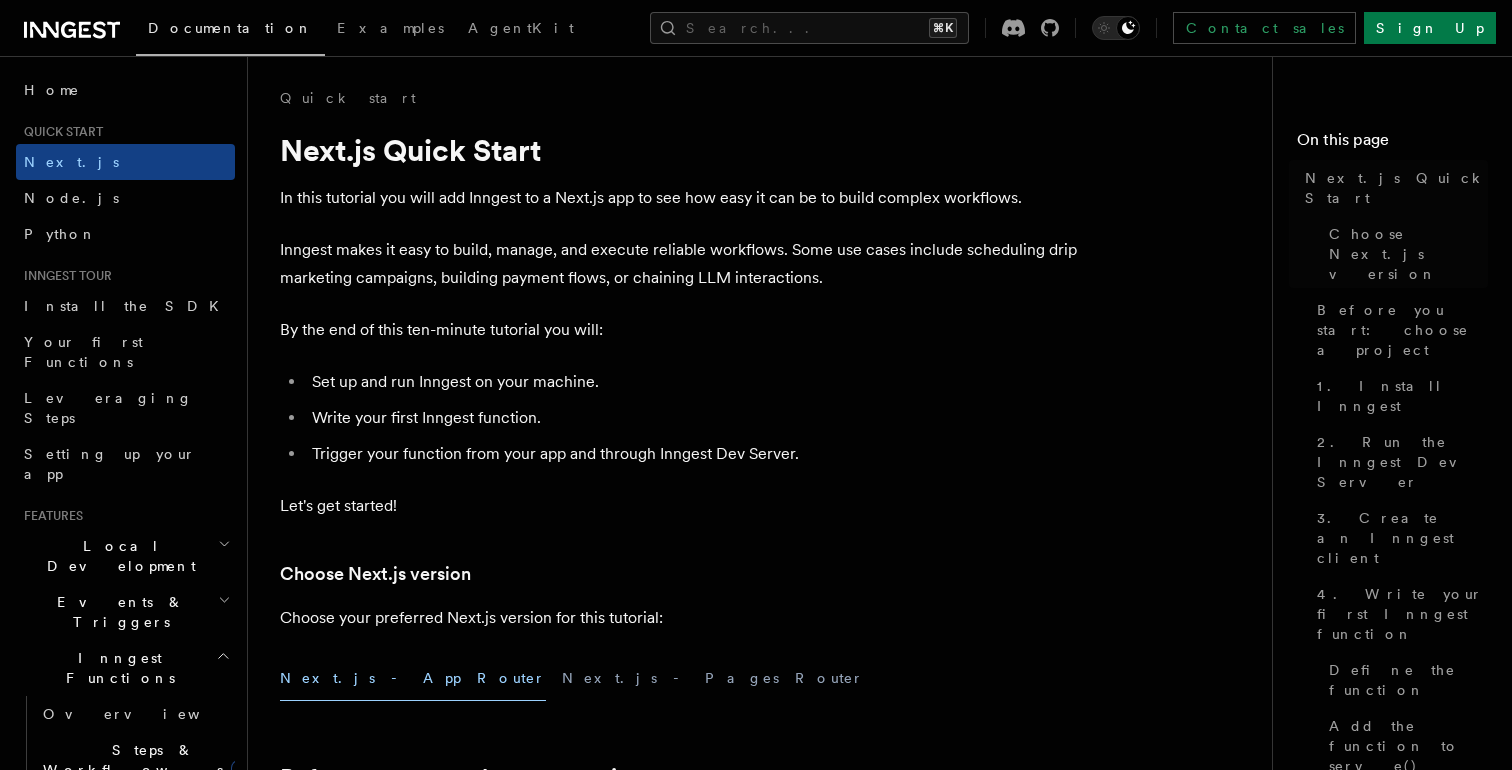 scroll, scrollTop: 0, scrollLeft: 0, axis: both 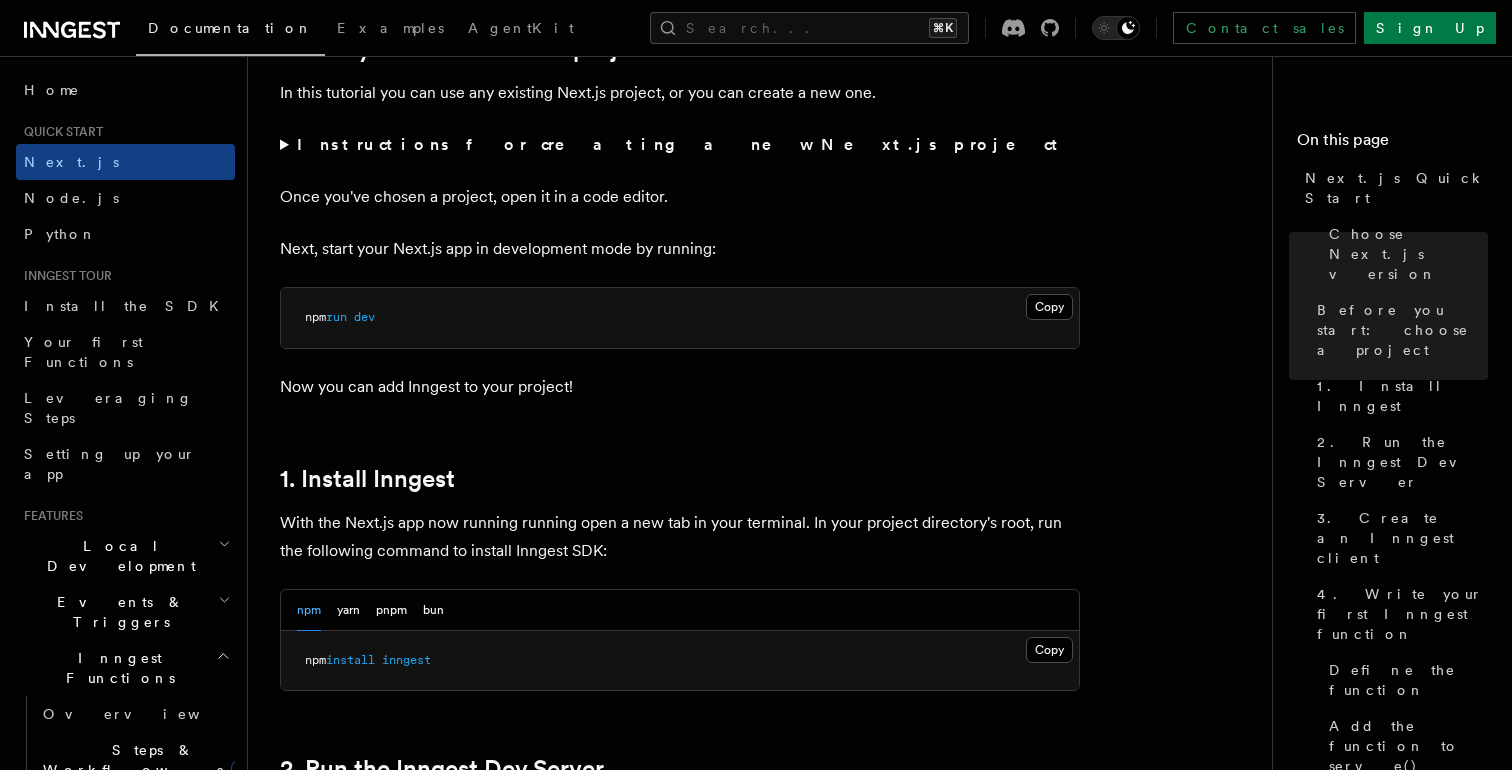click on "Instructions for creating a new Next.js project" at bounding box center (681, 144) 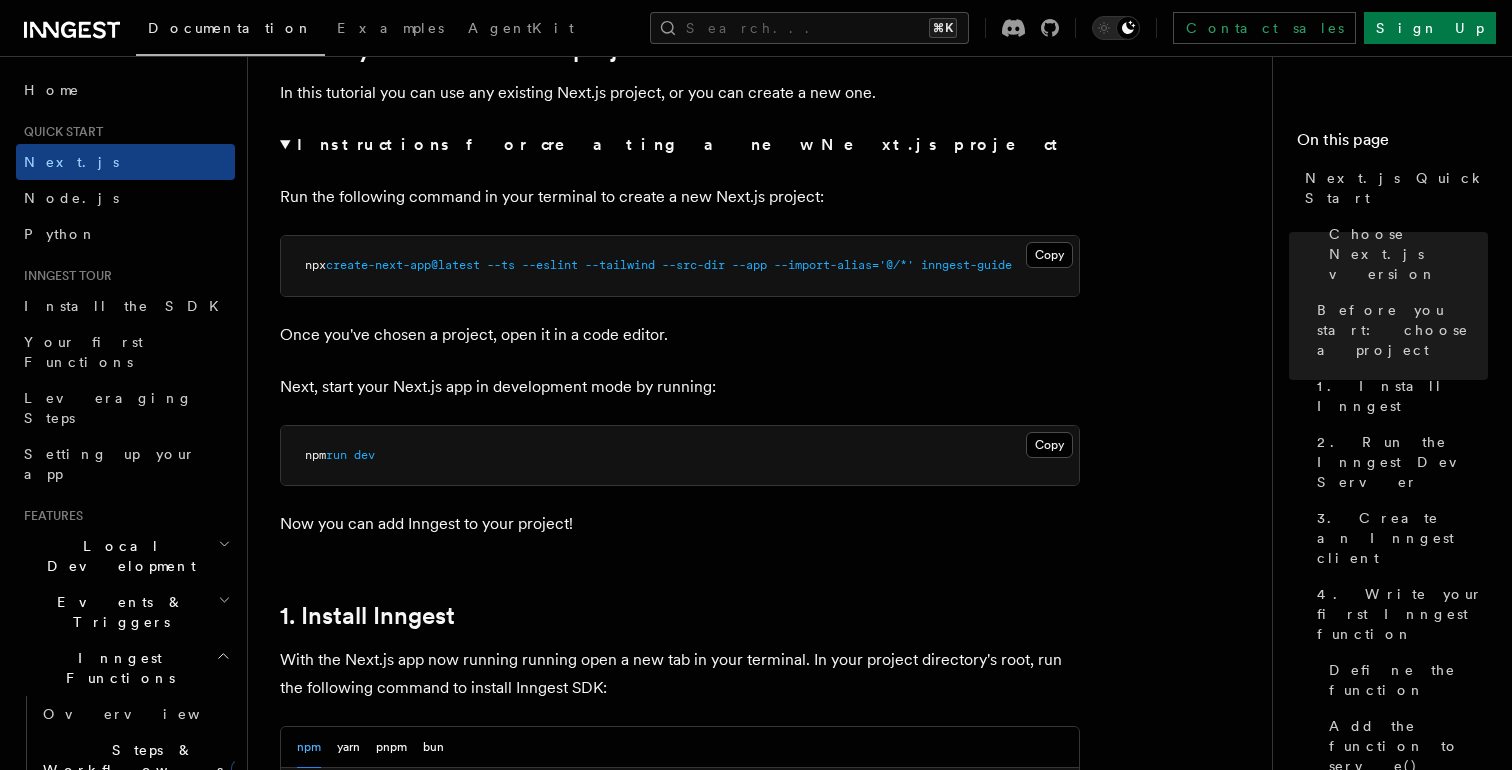 click on "Instructions for creating a new Next.js project" at bounding box center (681, 144) 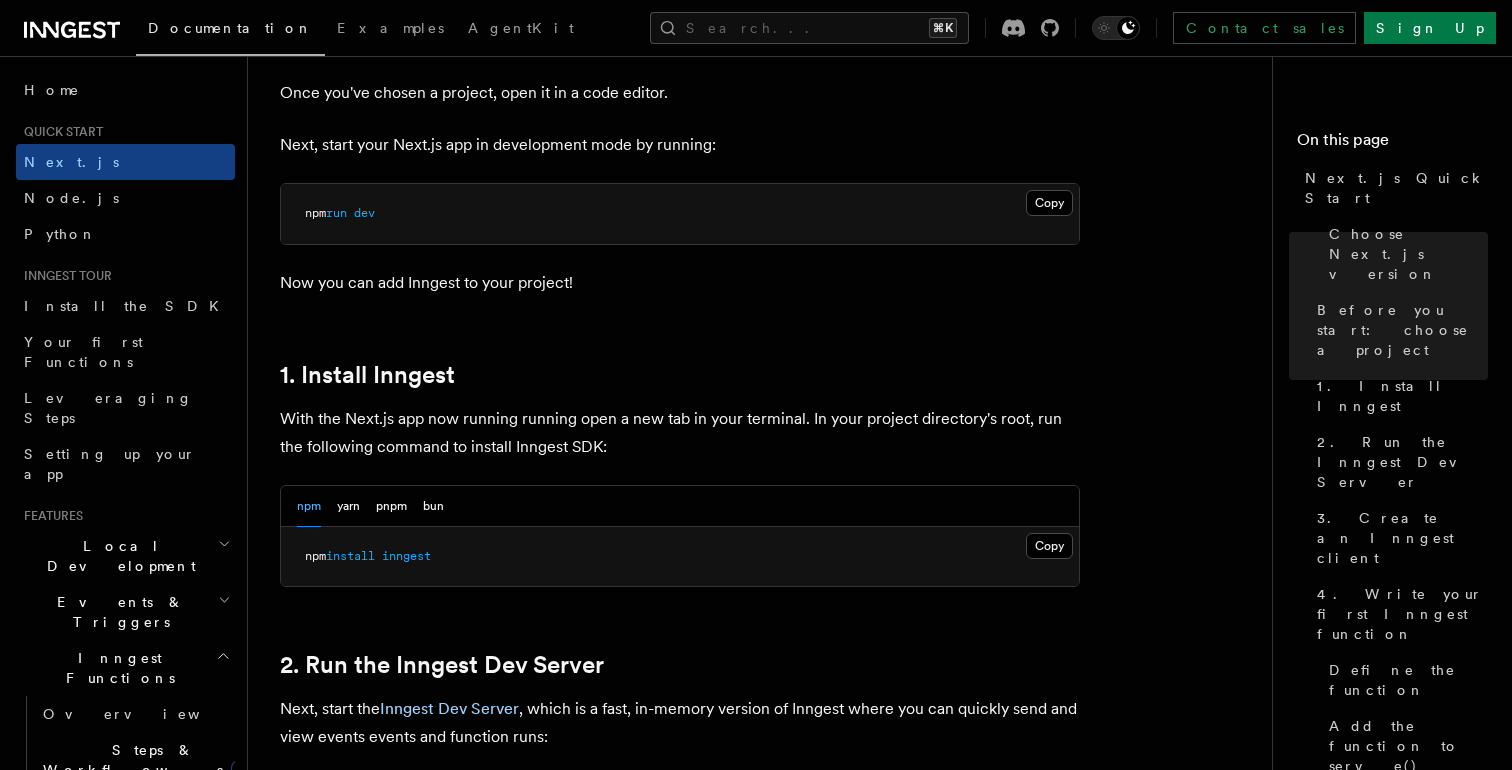 scroll, scrollTop: 877, scrollLeft: 0, axis: vertical 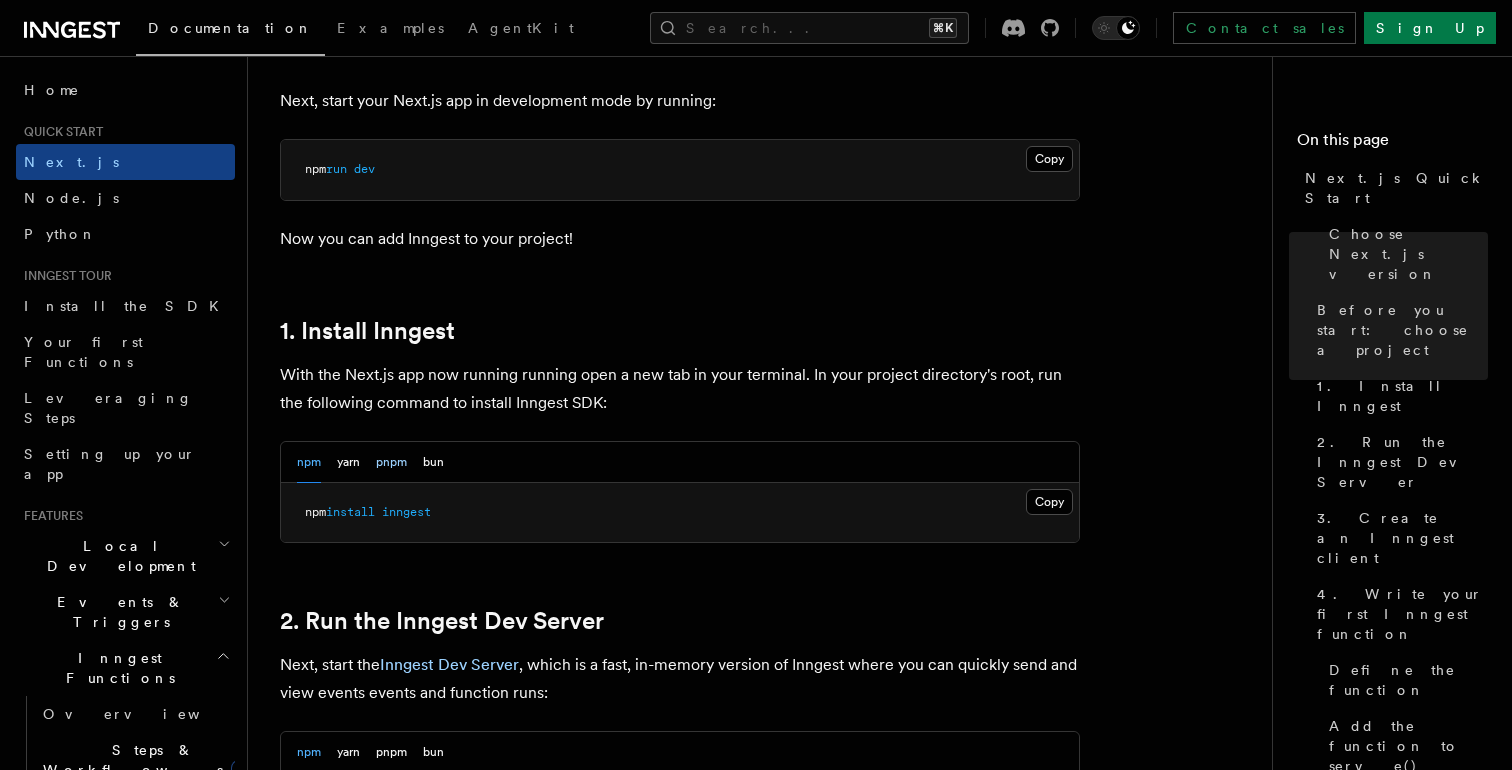 click on "pnpm" at bounding box center (391, 462) 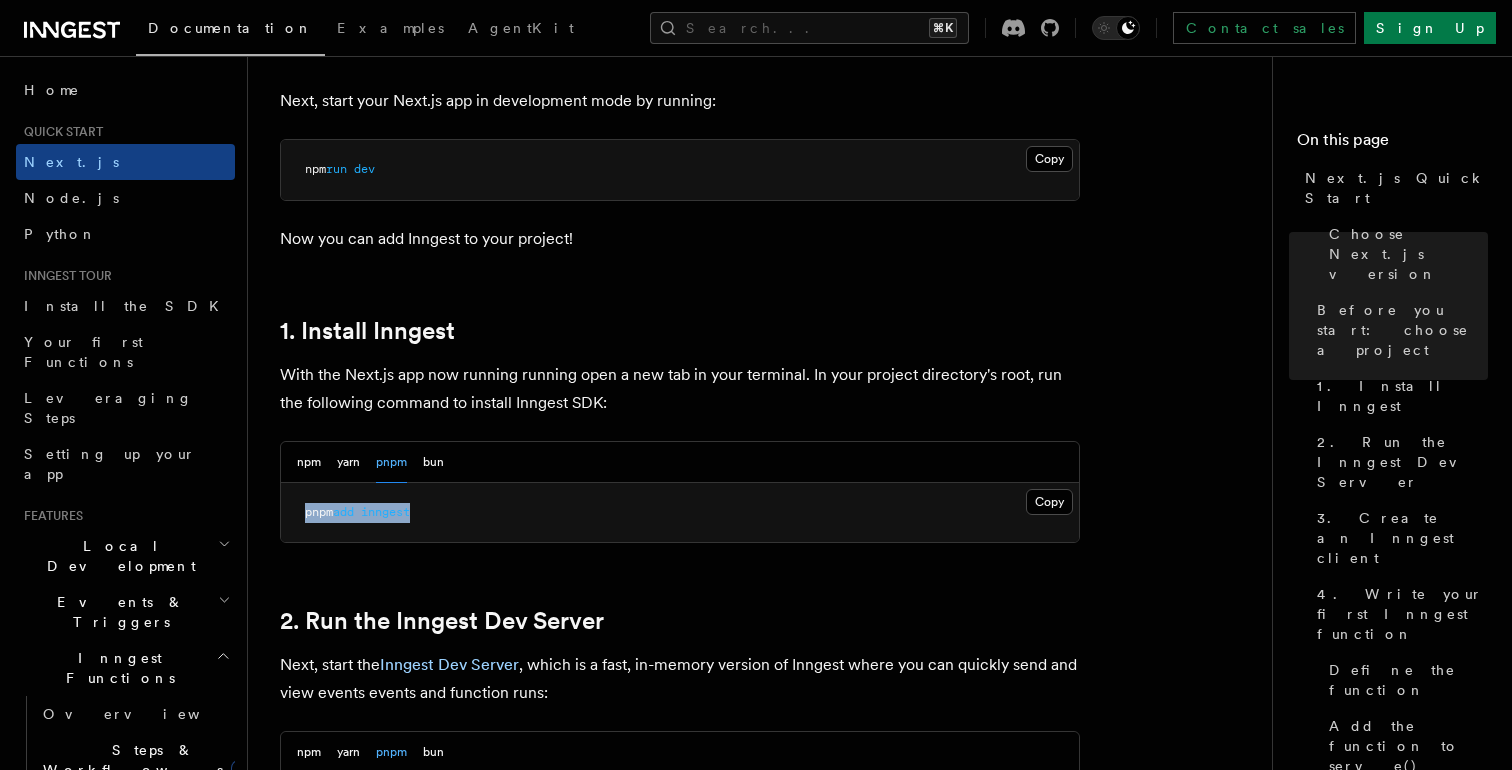 drag, startPoint x: 420, startPoint y: 514, endPoint x: 277, endPoint y: 514, distance: 143 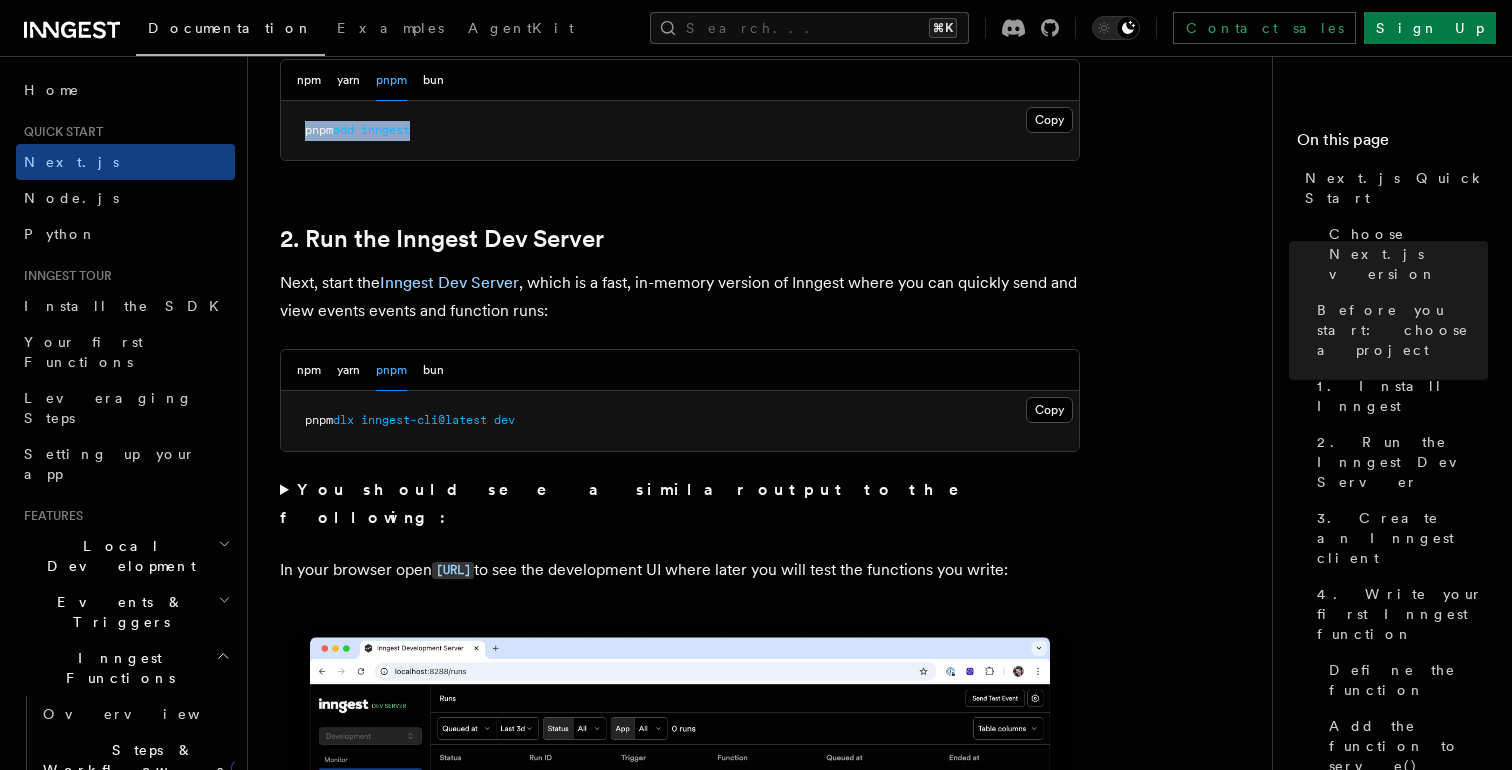 scroll, scrollTop: 1291, scrollLeft: 0, axis: vertical 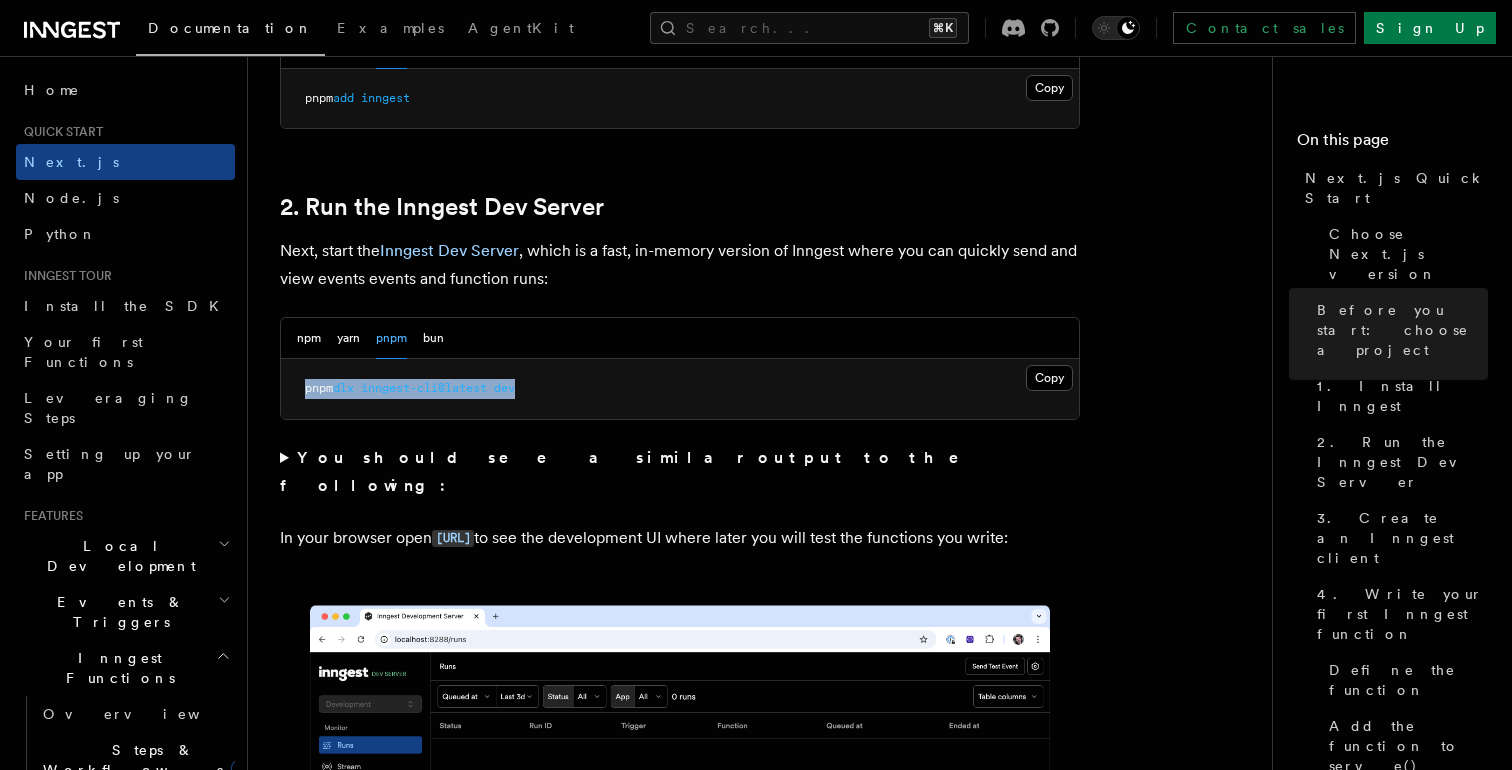 drag, startPoint x: 301, startPoint y: 384, endPoint x: 594, endPoint y: 407, distance: 293.90134 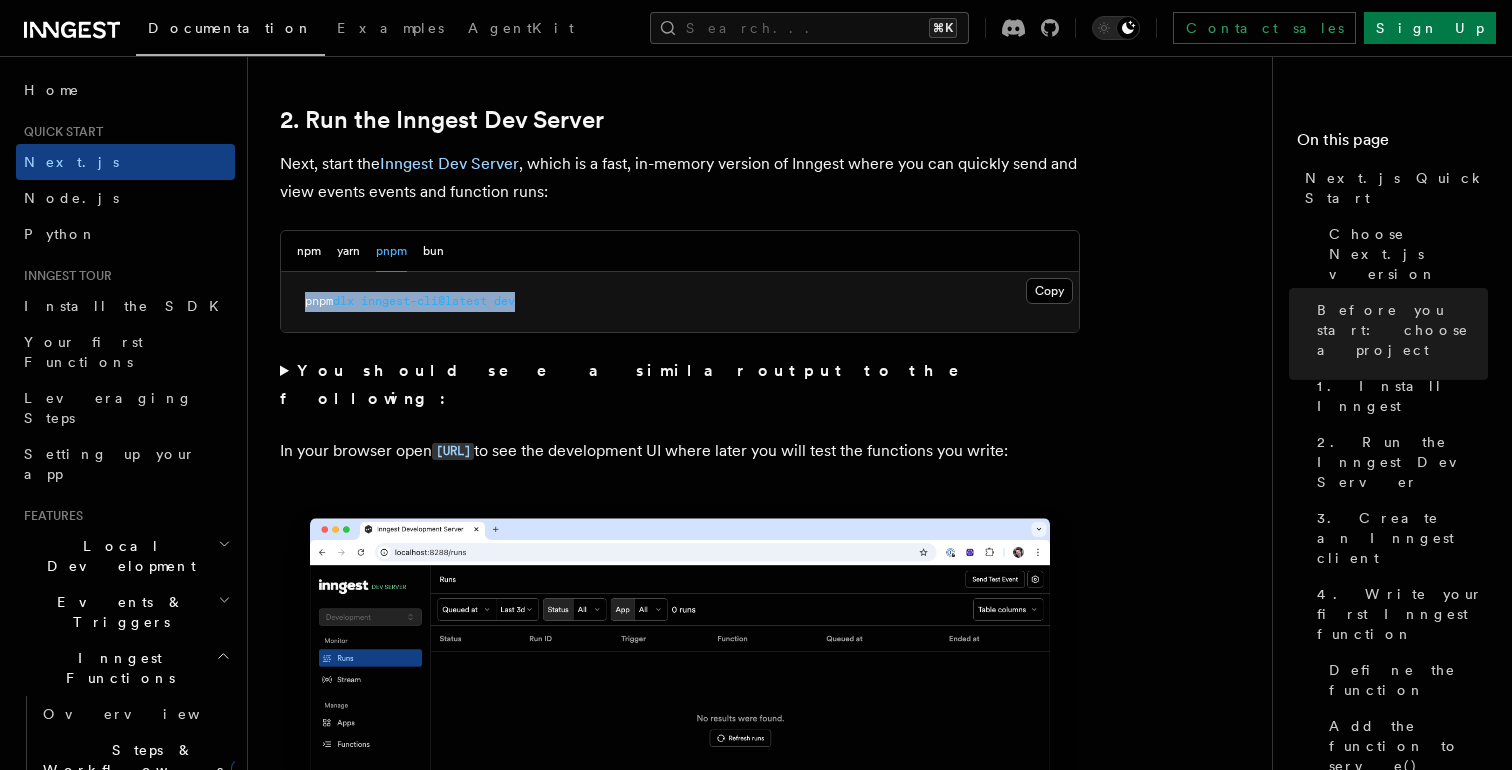 scroll, scrollTop: 1429, scrollLeft: 0, axis: vertical 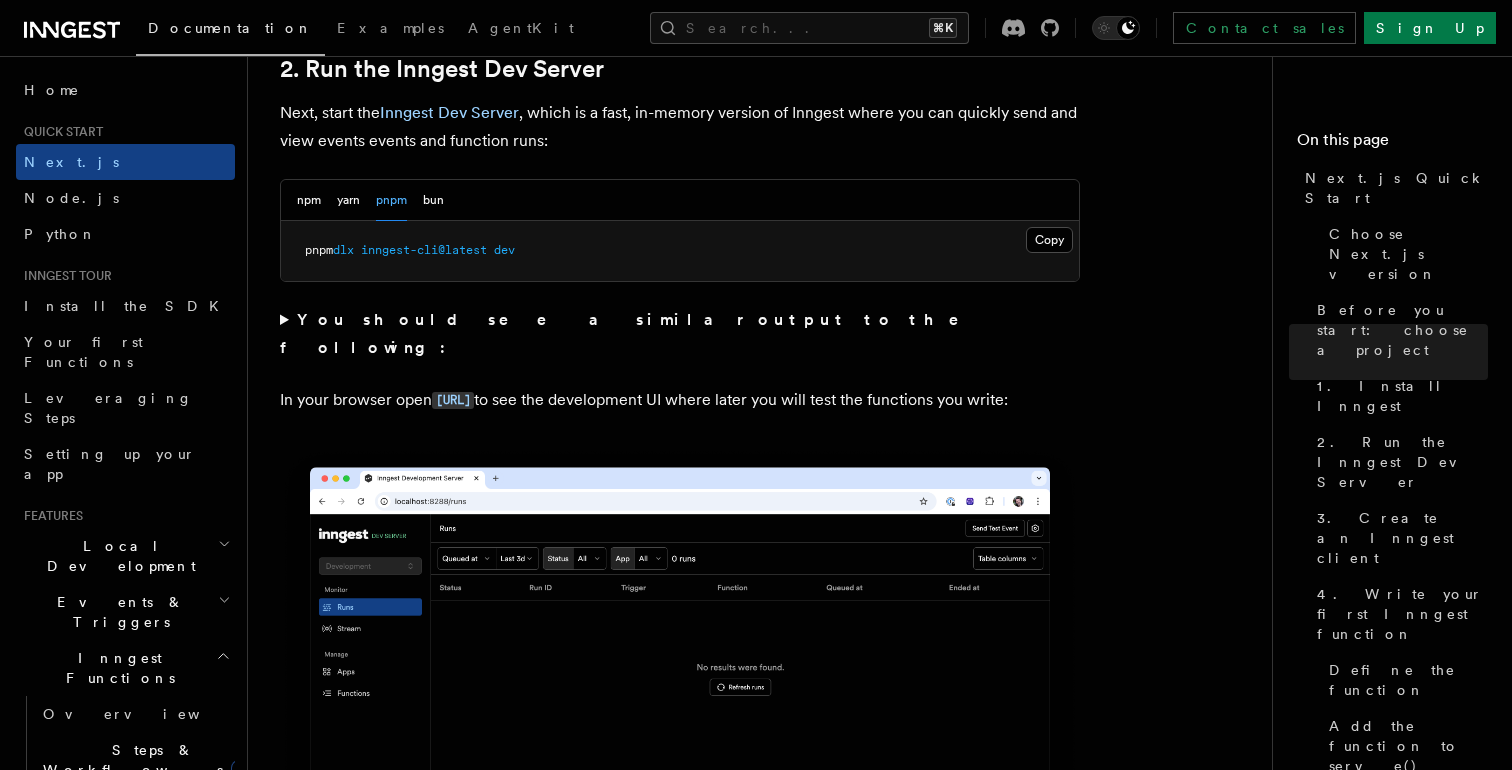 click on "You should see a similar output to the following:" at bounding box center [633, 333] 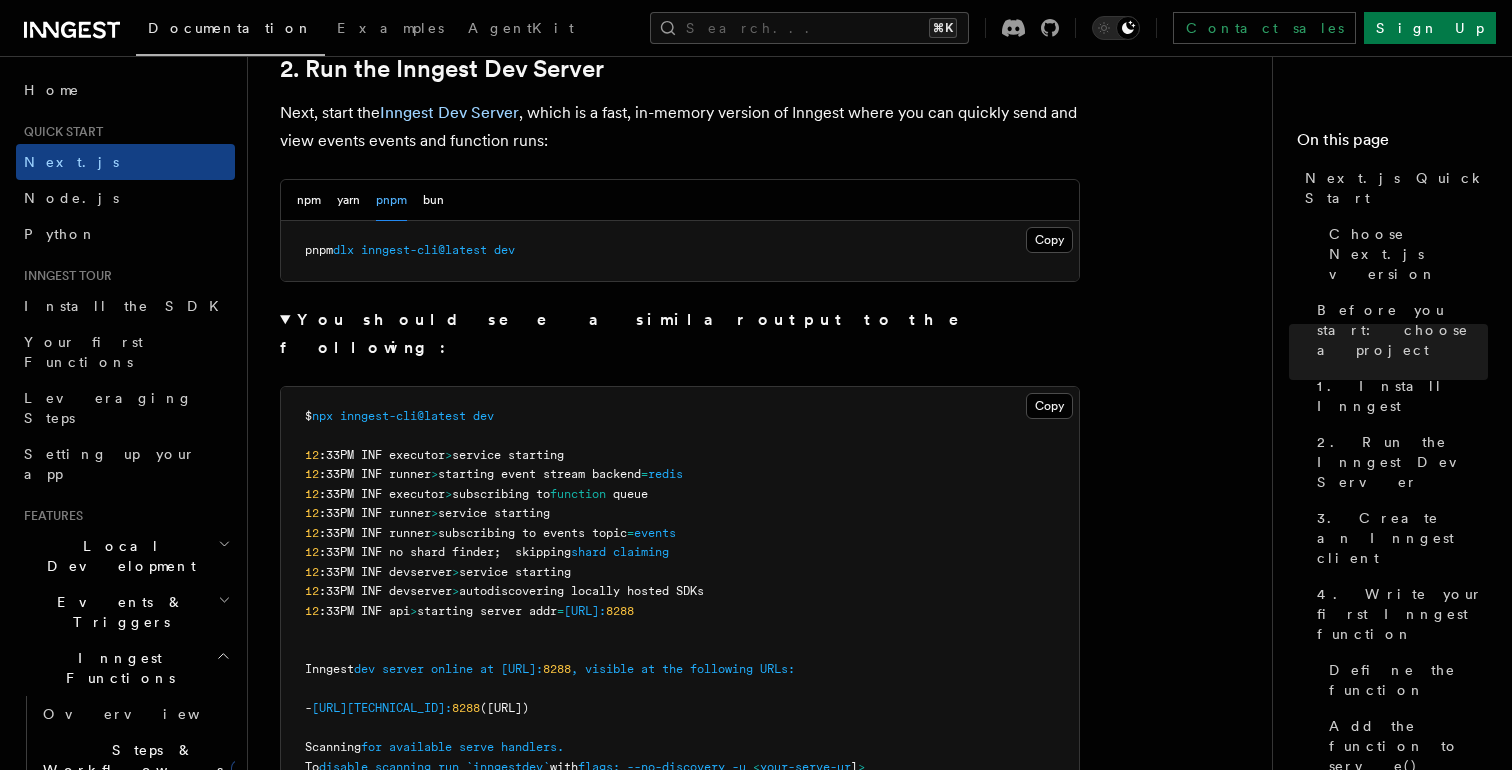 click on "You should see a similar output to the following:" at bounding box center [633, 333] 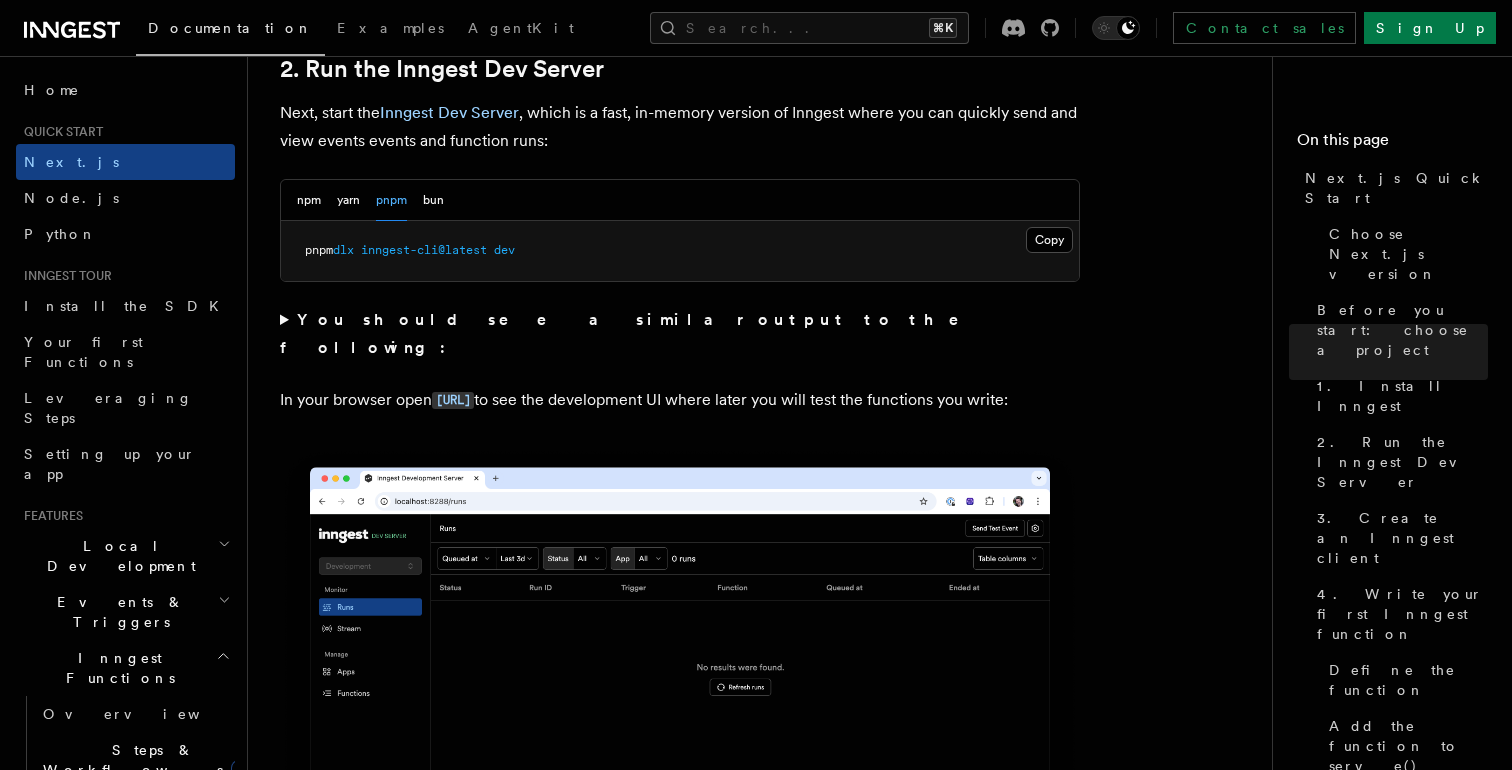 scroll, scrollTop: 1490, scrollLeft: 0, axis: vertical 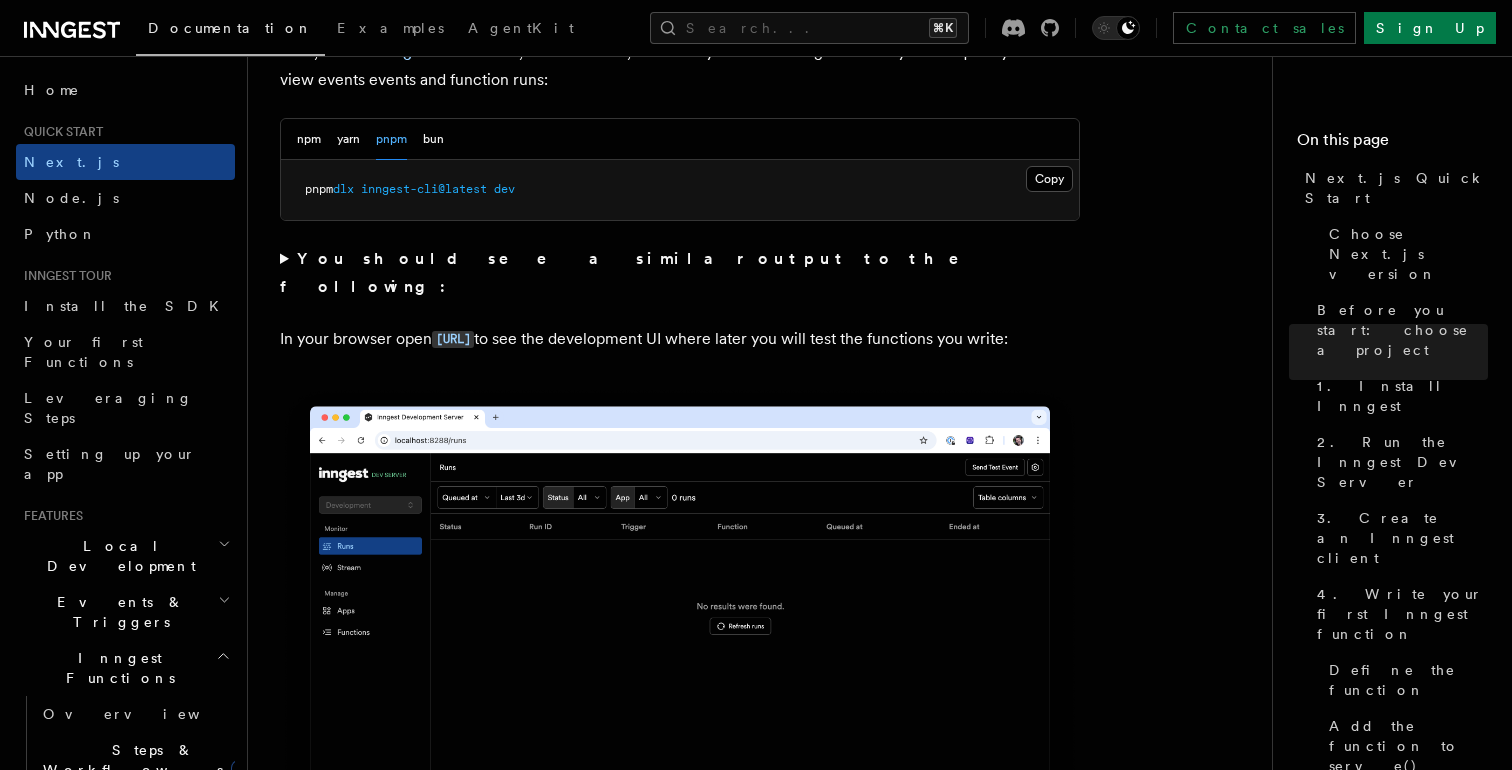 drag, startPoint x: 648, startPoint y: 311, endPoint x: 681, endPoint y: 328, distance: 37.12142 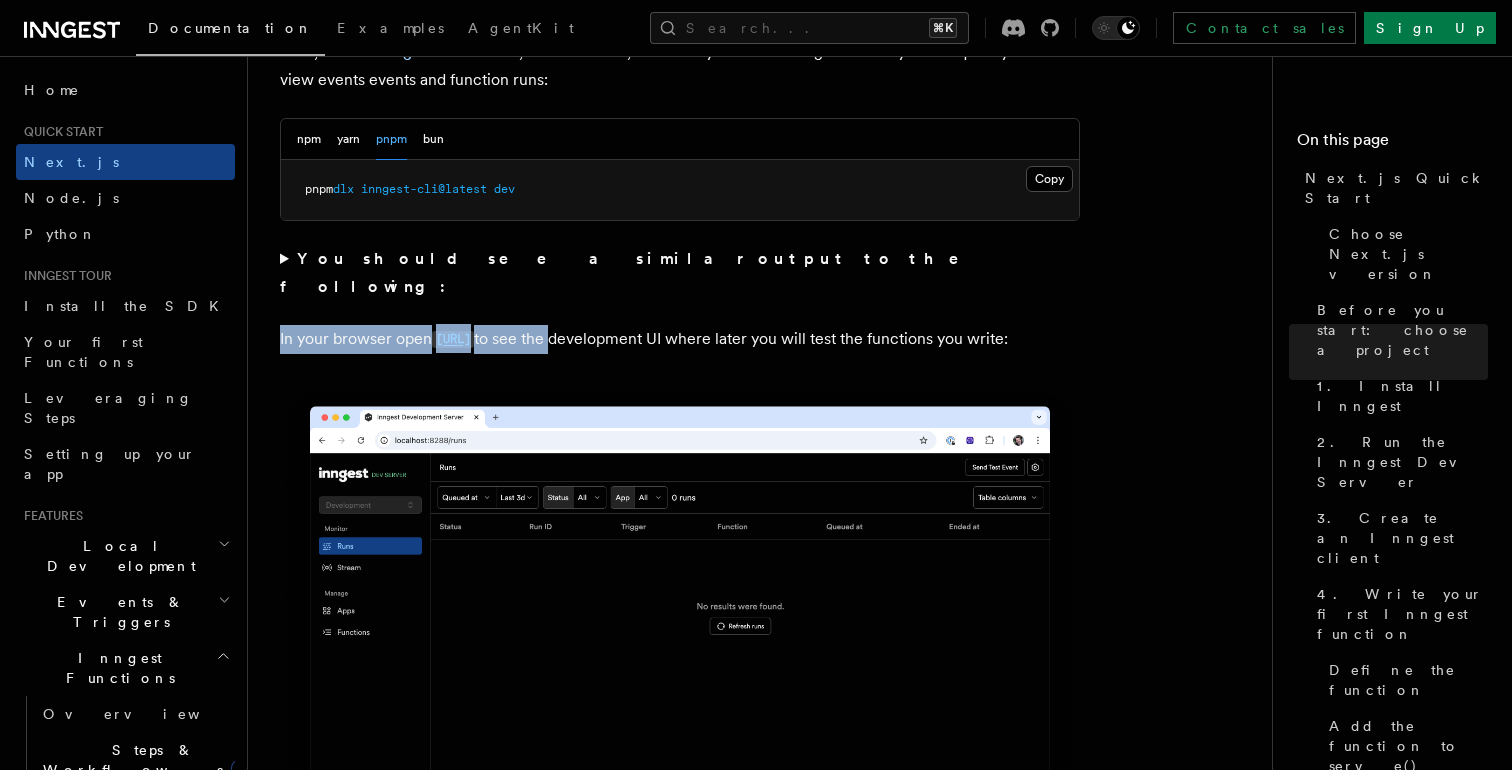 drag, startPoint x: 681, startPoint y: 328, endPoint x: 661, endPoint y: 307, distance: 29 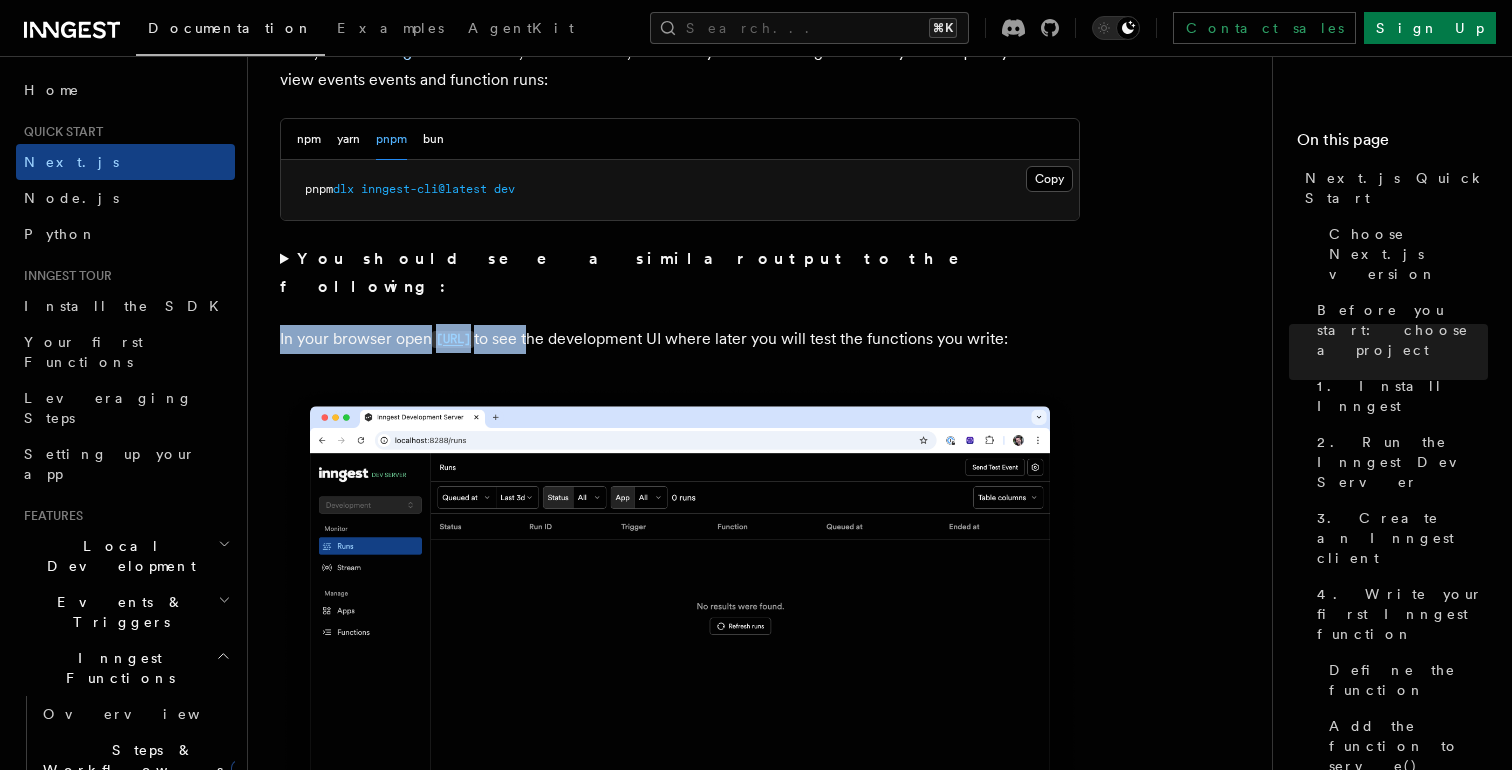 click on "In your browser open  http://localhost:8288  to see the development UI where later you will test the functions you write:" at bounding box center (680, 339) 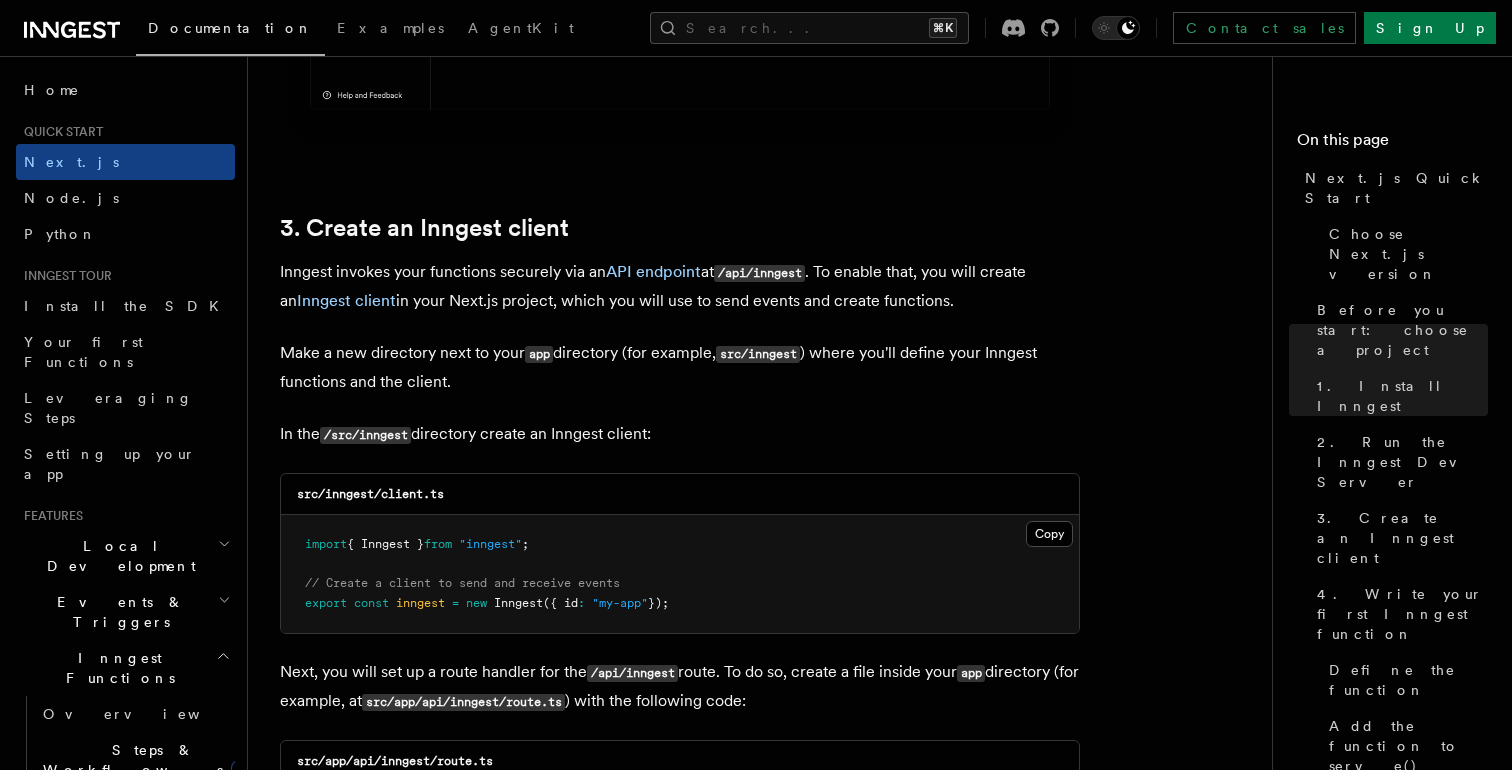 scroll, scrollTop: 2310, scrollLeft: 0, axis: vertical 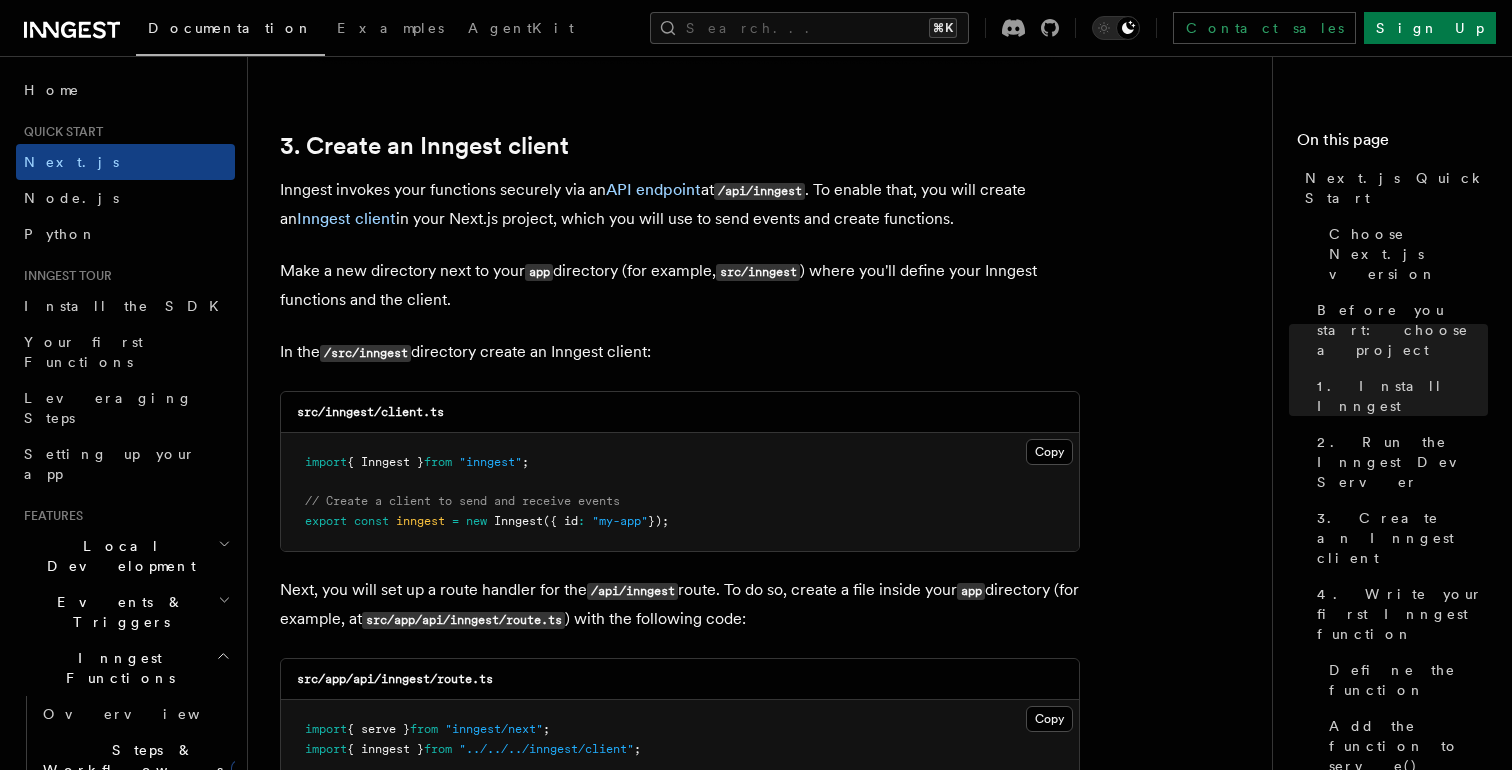 click on "src/inngest/client.ts" at bounding box center (370, 412) 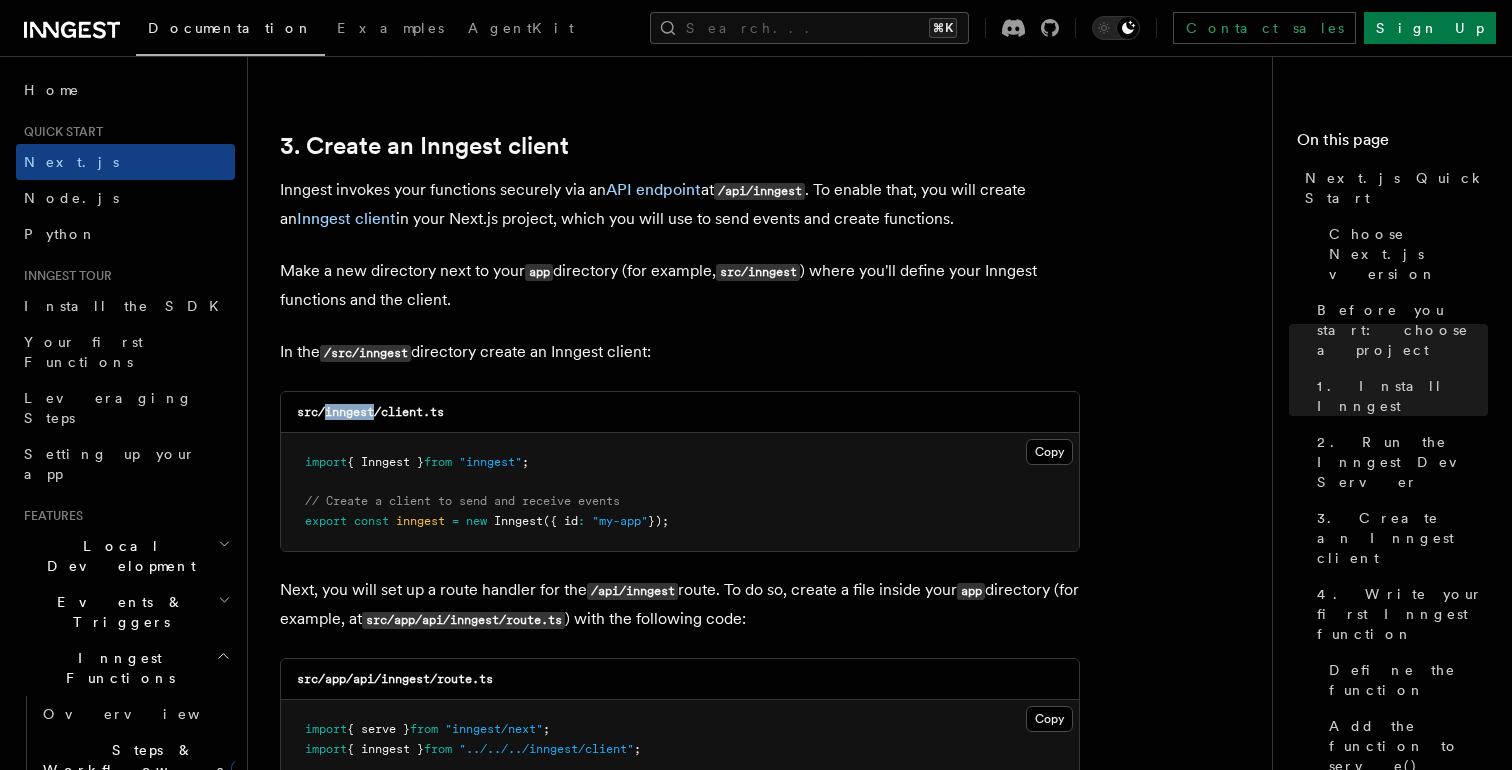 click on "src/inngest/client.ts" at bounding box center [370, 412] 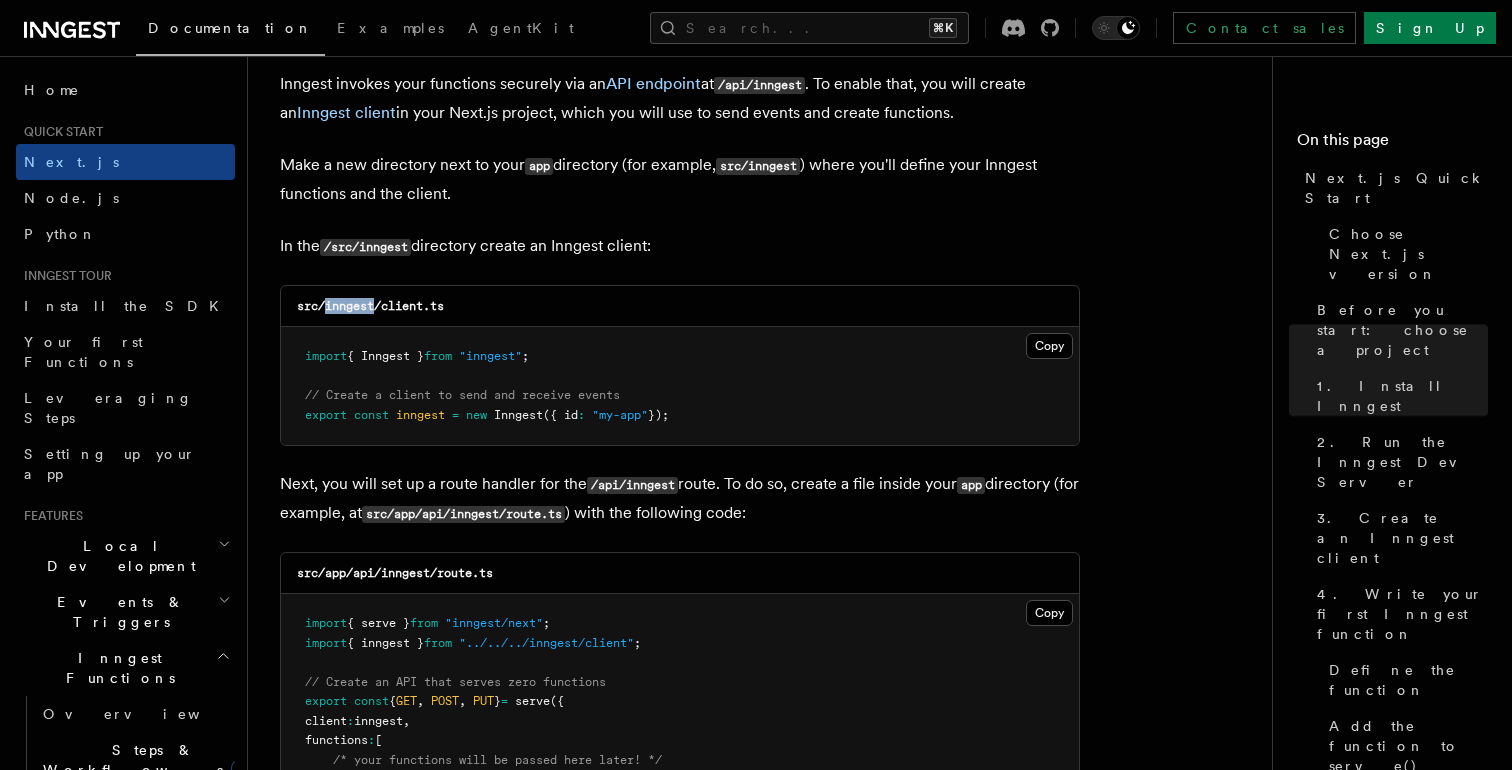 scroll, scrollTop: 2411, scrollLeft: 0, axis: vertical 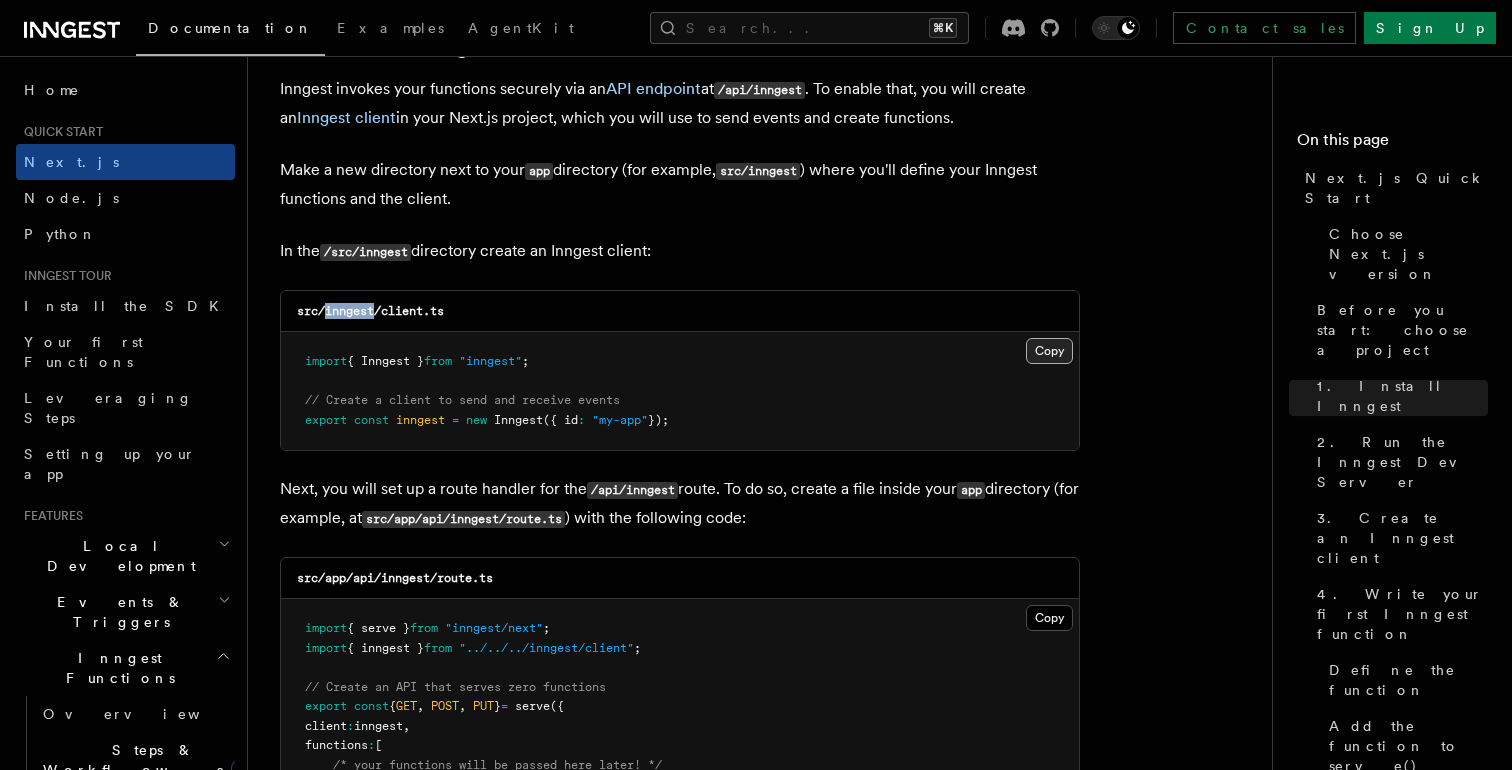 click on "Copy Copied" at bounding box center [1049, 351] 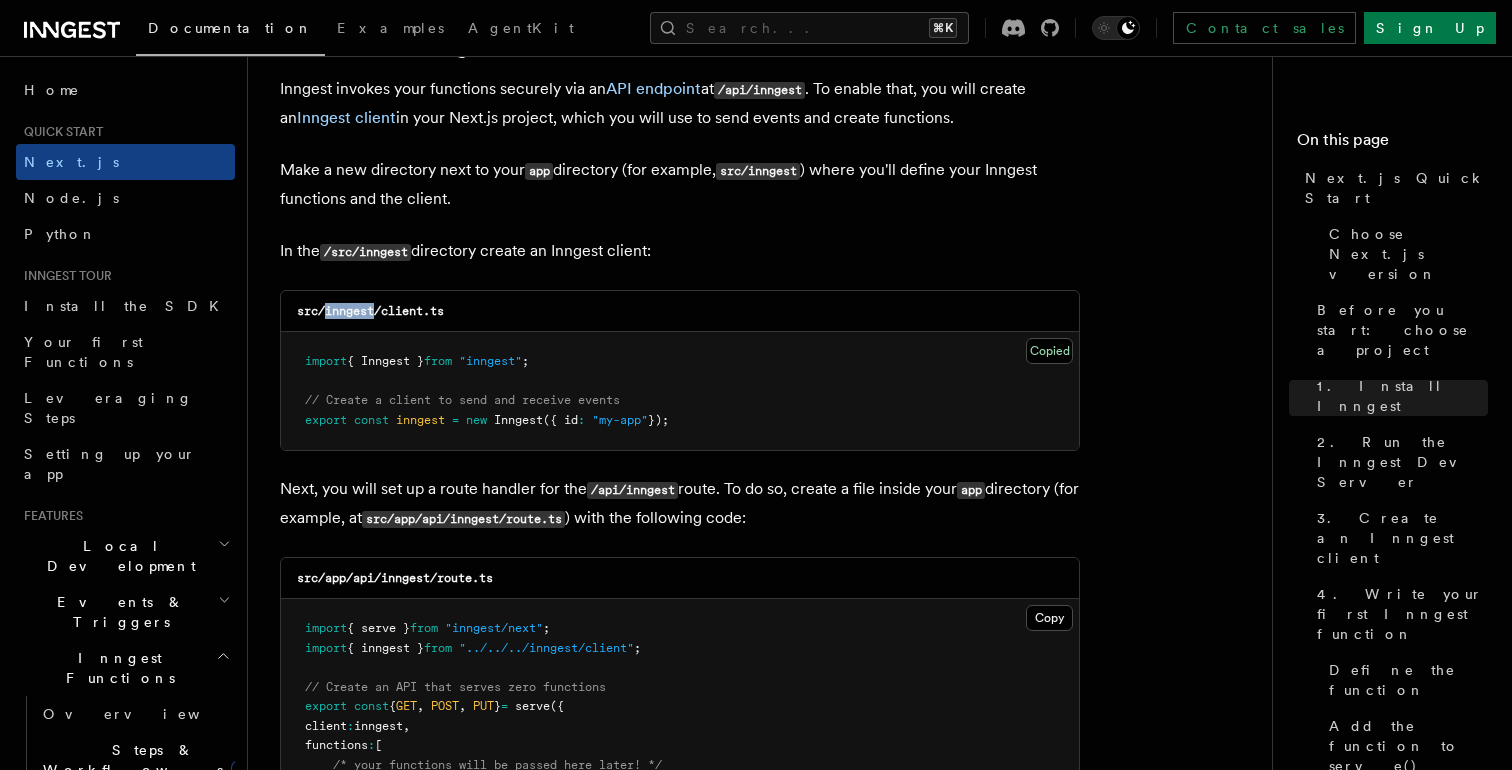 type 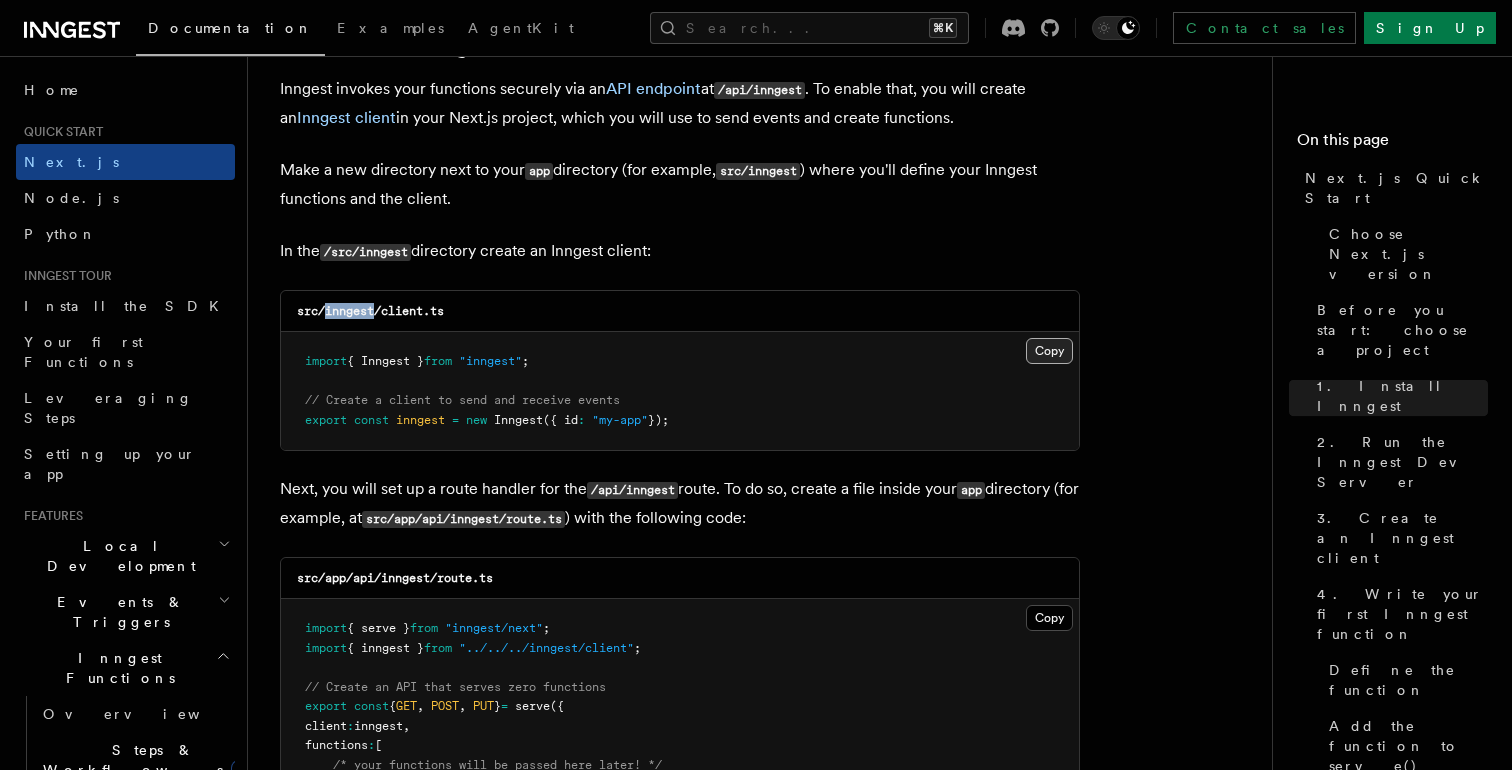 click on "Copy Copied" at bounding box center [1049, 351] 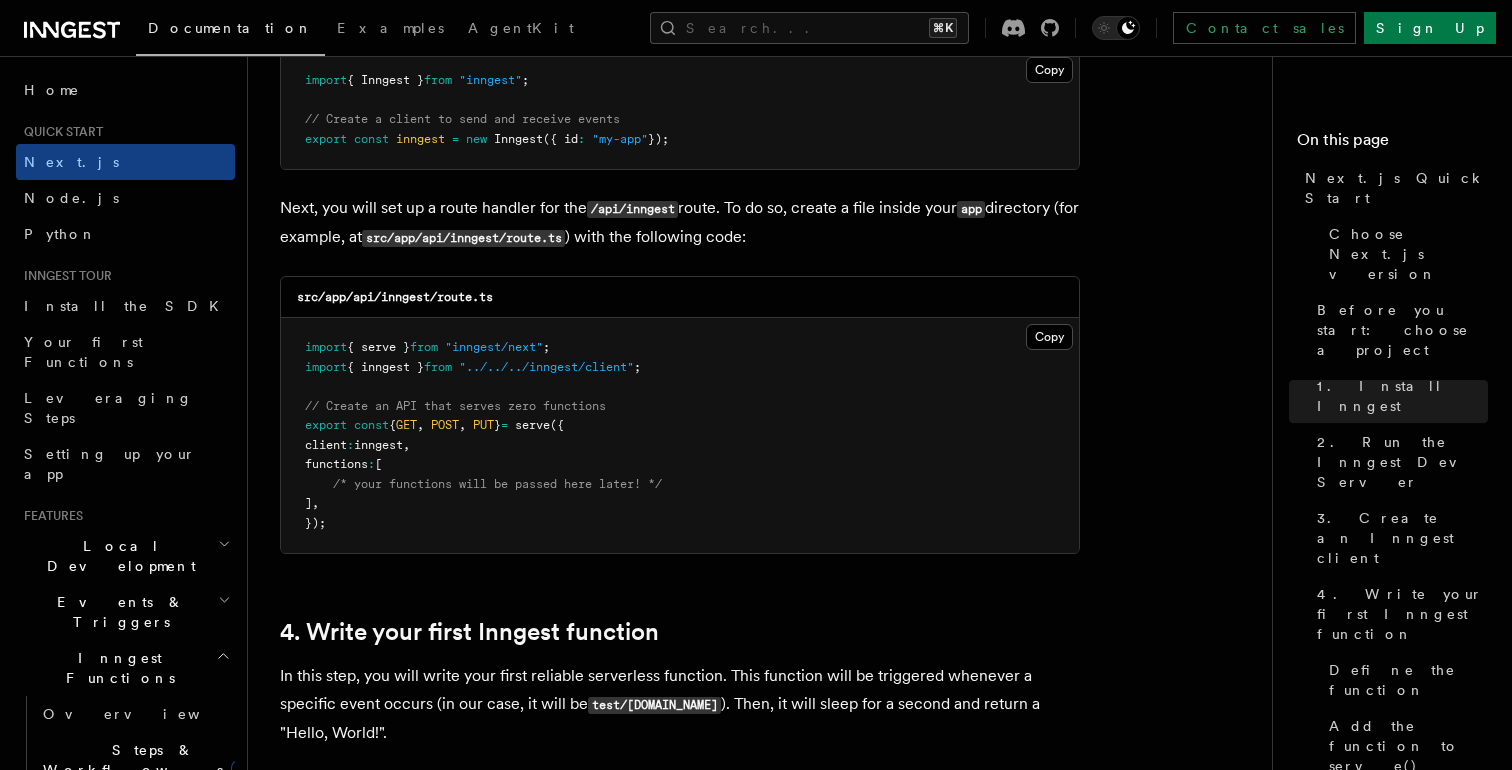 scroll, scrollTop: 2716, scrollLeft: 0, axis: vertical 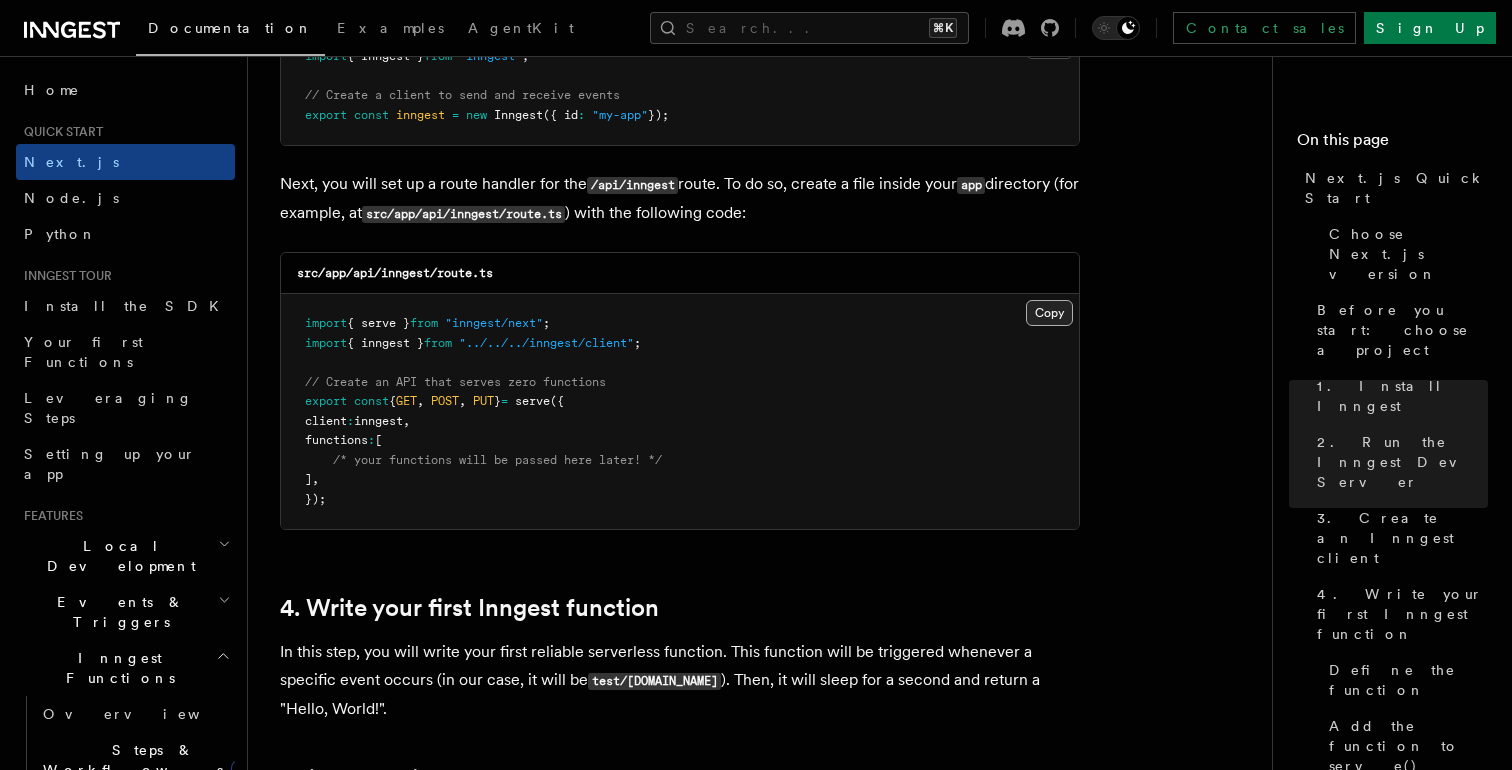 click on "Copy Copied" at bounding box center [1049, 313] 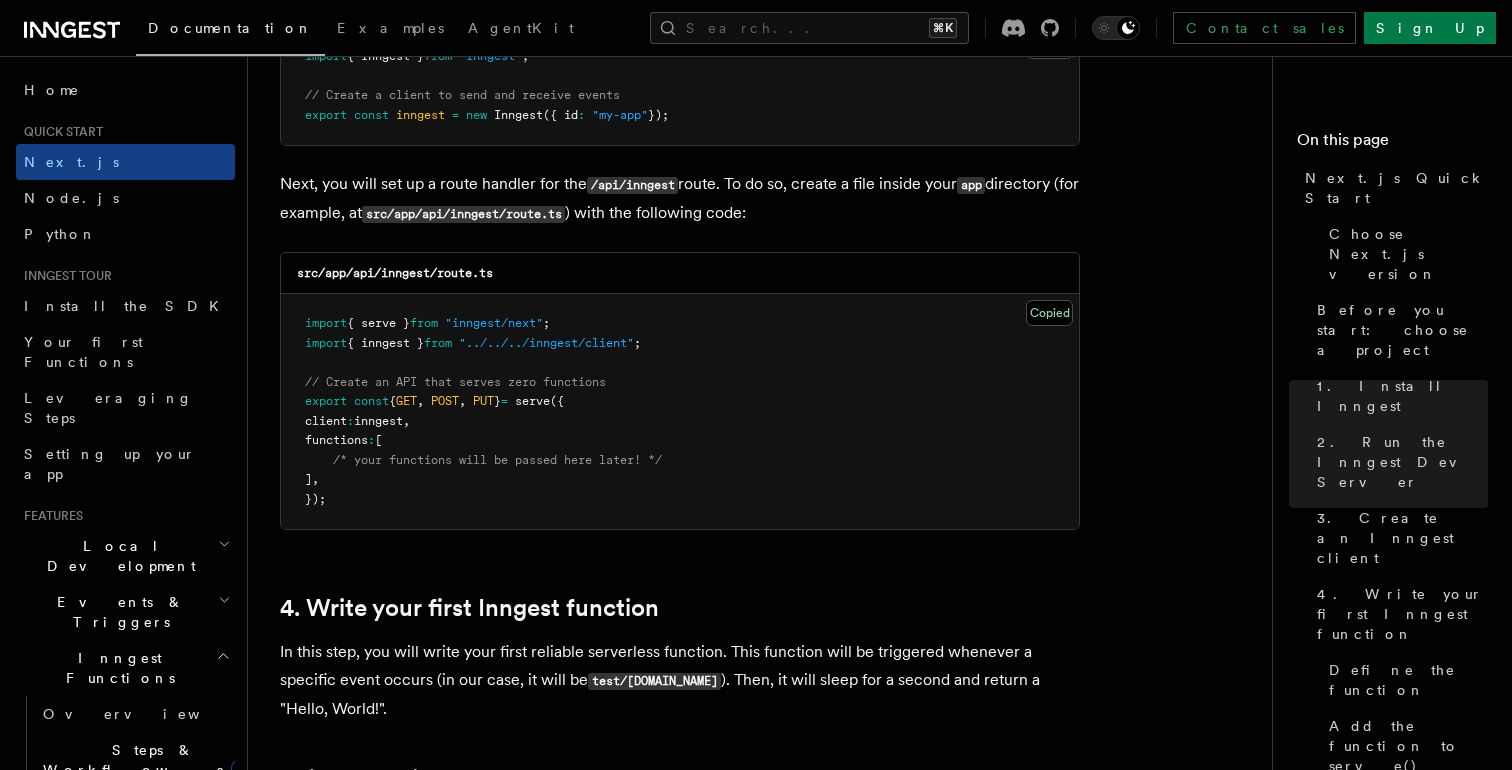 type 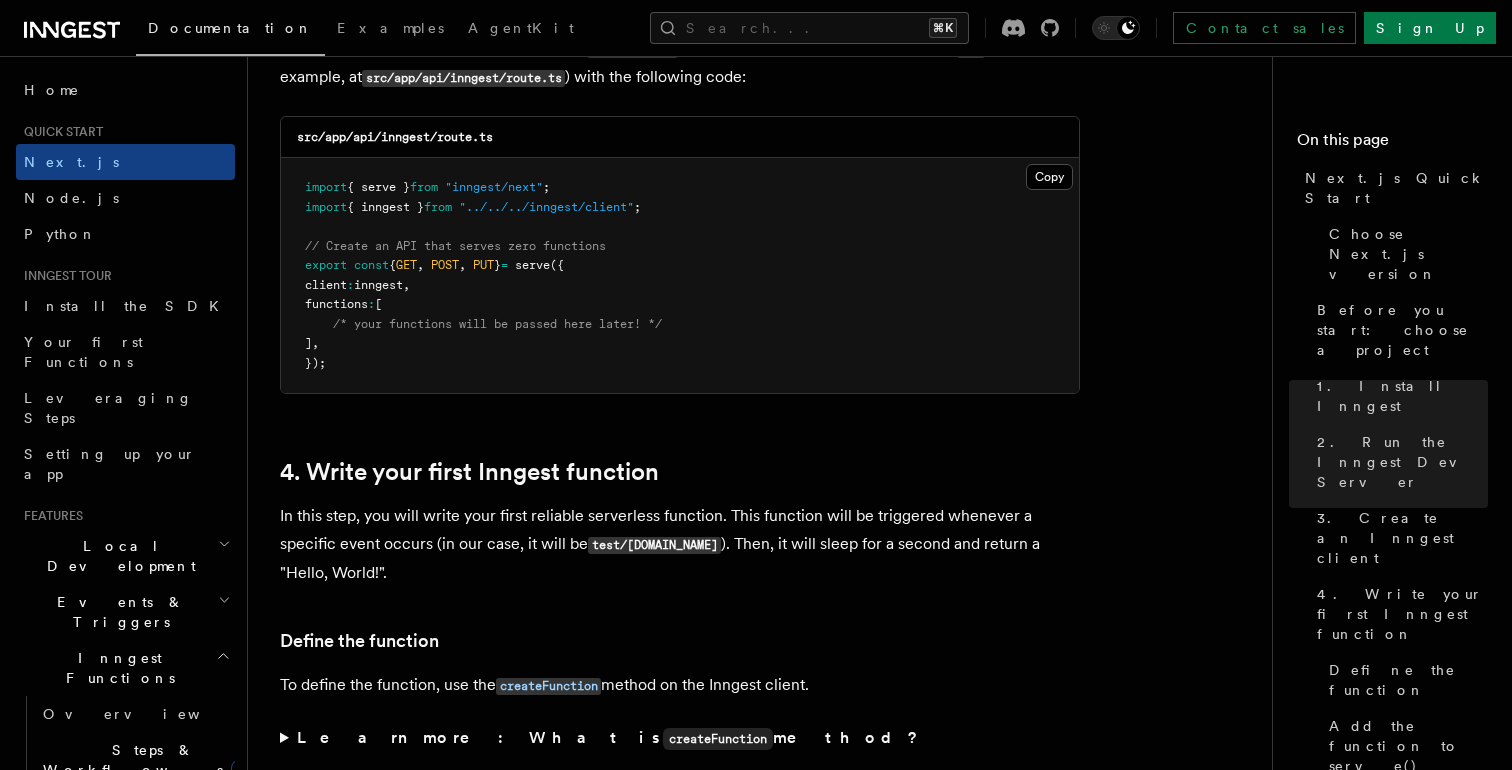 scroll, scrollTop: 3093, scrollLeft: 0, axis: vertical 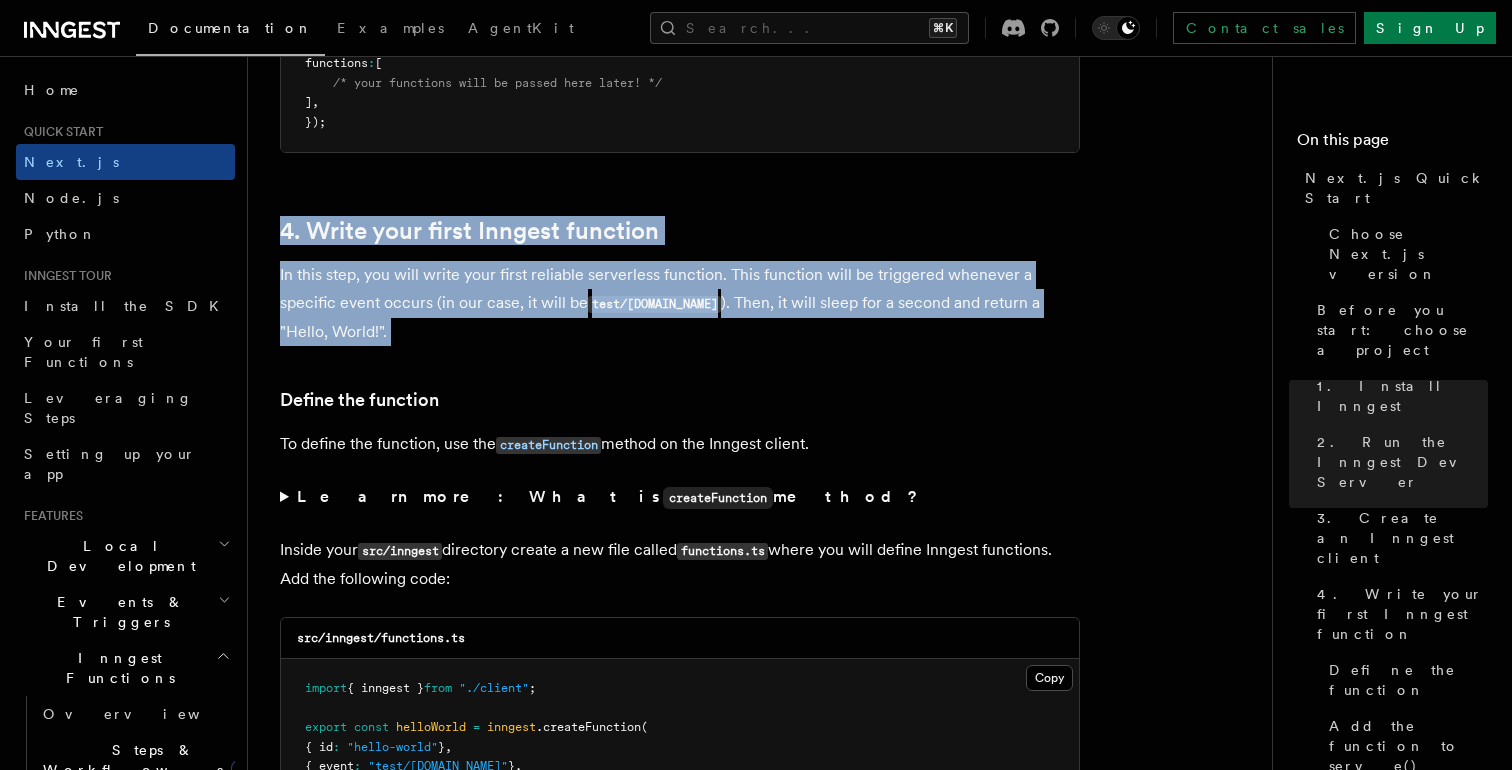 drag, startPoint x: 625, startPoint y: 352, endPoint x: 615, endPoint y: 211, distance: 141.35417 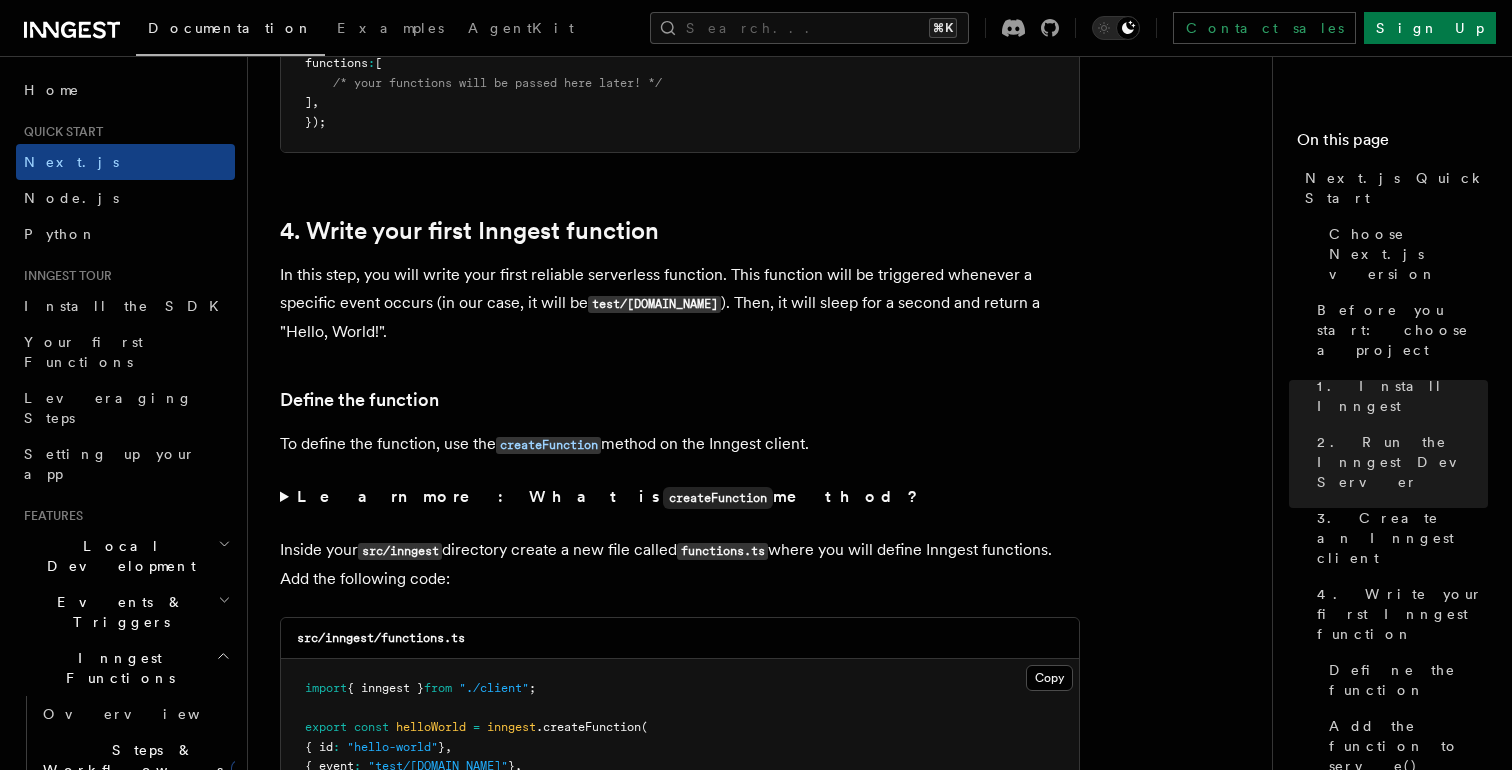 scroll, scrollTop: 3218, scrollLeft: 0, axis: vertical 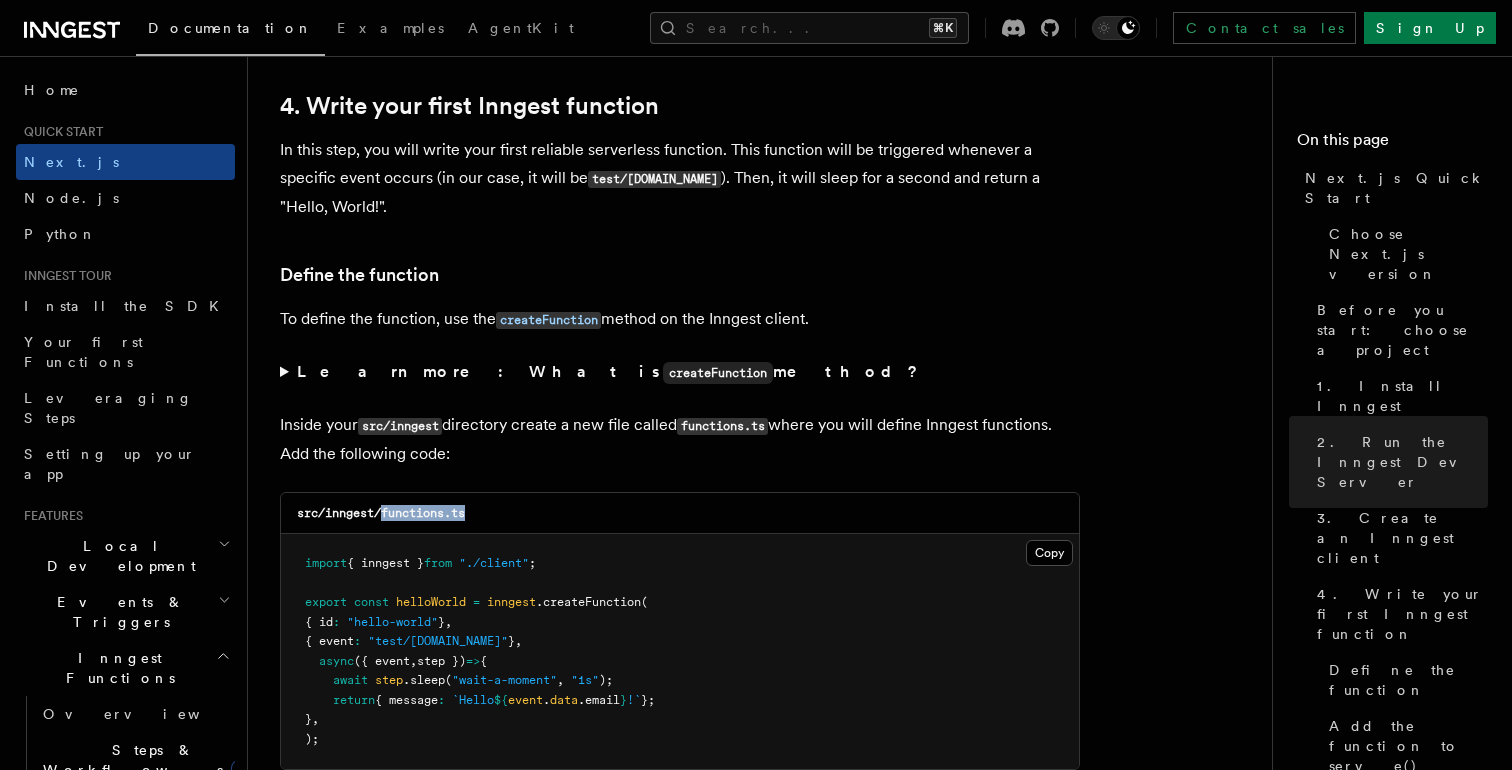drag, startPoint x: 384, startPoint y: 518, endPoint x: 500, endPoint y: 518, distance: 116 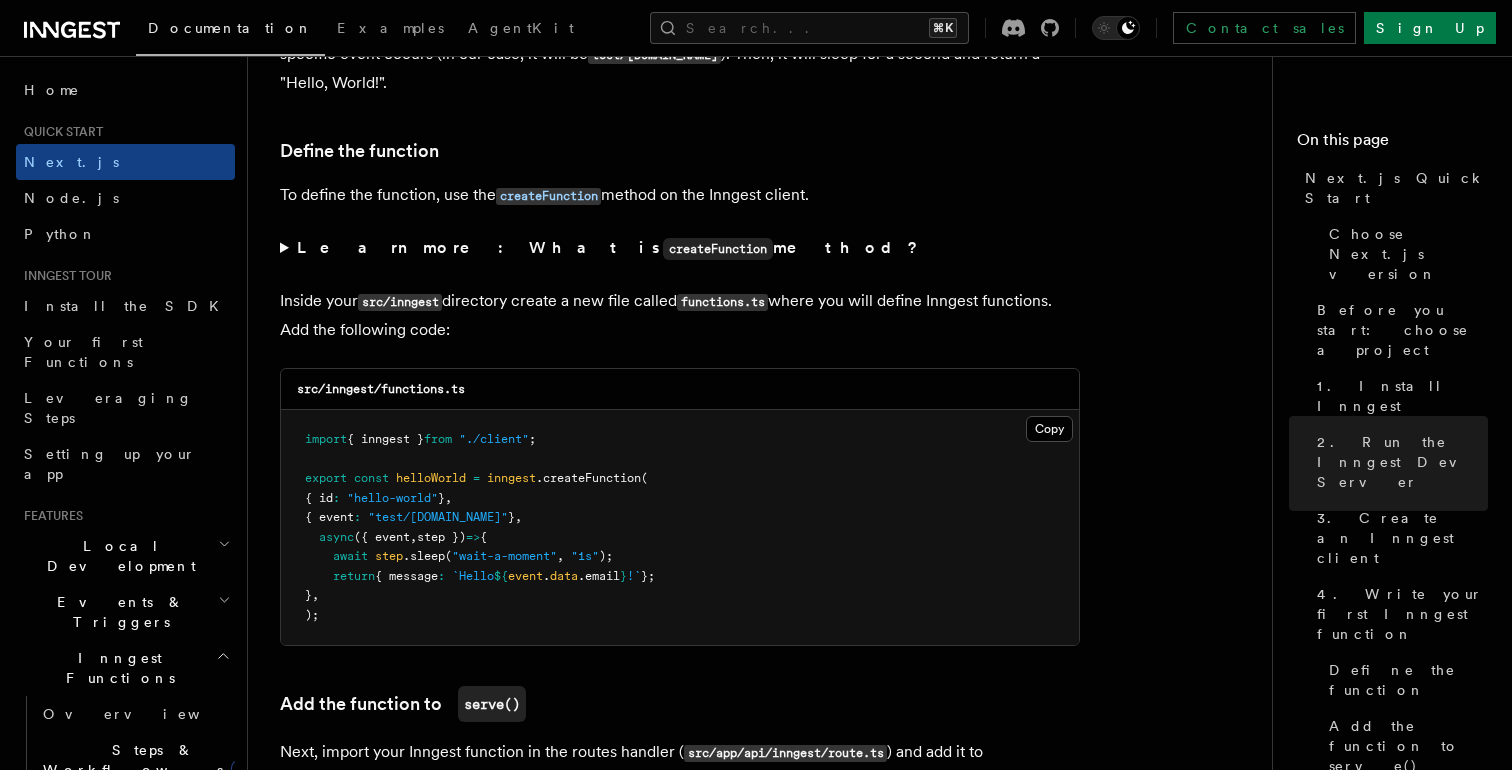 scroll, scrollTop: 3417, scrollLeft: 0, axis: vertical 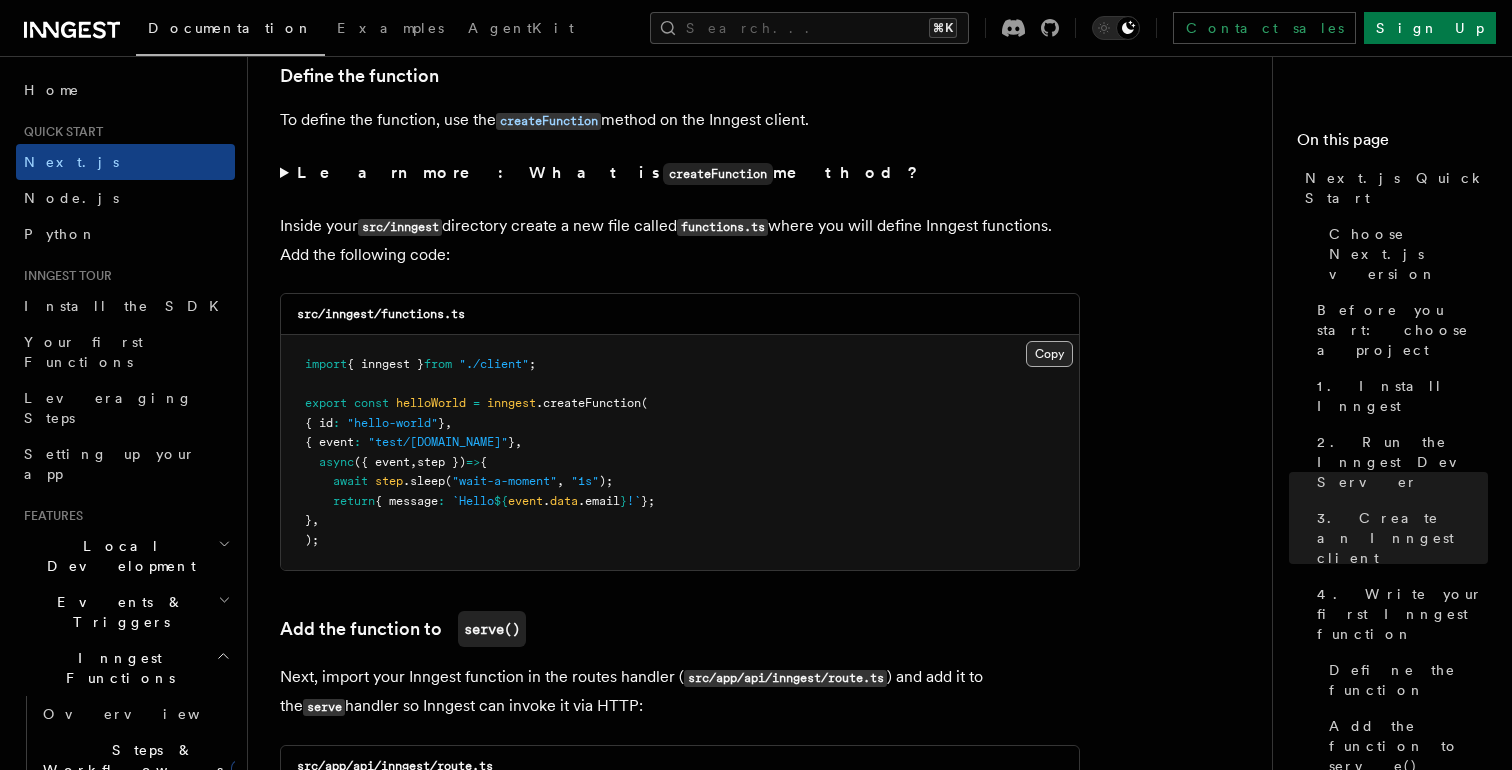 click on "Copy Copied" at bounding box center [1049, 354] 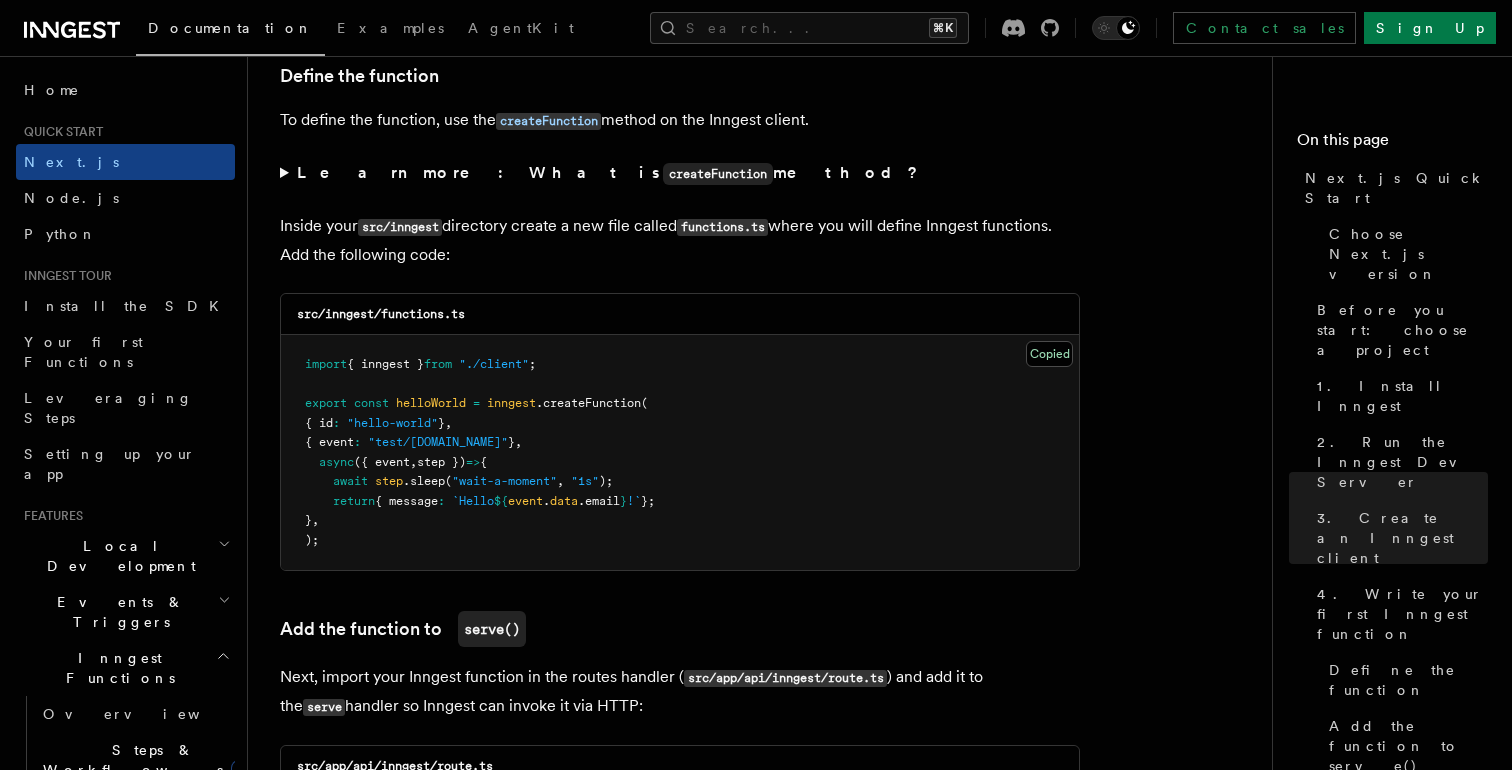 type 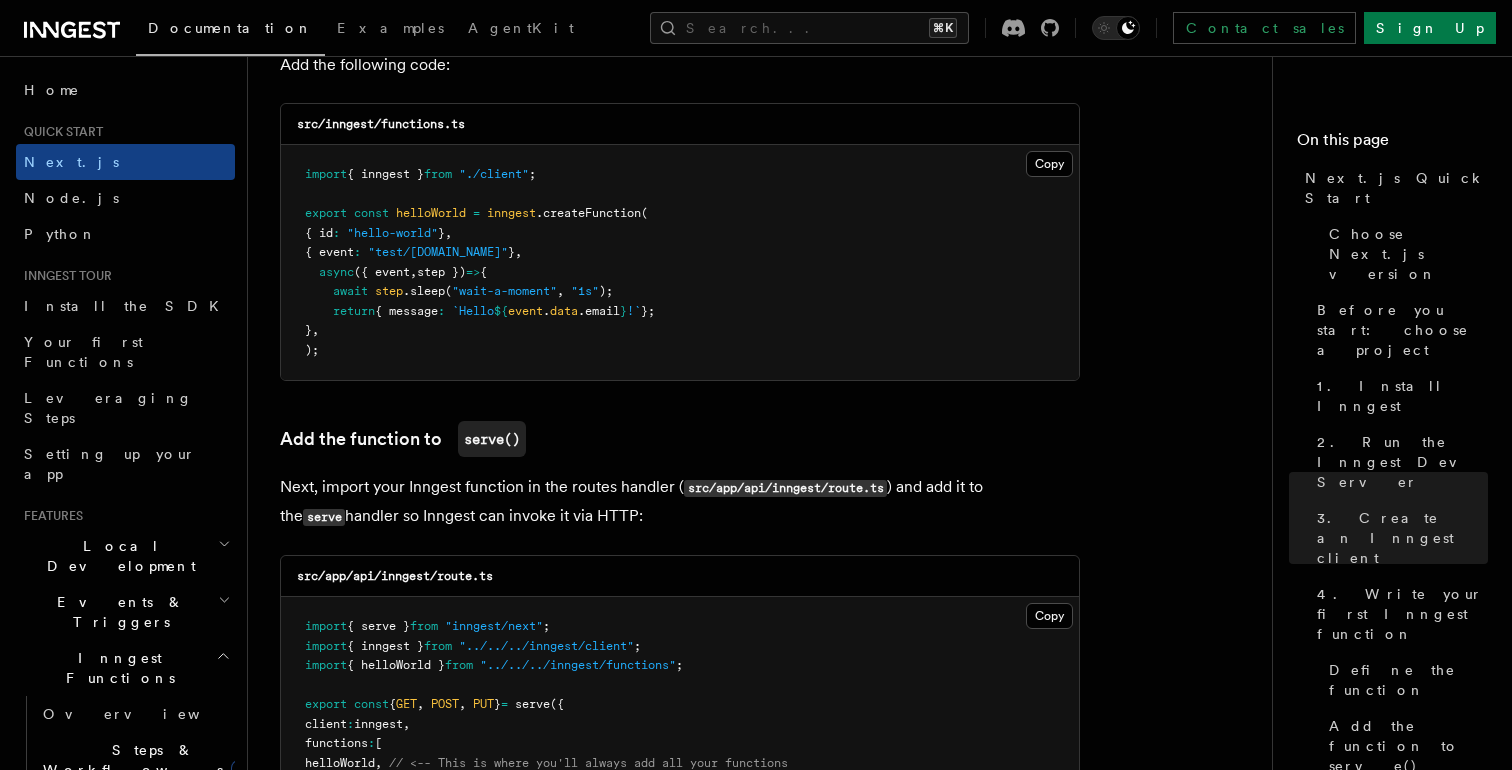 scroll, scrollTop: 3773, scrollLeft: 0, axis: vertical 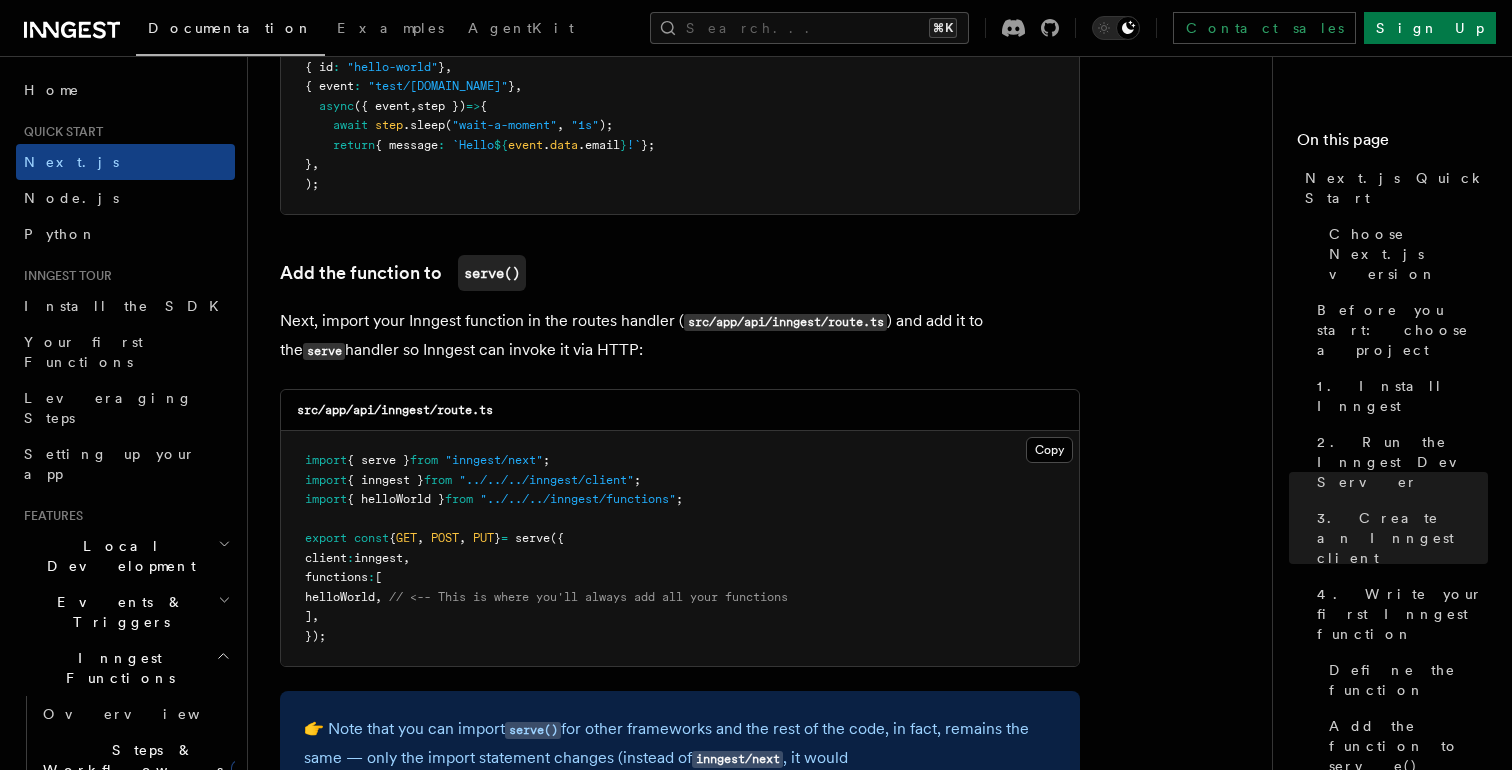 click on "helloWorld" at bounding box center (340, 597) 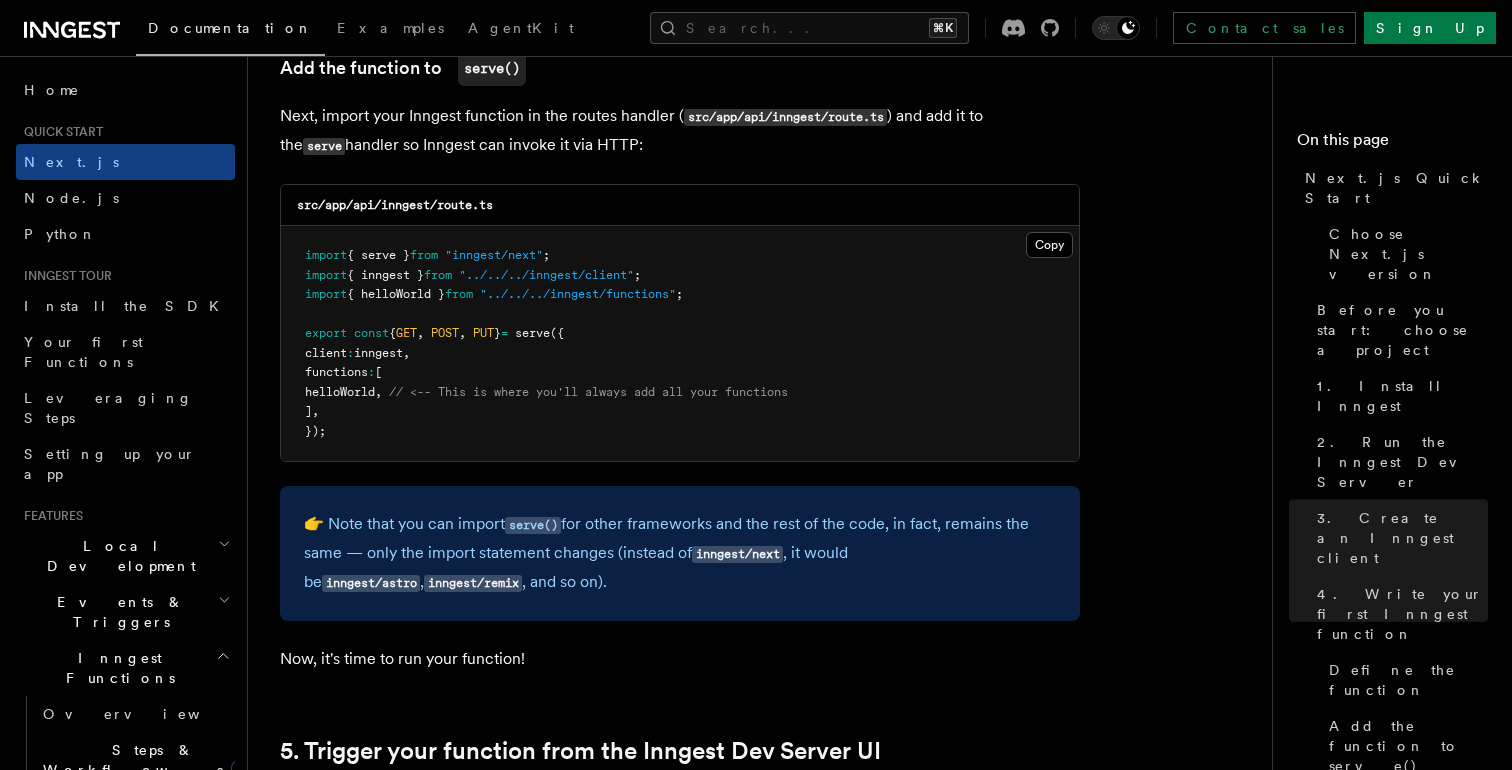 scroll, scrollTop: 3976, scrollLeft: 0, axis: vertical 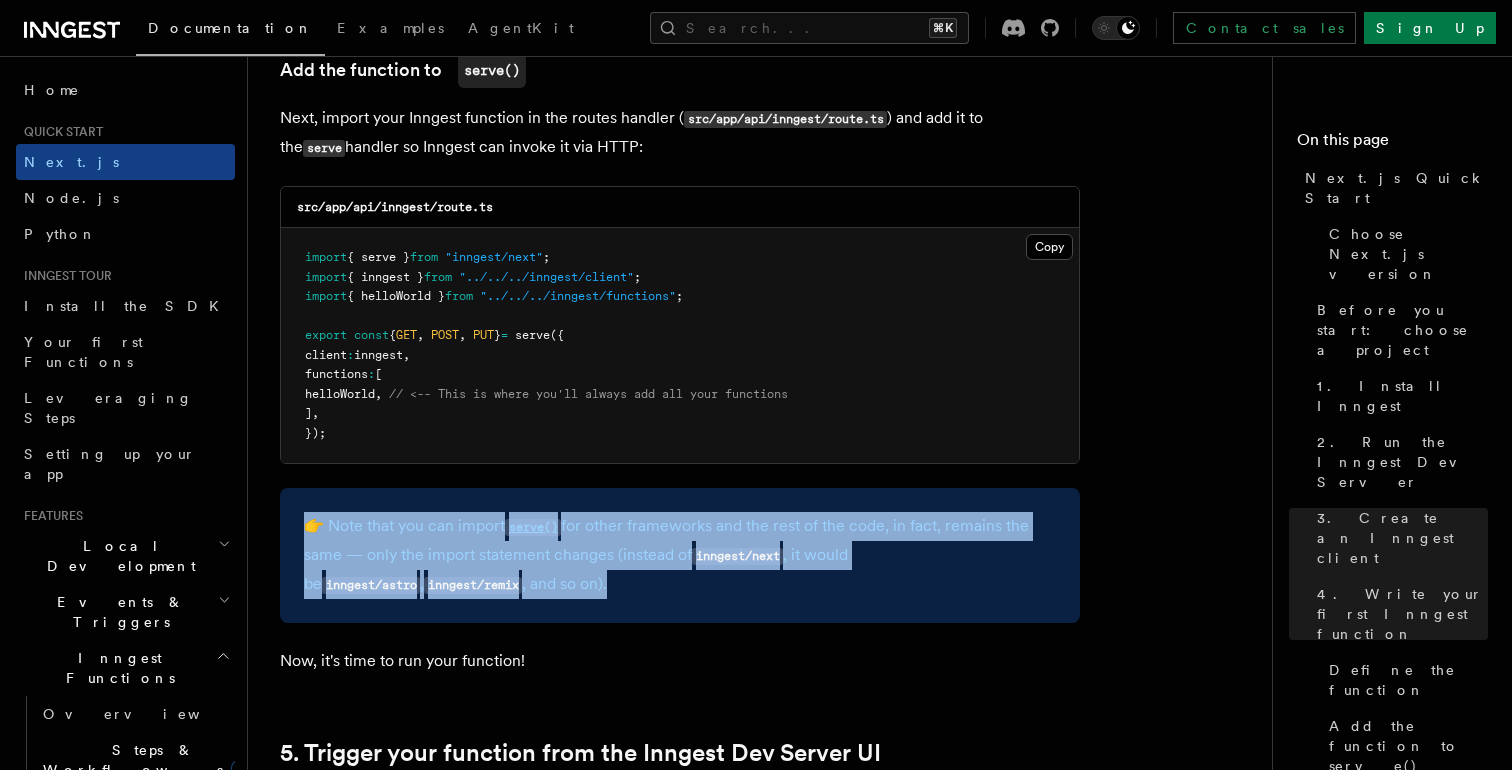 drag, startPoint x: 647, startPoint y: 512, endPoint x: 693, endPoint y: 596, distance: 95.77056 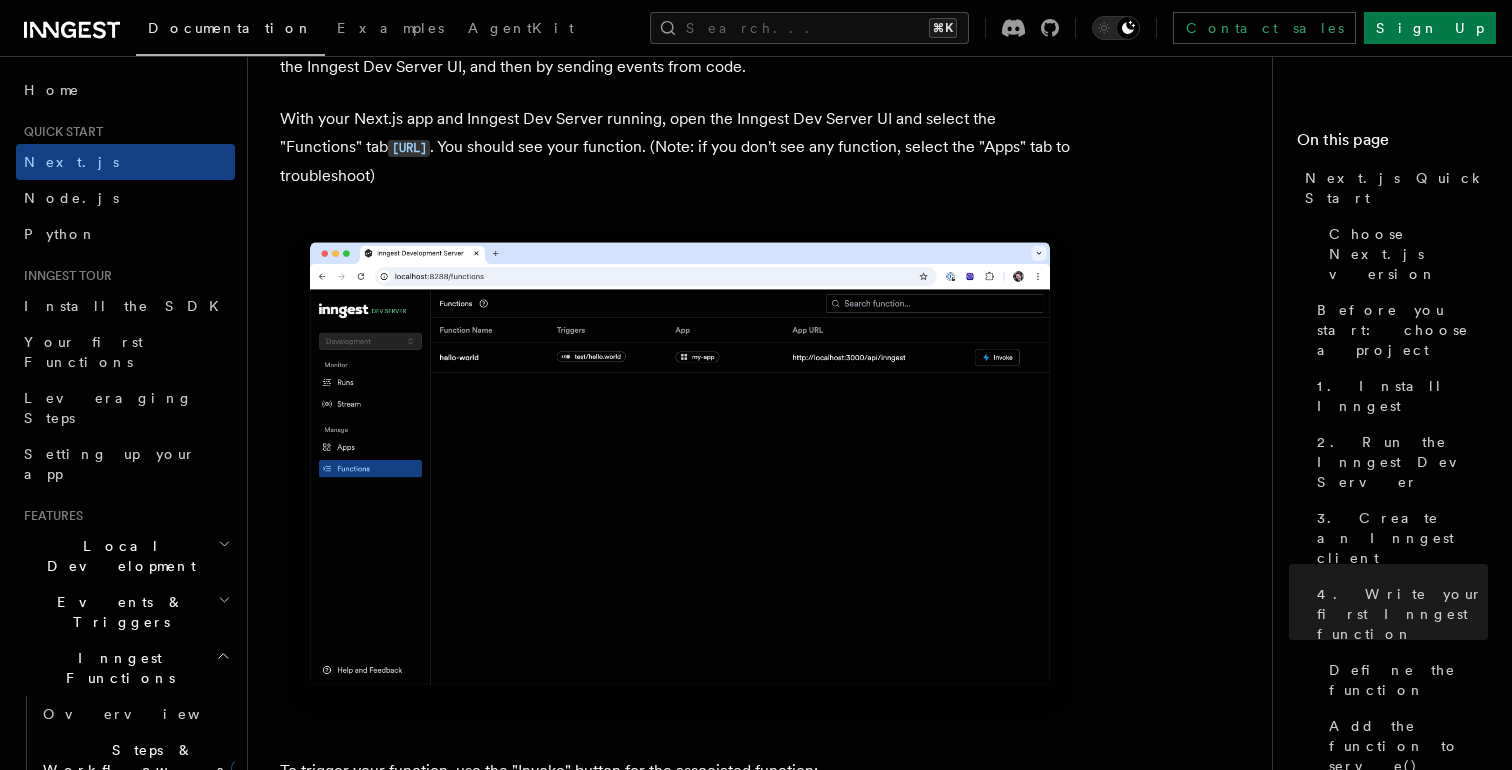 scroll, scrollTop: 4735, scrollLeft: 0, axis: vertical 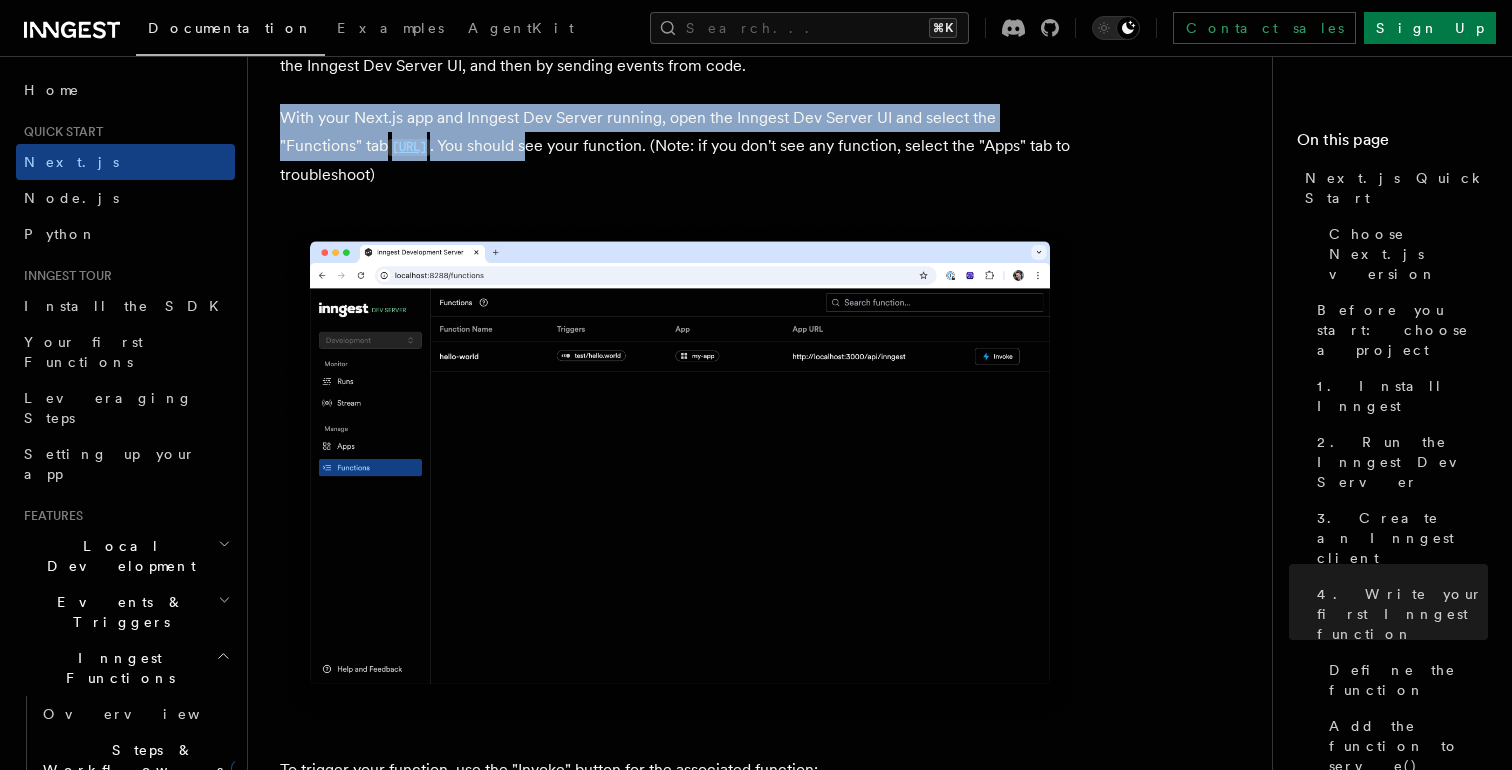 drag, startPoint x: 633, startPoint y: 139, endPoint x: 620, endPoint y: 109, distance: 32.695564 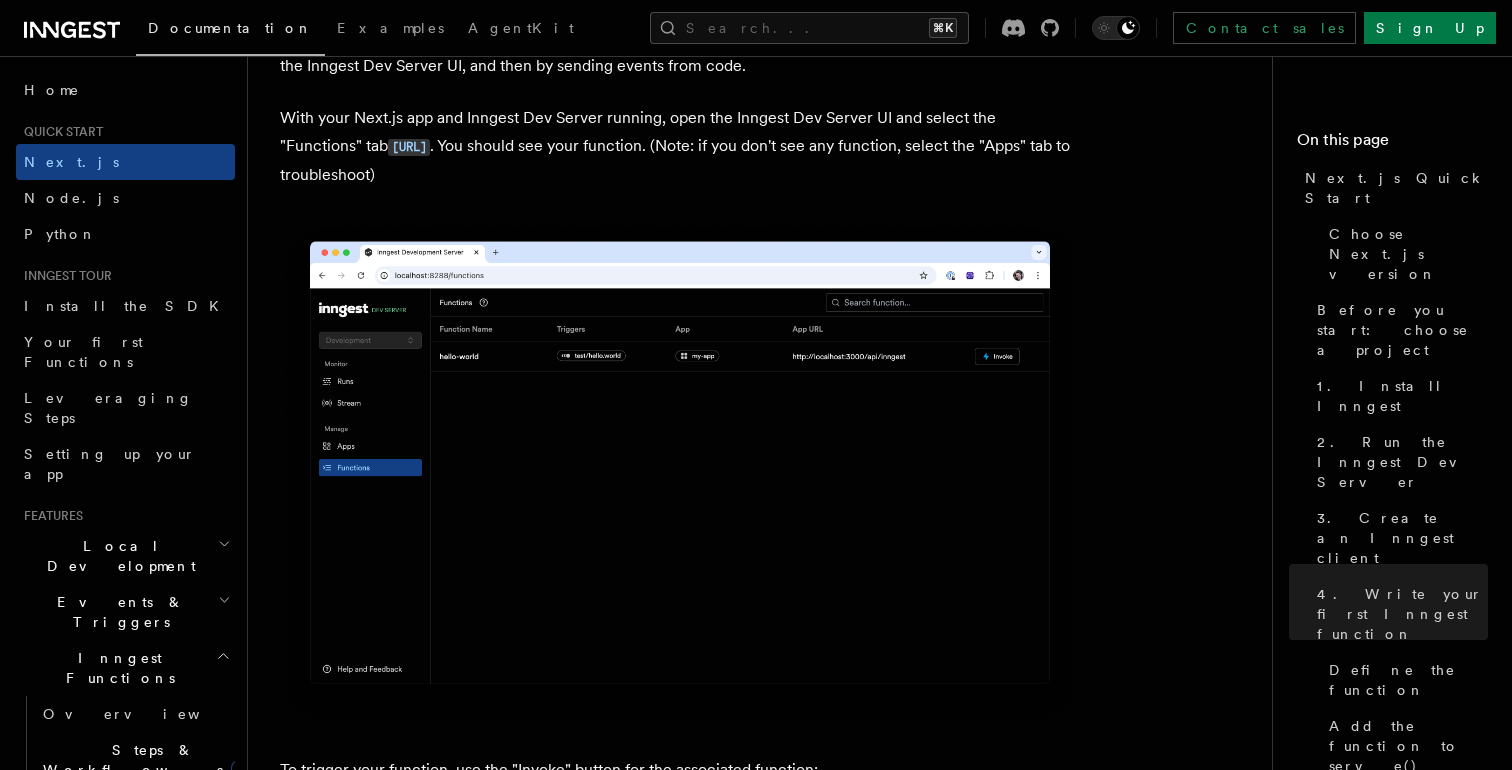 drag, startPoint x: 620, startPoint y: 109, endPoint x: 637, endPoint y: 190, distance: 82.764725 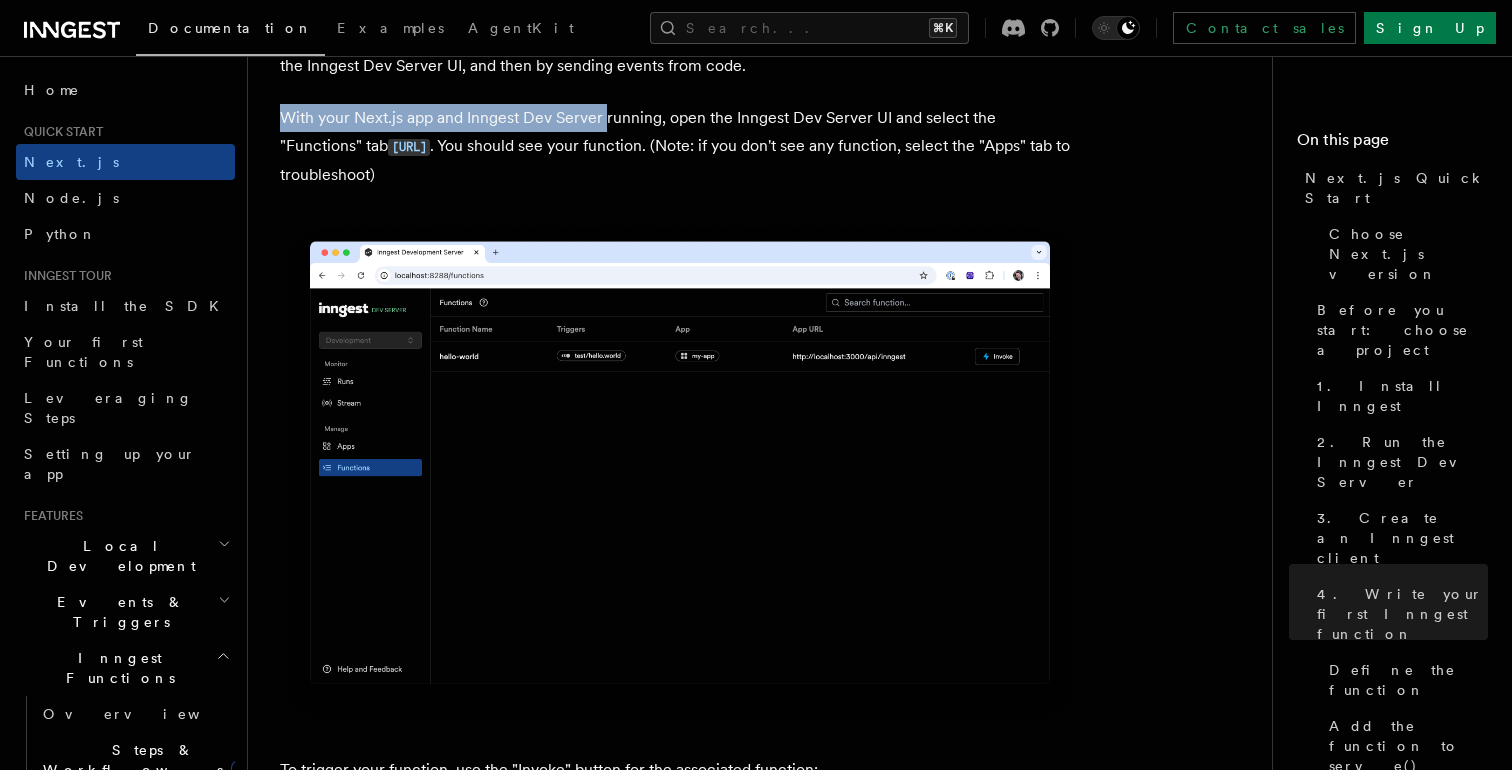 drag, startPoint x: 637, startPoint y: 190, endPoint x: 610, endPoint y: 125, distance: 70.38466 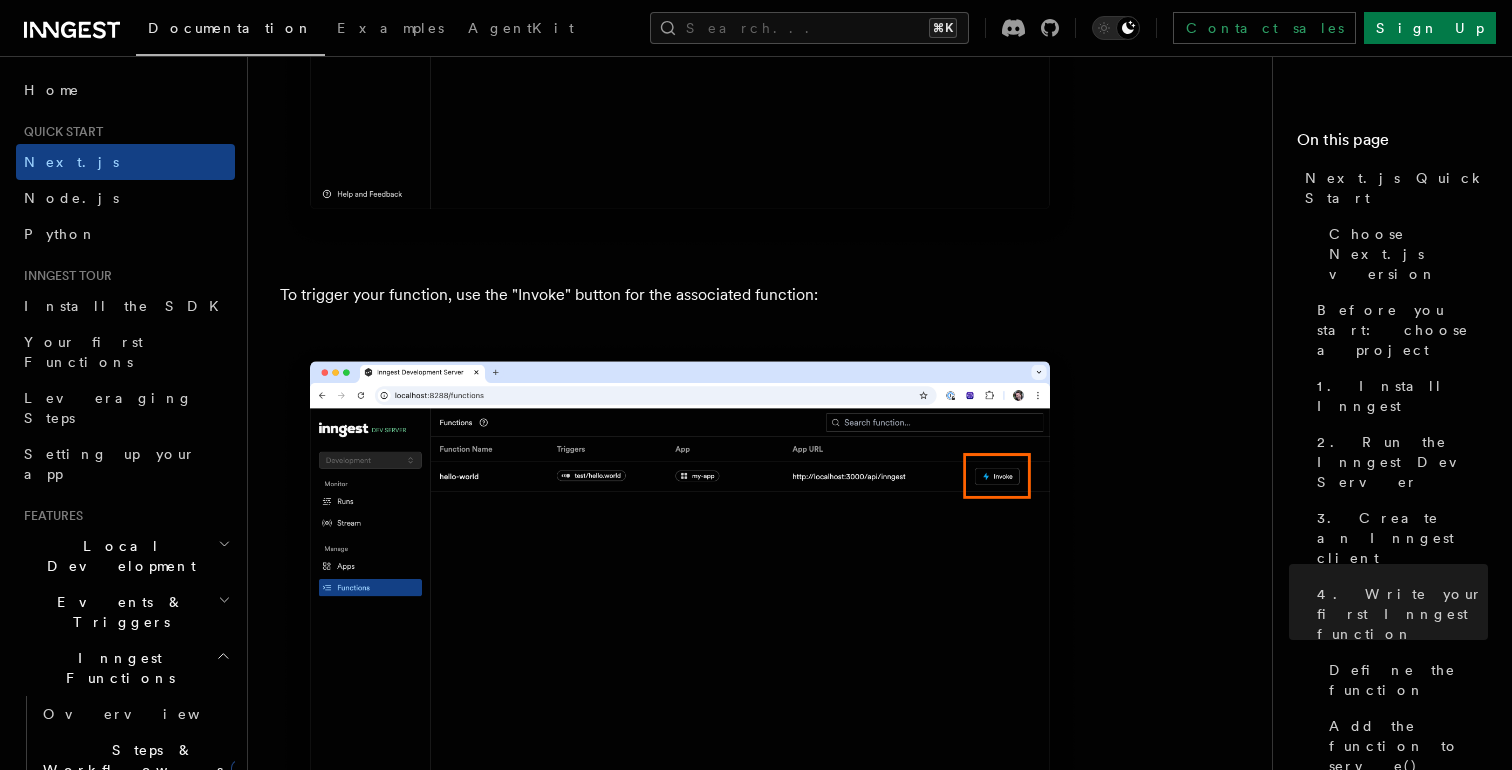 scroll, scrollTop: 5240, scrollLeft: 0, axis: vertical 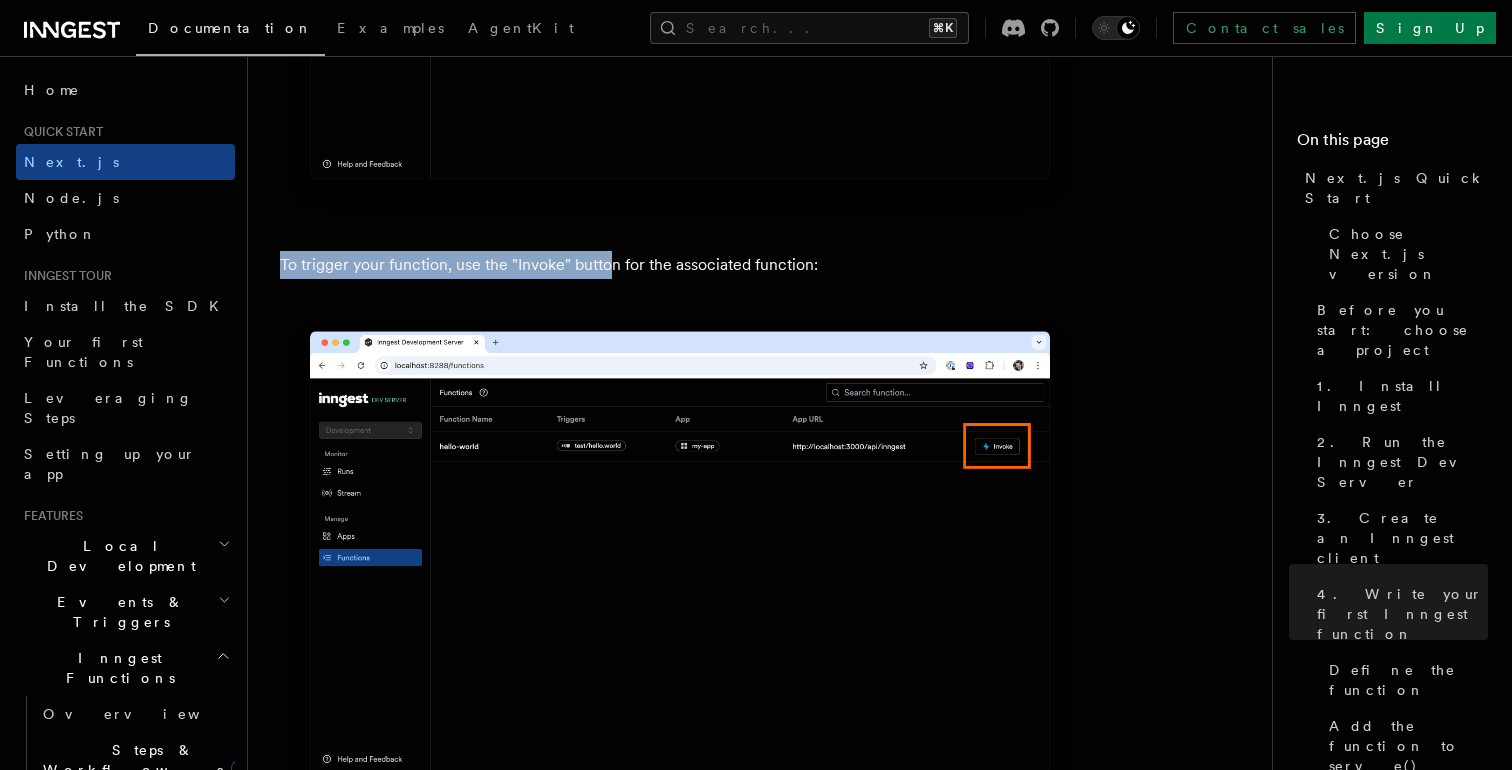 drag, startPoint x: 612, startPoint y: 268, endPoint x: 633, endPoint y: 292, distance: 31.890438 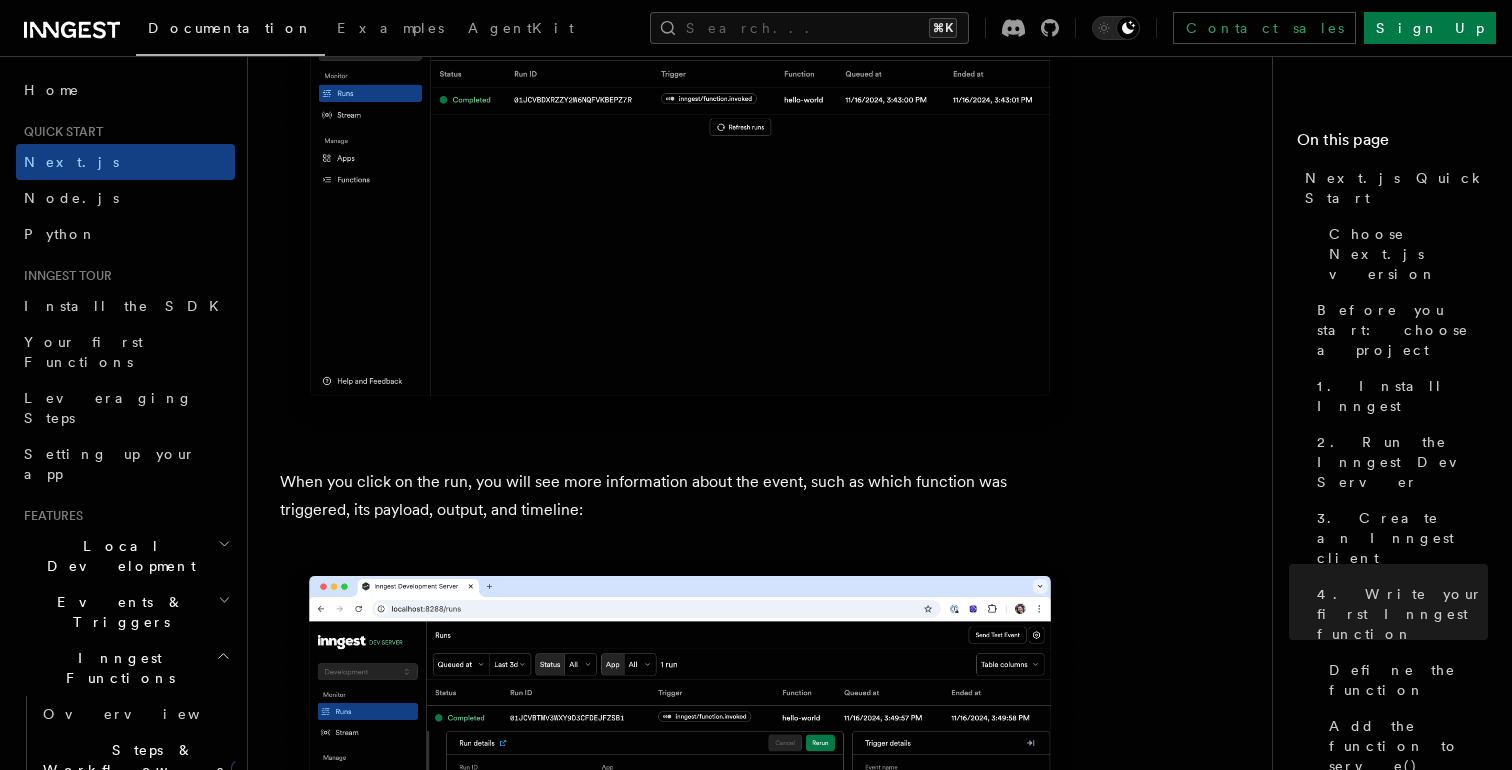 scroll, scrollTop: 7306, scrollLeft: 0, axis: vertical 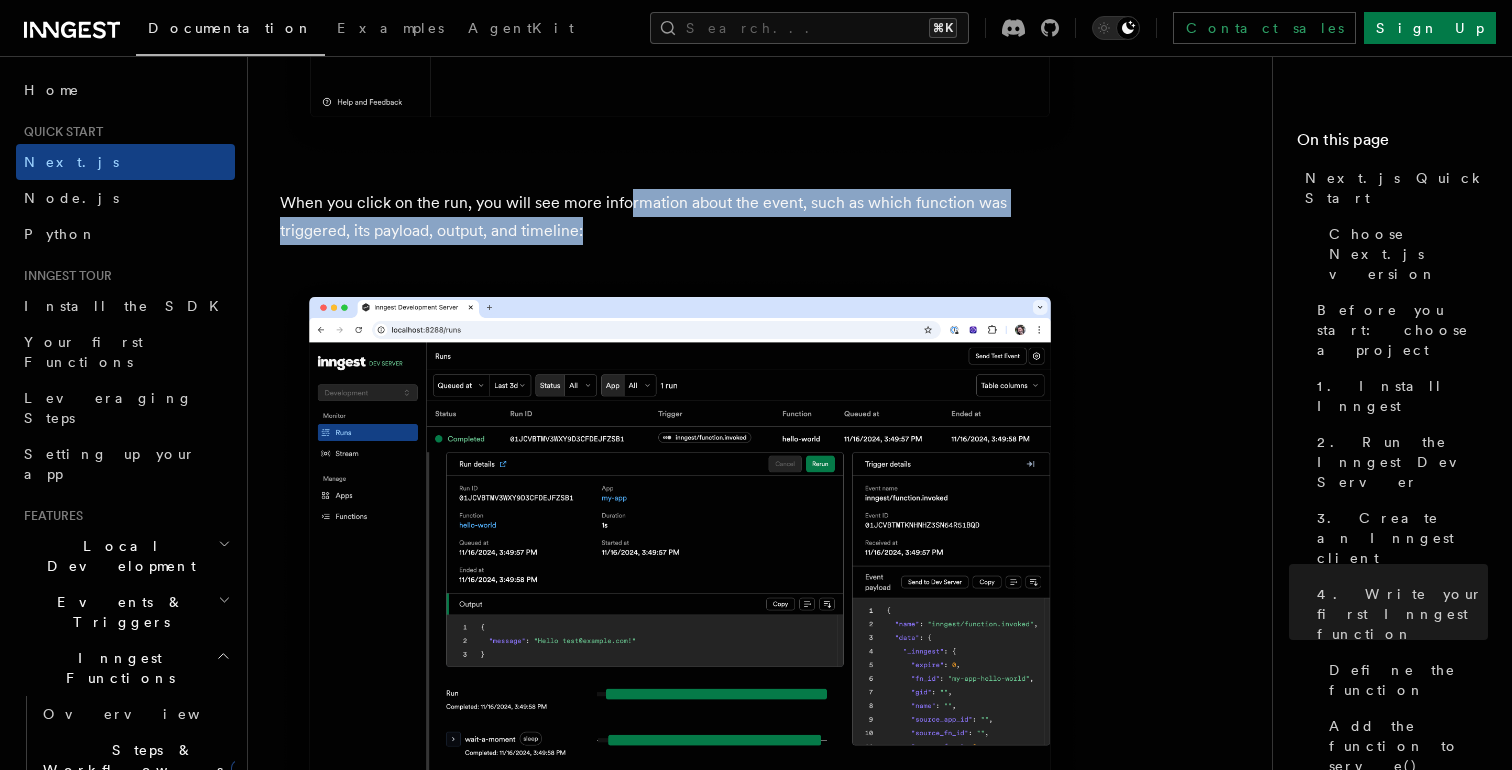 drag, startPoint x: 653, startPoint y: 247, endPoint x: 629, endPoint y: 197, distance: 55.461697 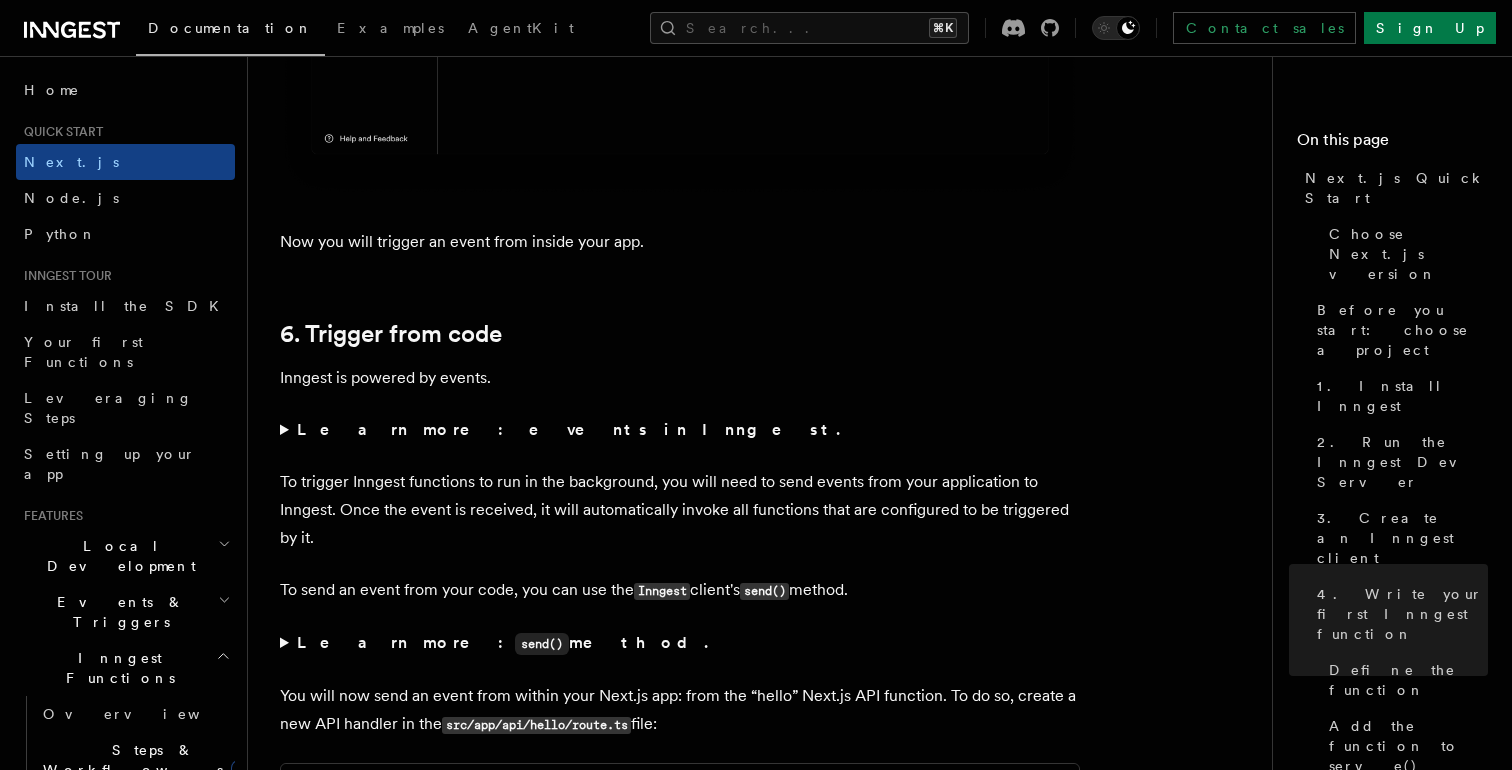 scroll, scrollTop: 9921, scrollLeft: 0, axis: vertical 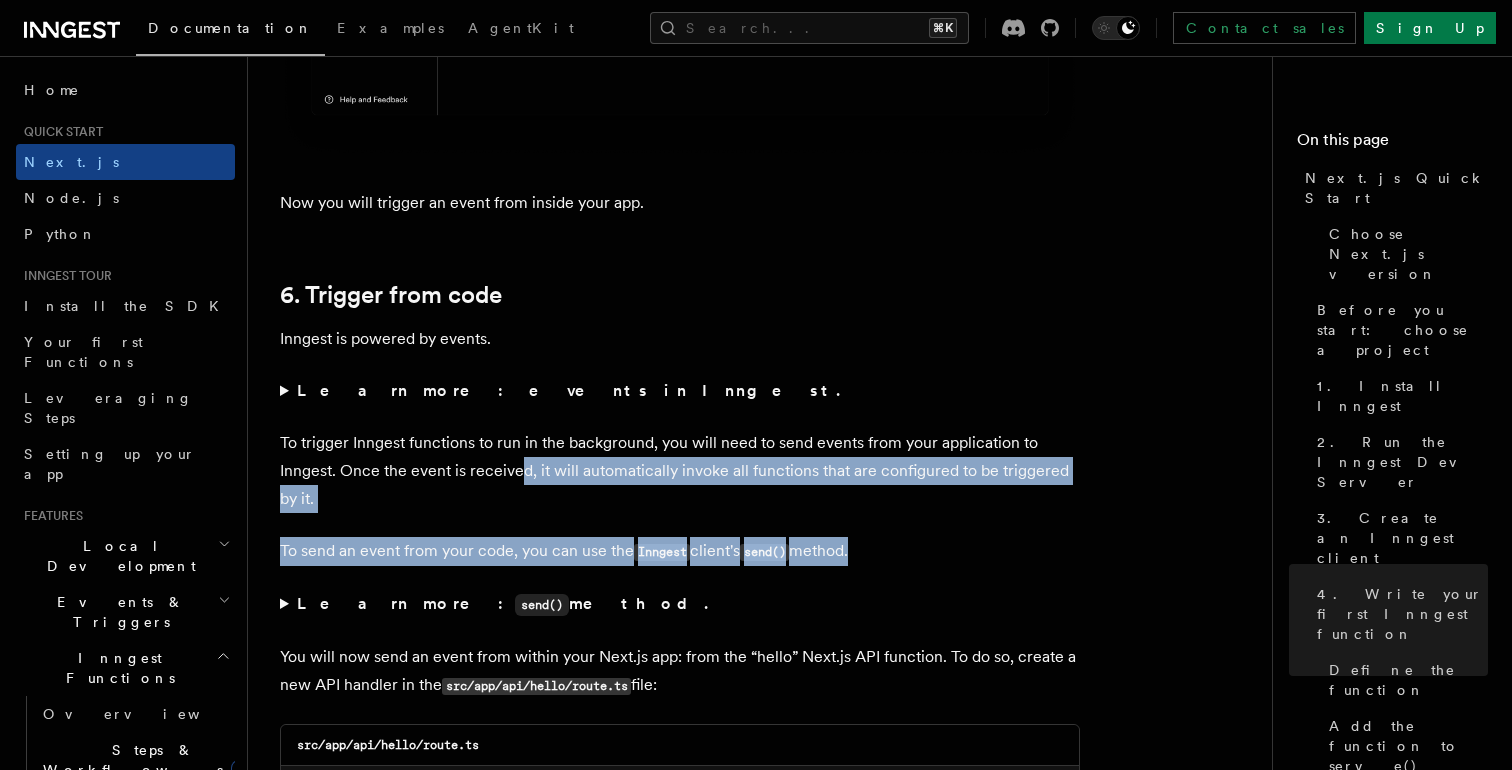 drag, startPoint x: 517, startPoint y: 476, endPoint x: 534, endPoint y: 576, distance: 101.43471 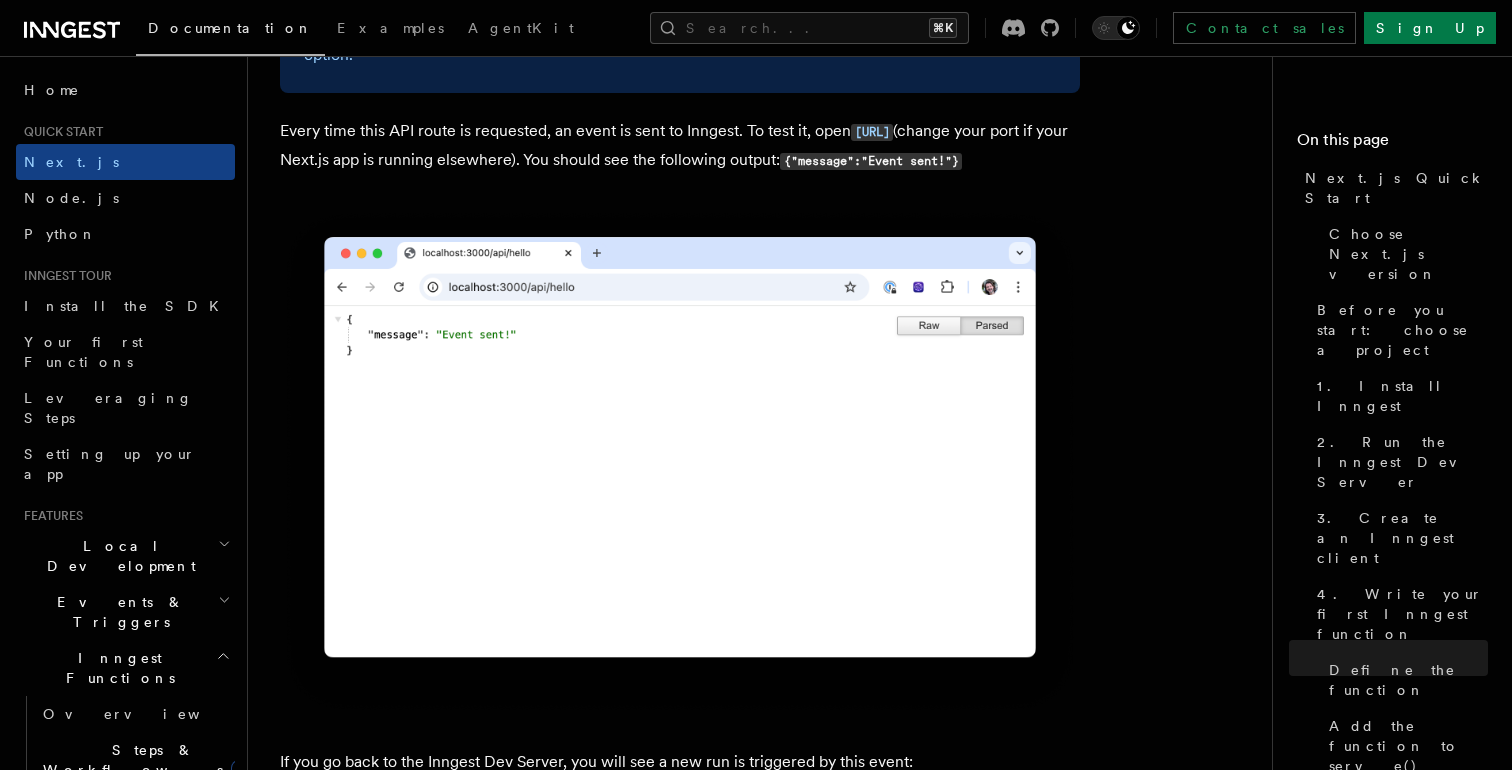 scroll, scrollTop: 11302, scrollLeft: 0, axis: vertical 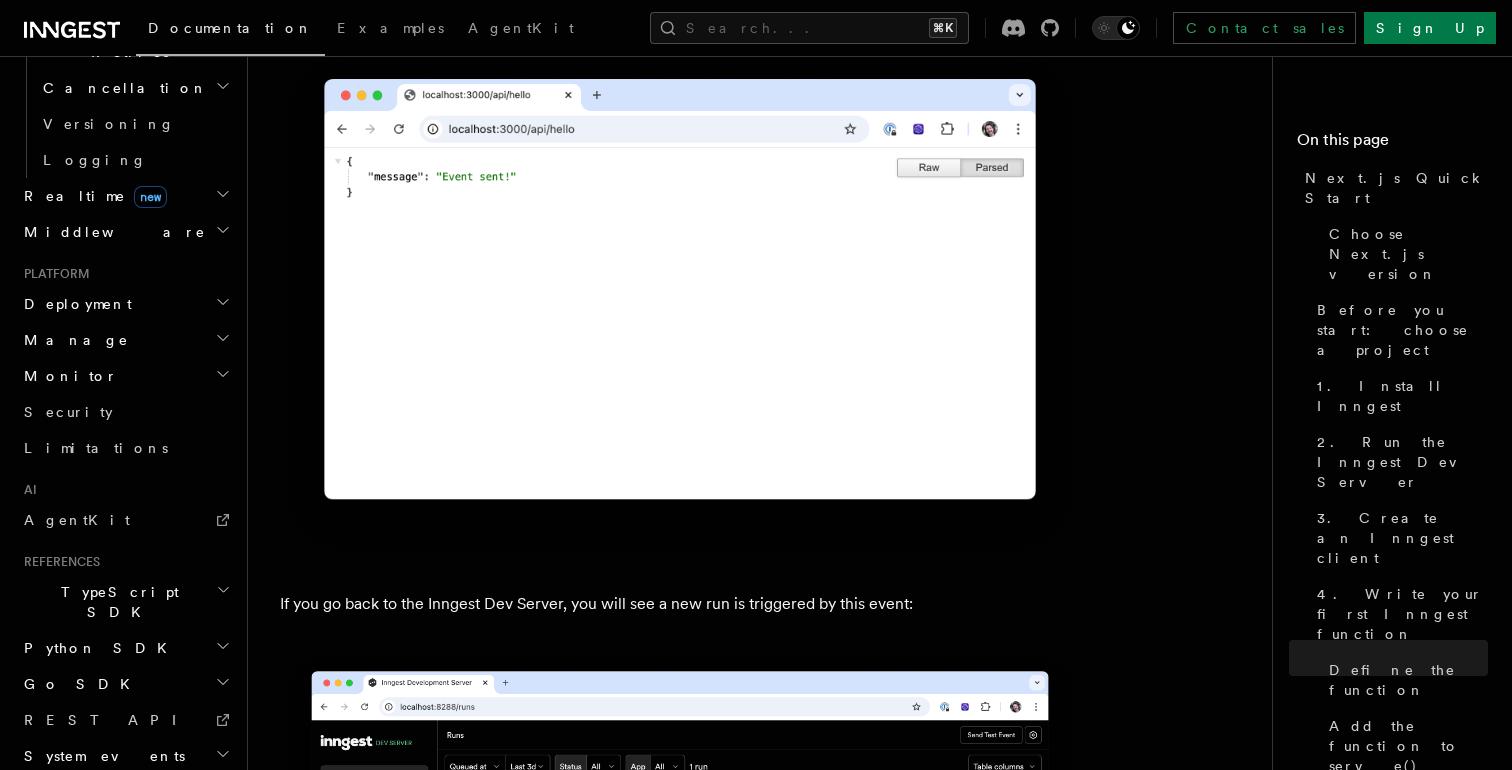 click on "TypeScript SDK" at bounding box center (125, 602) 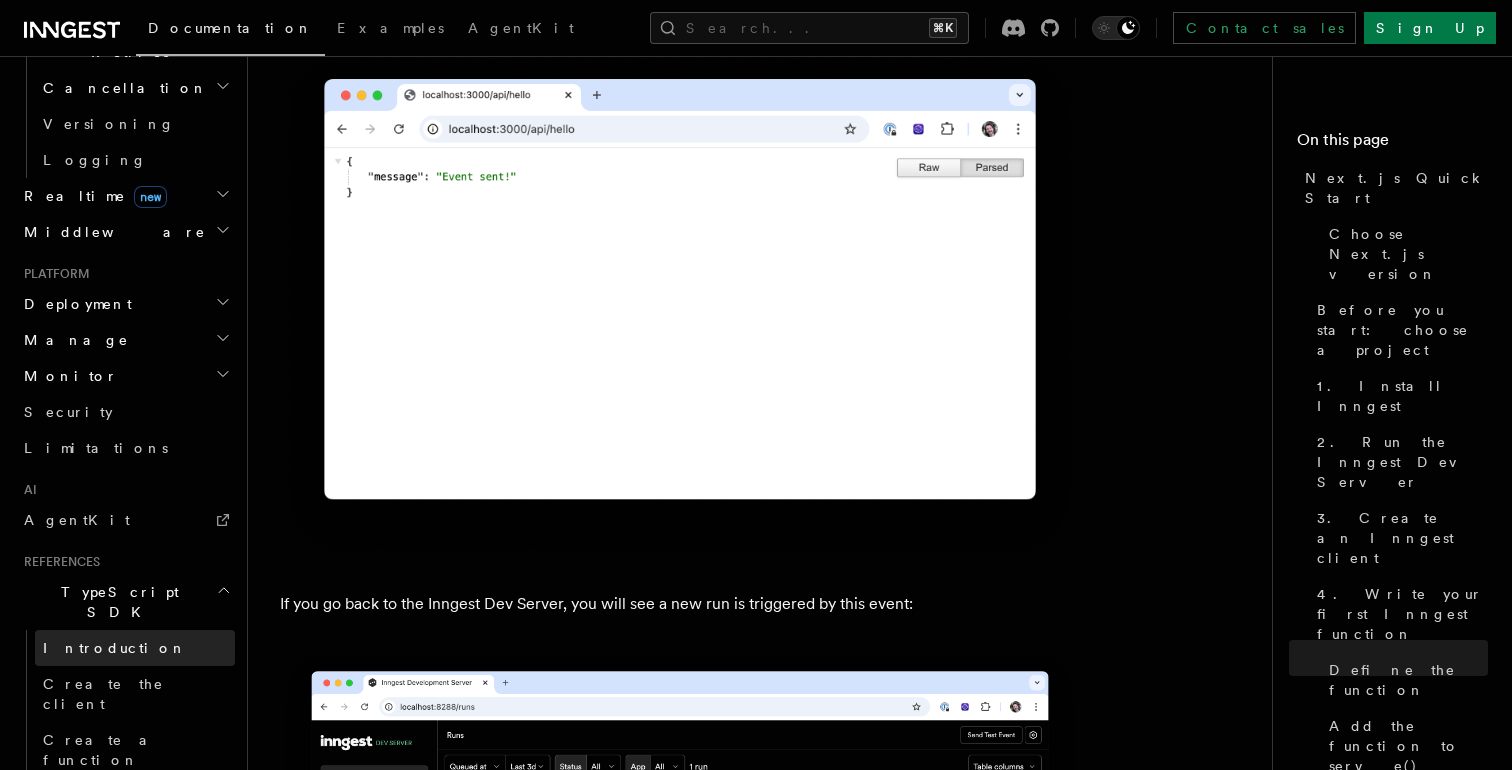 click on "Introduction" at bounding box center (135, 648) 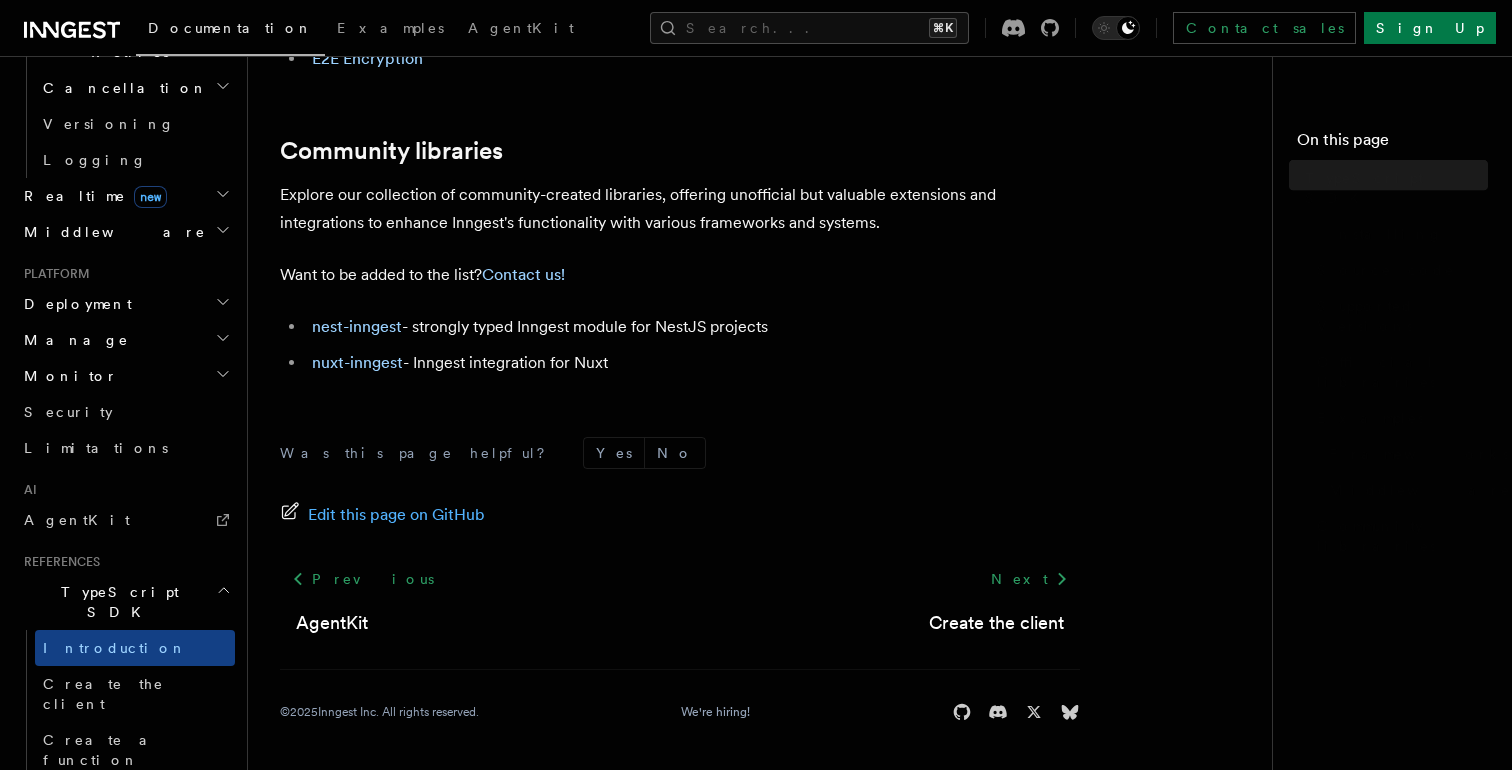 scroll, scrollTop: 0, scrollLeft: 0, axis: both 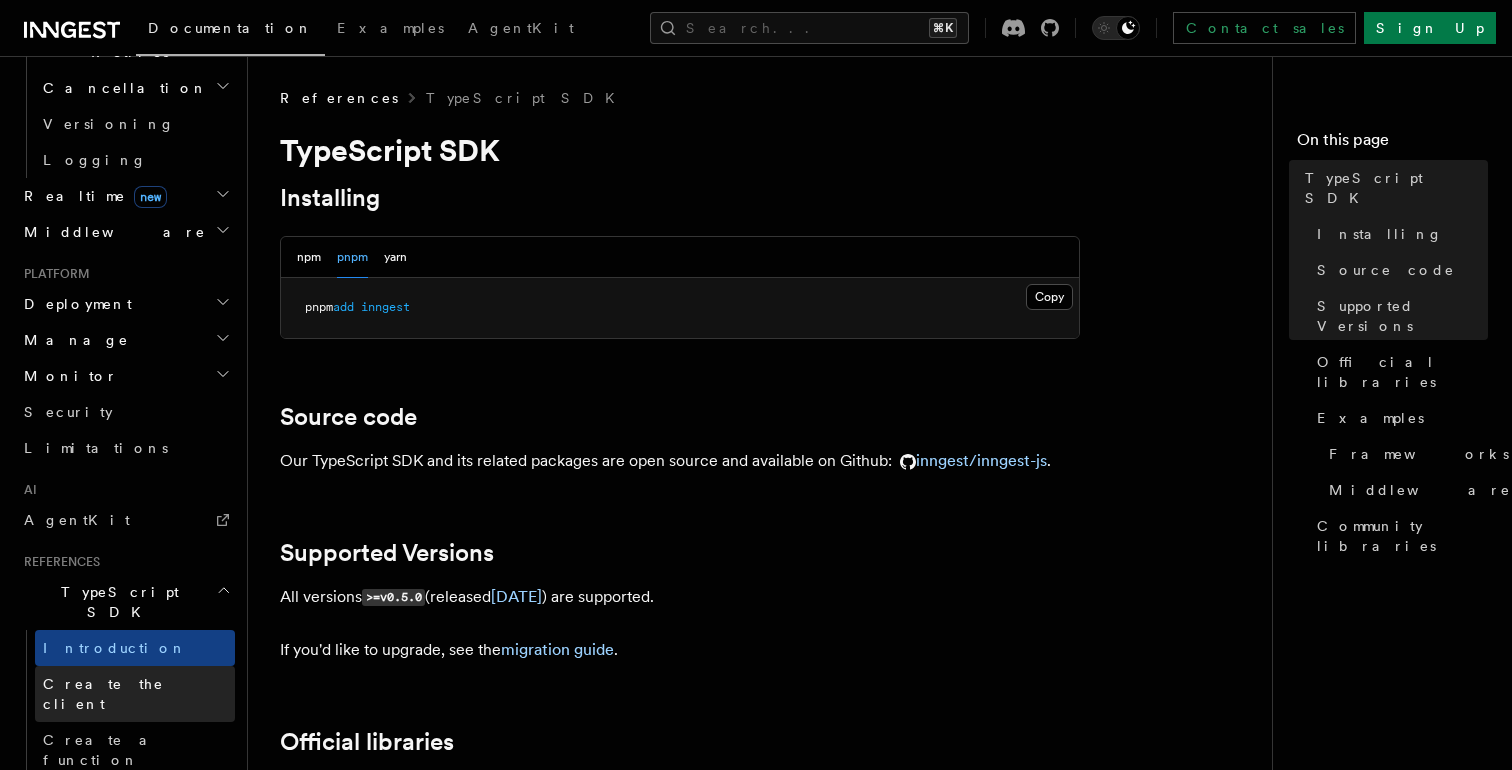 click on "Create the client" at bounding box center [103, 694] 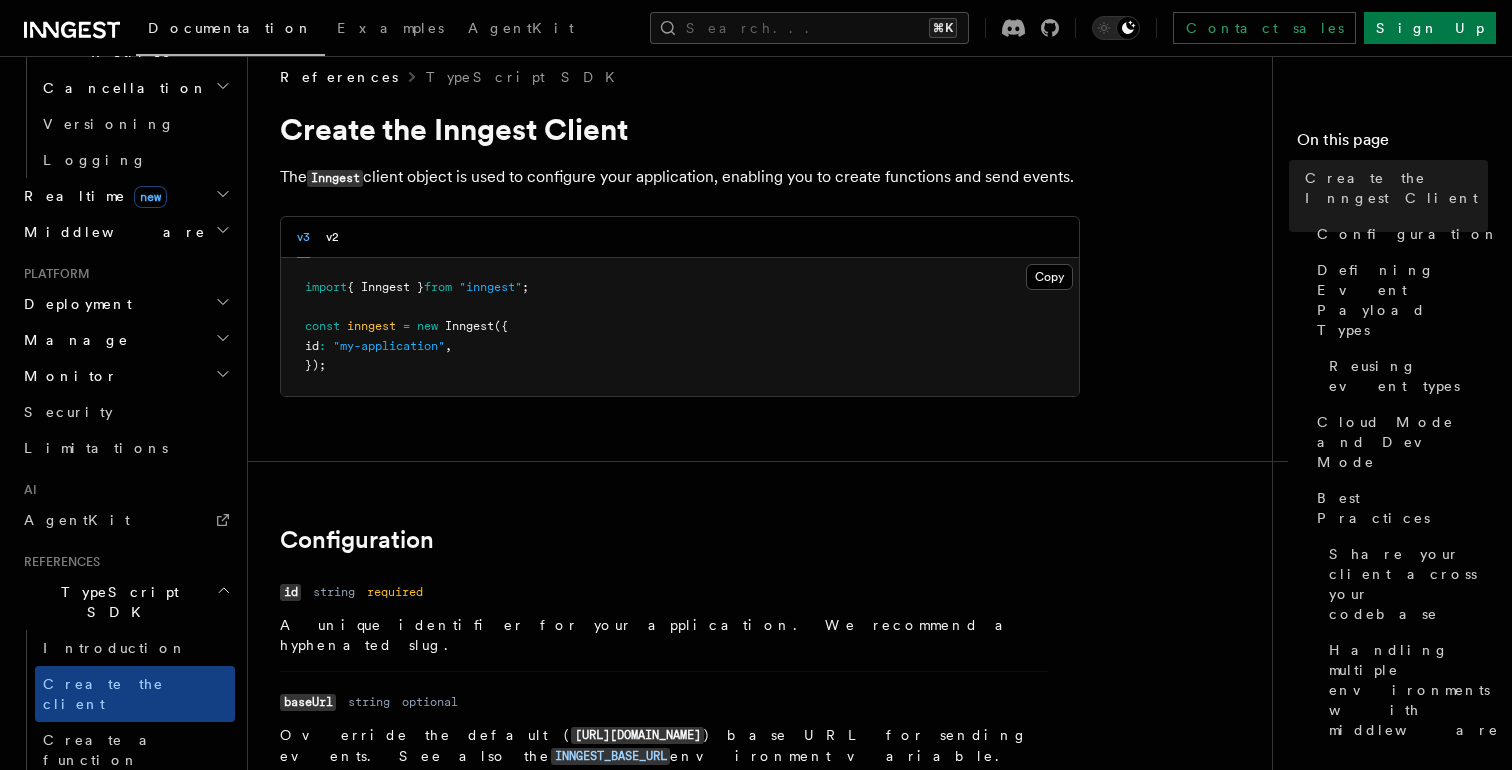 scroll, scrollTop: 460, scrollLeft: 0, axis: vertical 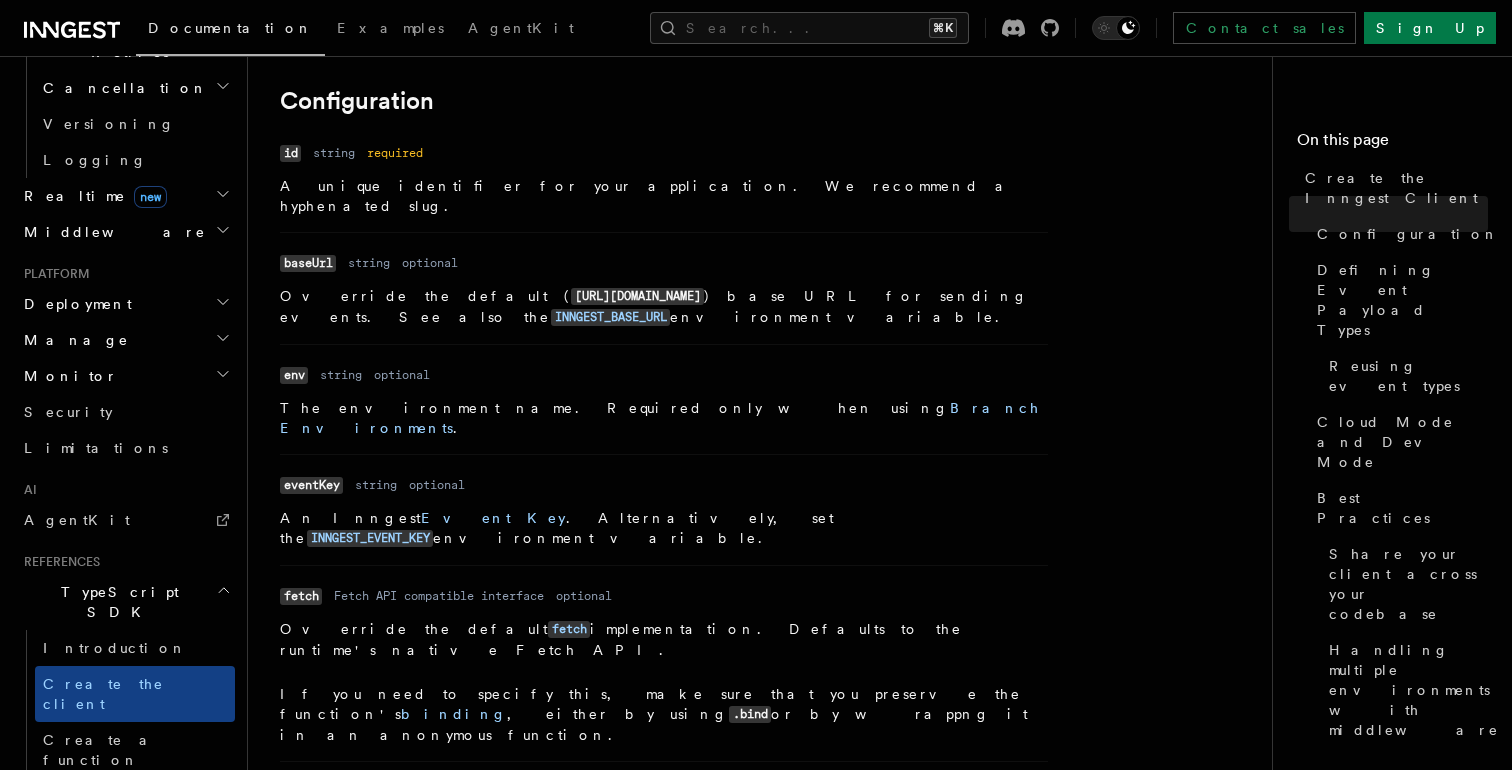drag, startPoint x: 346, startPoint y: 305, endPoint x: 309, endPoint y: 265, distance: 54.48853 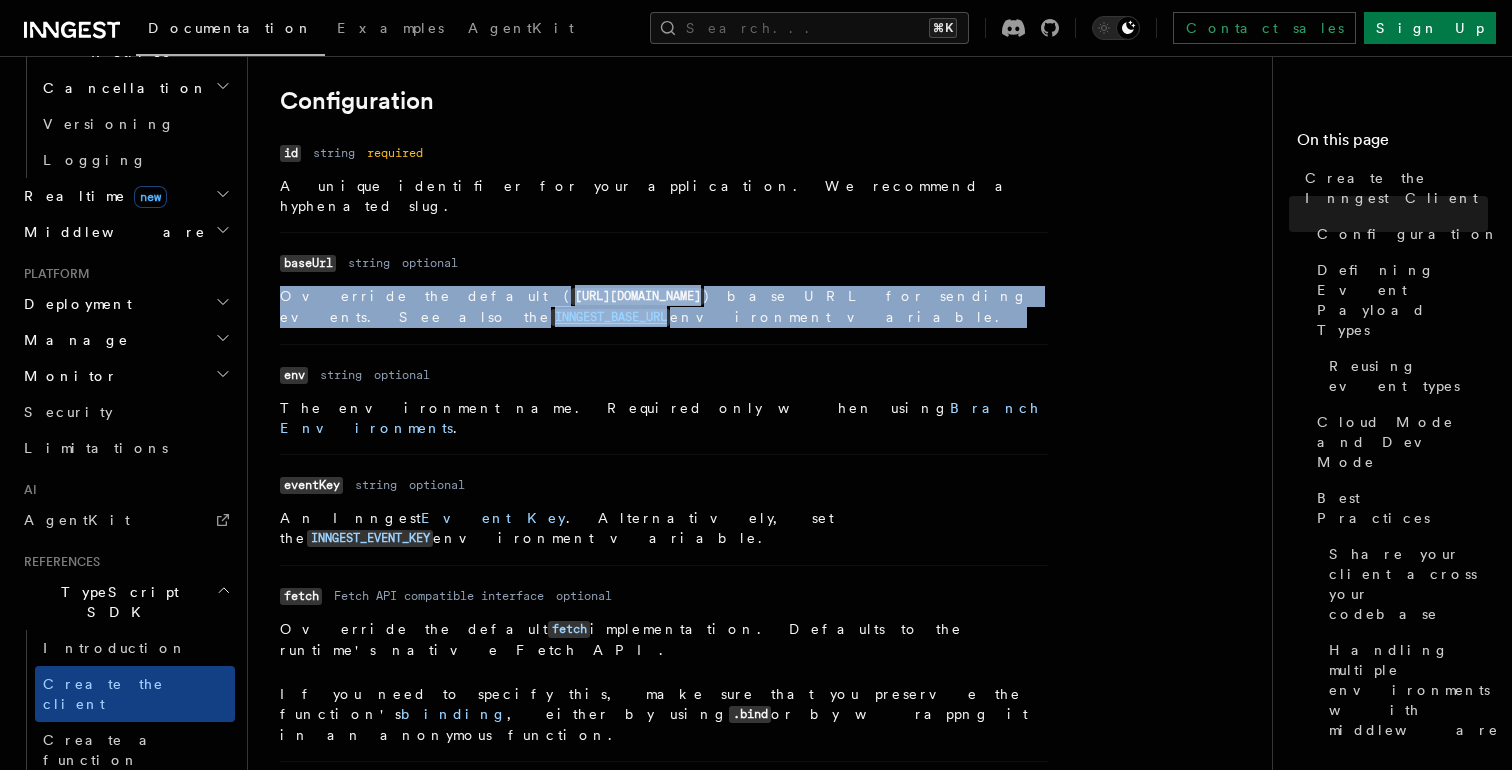 drag, startPoint x: 309, startPoint y: 265, endPoint x: 333, endPoint y: 297, distance: 40 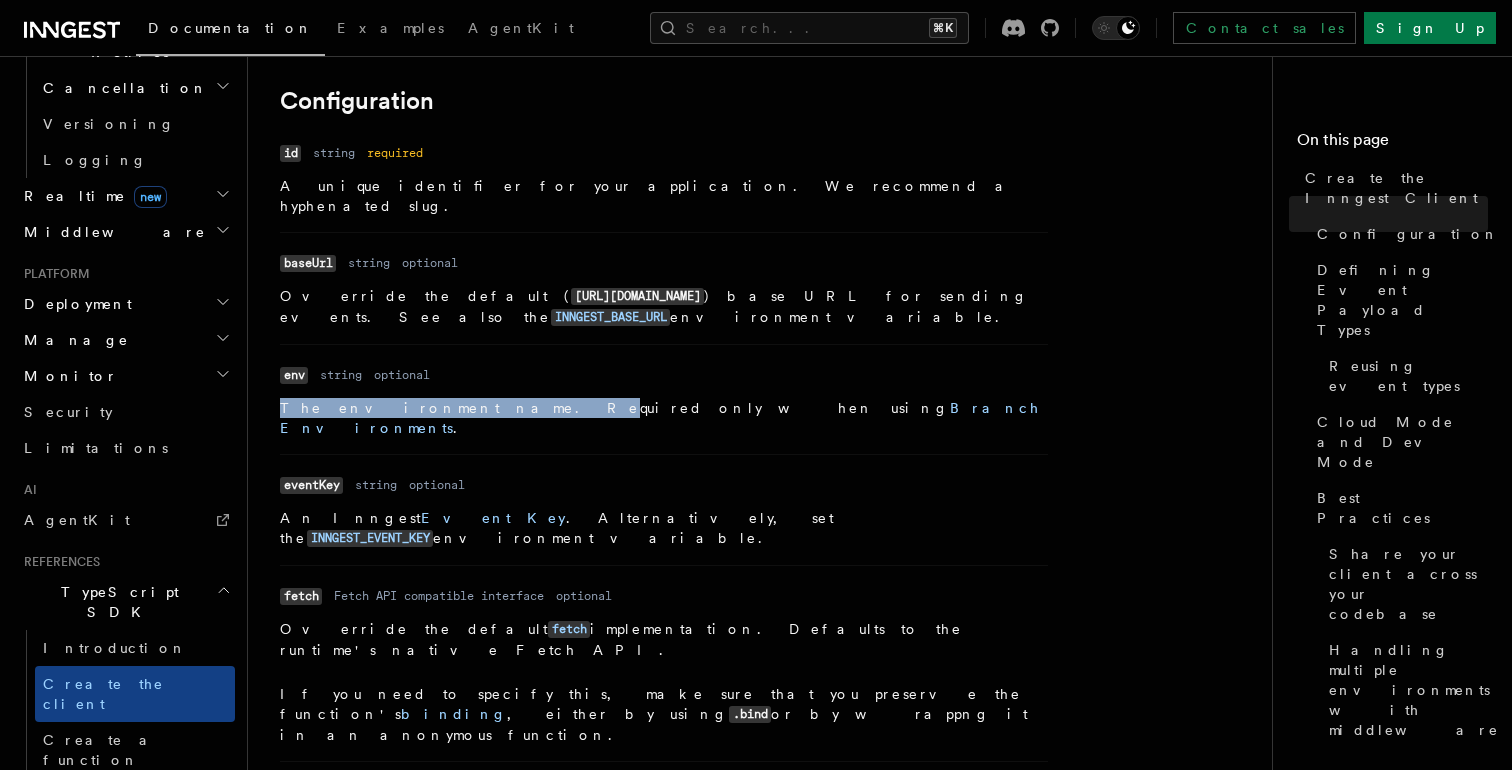 drag, startPoint x: 402, startPoint y: 368, endPoint x: 442, endPoint y: 398, distance: 50 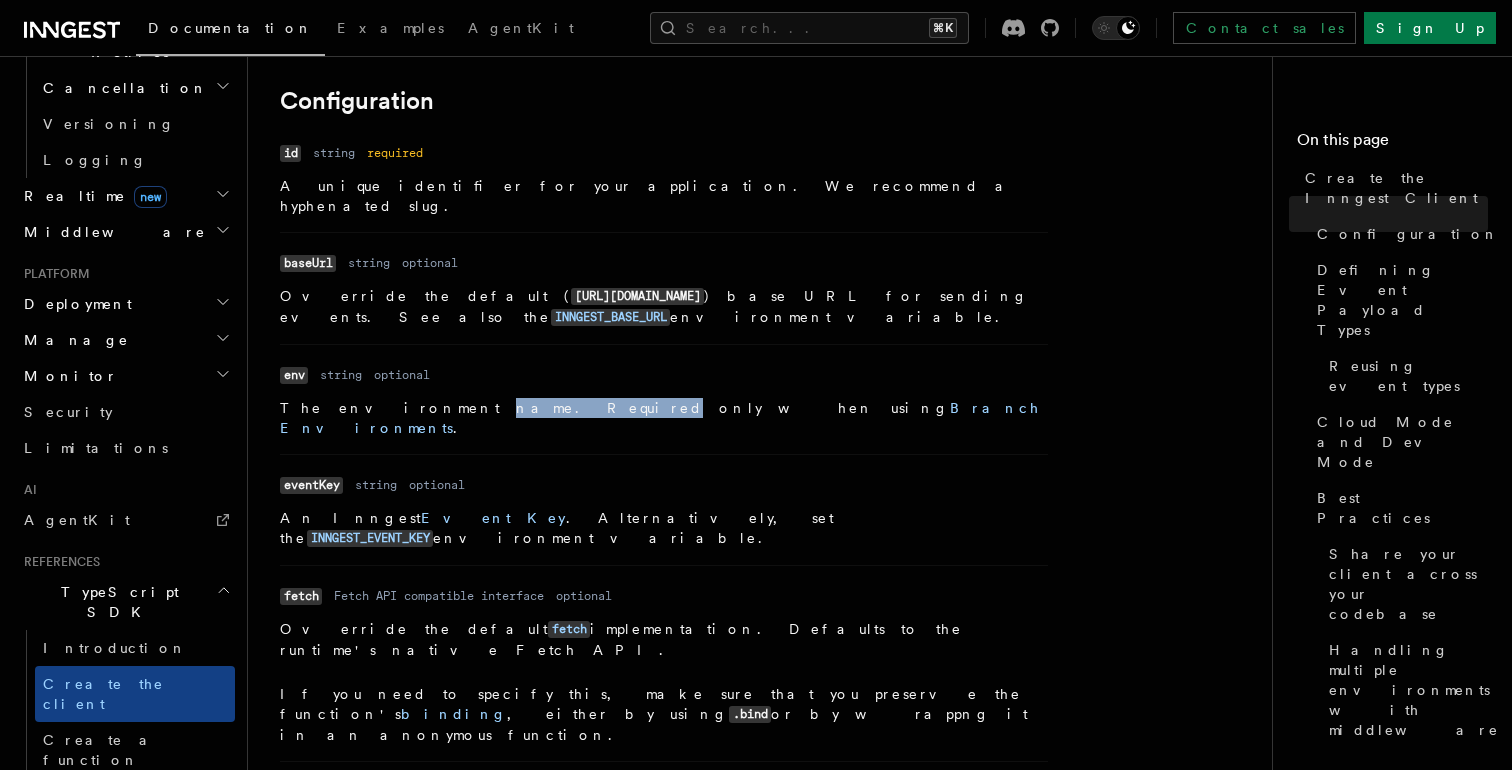 drag, startPoint x: 442, startPoint y: 398, endPoint x: 416, endPoint y: 379, distance: 32.202484 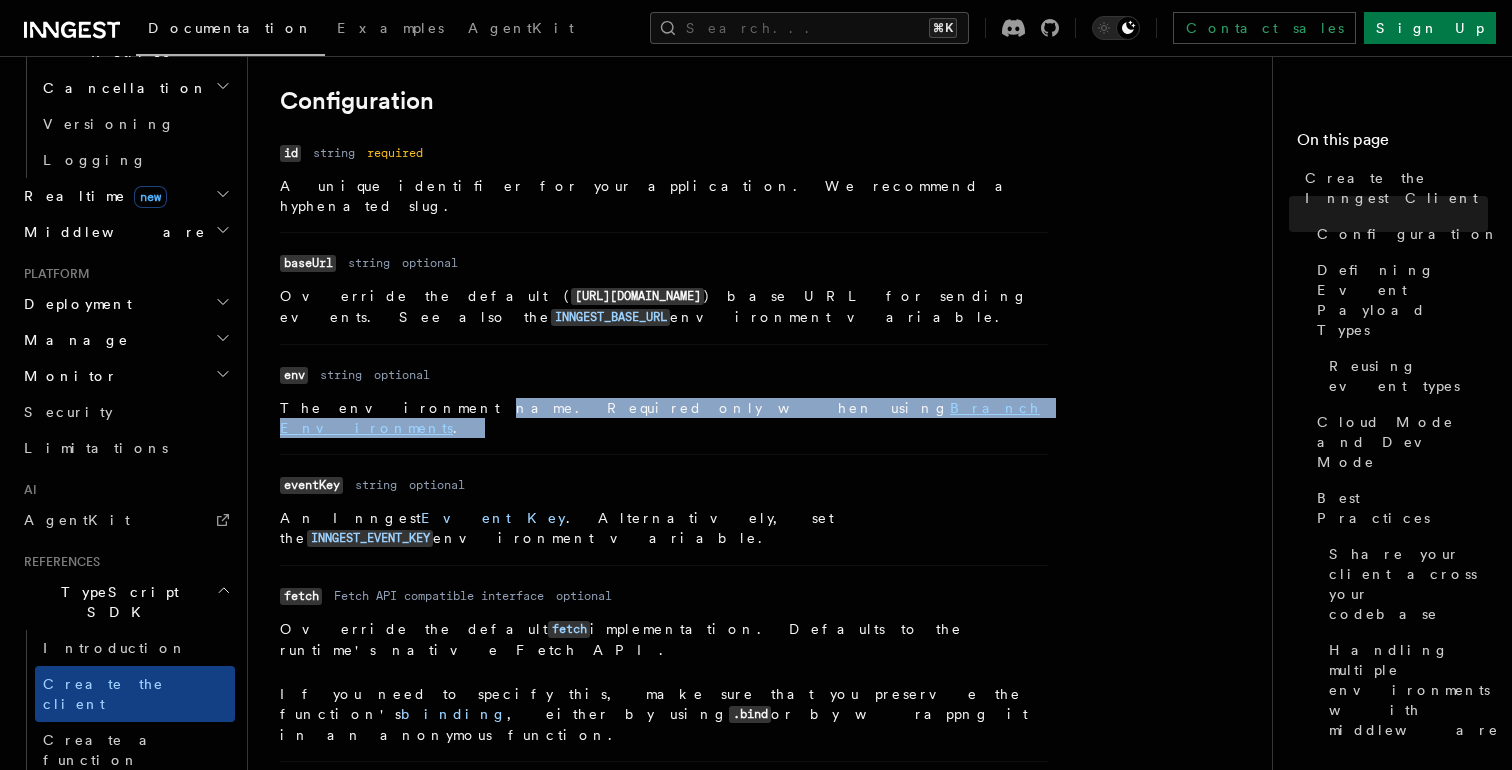 drag, startPoint x: 416, startPoint y: 379, endPoint x: 450, endPoint y: 407, distance: 44.04543 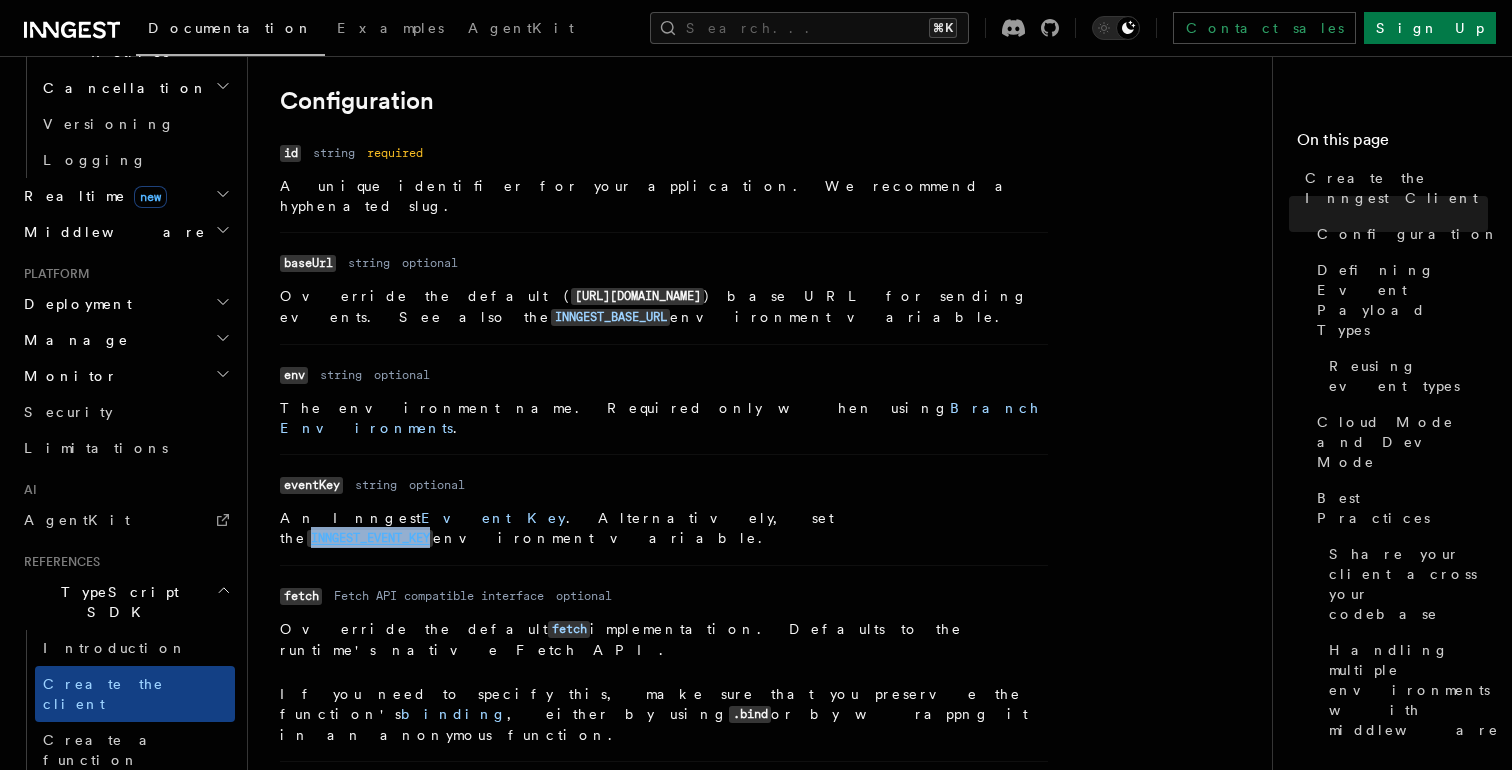 drag, startPoint x: 549, startPoint y: 483, endPoint x: 675, endPoint y: 474, distance: 126.32102 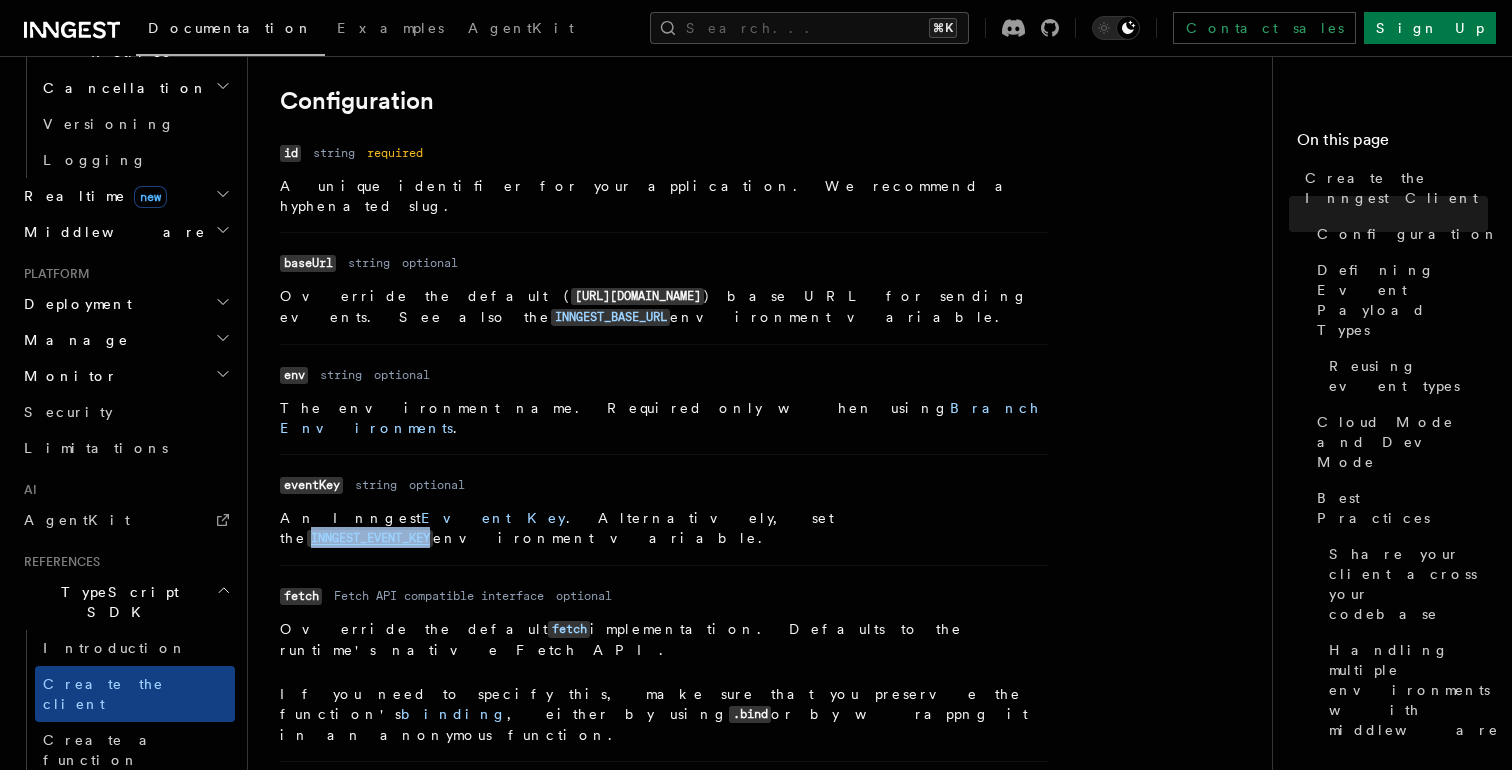 scroll, scrollTop: 565, scrollLeft: 0, axis: vertical 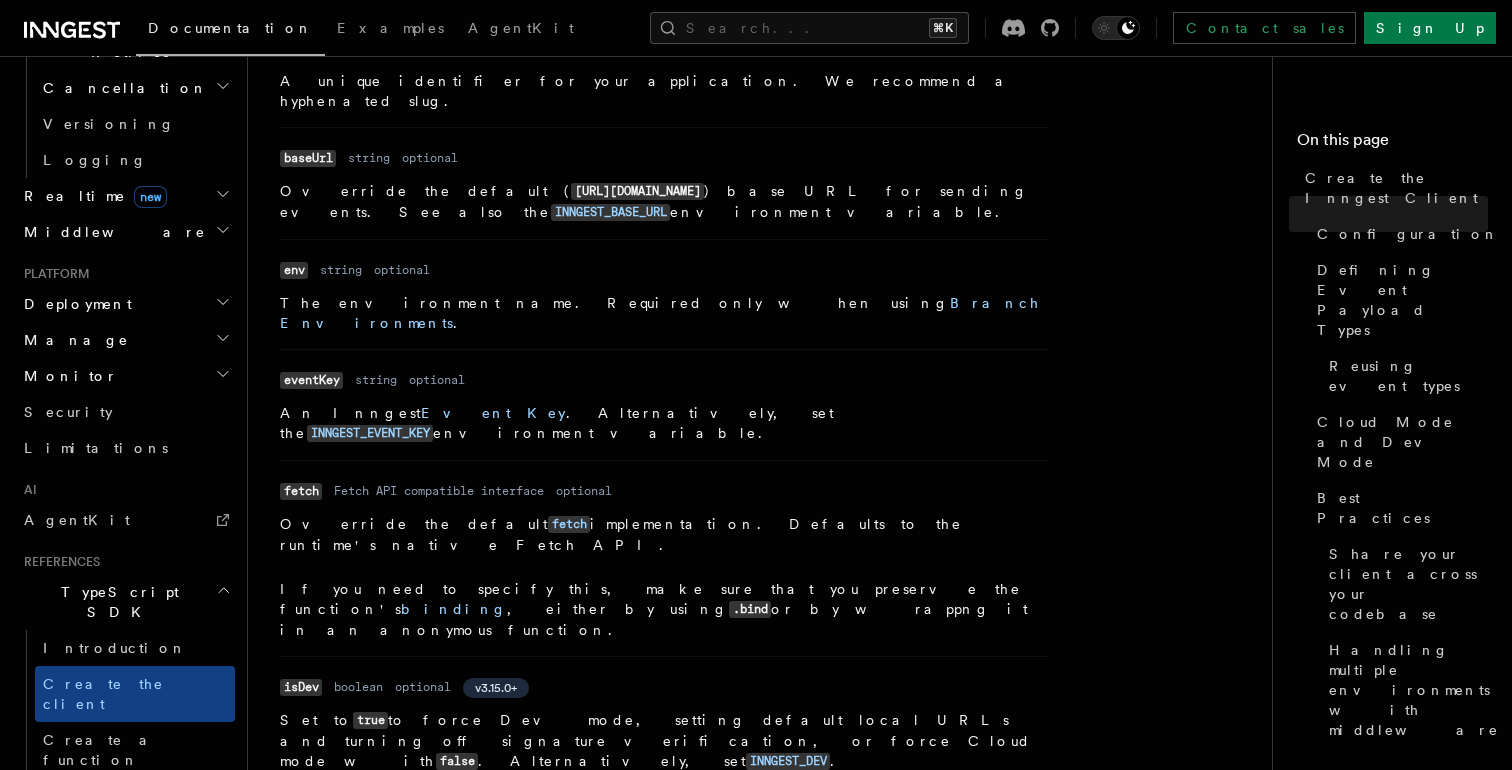 click on "If you need to specify this, make sure that you preserve the function's  binding , either by using  .bind  or by wrappng it in an anonymous function." at bounding box center [664, 609] 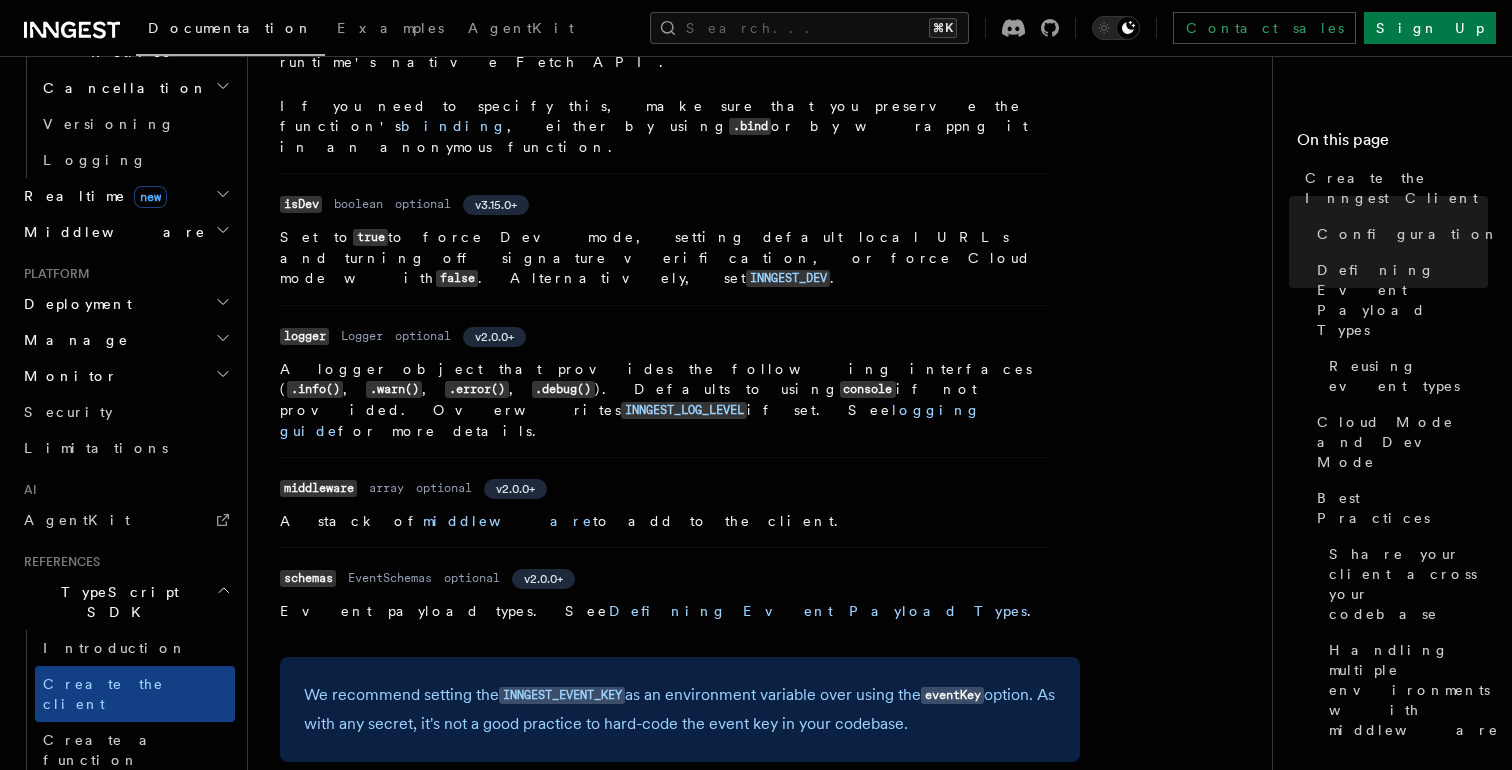 scroll, scrollTop: 1068, scrollLeft: 0, axis: vertical 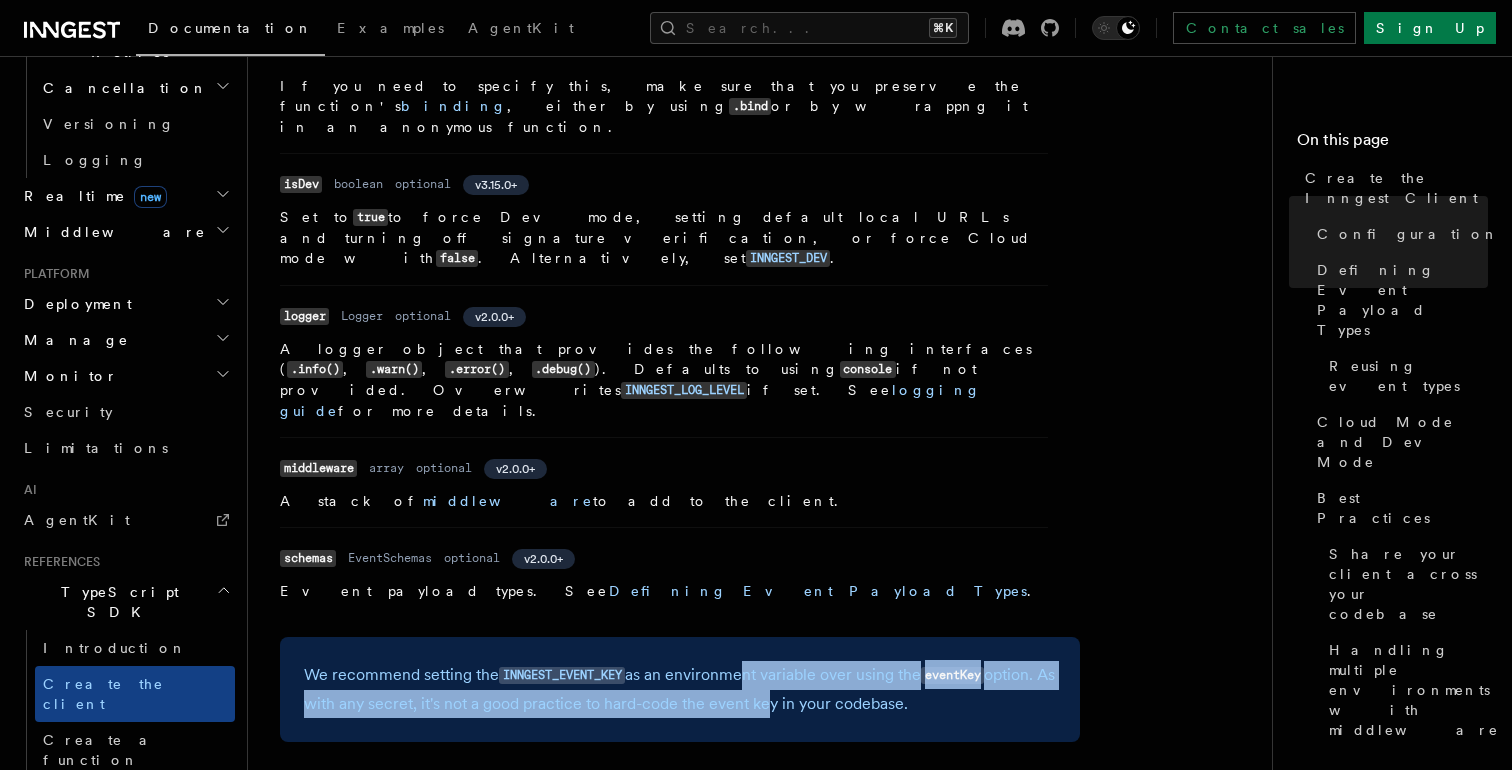 drag, startPoint x: 744, startPoint y: 505, endPoint x: 778, endPoint y: 547, distance: 54.037025 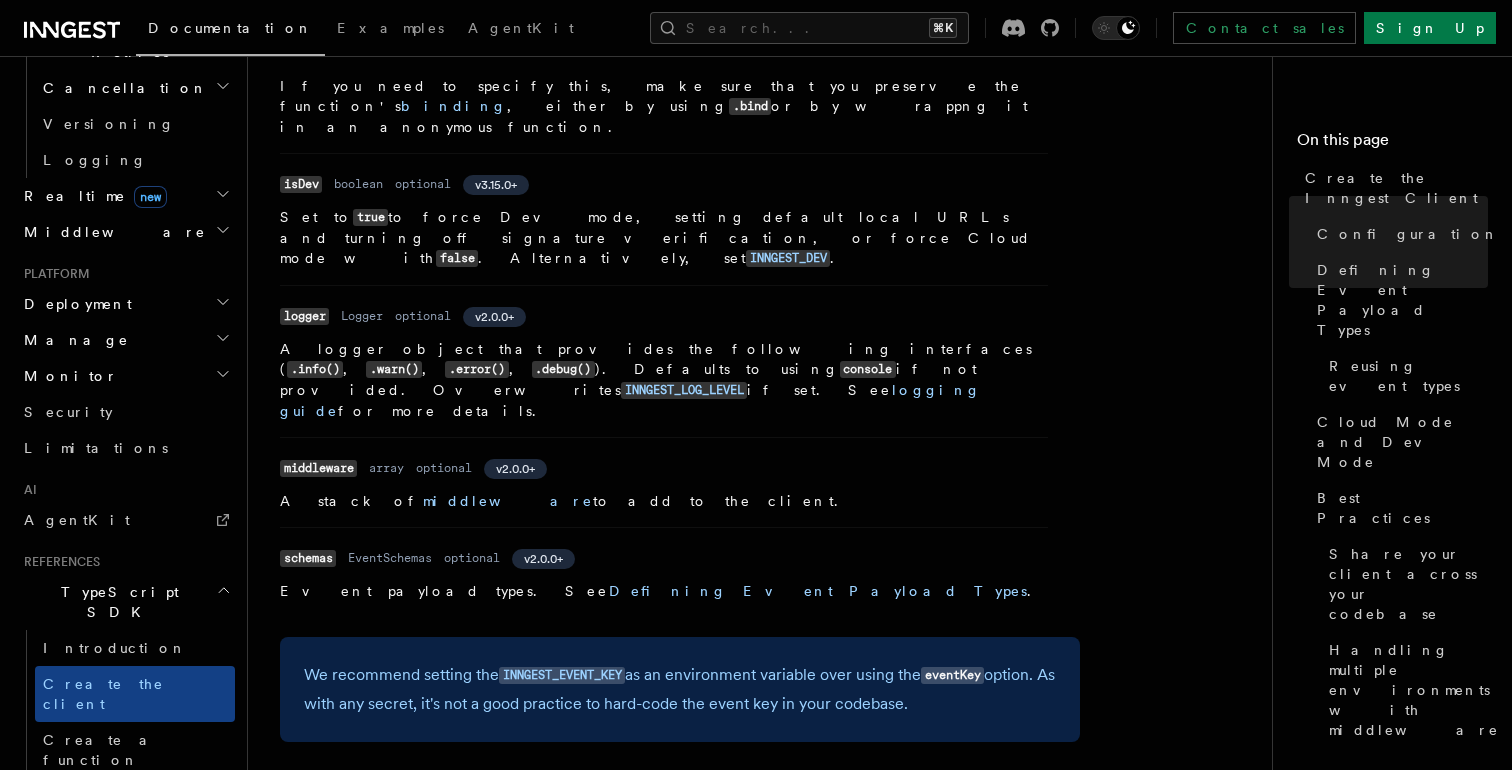 scroll, scrollTop: 1277, scrollLeft: 0, axis: vertical 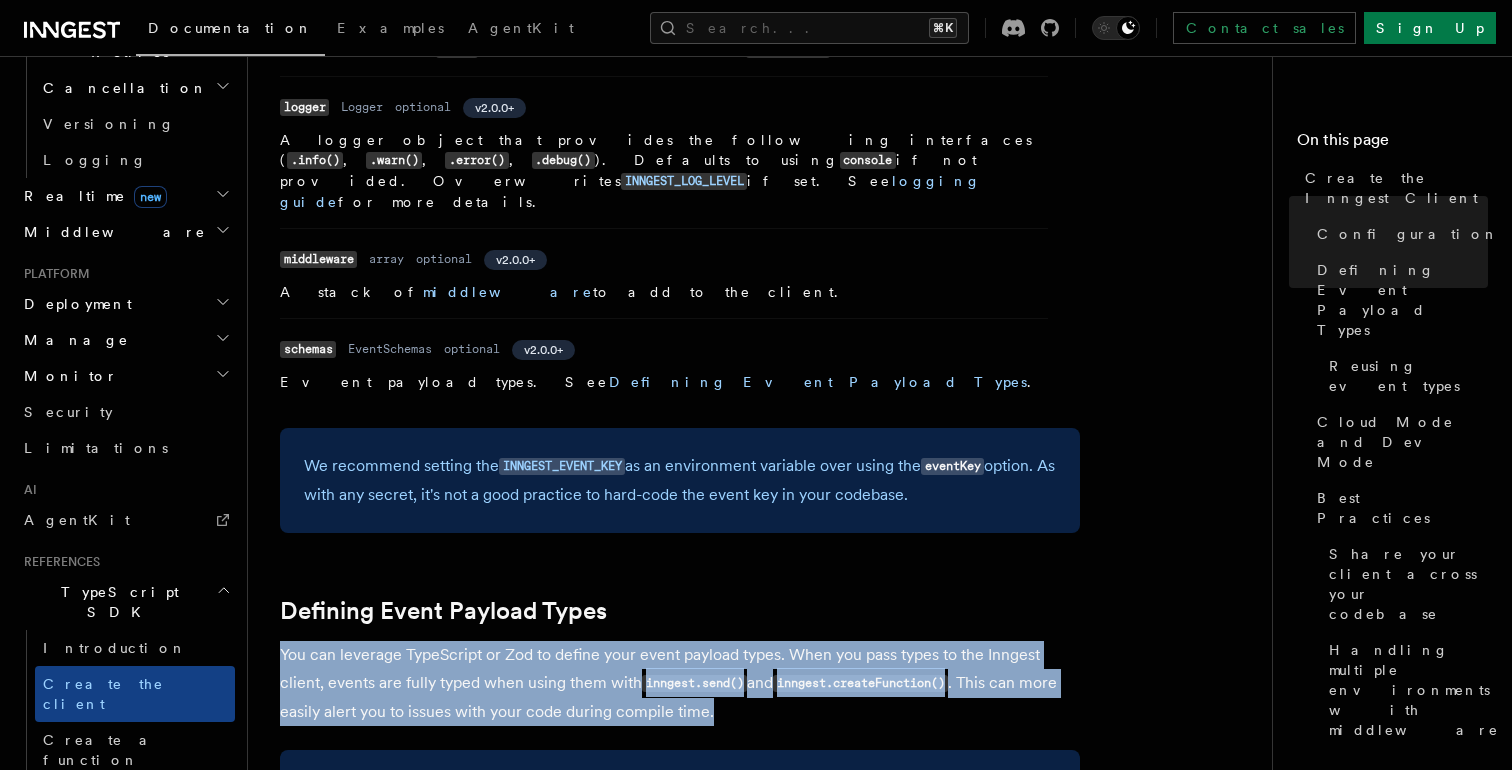 drag, startPoint x: 778, startPoint y: 547, endPoint x: 749, endPoint y: 470, distance: 82.28001 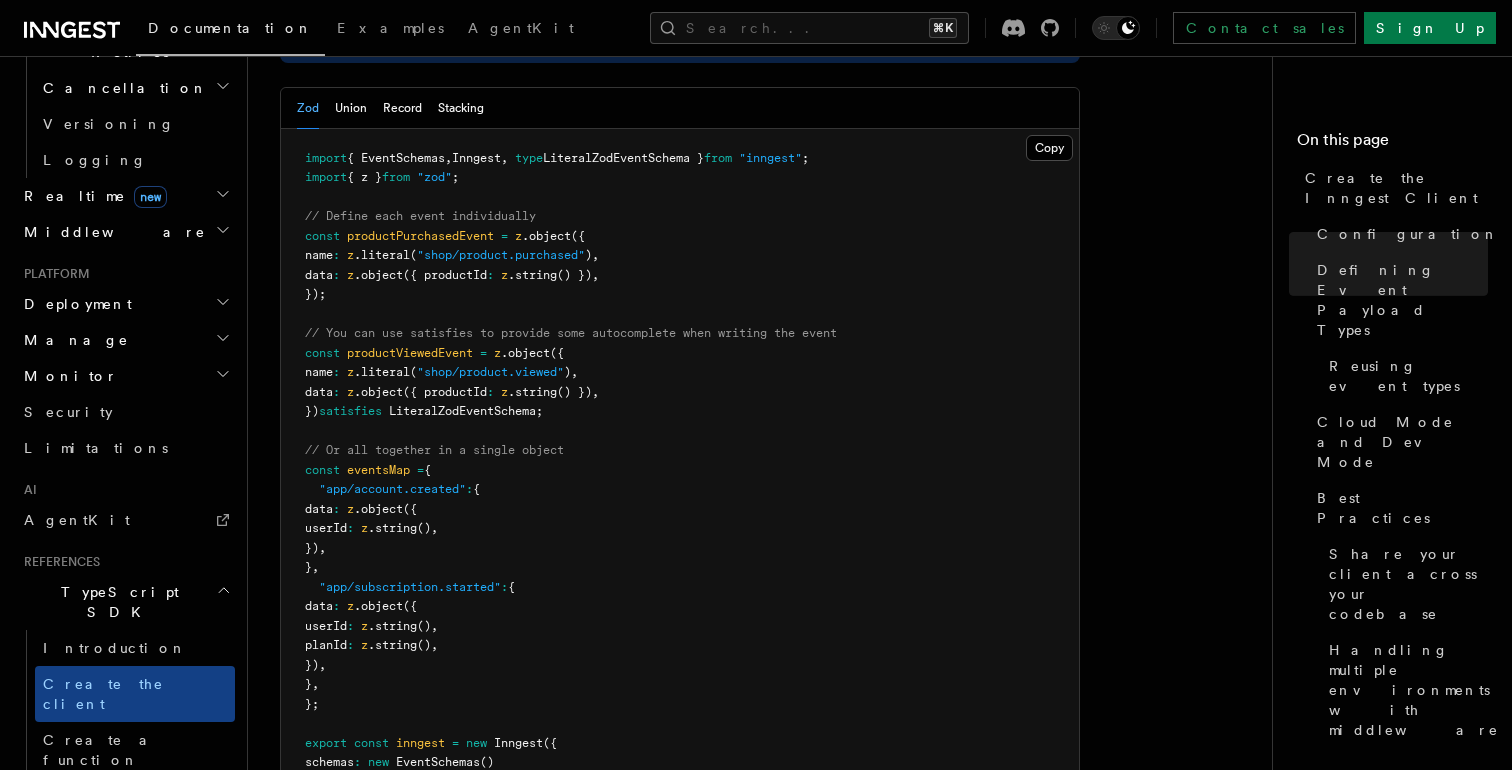 scroll, scrollTop: 2038, scrollLeft: 0, axis: vertical 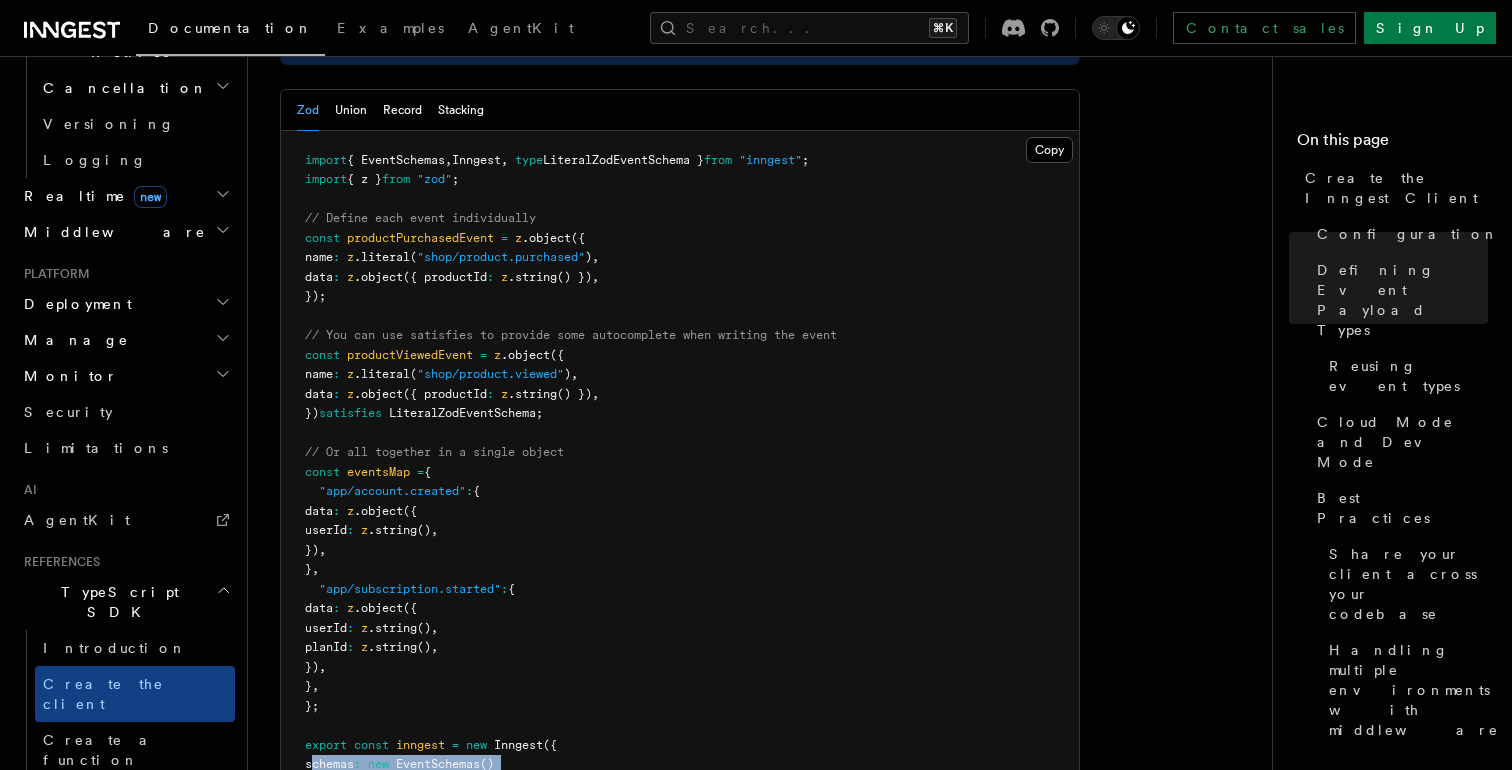 drag, startPoint x: 494, startPoint y: 653, endPoint x: 310, endPoint y: 617, distance: 187.48866 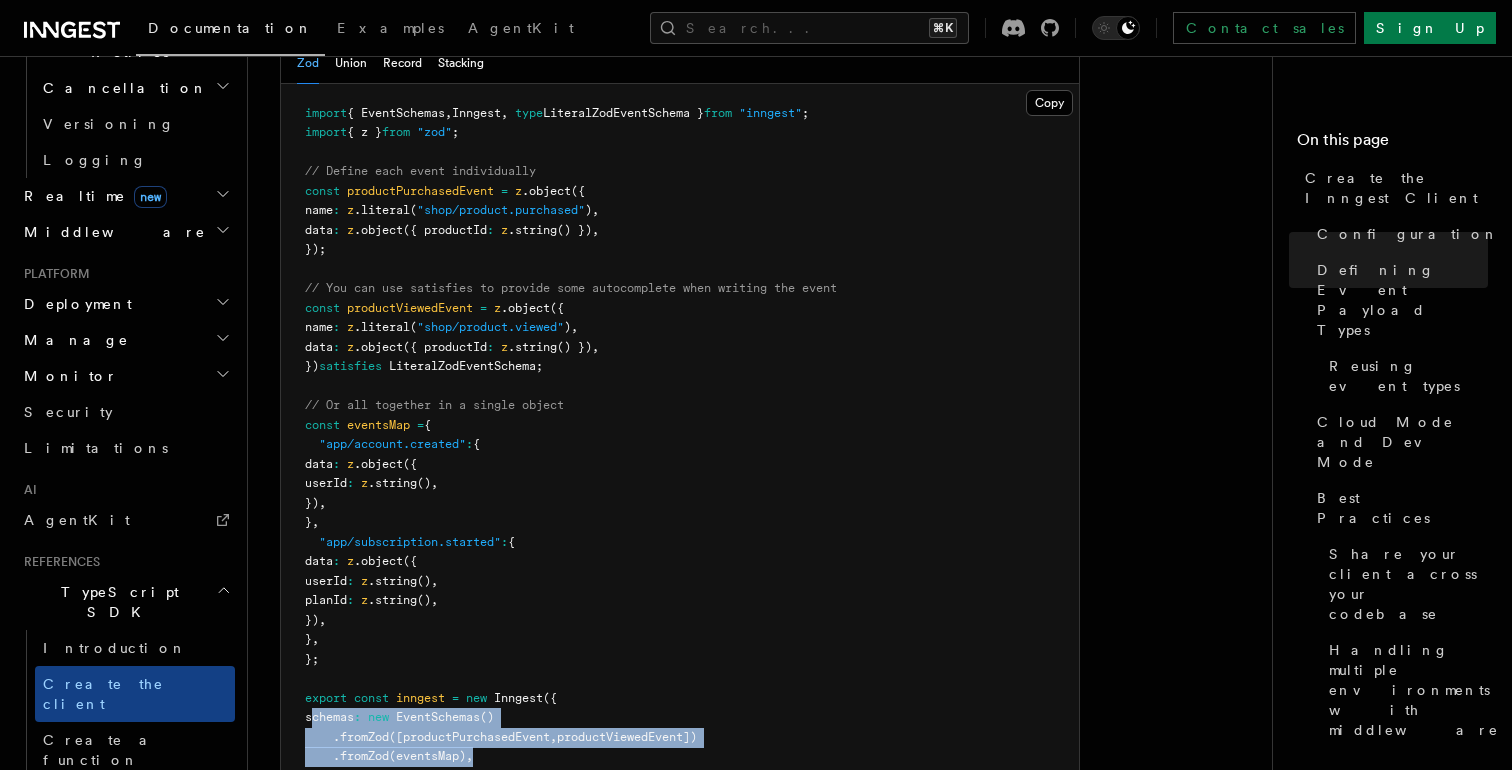 scroll, scrollTop: 2093, scrollLeft: 0, axis: vertical 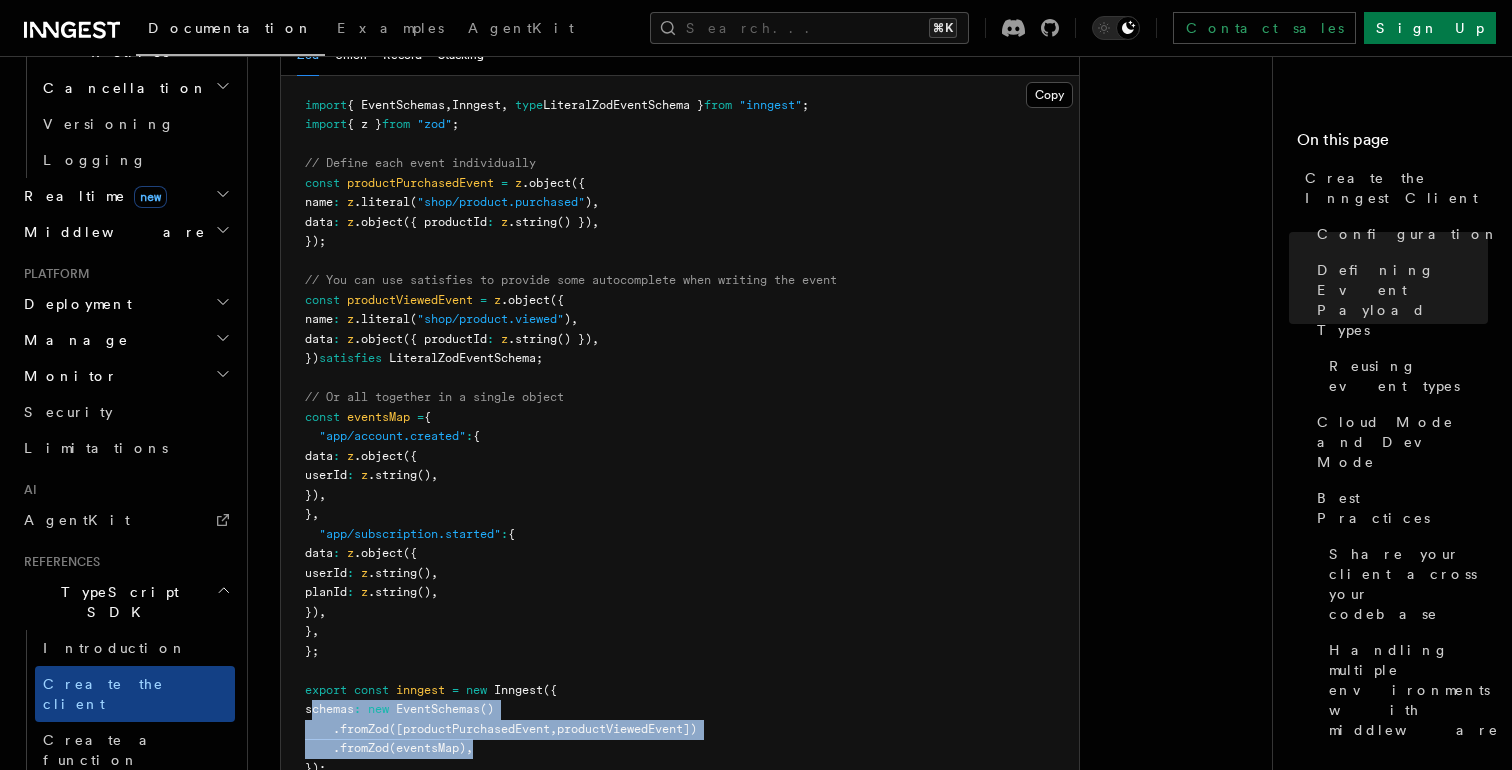 copy on "schemas :   new   EventSchemas ()
.fromZod ([productPurchasedEvent ,  productViewedEvent])
.fromZod (eventsMap) ," 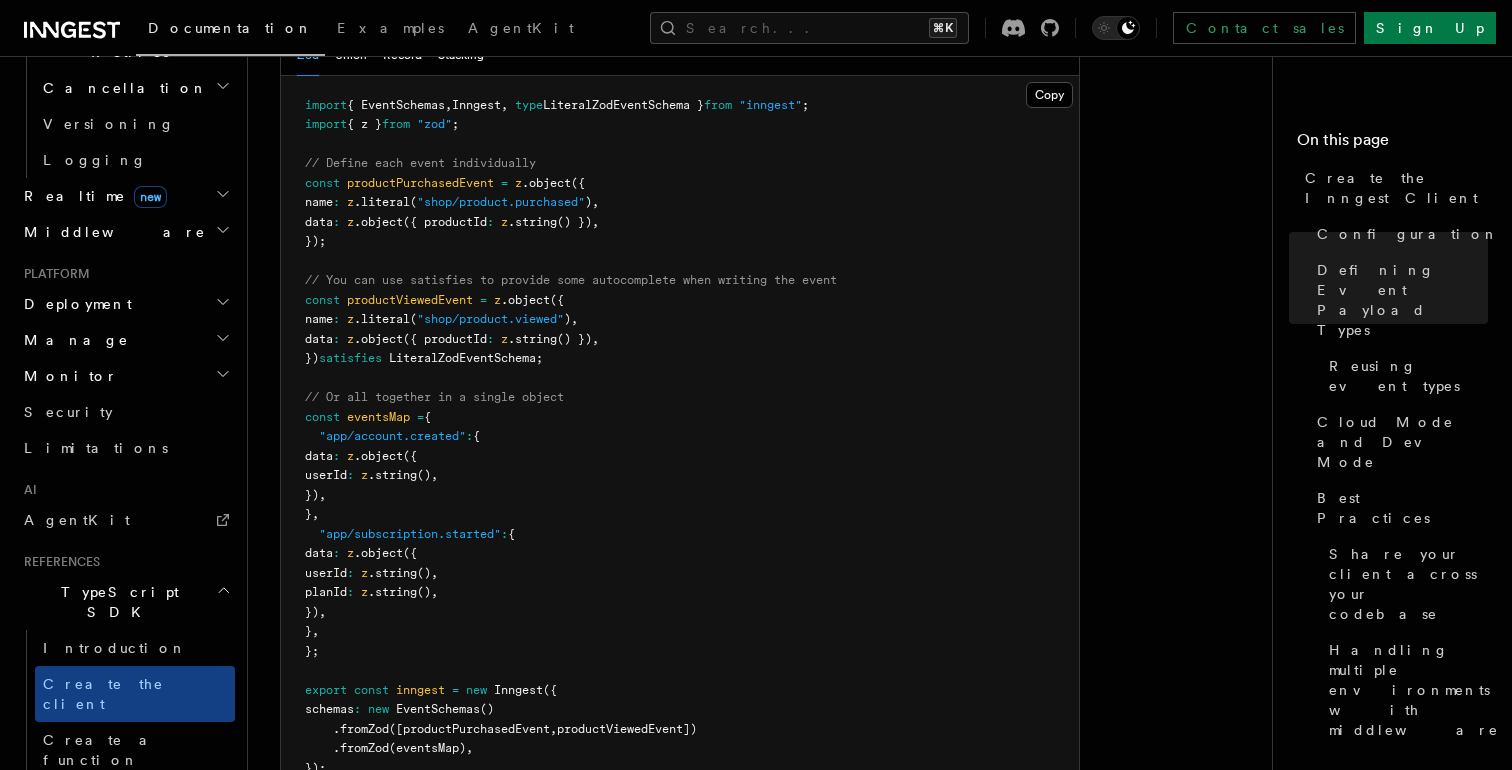 click on "import  { EventSchemas ,  Inngest ,   type  LiteralZodEventSchema }  from   "inngest" ;
import  { z }  from   "zod" ;
// Define each event individually
const   productPurchasedEvent   =   z .object ({
name :   z .literal ( "shop/product.purchased" ) ,
data :   z .object ({ productId :   z .string () }) ,
});
// You can use satisfies to provide some autocomplete when writing the event
const   productViewedEvent   =   z .object ({
name :   z .literal ( "shop/product.viewed" ) ,
data :   z .object ({ productId :   z .string () }) ,
})  satisfies   LiteralZodEventSchema ;
// Or all together in a single object
const   eventsMap   =  {
"app/account.created" :  {
data :   z .object ({
userId :   z .string () ,
}) ,
} ,
"app/subscription.started" :  {
data :   z .object ({
userId :   z .string () ,
planId :   z .string () ,
}) ,
} ,
};
export   const   inngest   =   new   Inngest ({
schemas :   new   ()" at bounding box center (680, 437) 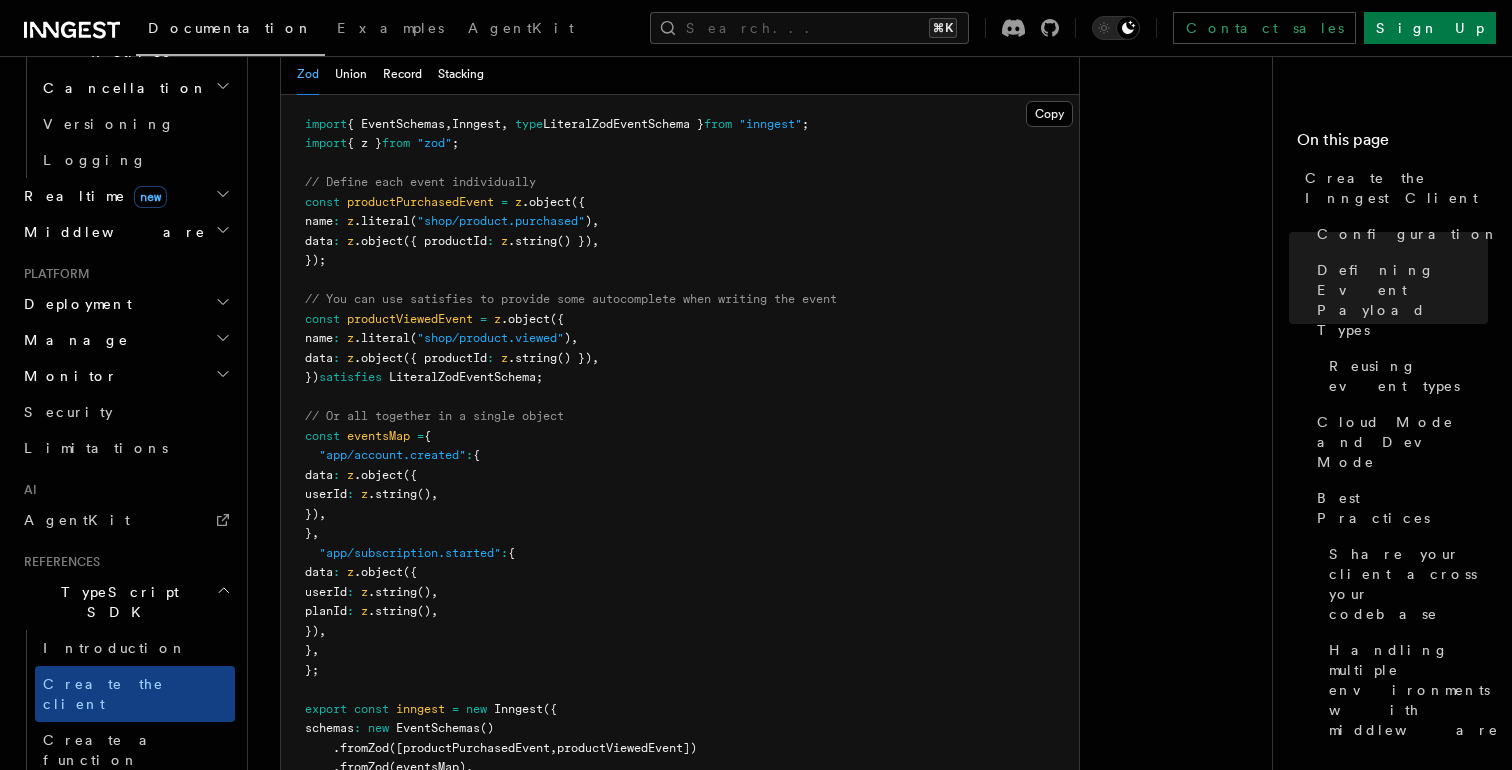 scroll, scrollTop: 2065, scrollLeft: 0, axis: vertical 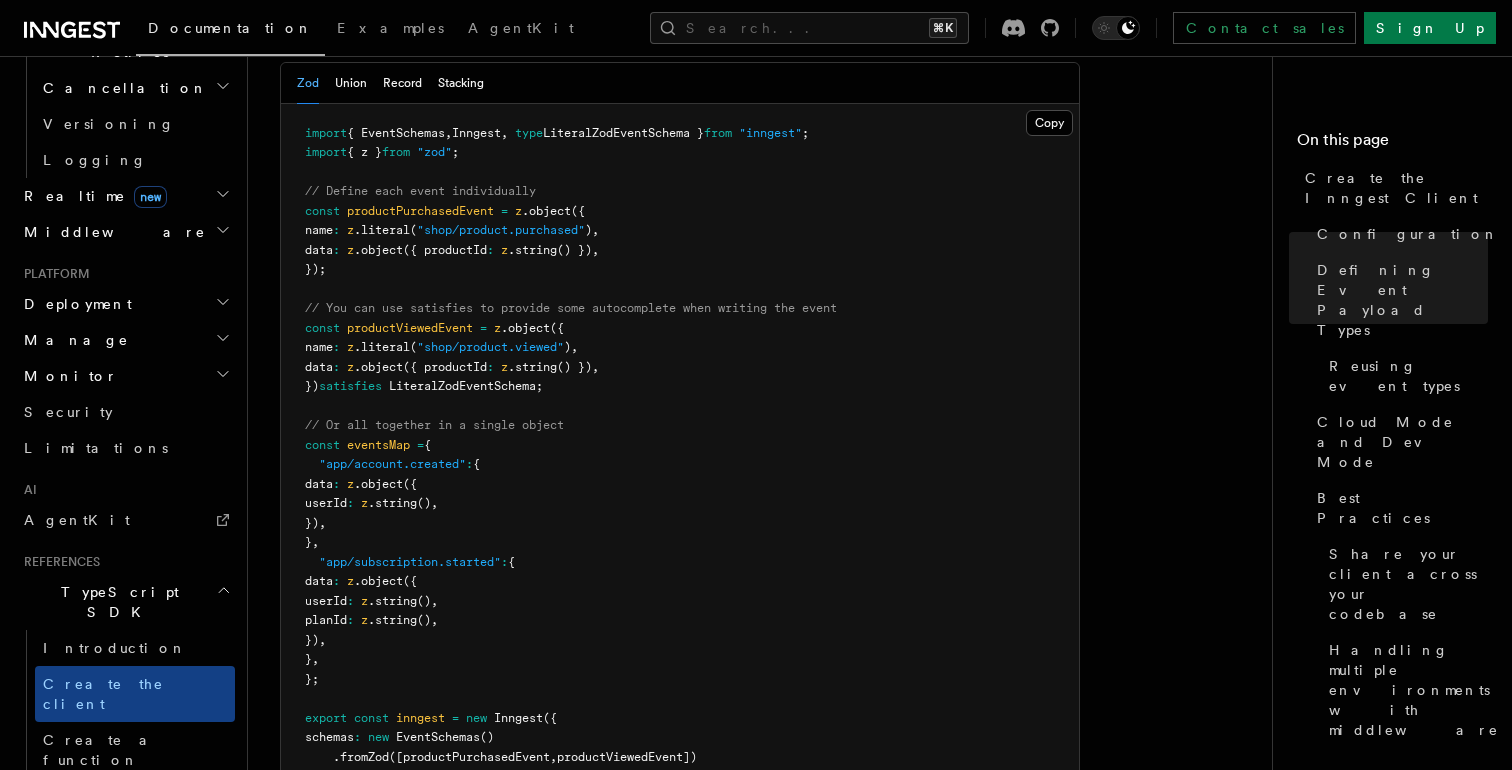click on "import  { EventSchemas ,  Inngest ,   type  LiteralZodEventSchema }  from   "inngest" ;
import  { z }  from   "zod" ;
// Define each event individually
const   productPurchasedEvent   =   z .object ({
name :   z .literal ( "shop/product.purchased" ) ,
data :   z .object ({ productId :   z .string () }) ,
});
// You can use satisfies to provide some autocomplete when writing the event
const   productViewedEvent   =   z .object ({
name :   z .literal ( "shop/product.viewed" ) ,
data :   z .object ({ productId :   z .string () }) ,
})  satisfies   LiteralZodEventSchema ;
// Or all together in a single object
const   eventsMap   =  {
"app/account.created" :  {
data :   z .object ({
userId :   z .string () ,
}) ,
} ,
"app/subscription.started" :  {
data :   z .object ({
userId :   z .string () ,
planId :   z .string () ,
}) ,
} ,
};
export   const   inngest   =   new   Inngest ({
schemas :   new   ()" at bounding box center (680, 465) 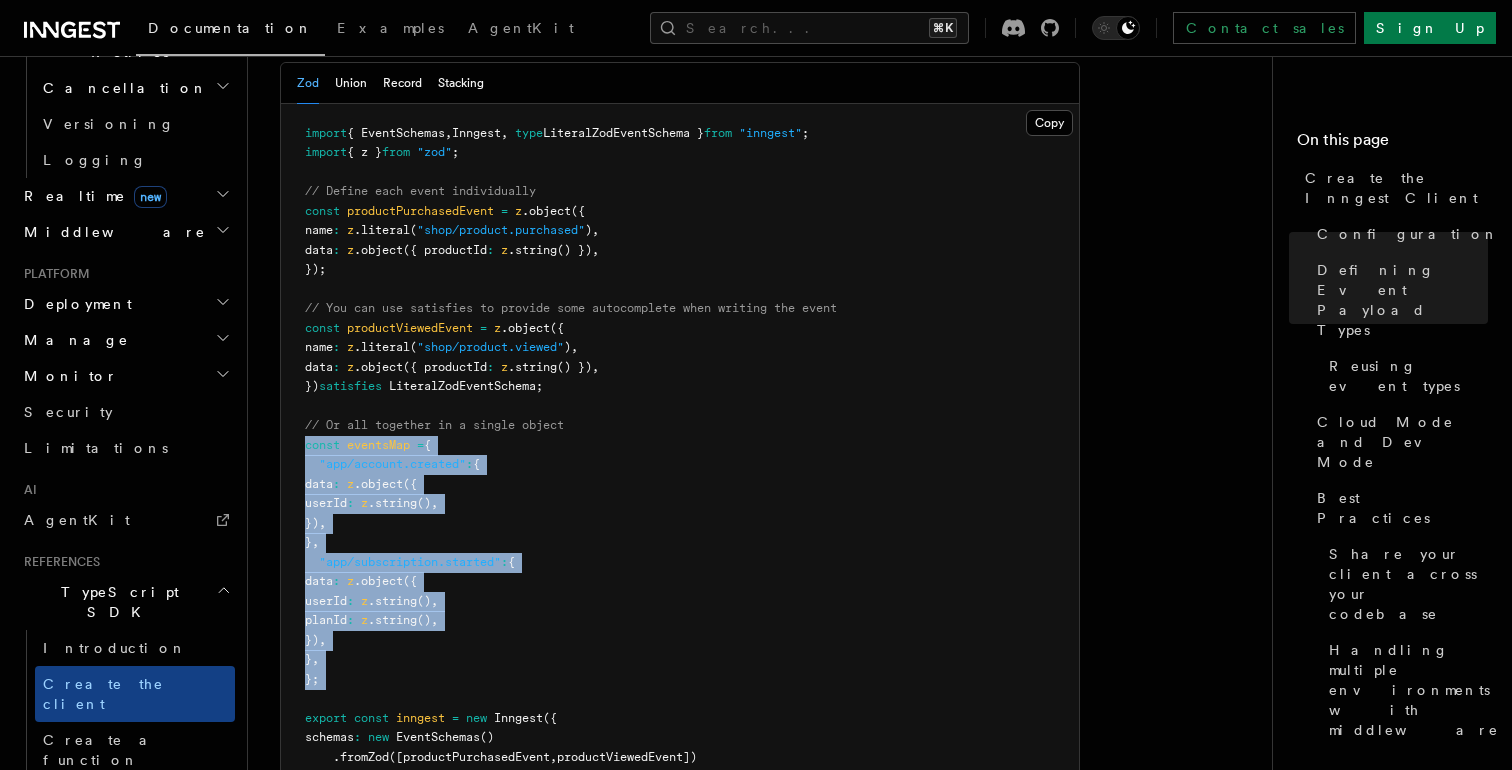drag, startPoint x: 324, startPoint y: 519, endPoint x: 266, endPoint y: 286, distance: 240.1104 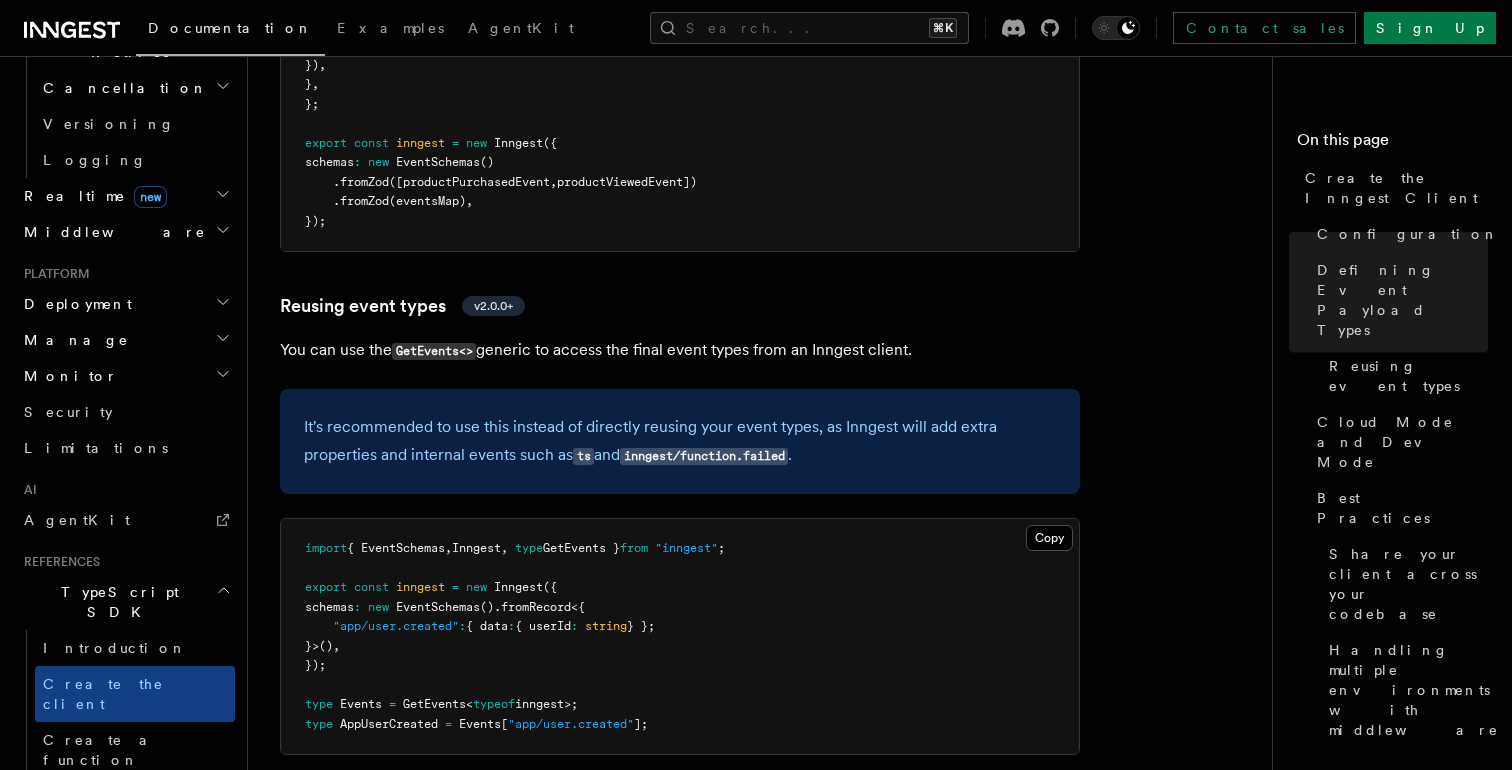 scroll, scrollTop: 2638, scrollLeft: 0, axis: vertical 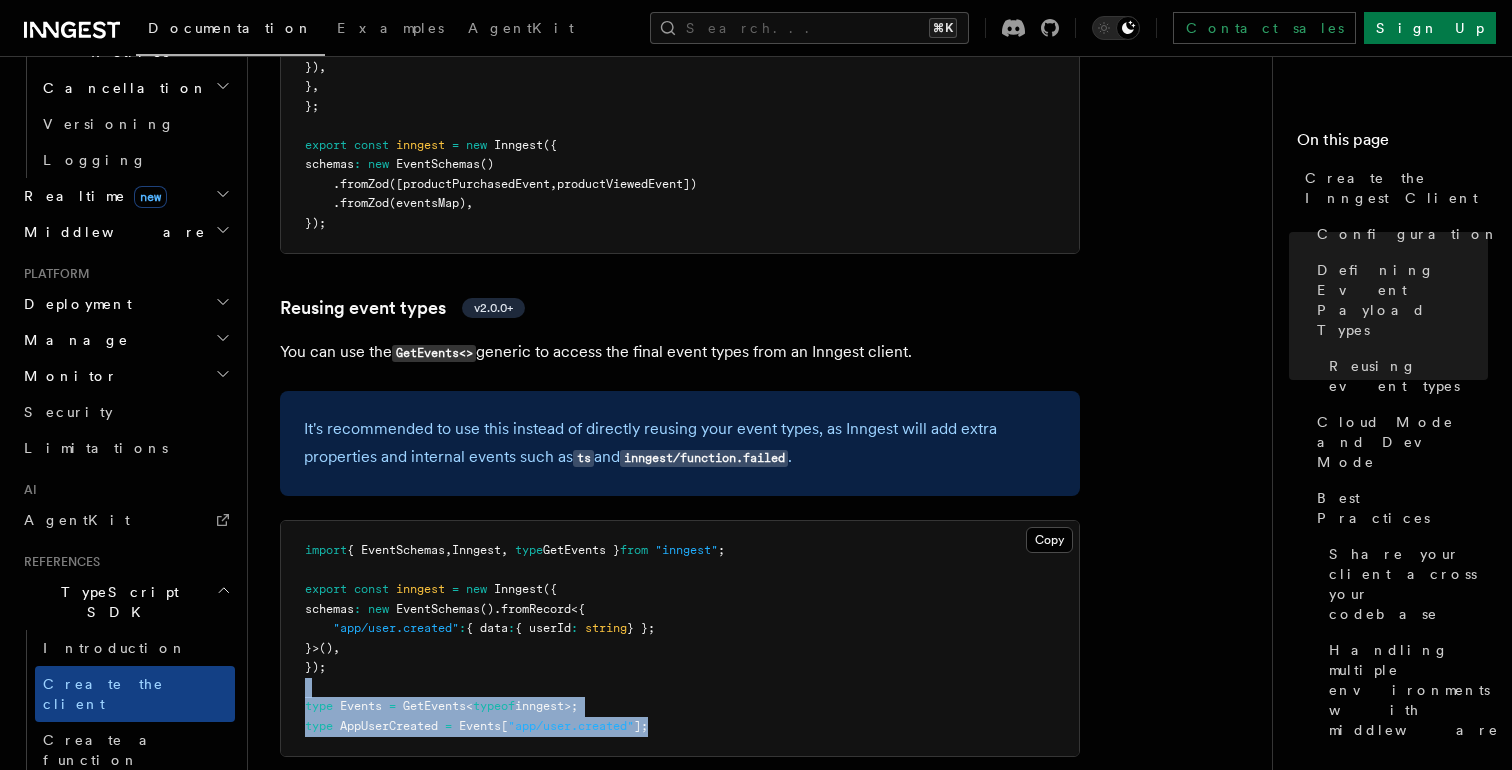 drag, startPoint x: 695, startPoint y: 578, endPoint x: 676, endPoint y: 539, distance: 43.382023 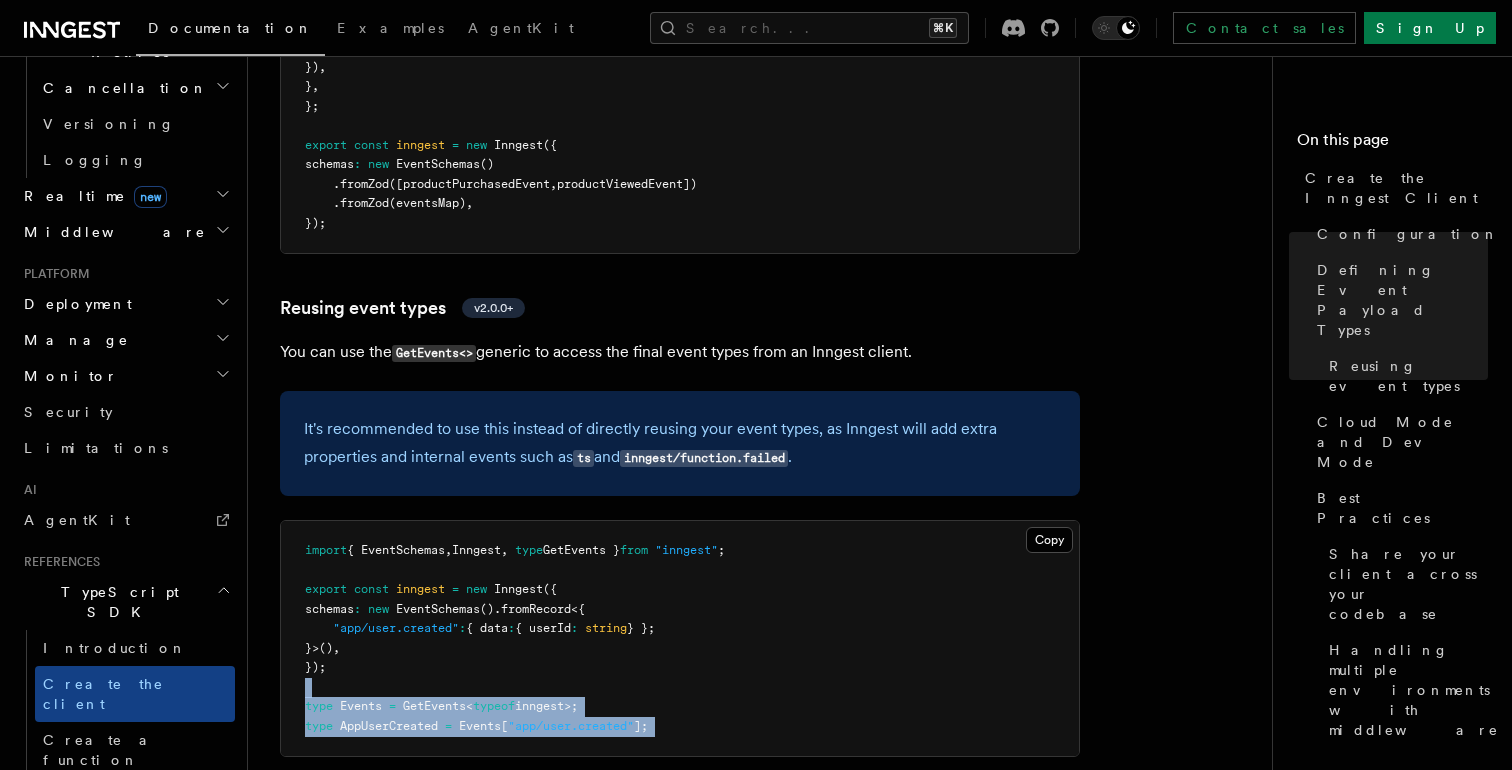 drag, startPoint x: 676, startPoint y: 539, endPoint x: 712, endPoint y: 592, distance: 64.070274 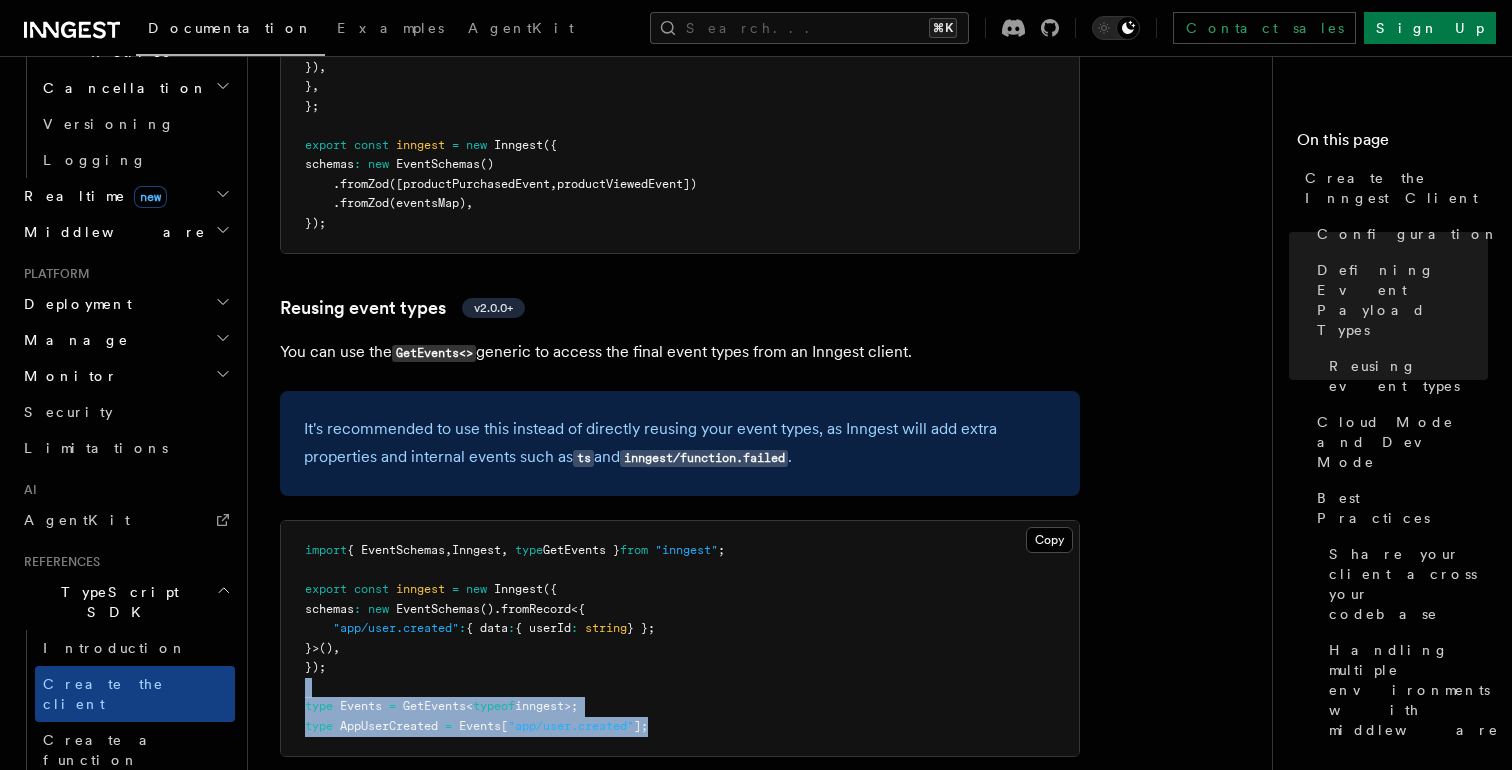 drag, startPoint x: 734, startPoint y: 583, endPoint x: 707, endPoint y: 541, distance: 49.92995 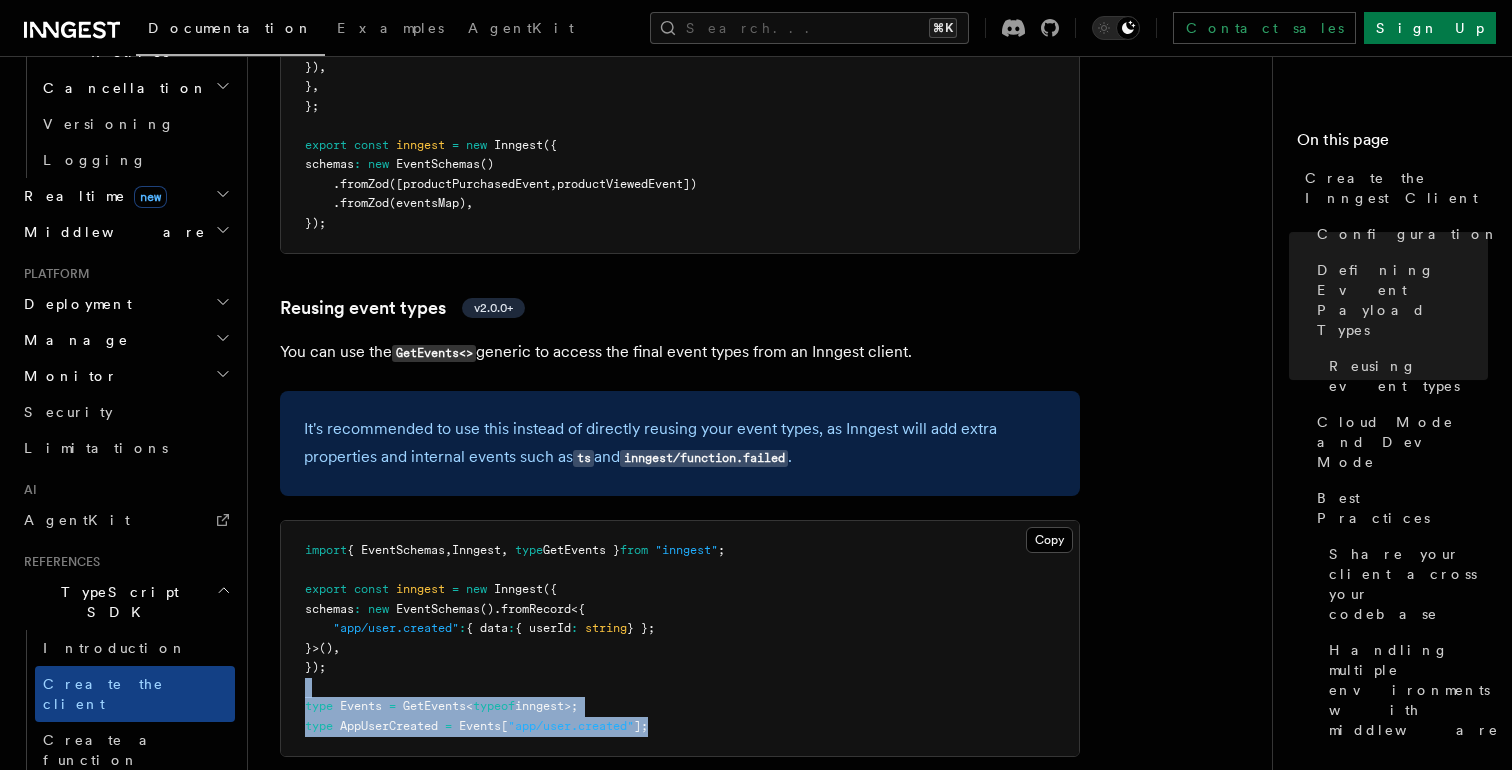 scroll, scrollTop: 2751, scrollLeft: 0, axis: vertical 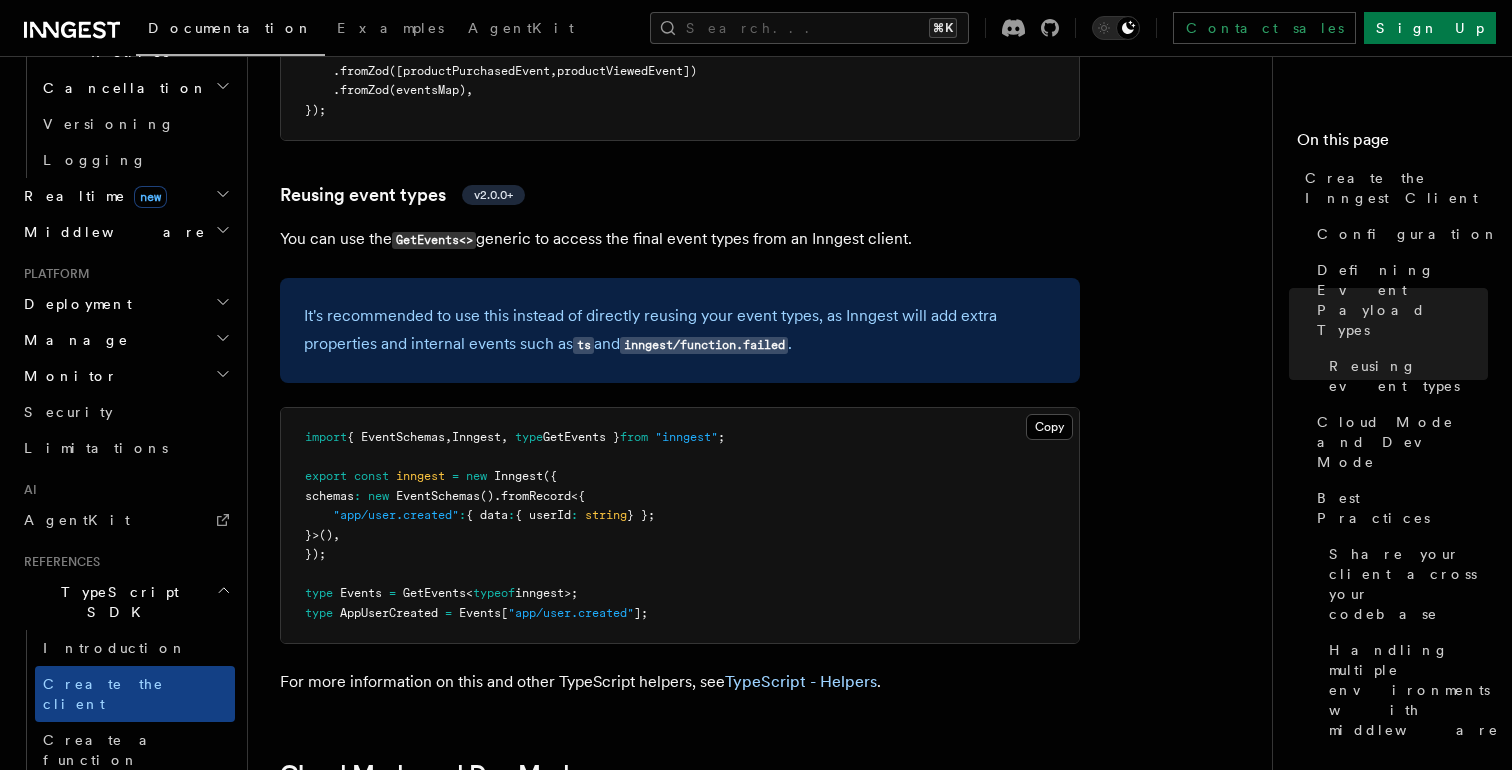 click on "import  { EventSchemas ,  Inngest ,   type  GetEvents }  from   "inngest" ;
export   const   inngest   =   new   Inngest ({
schemas :   new   EventSchemas () .fromRecord <{
"app/user.created" :  { data :  { userId :   string  } };
}>() ,
});
type   Events   =   GetEvents < typeof  inngest>;
type   AppUserCreated   =   Events [ "app/user.created" ];" at bounding box center (680, 525) 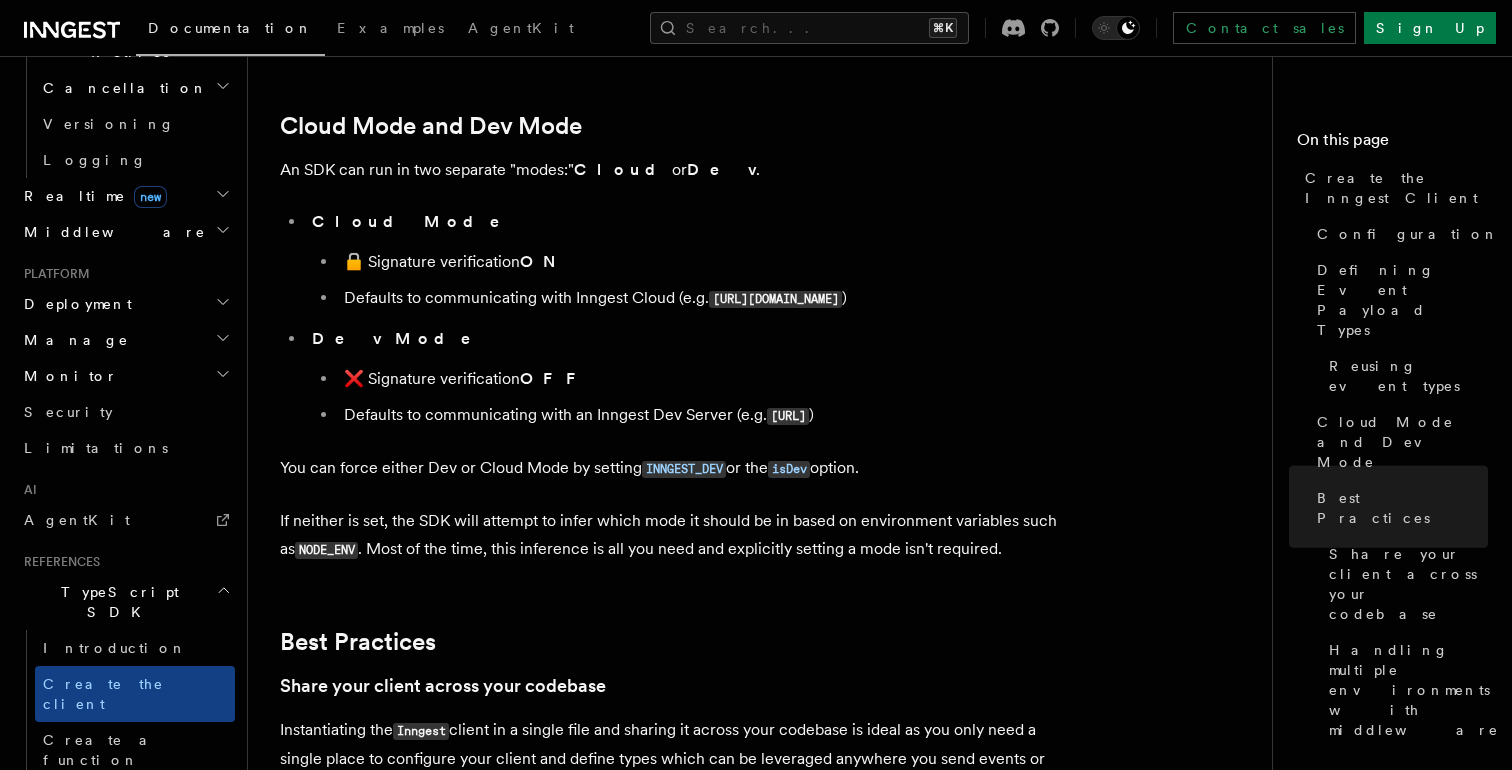scroll, scrollTop: 3003, scrollLeft: 0, axis: vertical 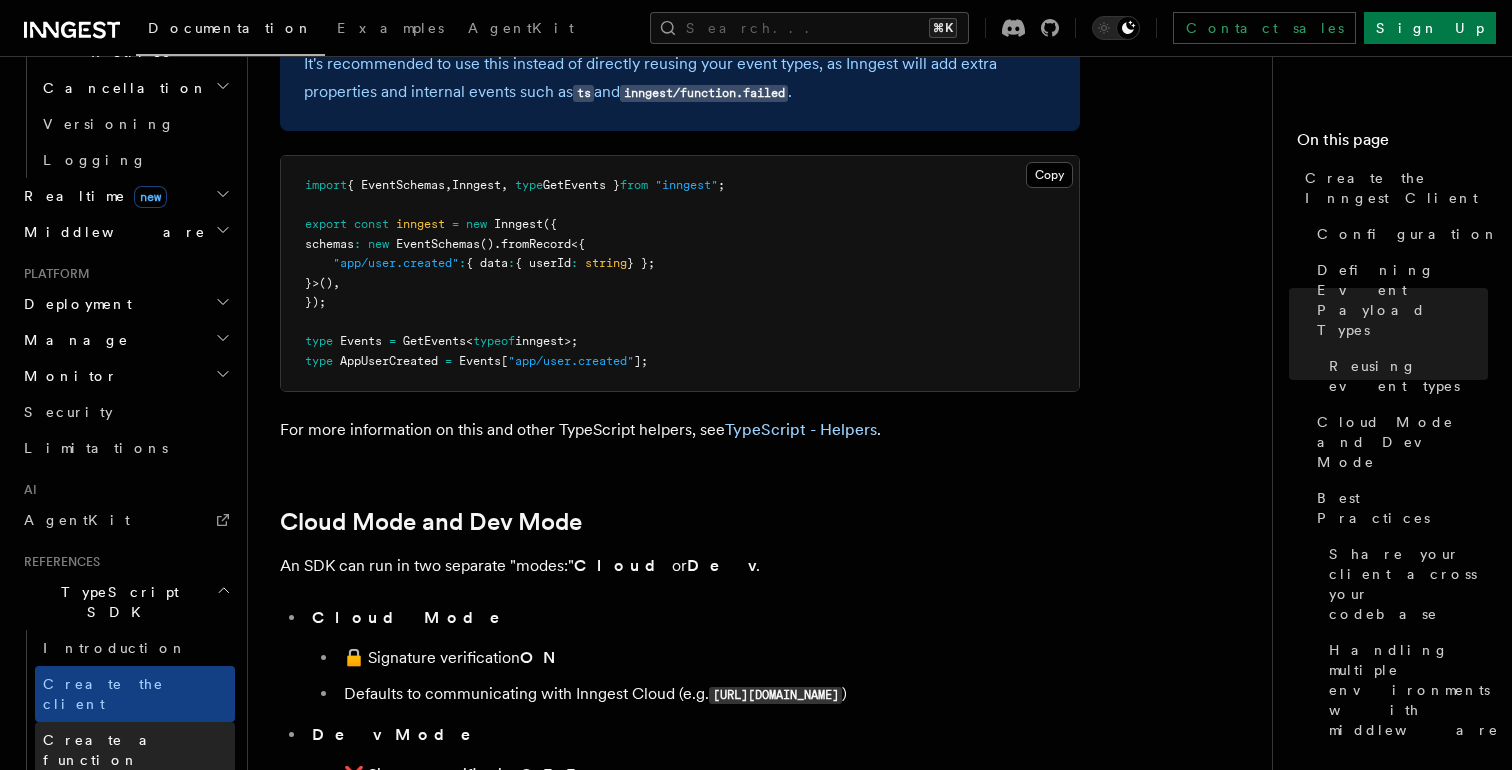 click on "Create a function" at bounding box center (135, 750) 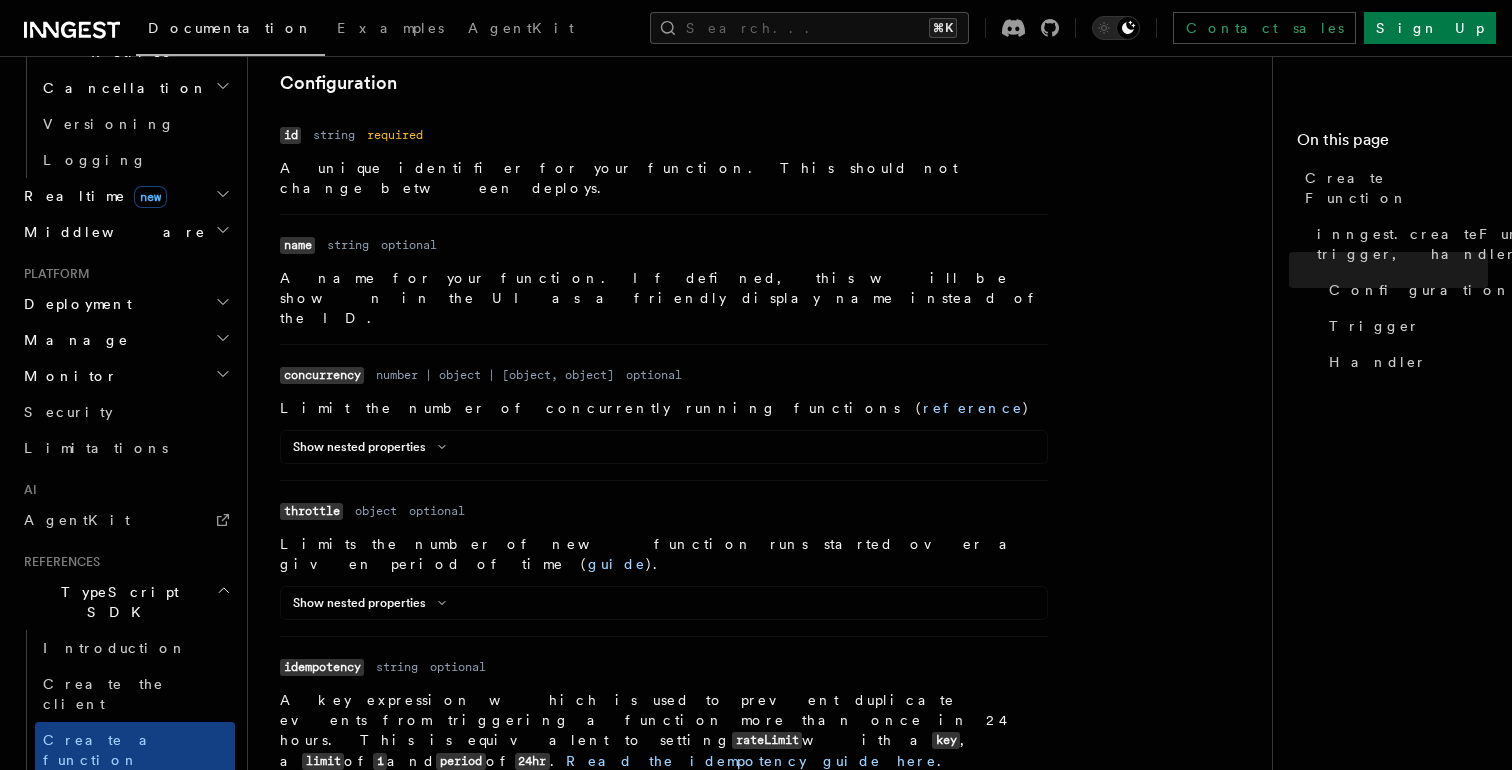 scroll, scrollTop: 728, scrollLeft: 0, axis: vertical 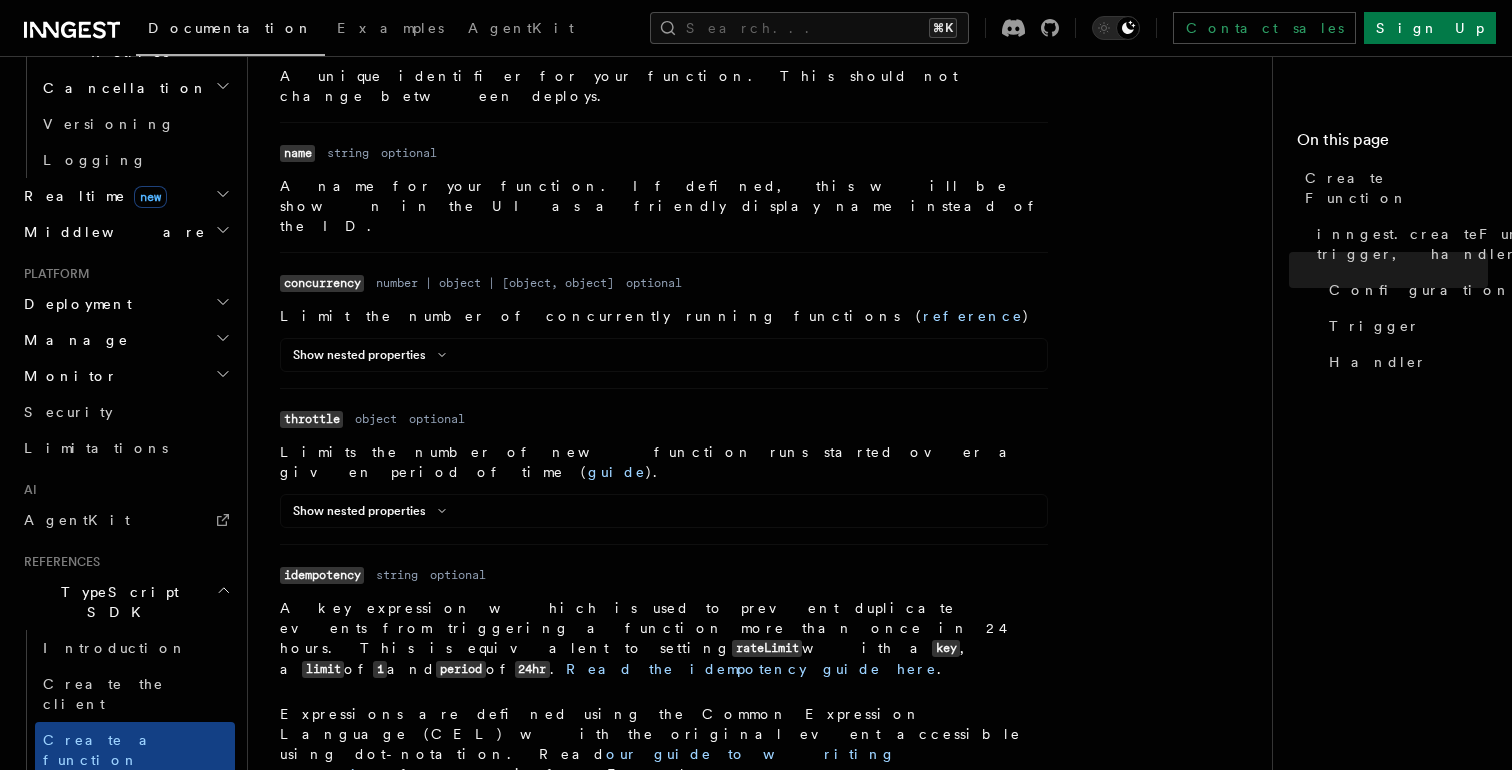 click on "idempotency" at bounding box center (322, 575) 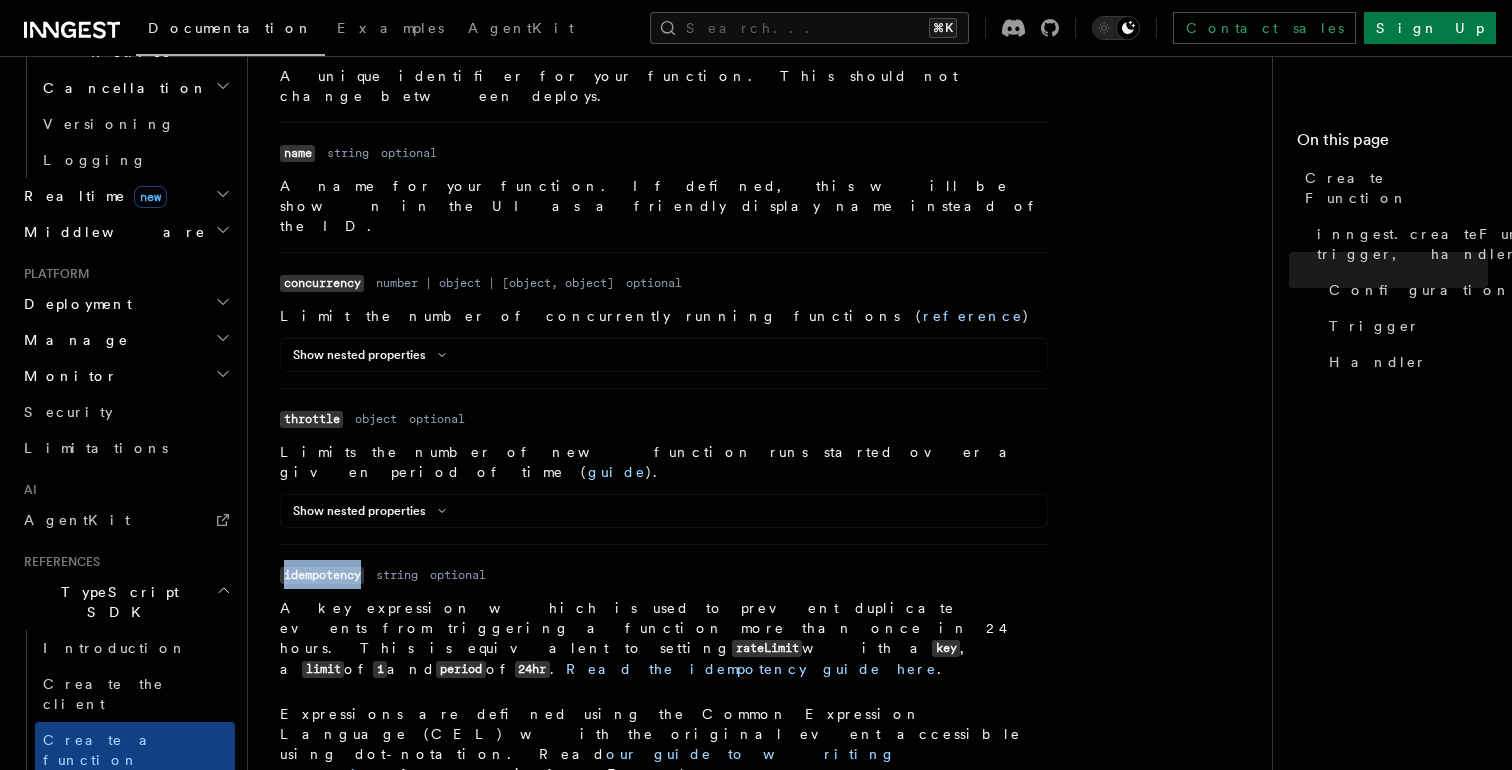 click on "idempotency" at bounding box center (322, 575) 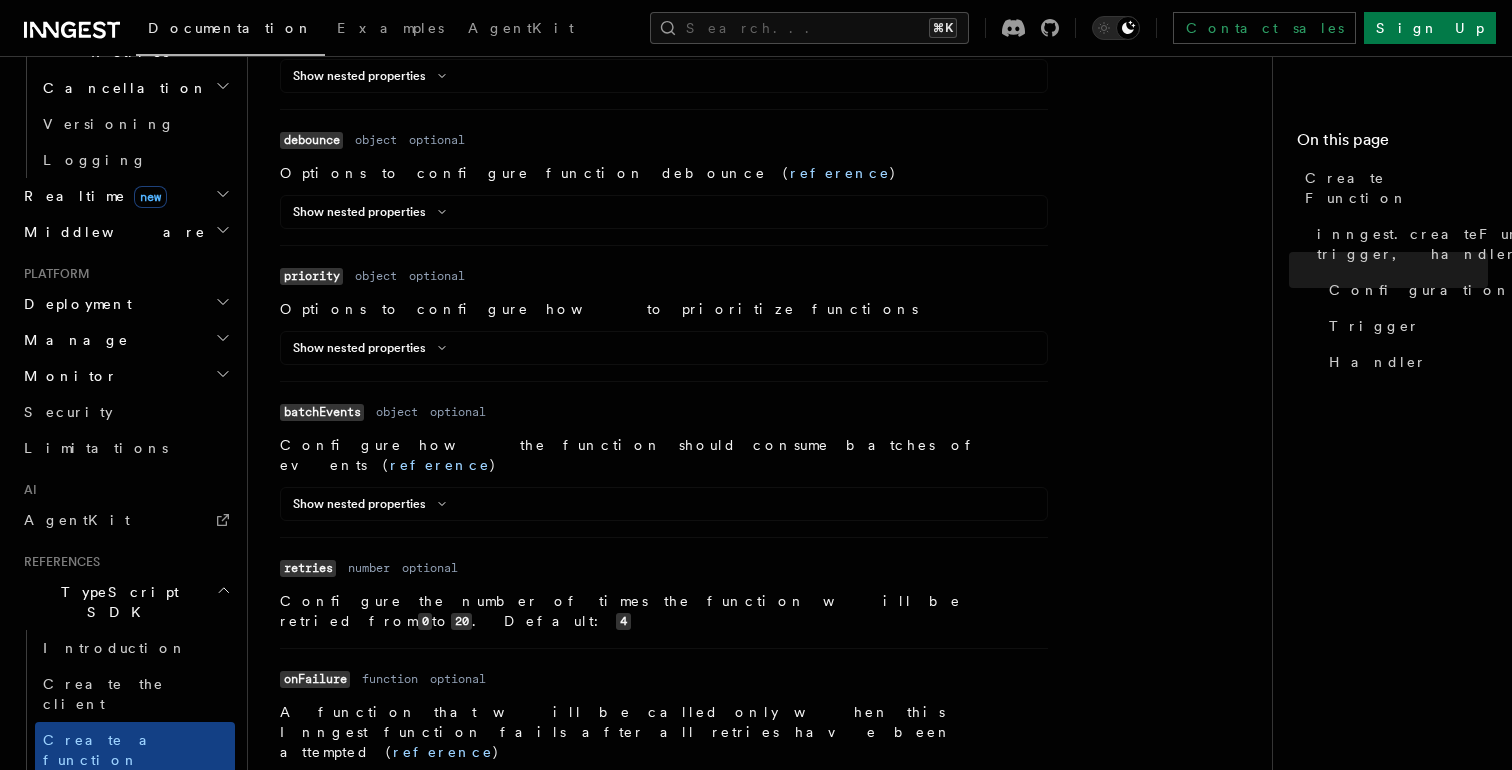 scroll, scrollTop: 1711, scrollLeft: 0, axis: vertical 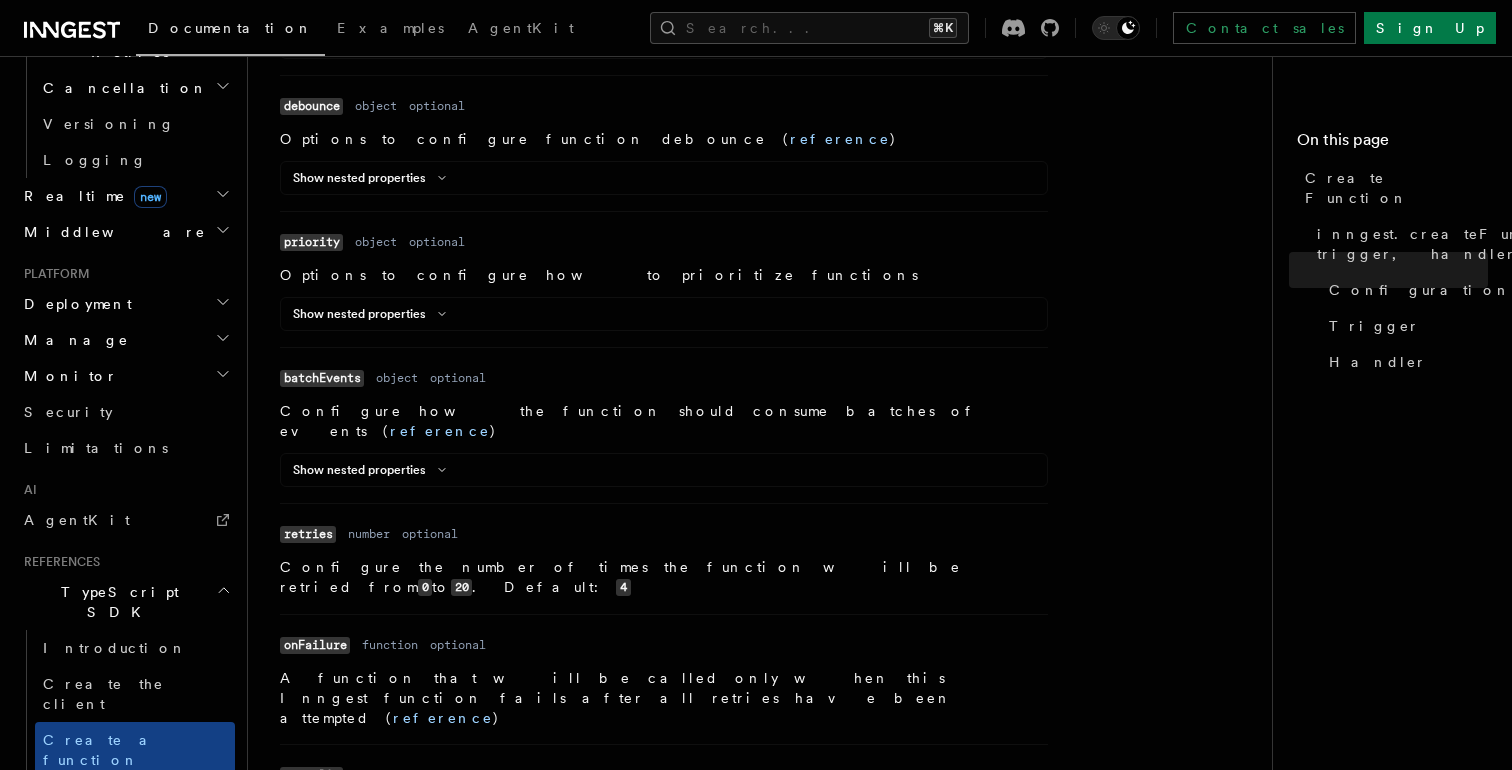 click on "Send events" at bounding box center (122, 796) 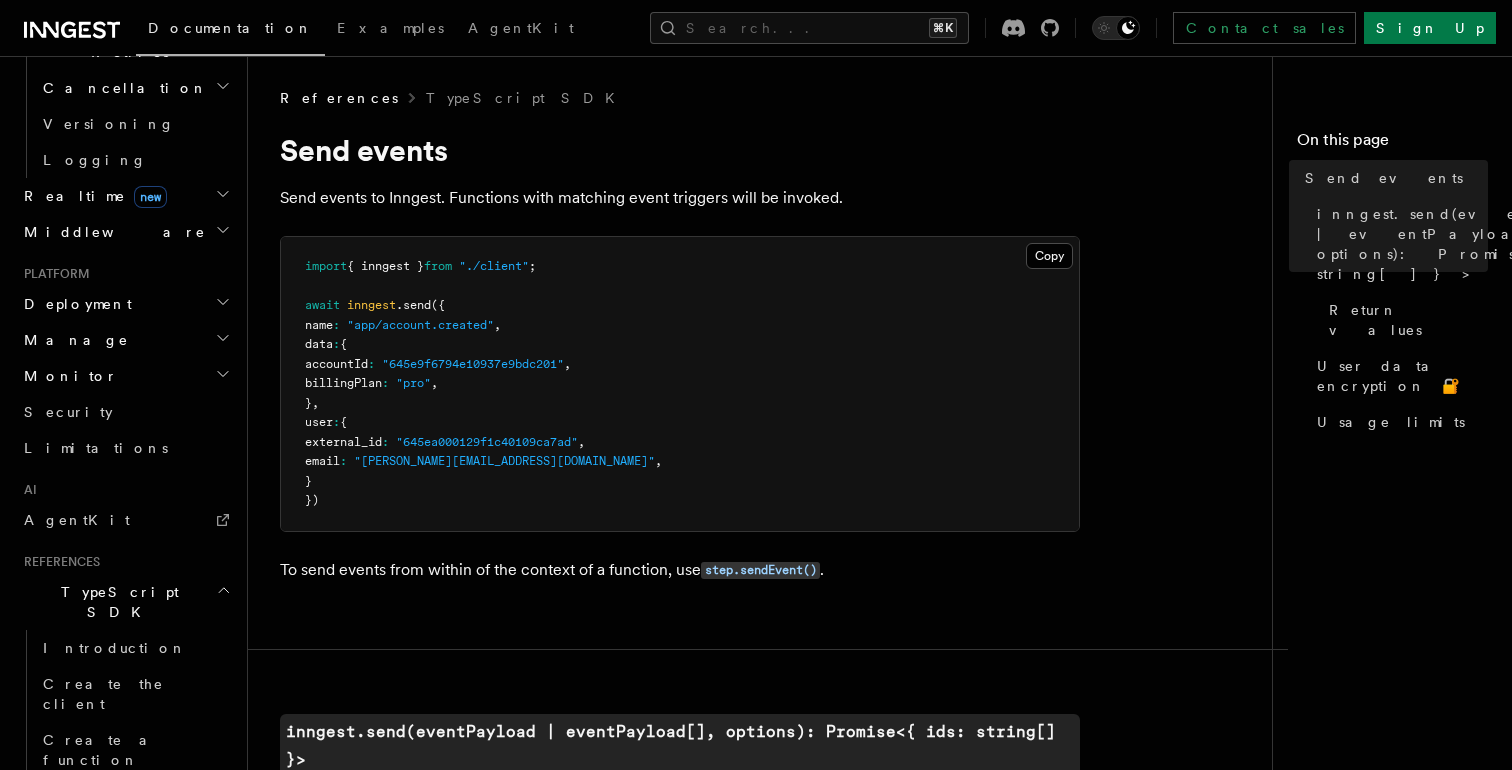 click on "import  { inngest }  from   "./client" ;
await   inngest .send ({
name :   "app/account.created" ,
data :  {
accountId :   "645e9f6794e10937e9bdc201" ,
billingPlan :   "pro" ,
} ,
user :  {
external_id :   "645ea000129f1c40109ca7ad" ,
email :   "taylor@example.com" ,
}
})" at bounding box center [680, 384] 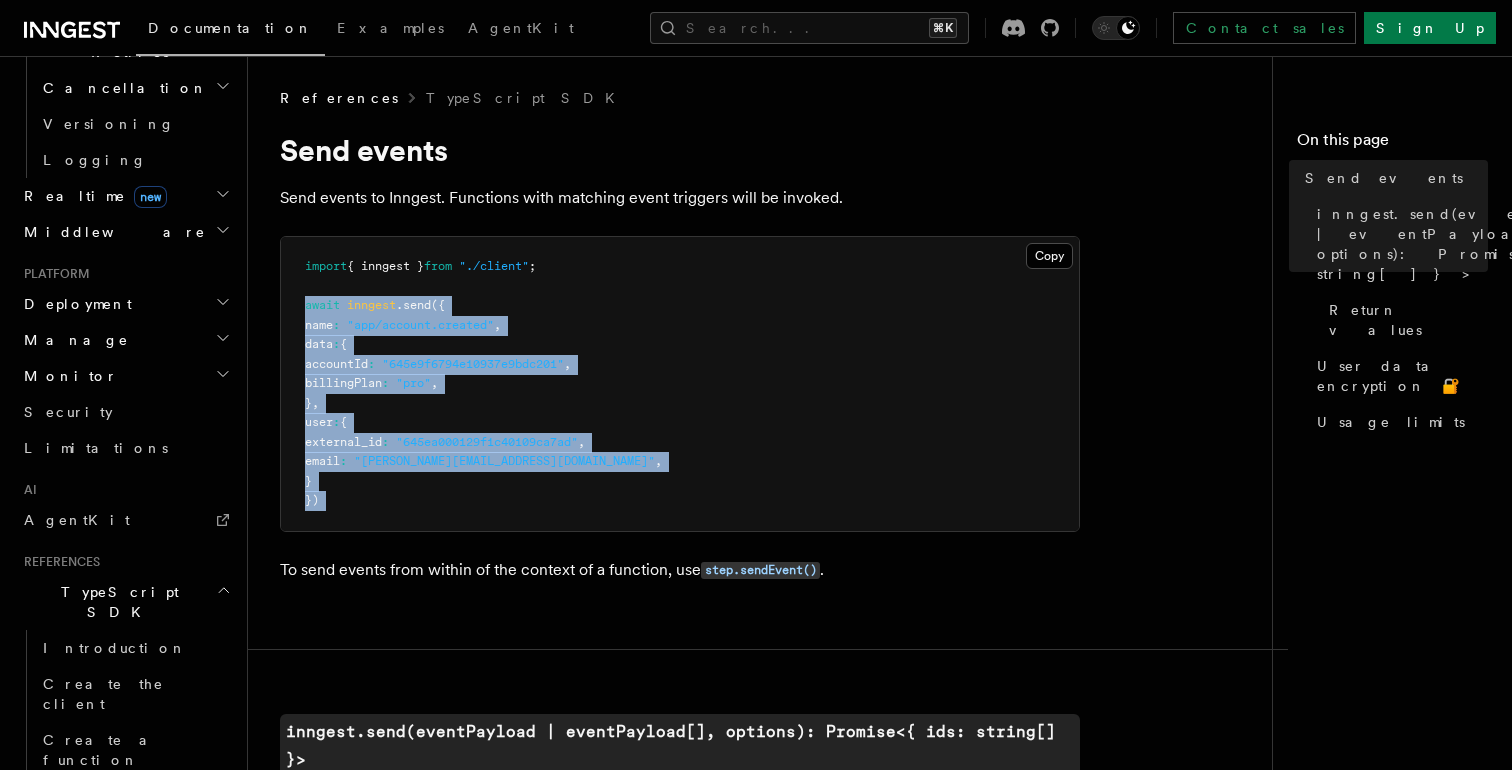 drag, startPoint x: 361, startPoint y: 501, endPoint x: 292, endPoint y: 301, distance: 211.56796 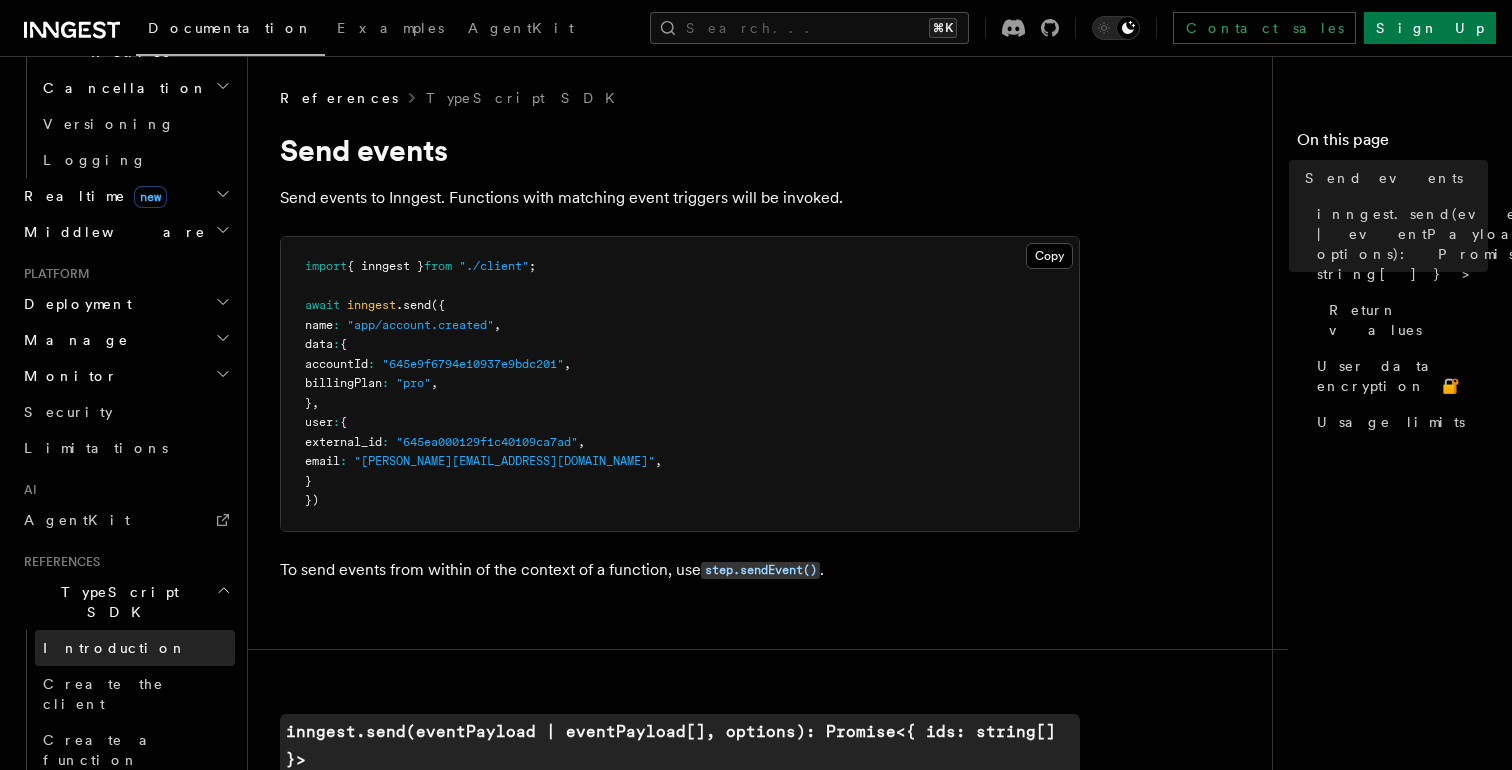 click on "Introduction" at bounding box center (115, 648) 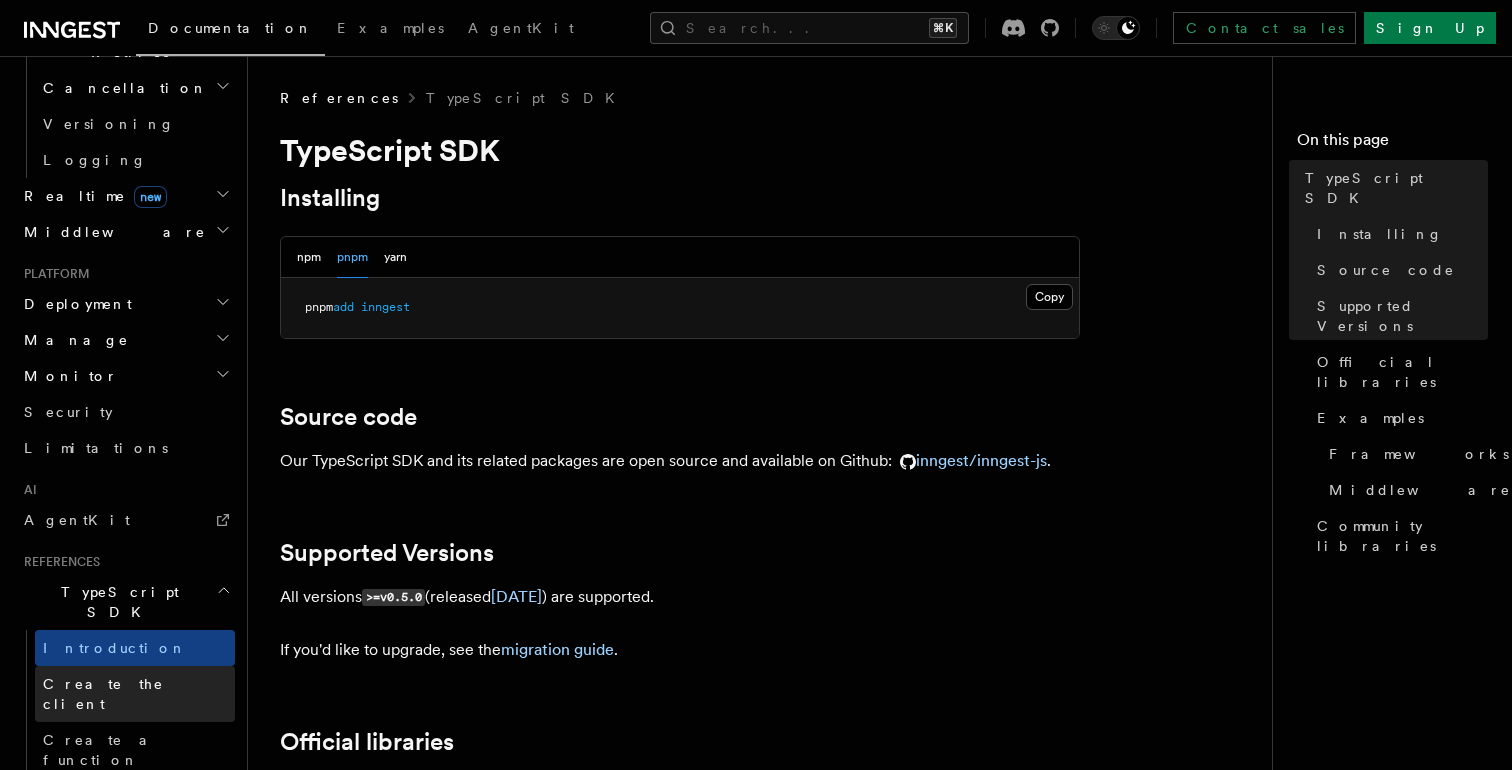 click on "Create the client" at bounding box center [103, 694] 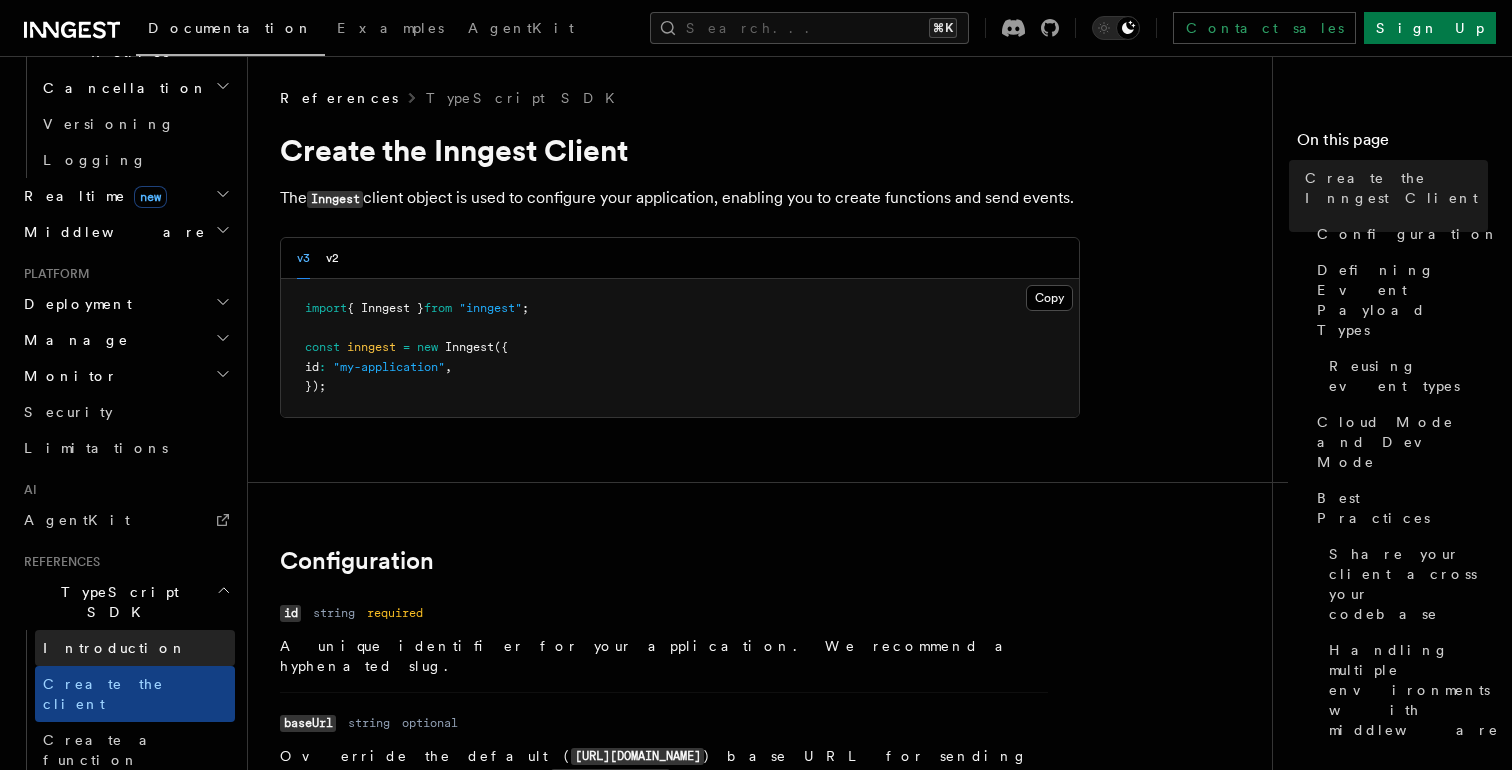 click on "Introduction" at bounding box center (115, 648) 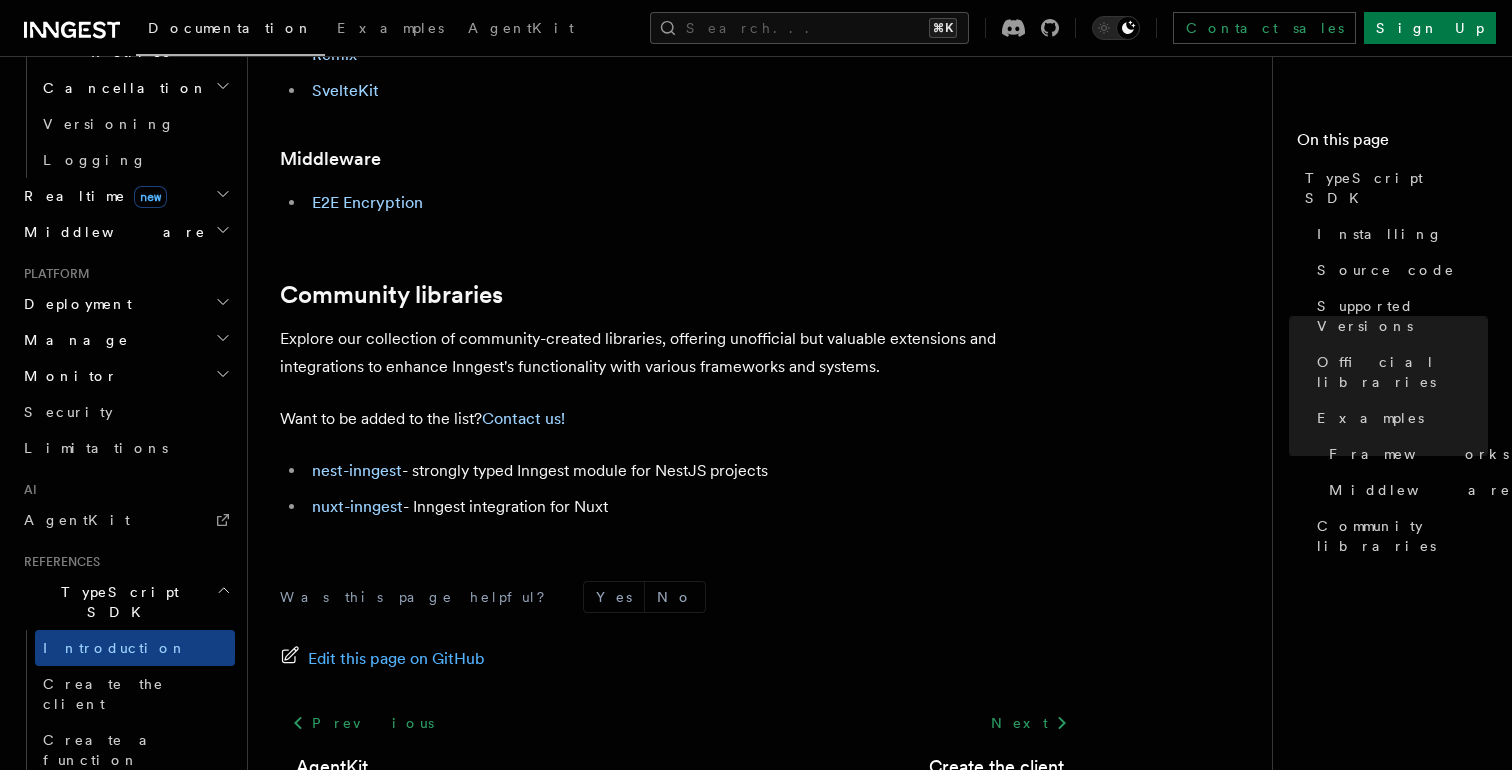 scroll, scrollTop: 1381, scrollLeft: 0, axis: vertical 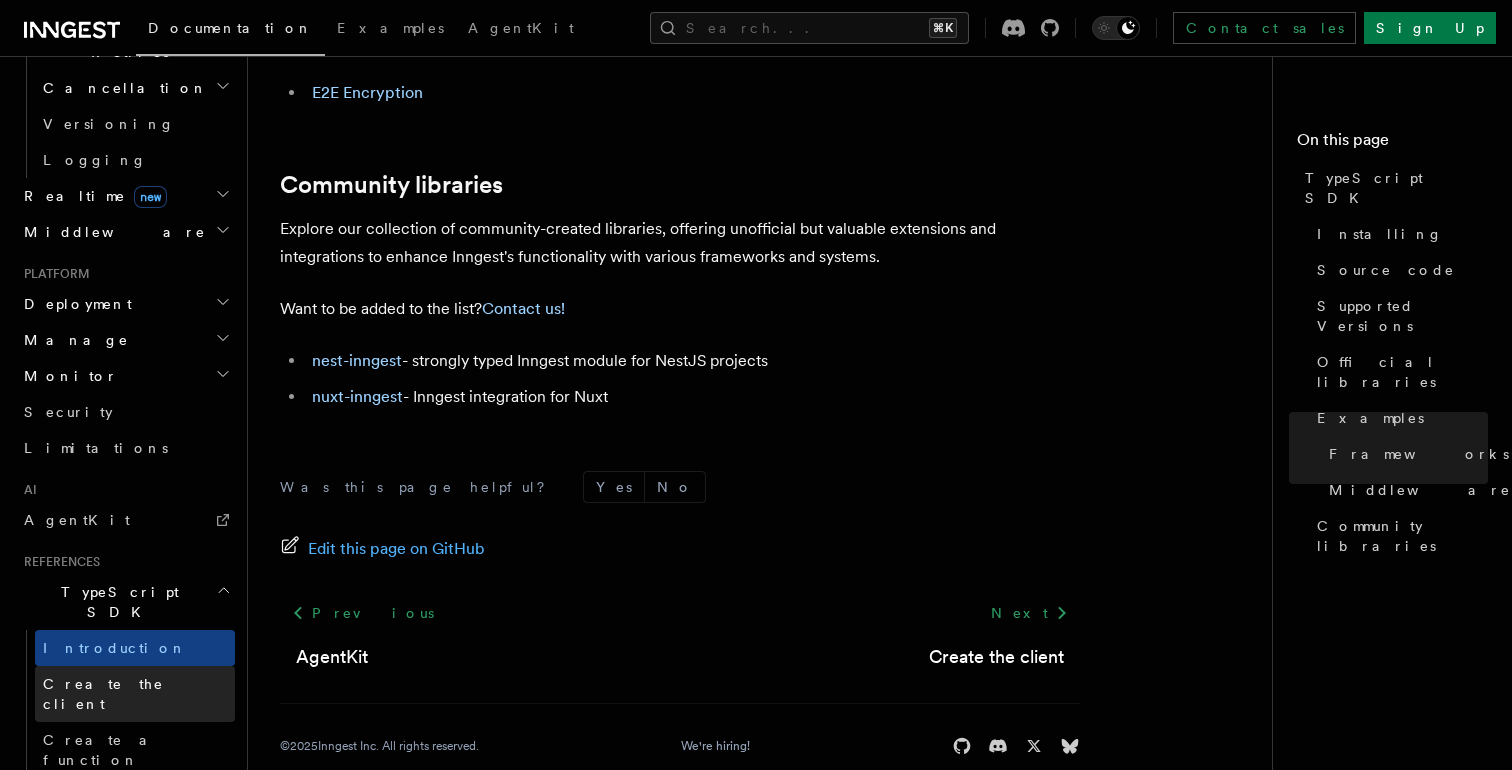 click on "Create the client" at bounding box center (103, 694) 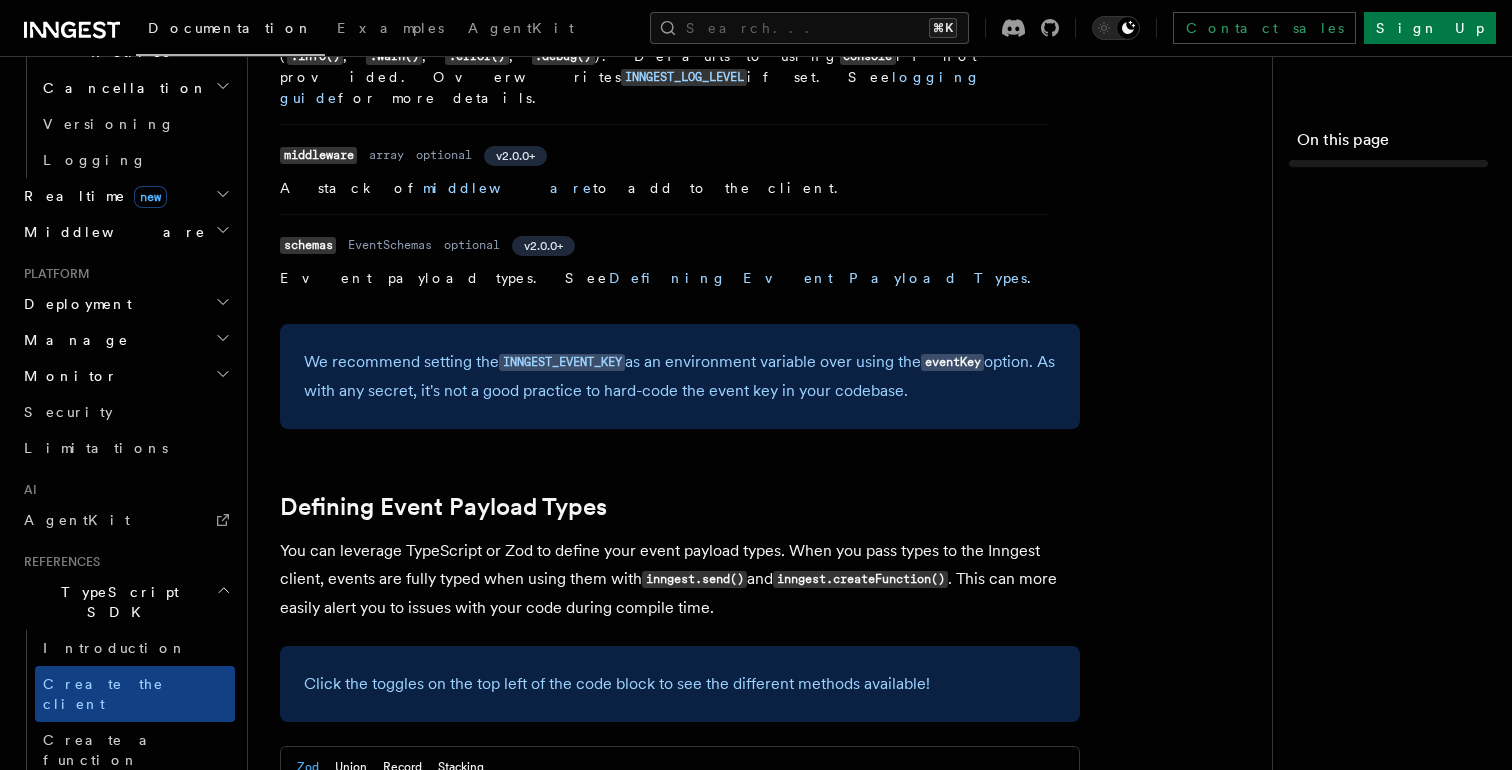 scroll, scrollTop: 0, scrollLeft: 0, axis: both 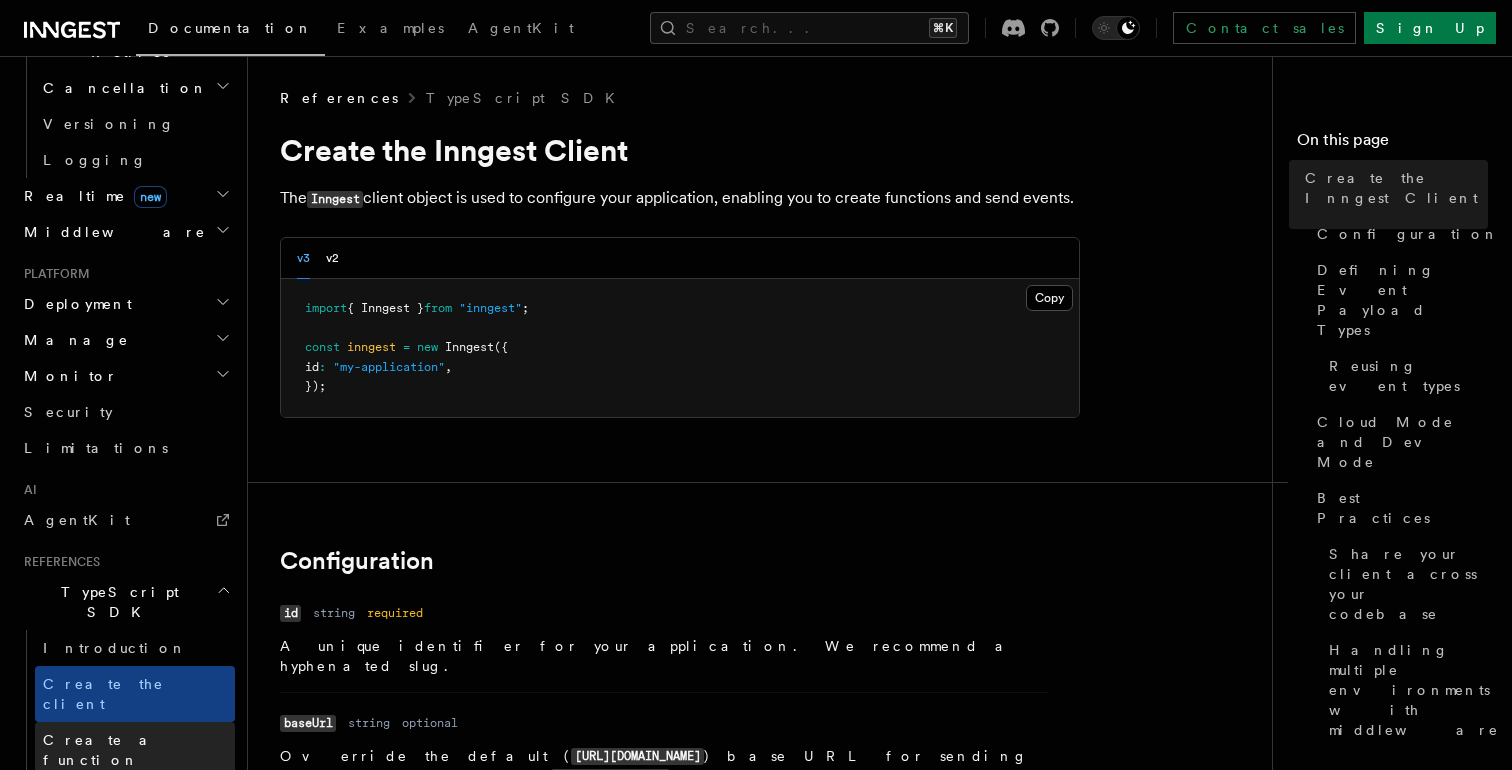 click on "Create a function" at bounding box center (102, 750) 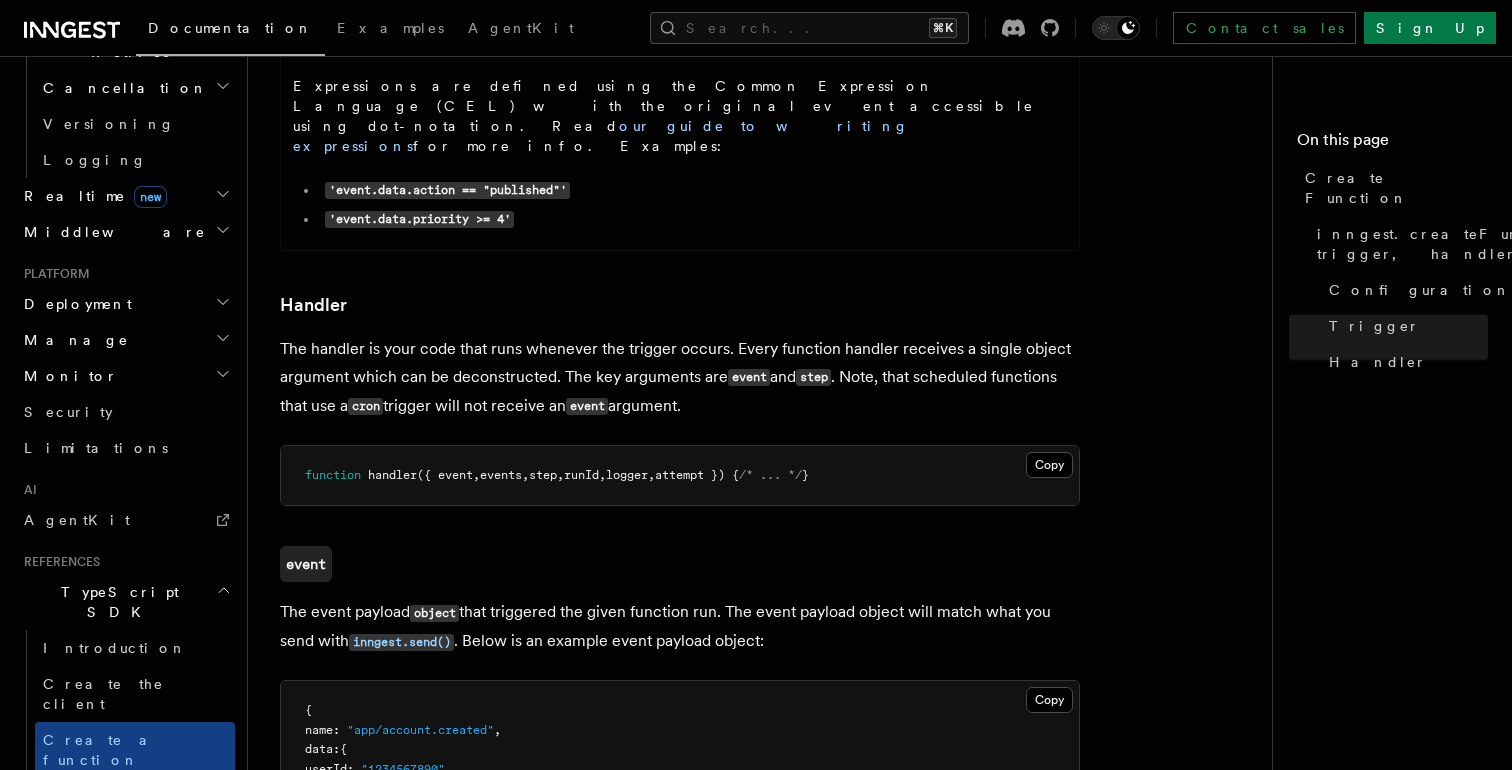 scroll, scrollTop: 3505, scrollLeft: 0, axis: vertical 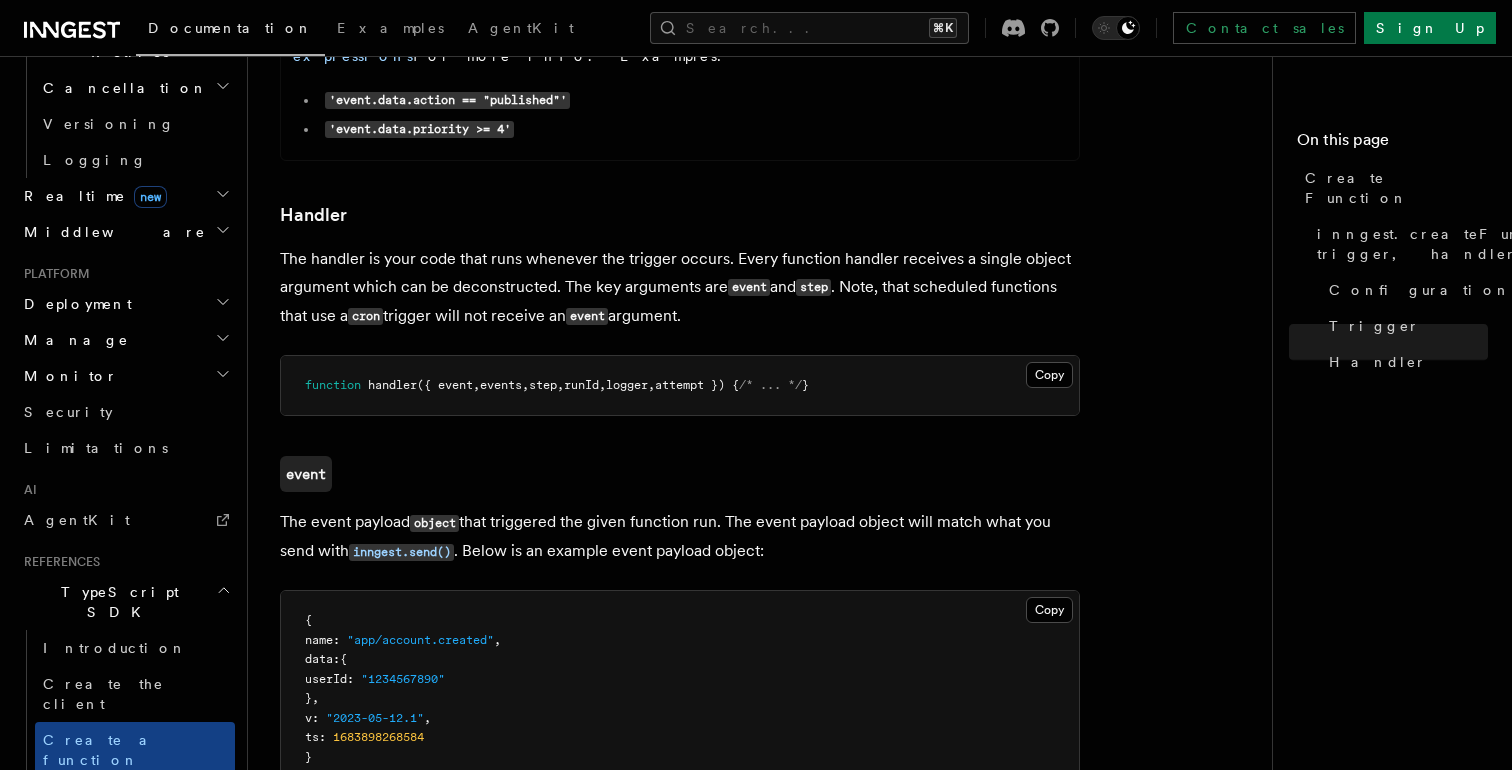 drag, startPoint x: 394, startPoint y: 517, endPoint x: 368, endPoint y: 494, distance: 34.713108 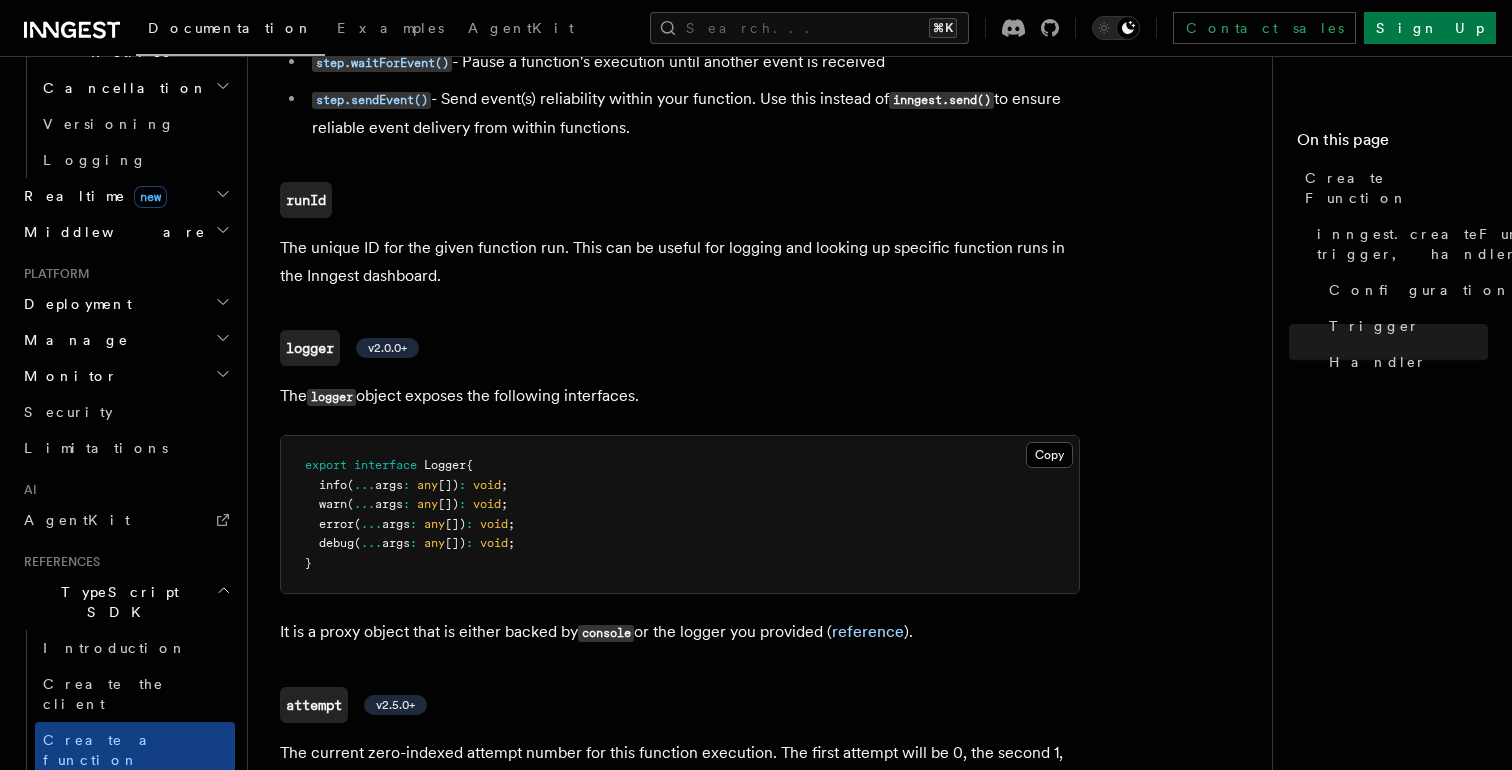 scroll, scrollTop: 4754, scrollLeft: 0, axis: vertical 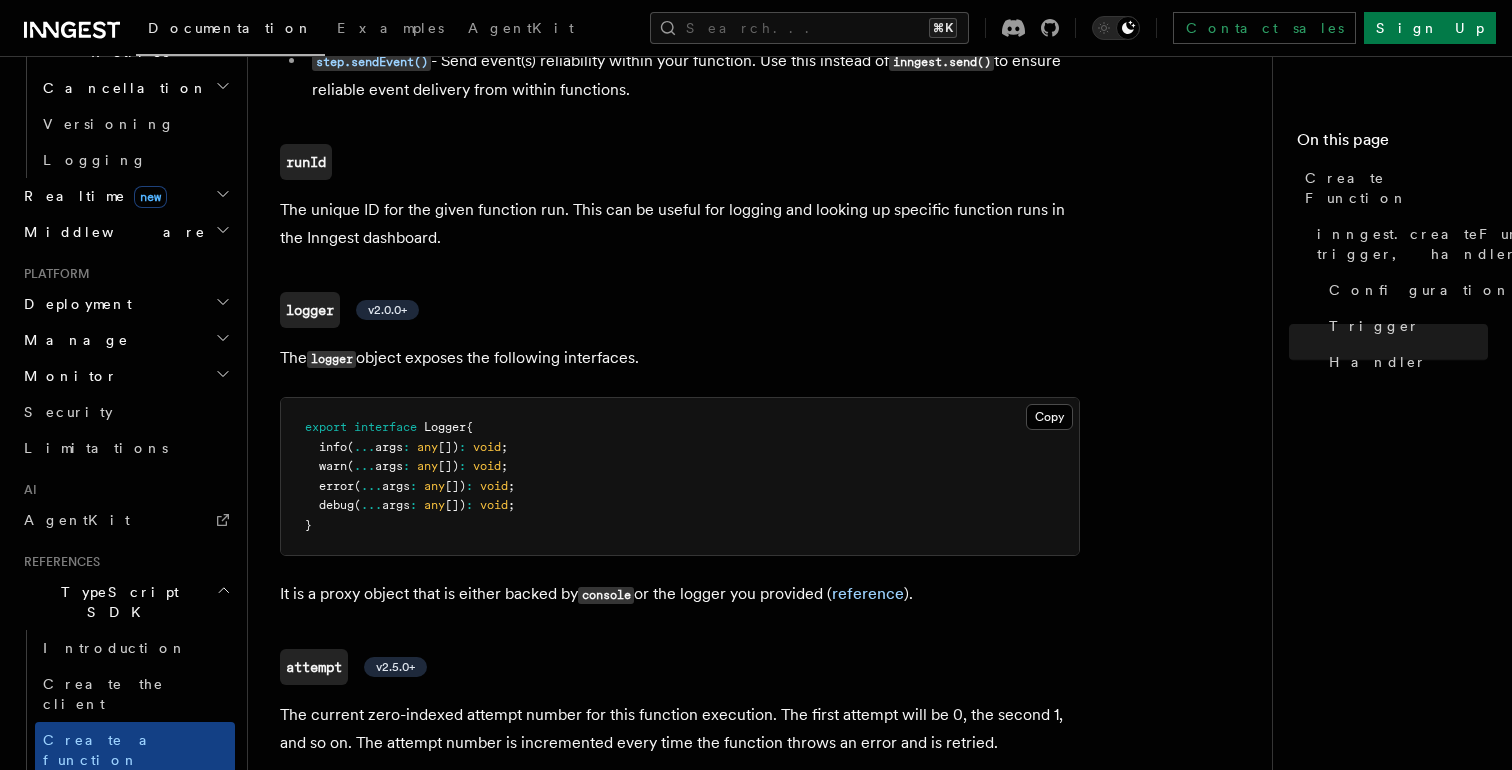 click on "Send events" at bounding box center (135, 796) 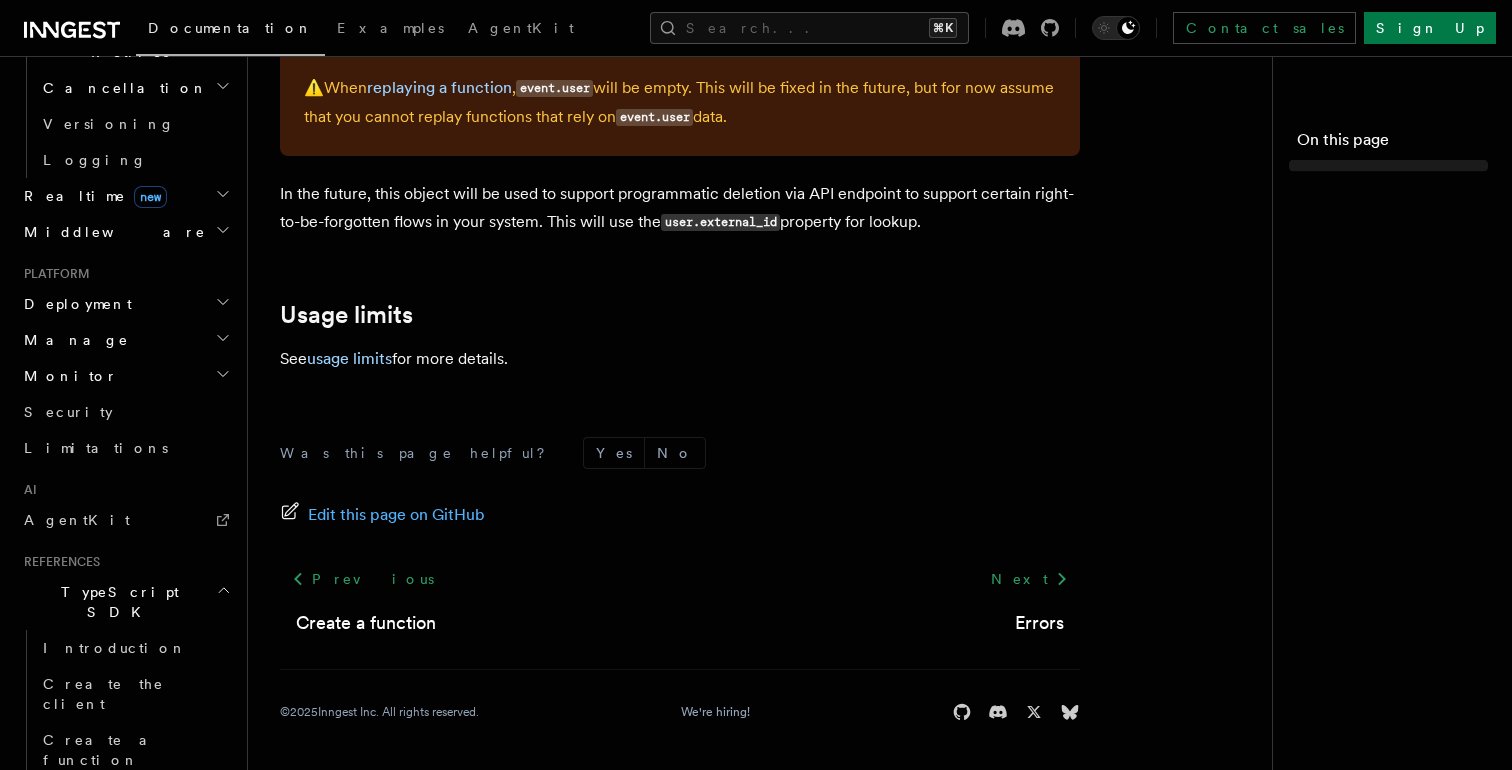 scroll, scrollTop: 0, scrollLeft: 0, axis: both 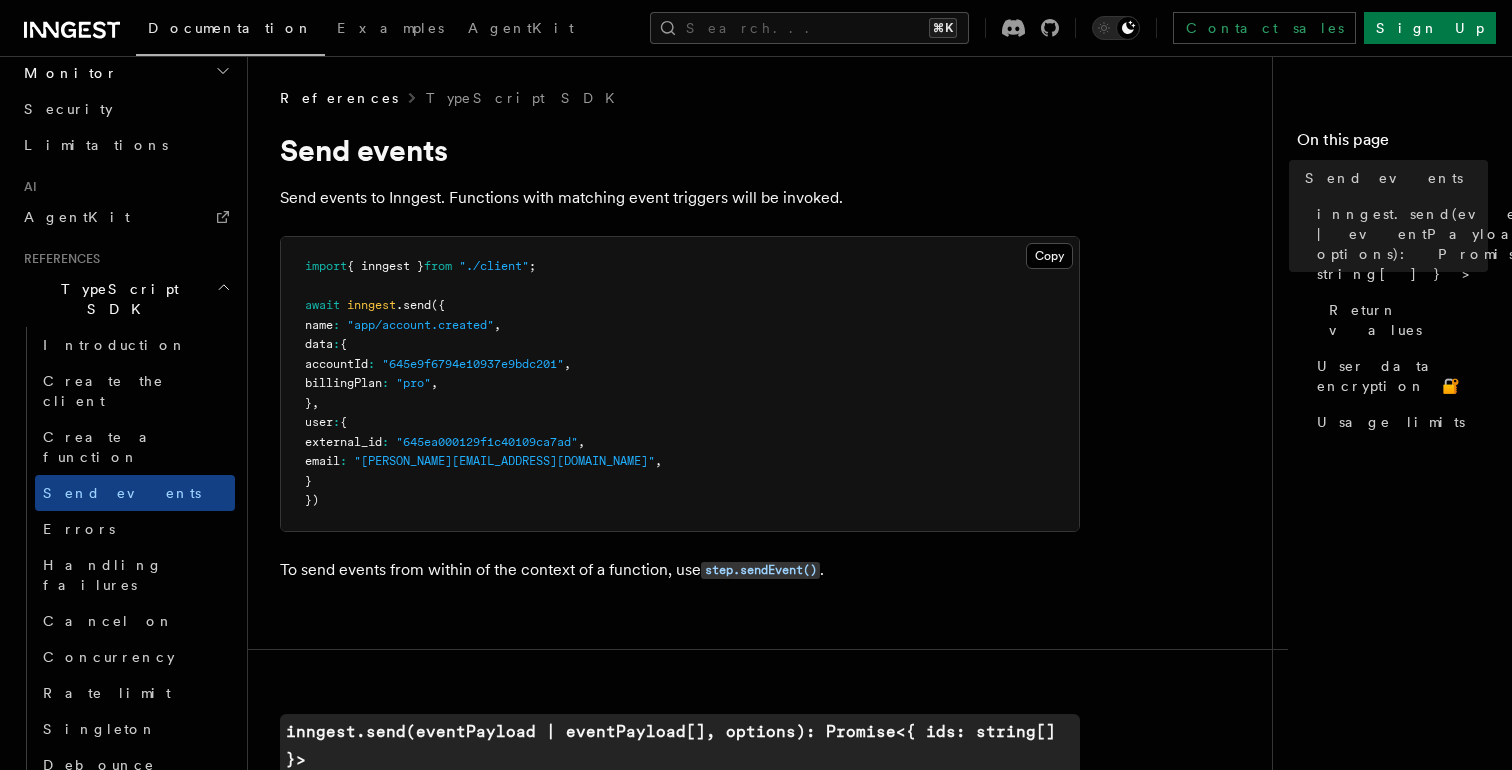 click on "Testing" at bounding box center (135, 913) 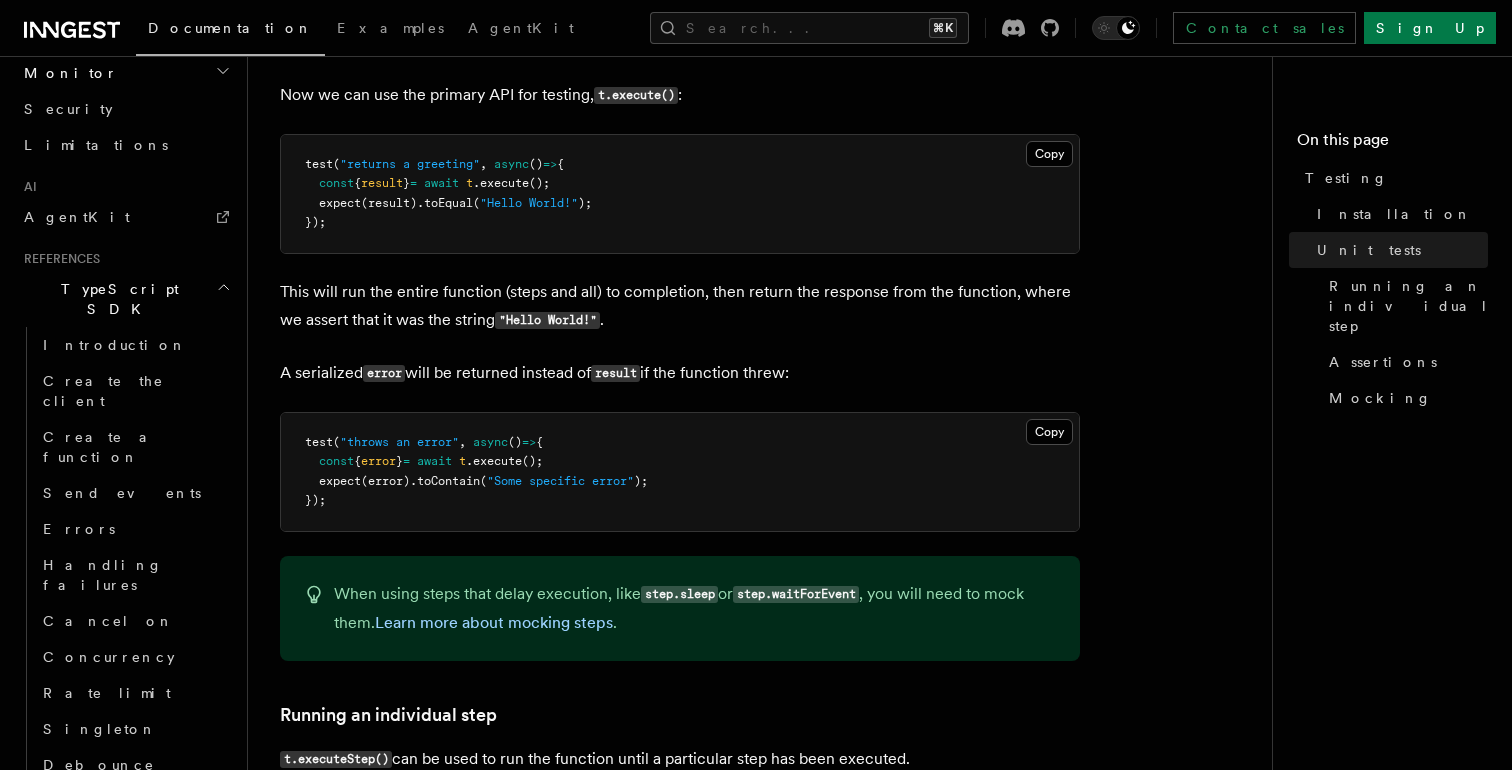 scroll, scrollTop: 1187, scrollLeft: 0, axis: vertical 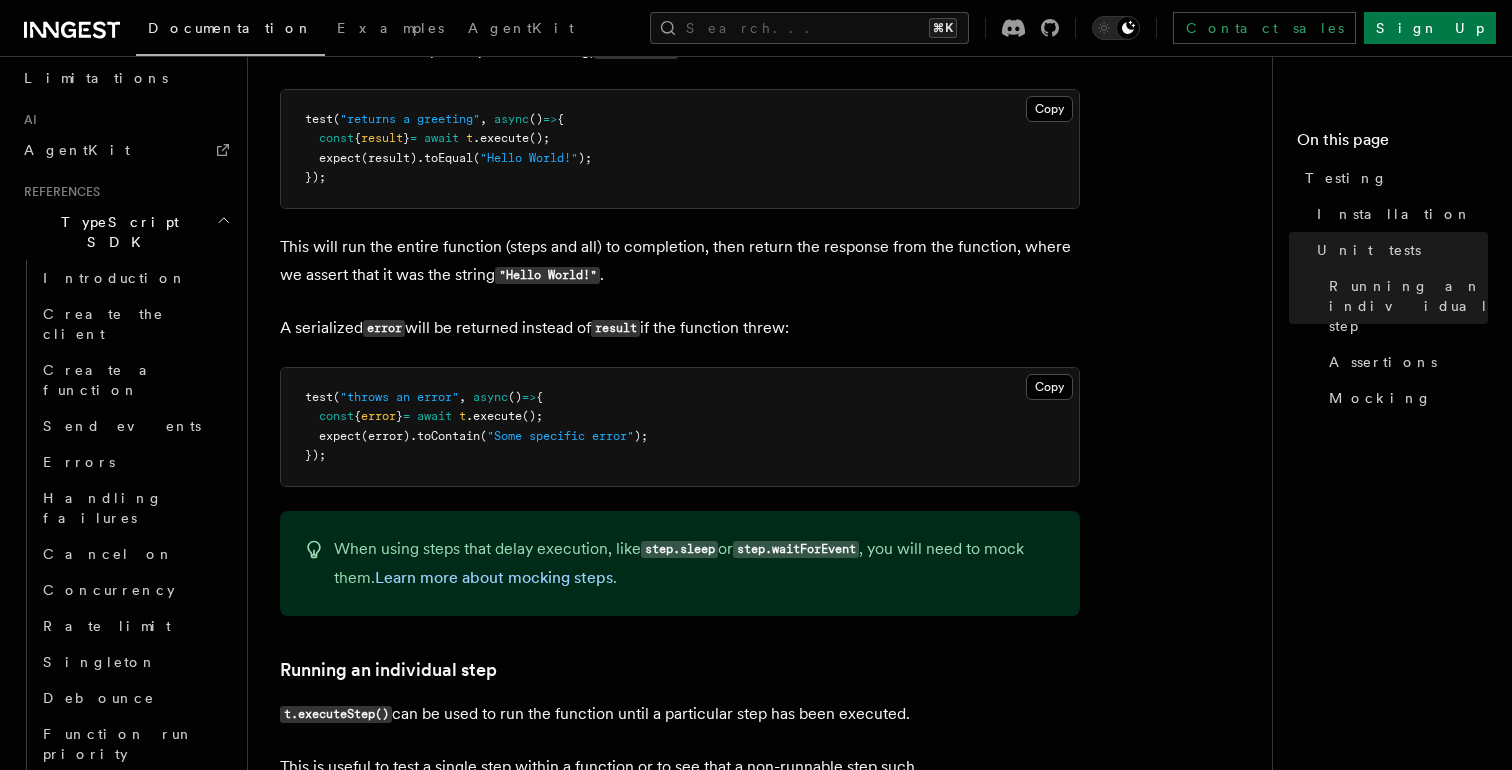 click on "Referencing functions" at bounding box center (115, 800) 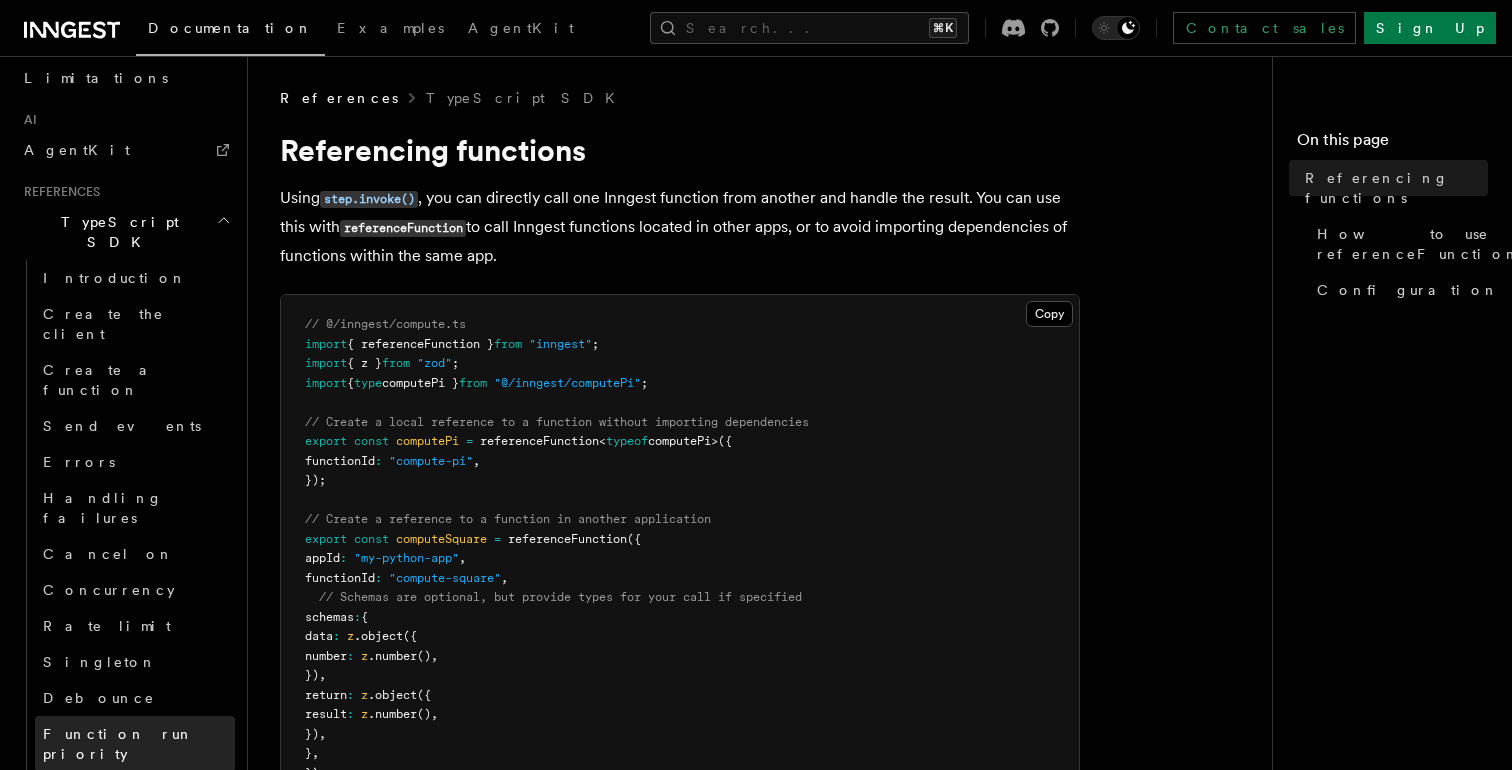 click on "Function run priority" at bounding box center [118, 744] 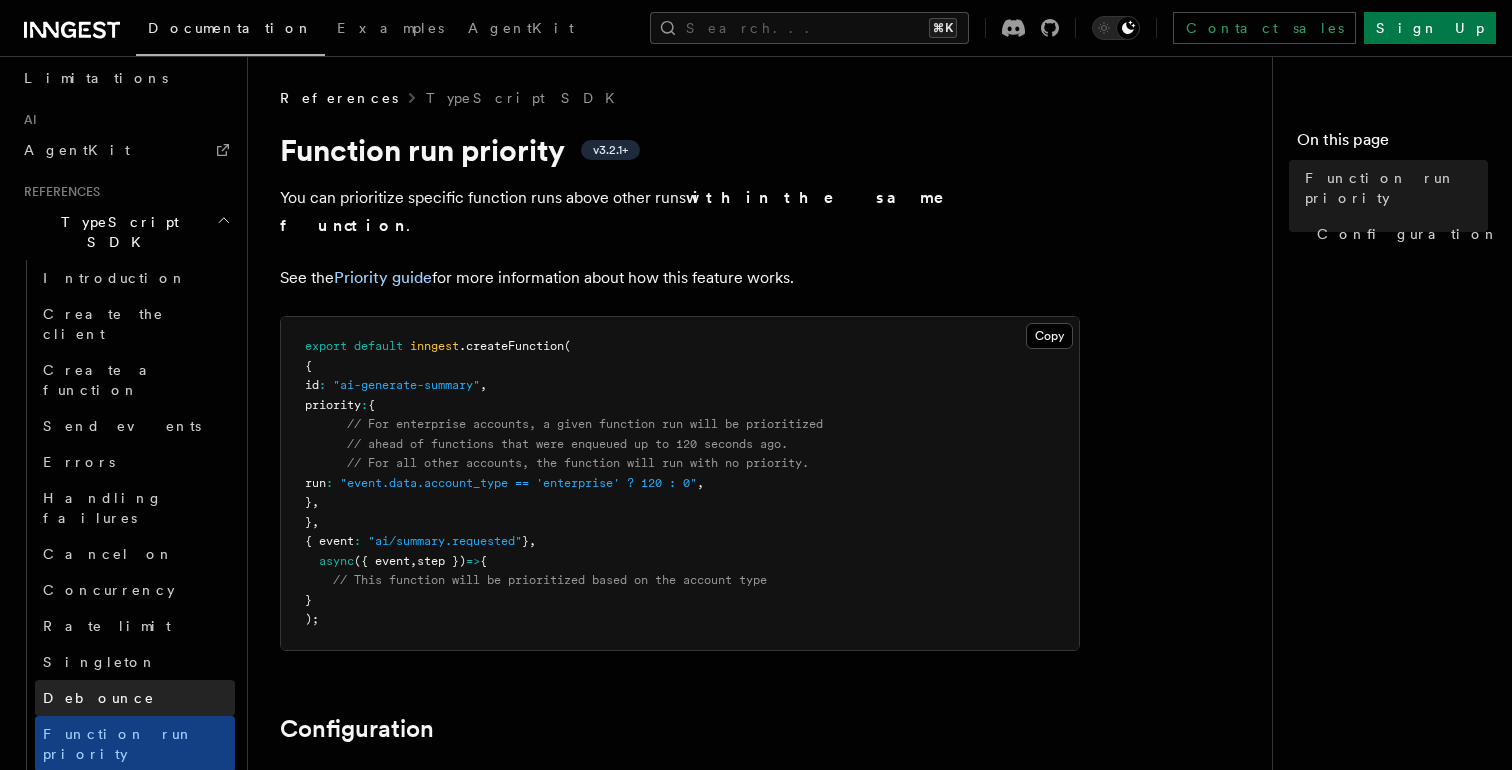 click on "Debounce" at bounding box center (135, 698) 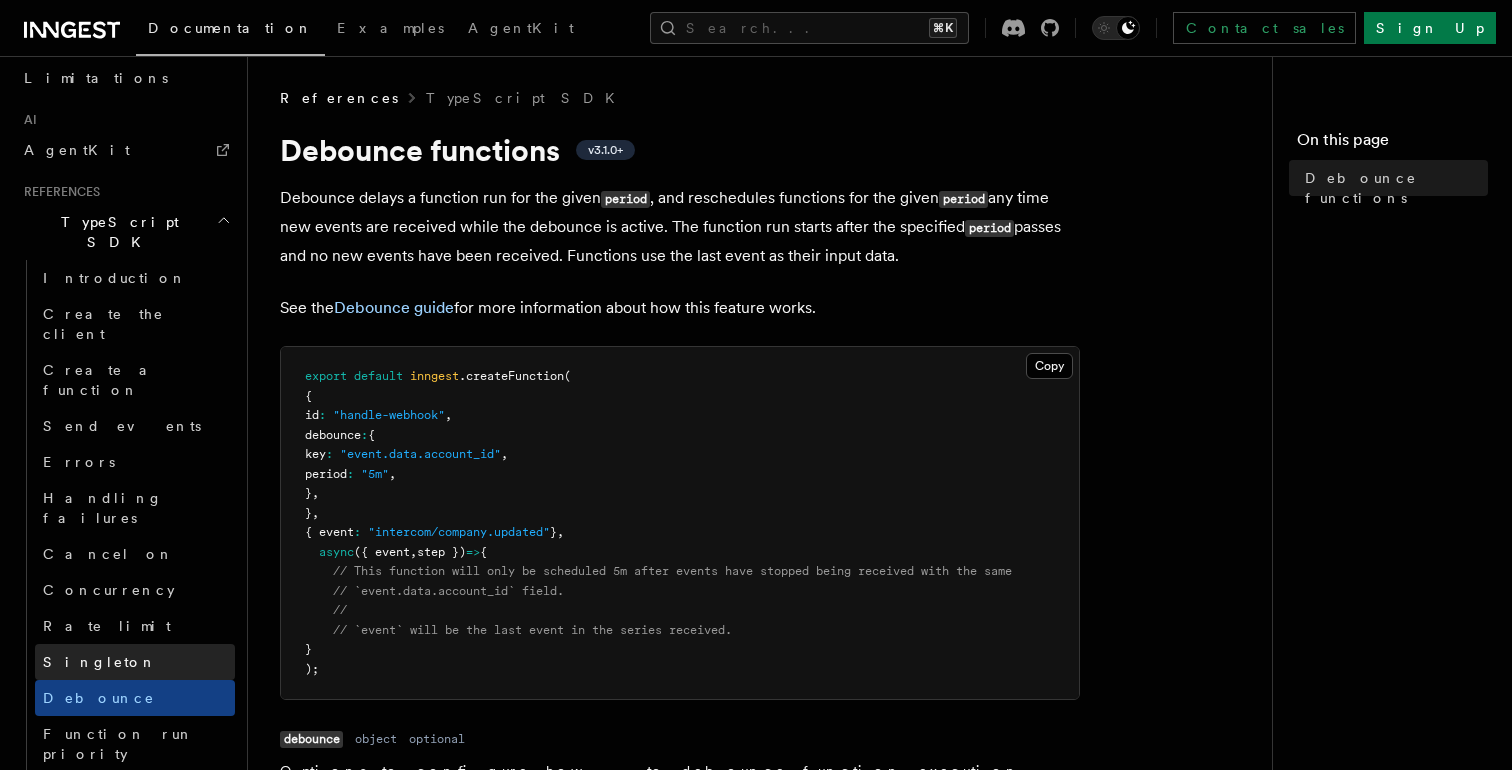 click on "Singleton" at bounding box center (135, 662) 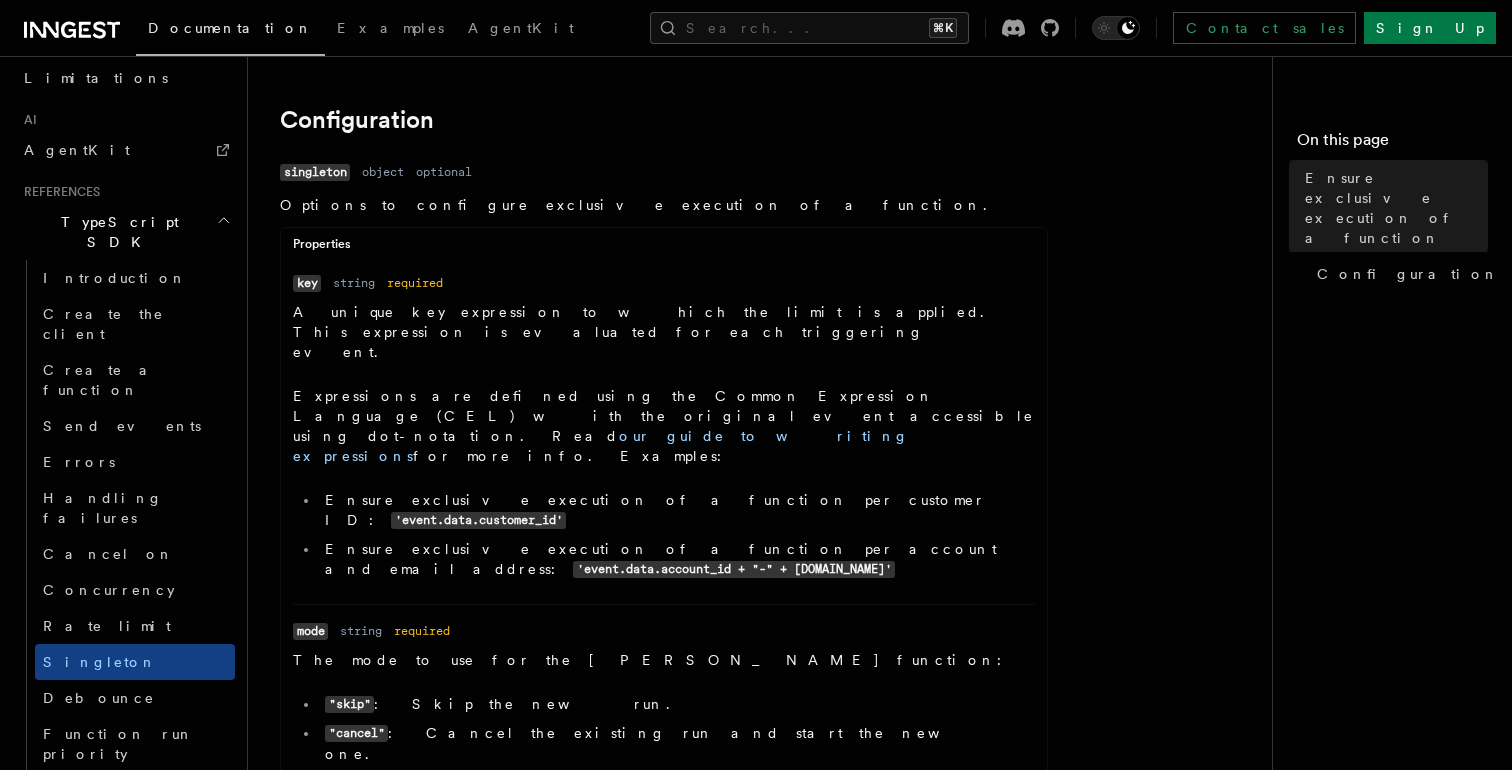 scroll, scrollTop: 605, scrollLeft: 0, axis: vertical 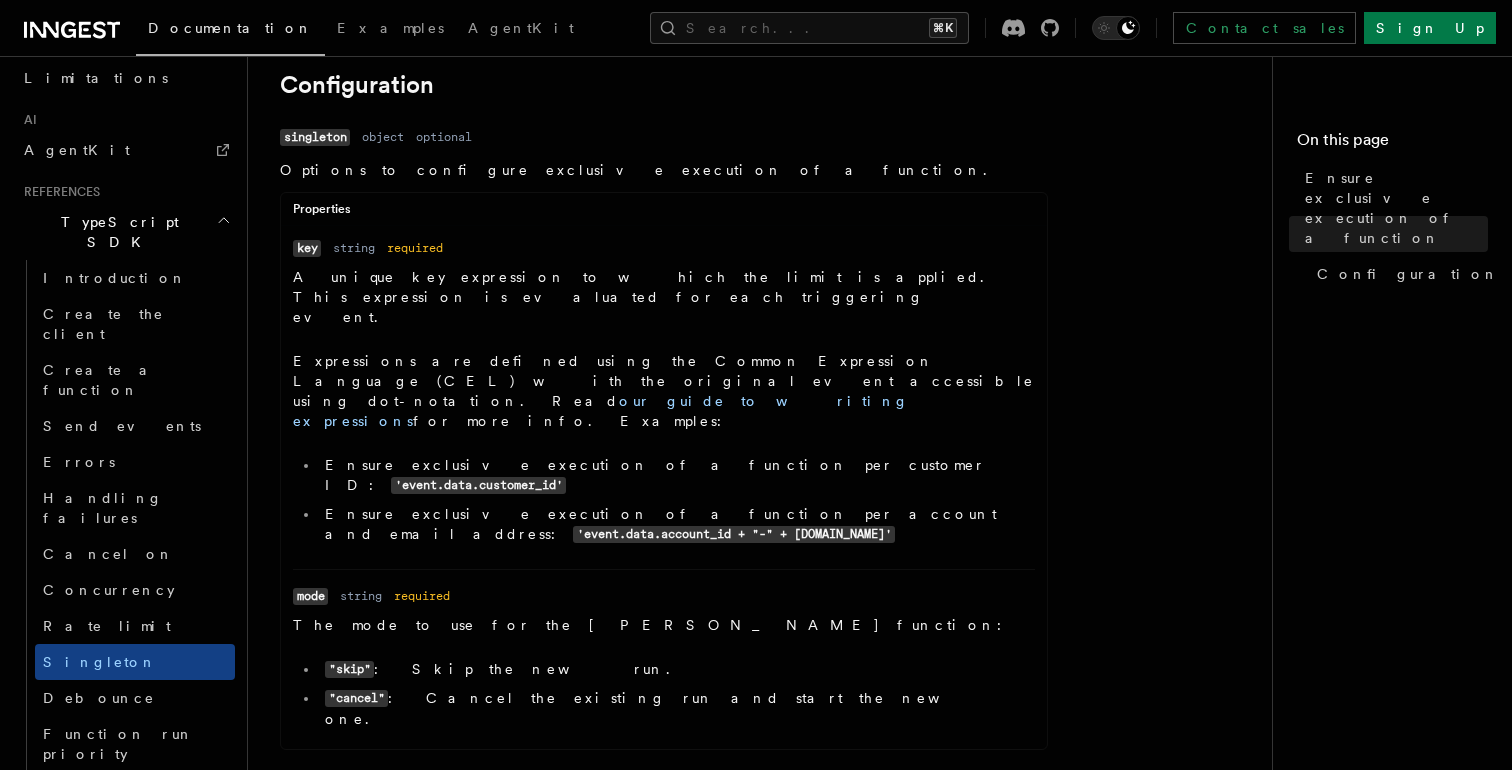 click on ""cancel"" at bounding box center (356, 698) 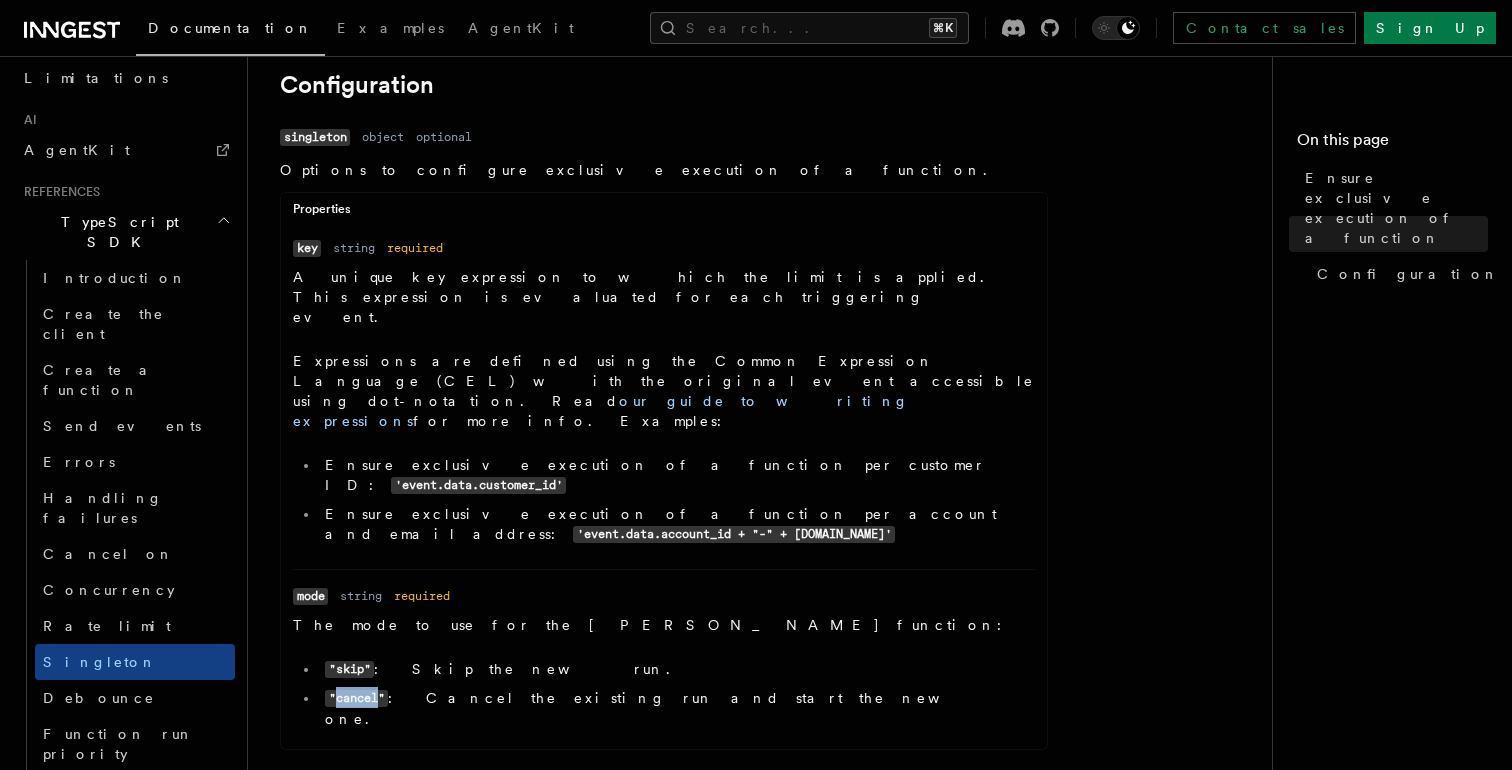 click on ""cancel"" at bounding box center [356, 698] 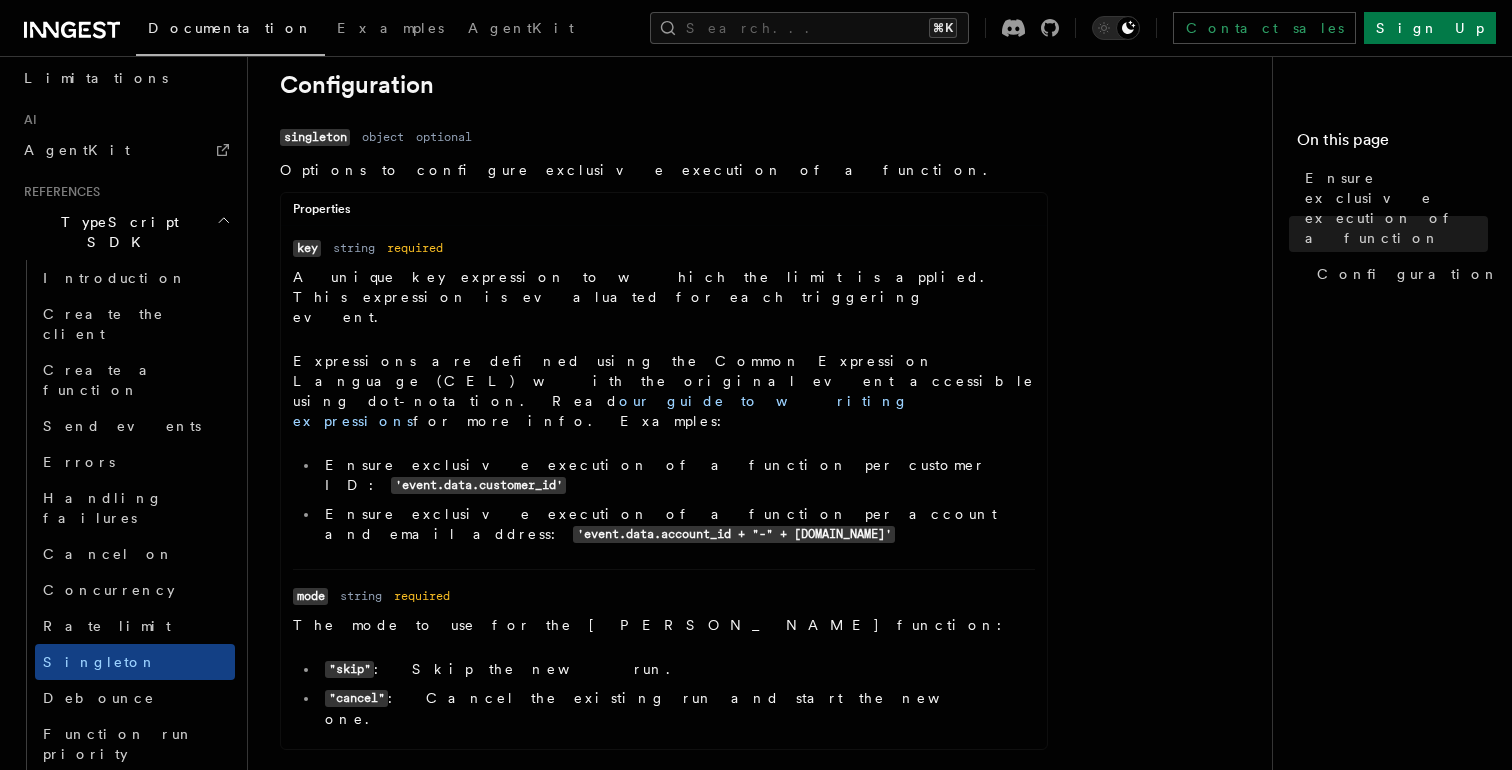 click on ""skip"" at bounding box center [349, 669] 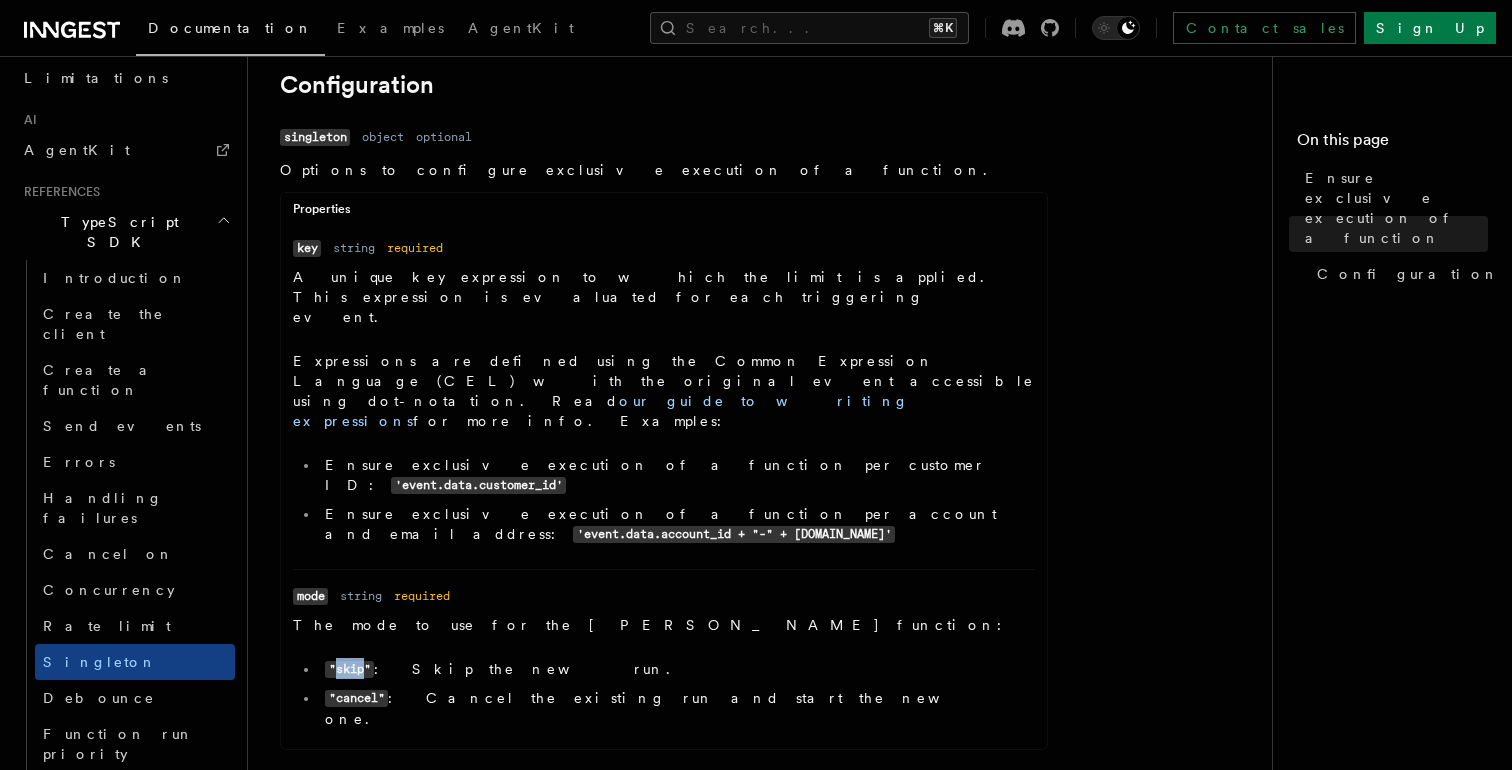 click on ""skip"" at bounding box center (349, 669) 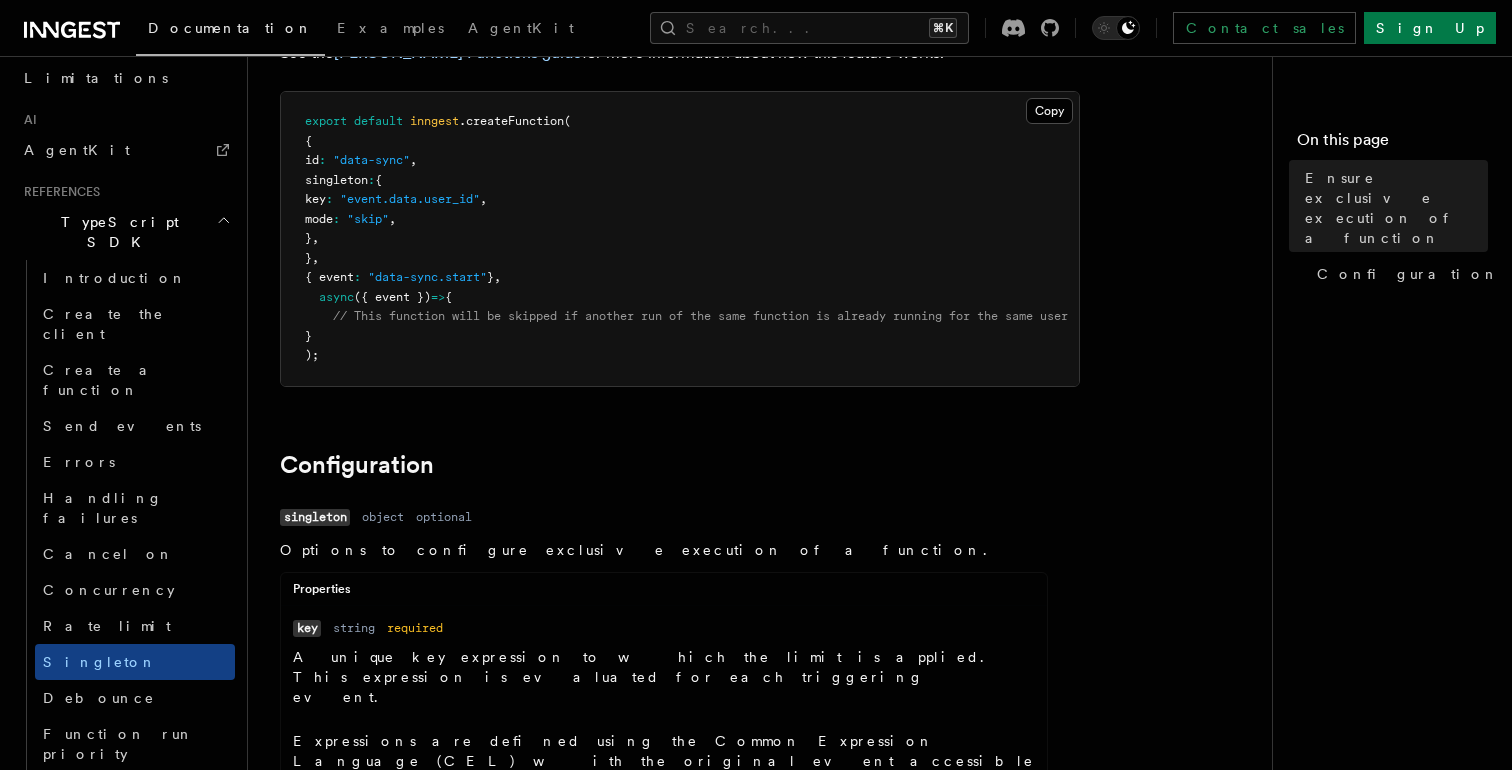 scroll, scrollTop: 218, scrollLeft: 0, axis: vertical 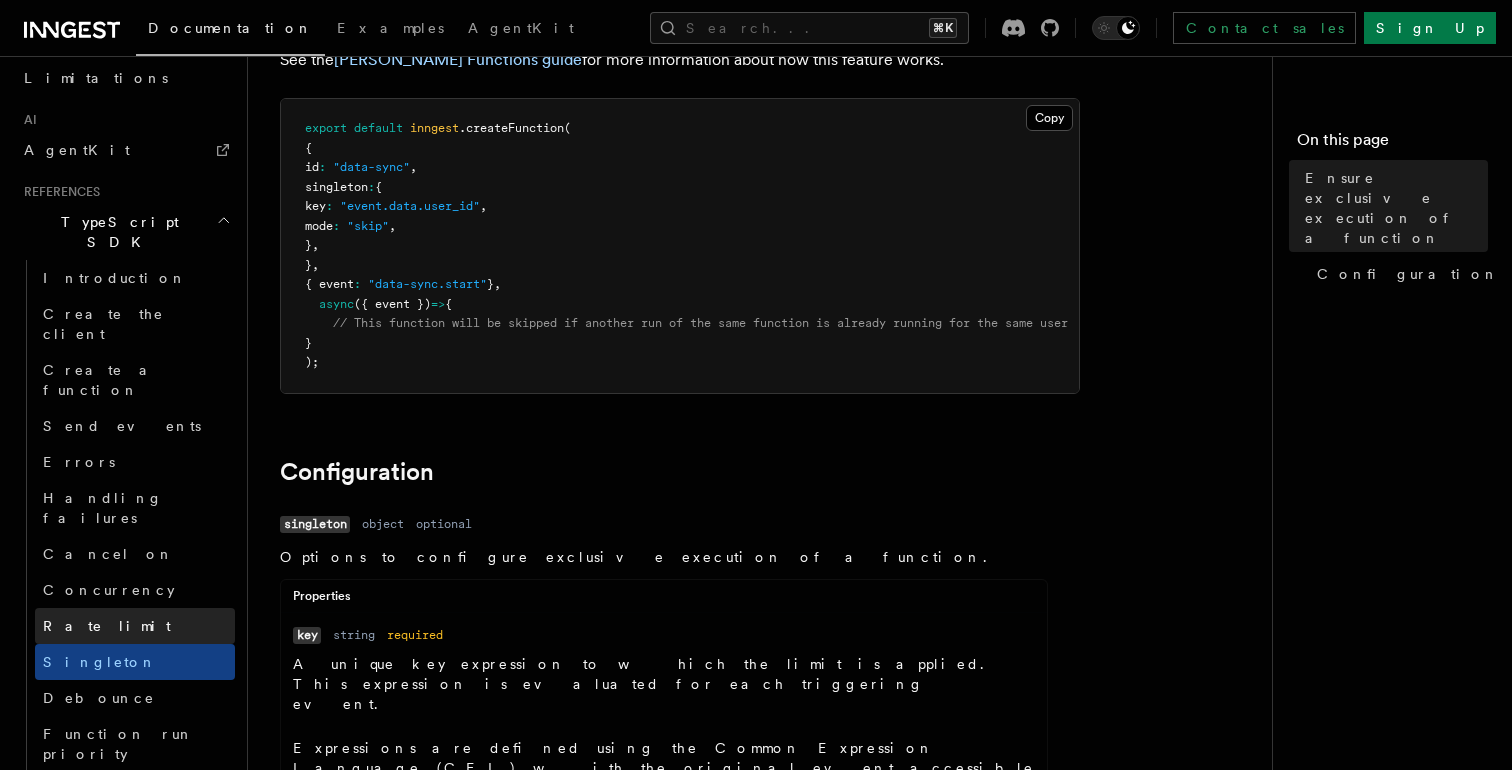 click on "Rate limit" at bounding box center (135, 626) 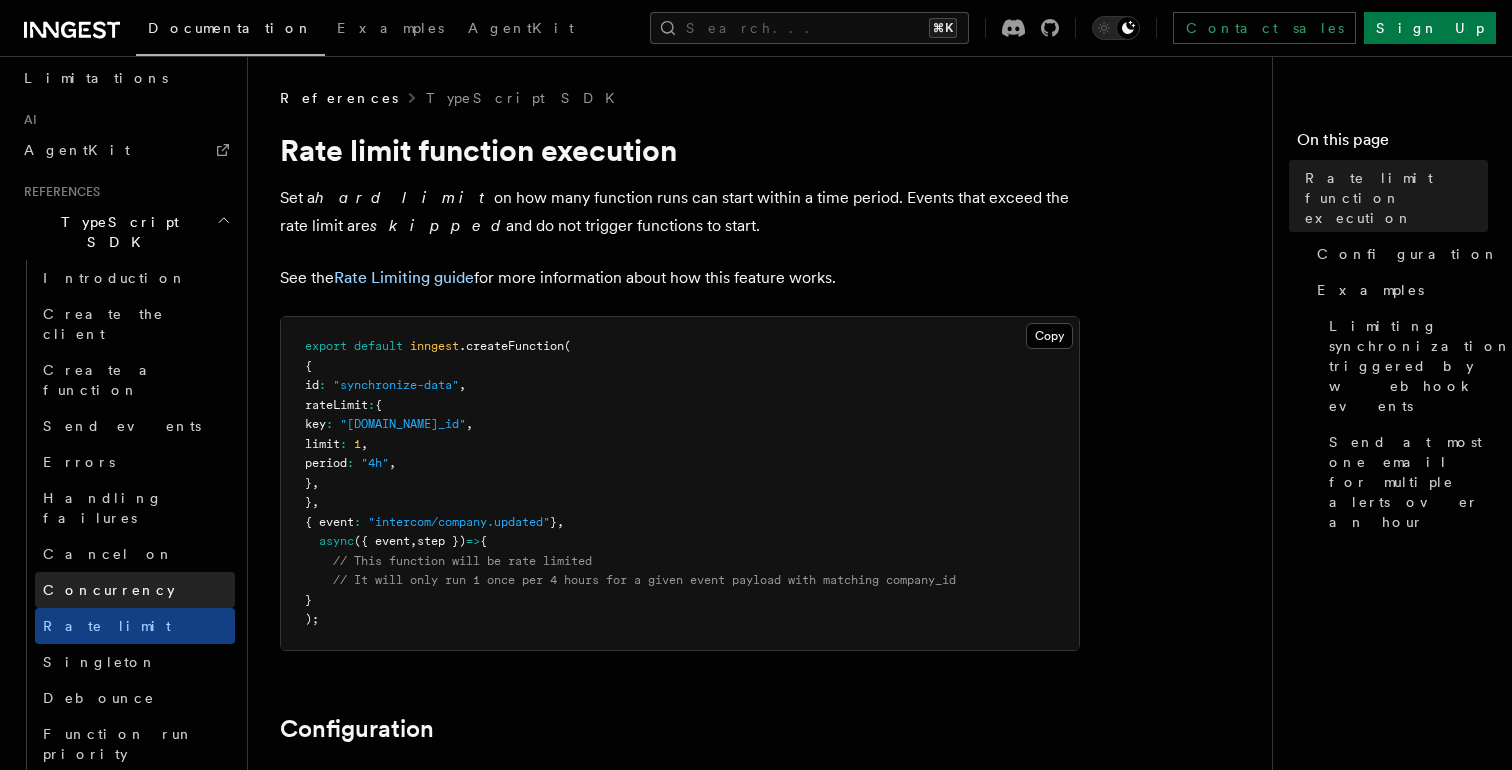 click on "Concurrency" at bounding box center [109, 590] 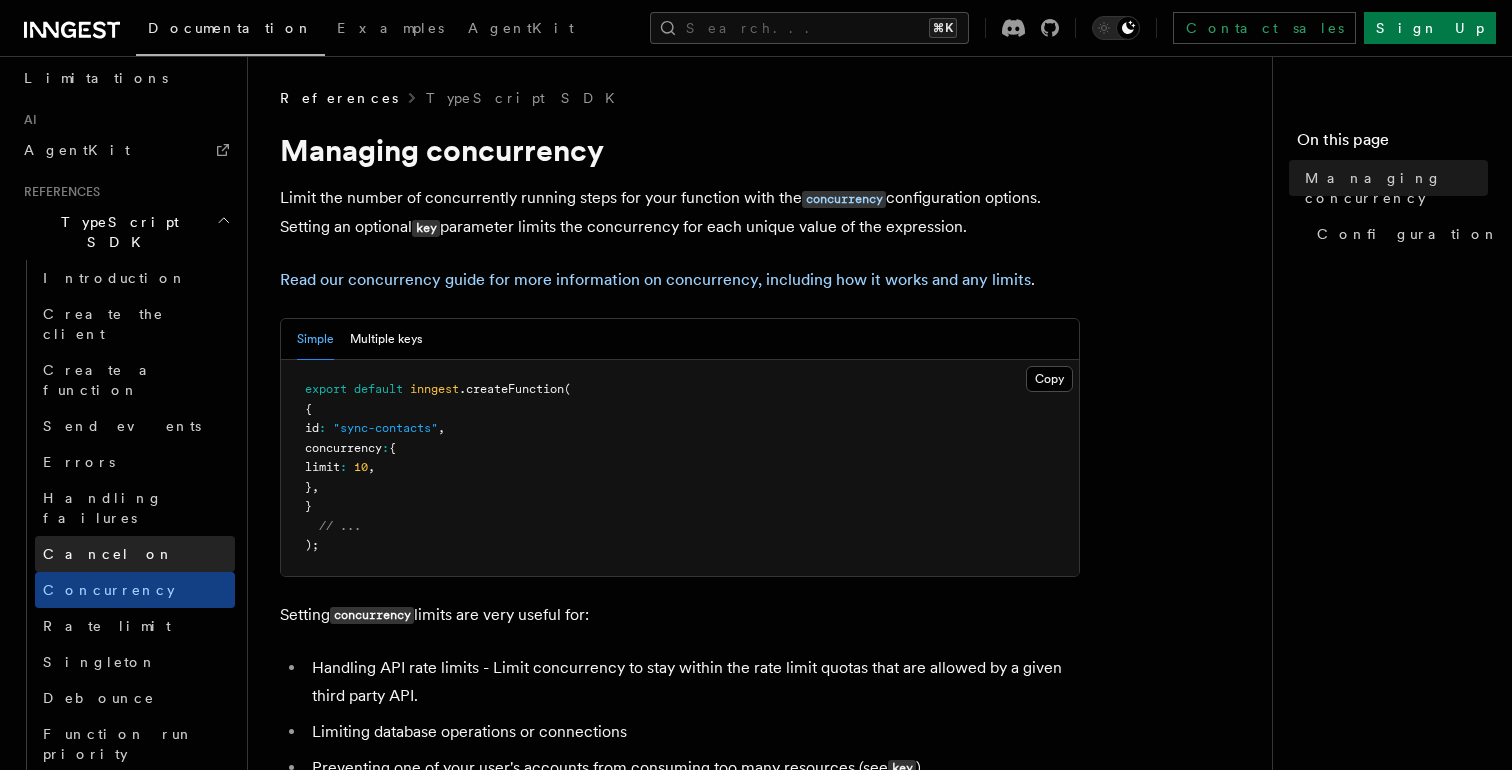 click on "Cancel on" at bounding box center [108, 554] 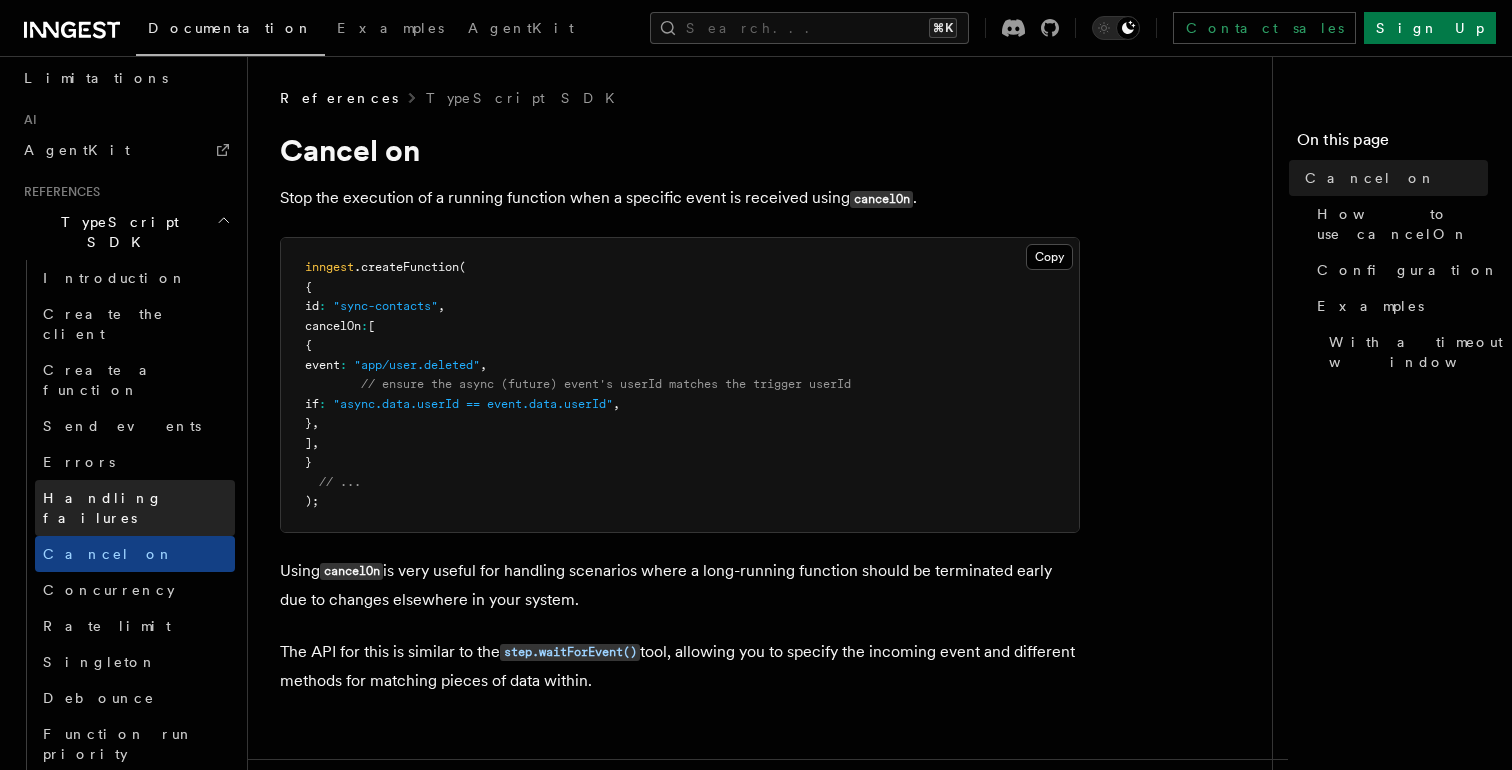 click on "Handling failures" at bounding box center [103, 508] 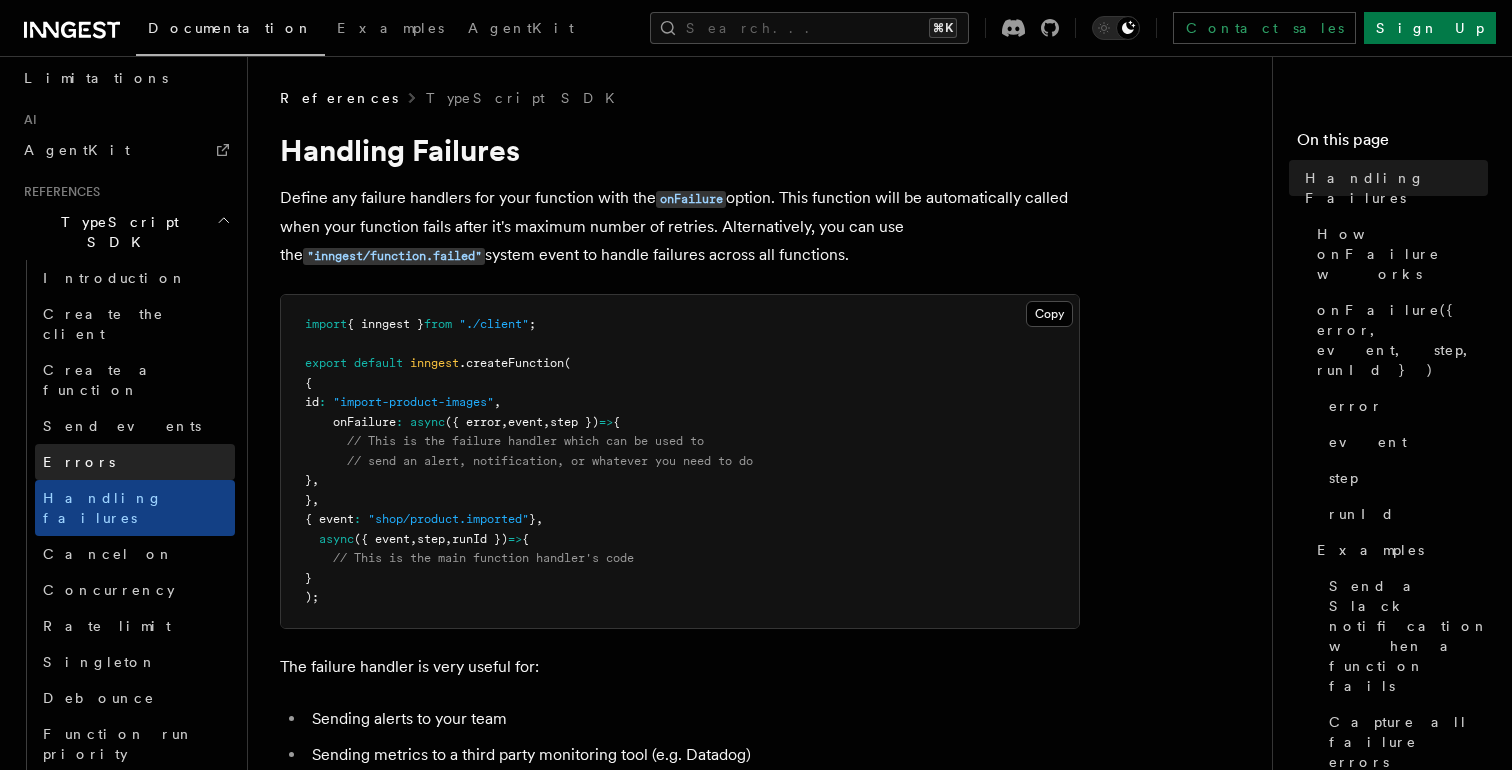 scroll, scrollTop: 1173, scrollLeft: 0, axis: vertical 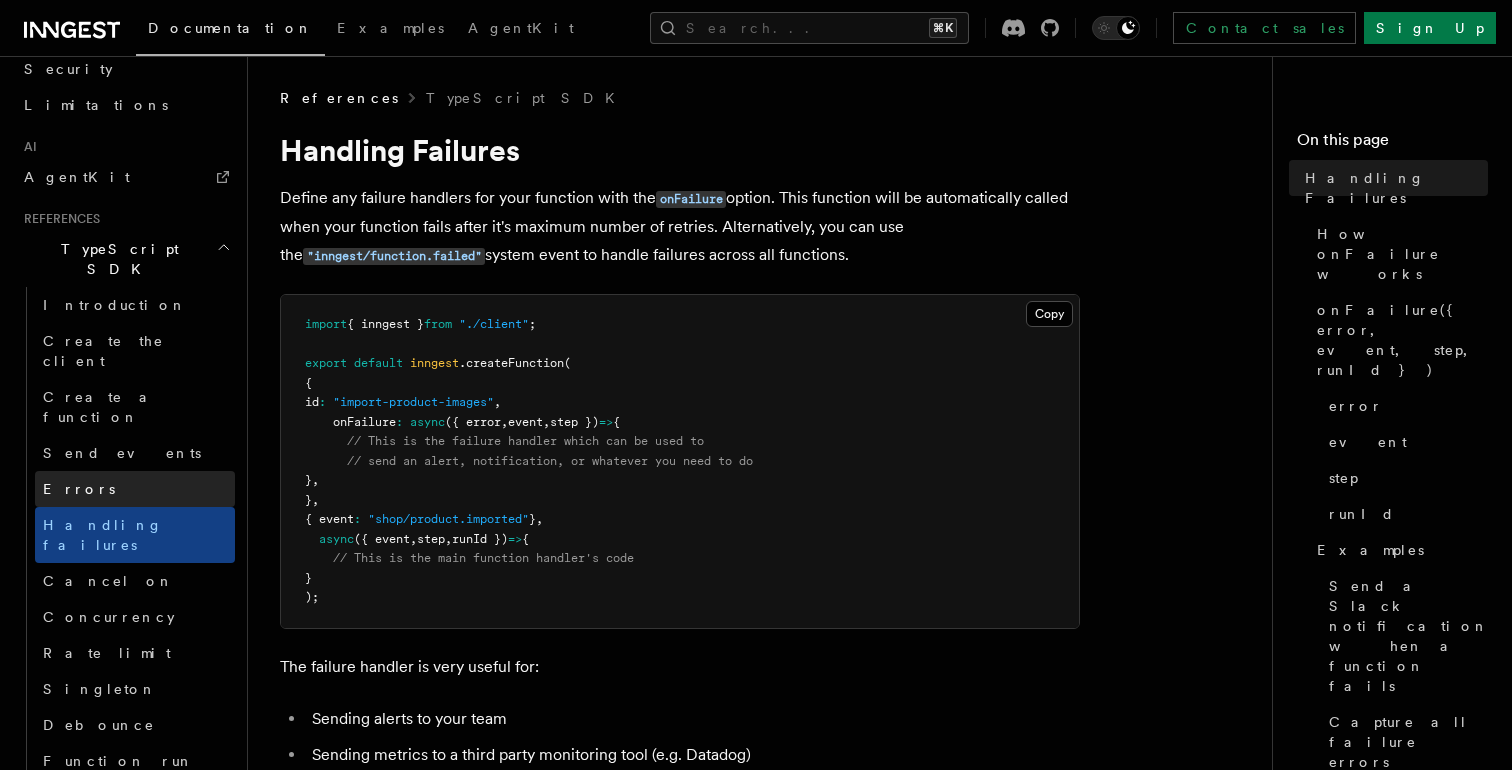 click on "Errors" at bounding box center [135, 489] 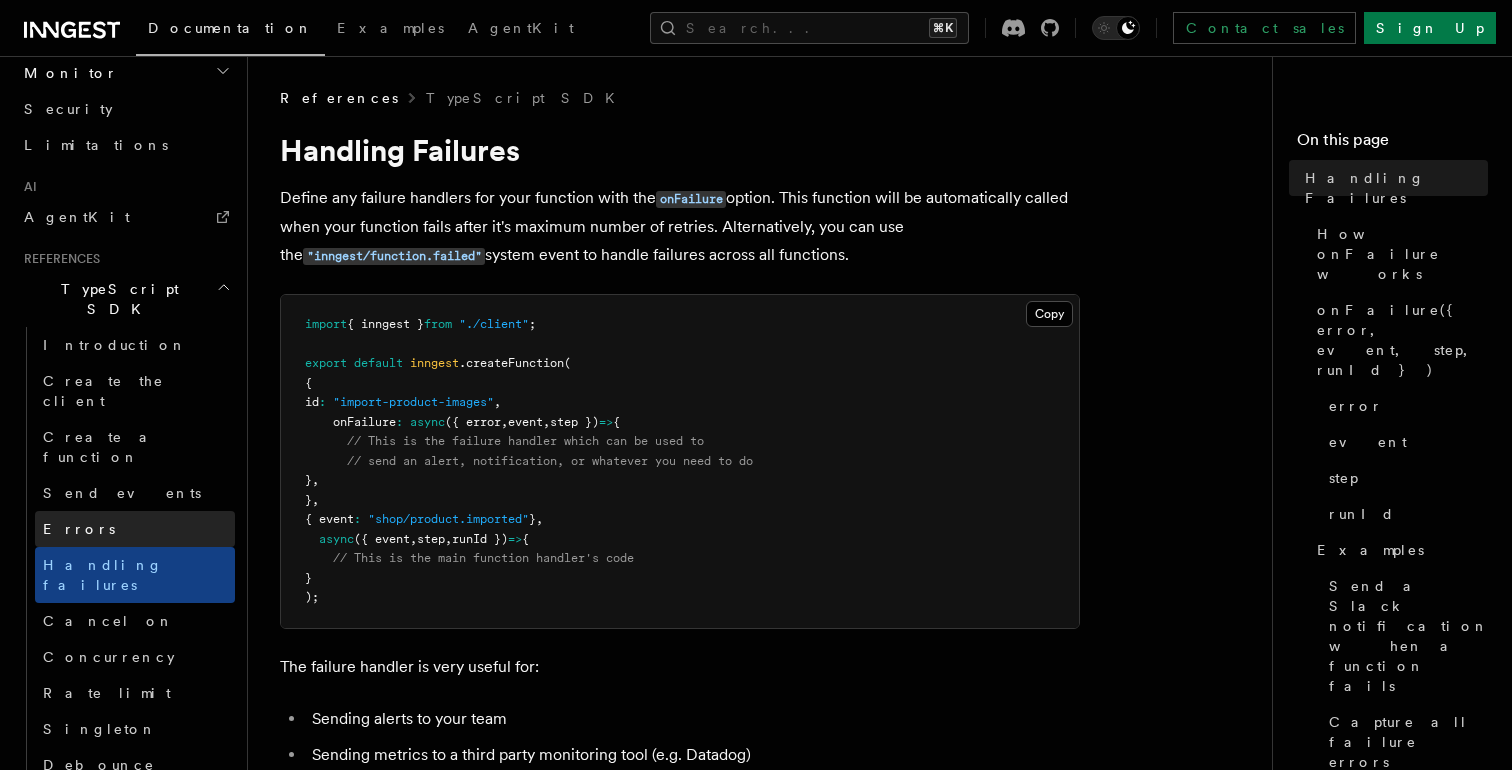 scroll, scrollTop: 1018, scrollLeft: 0, axis: vertical 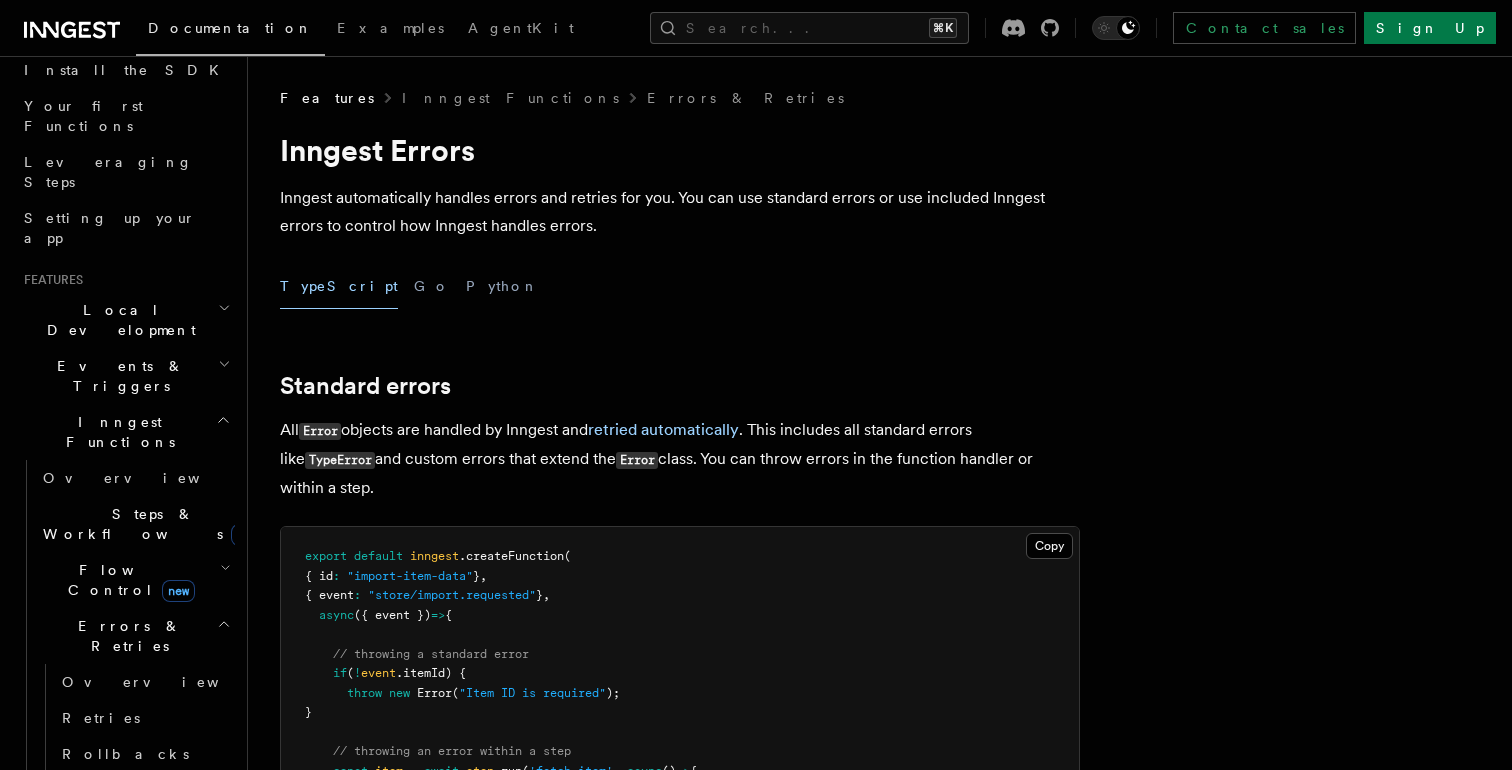 click 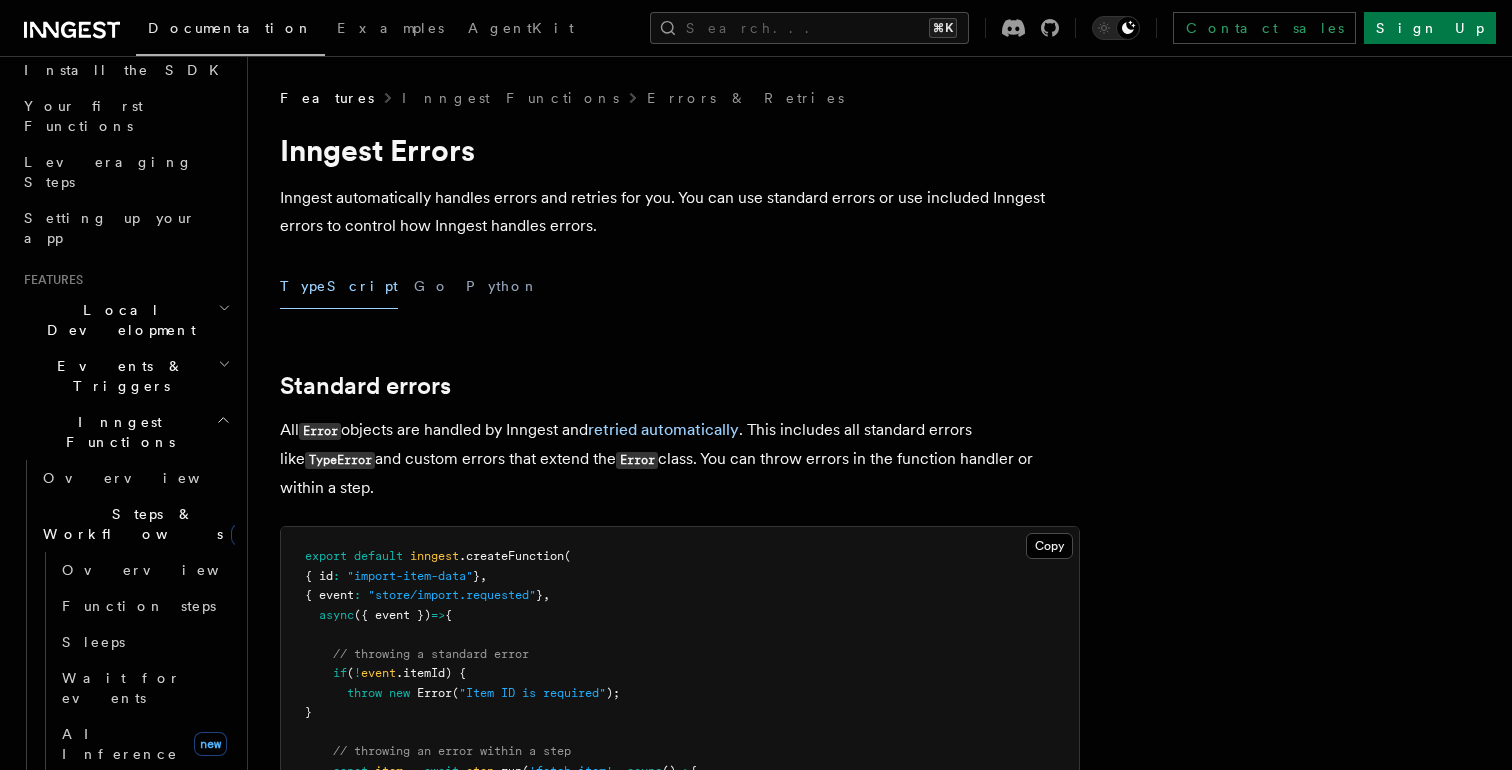 click 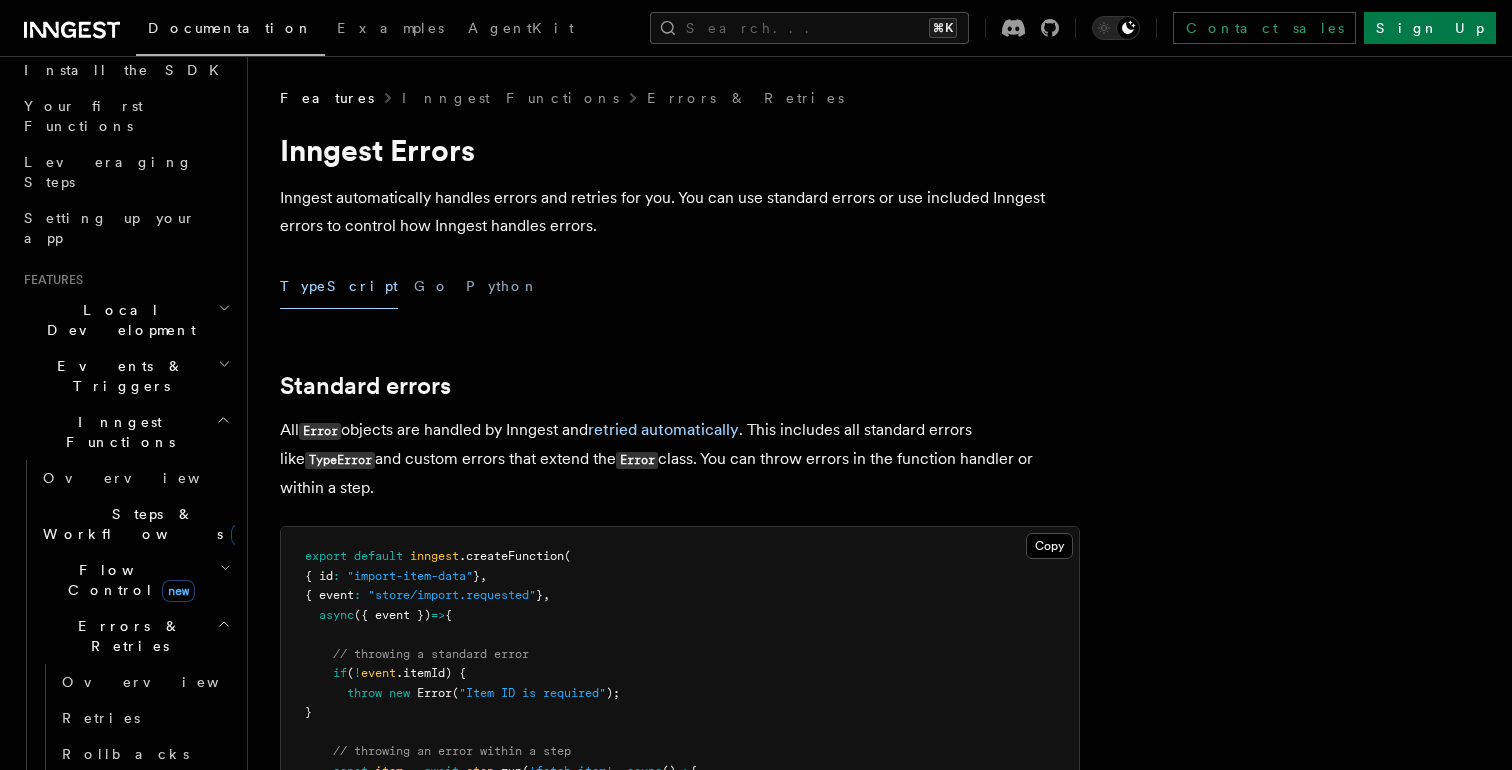 click on "Flow Control new" at bounding box center (135, 580) 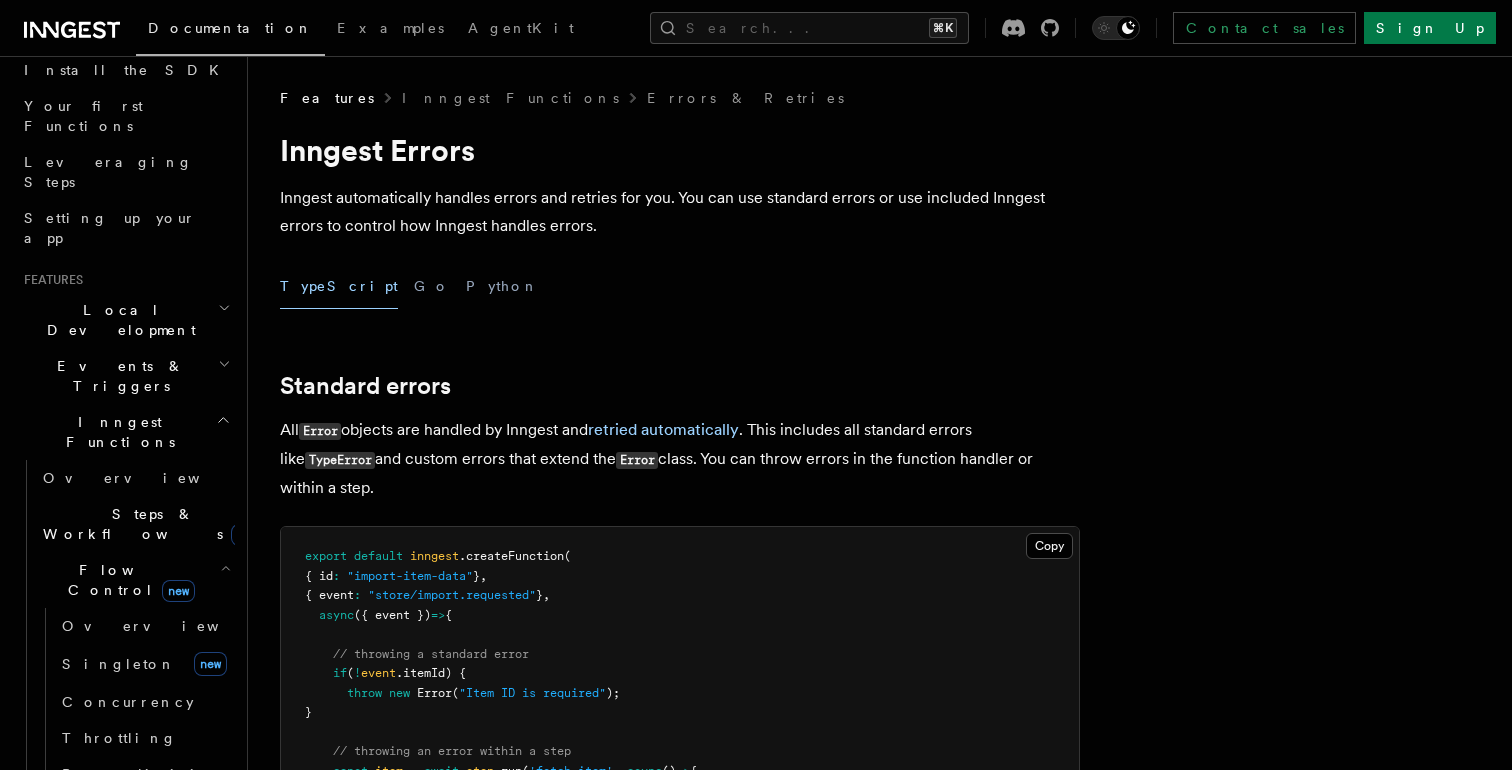 click on "Flow Control new" at bounding box center [135, 580] 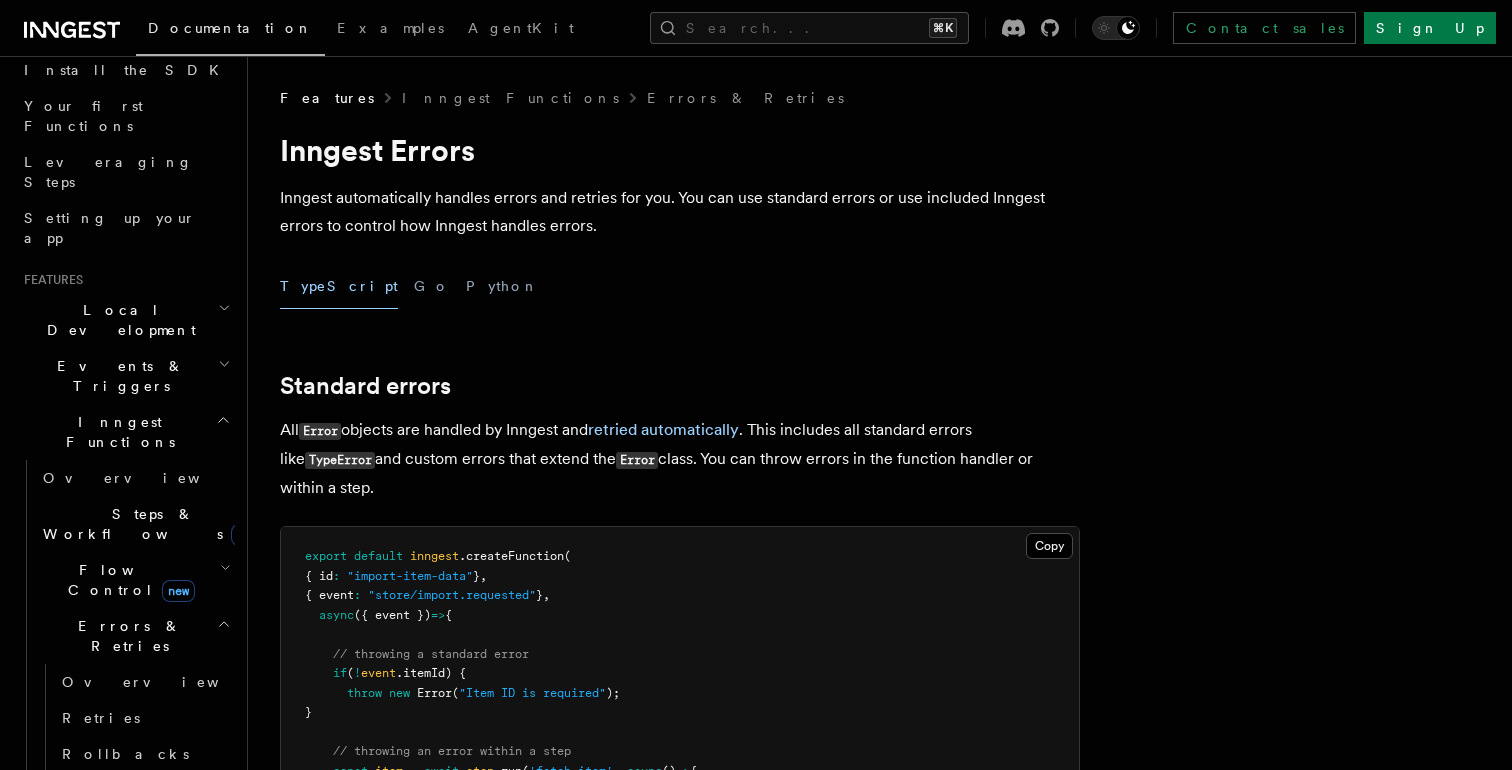 click 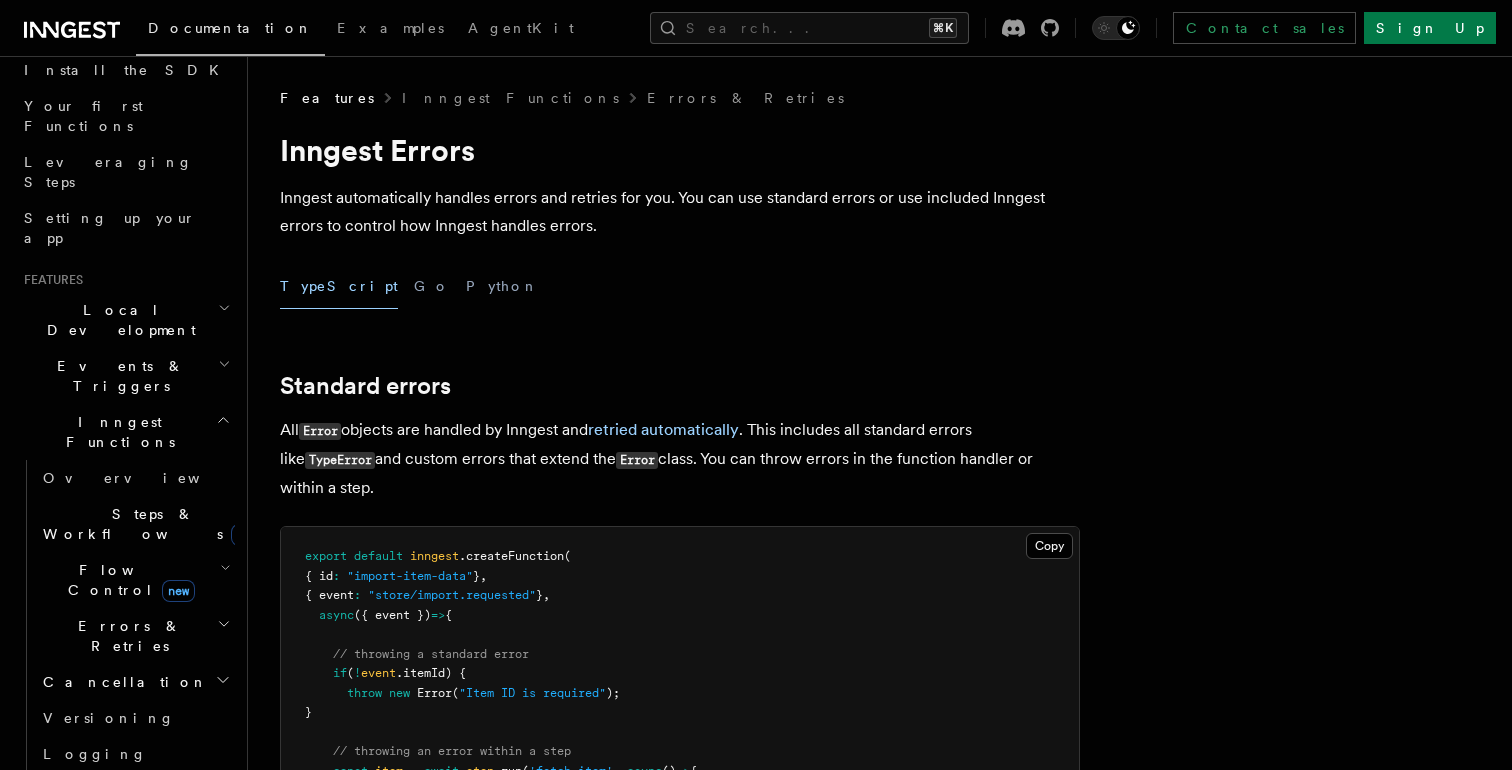 click 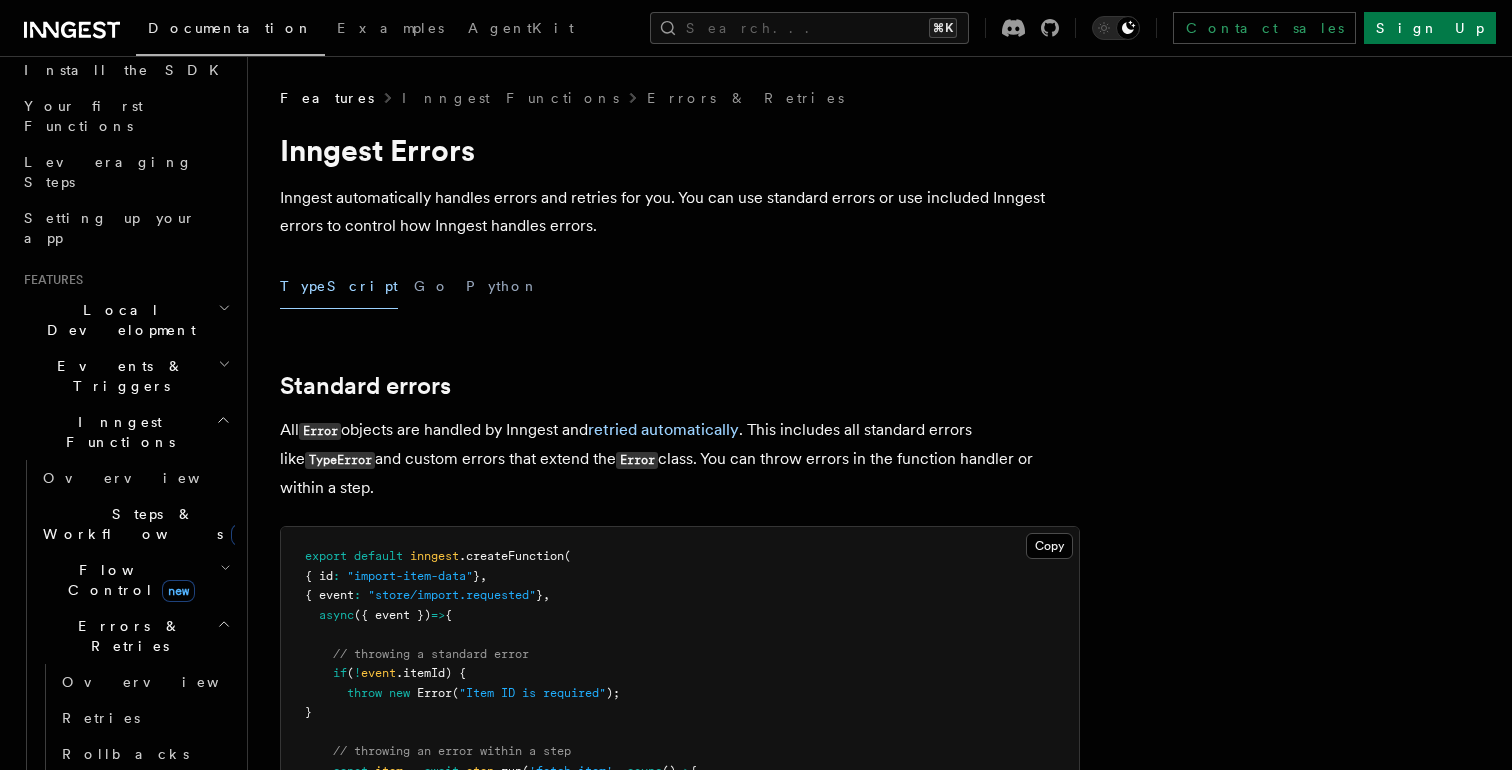 click 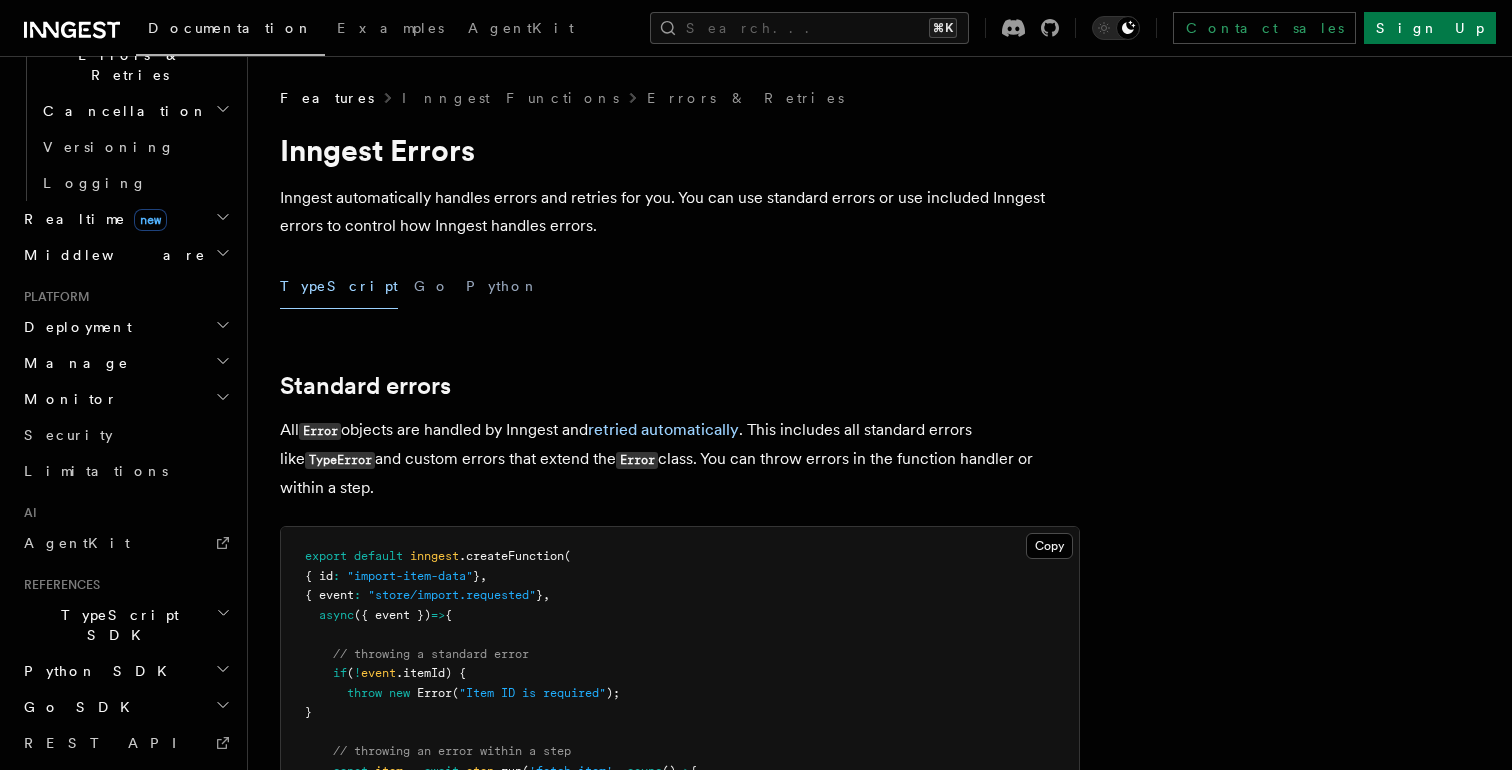 scroll, scrollTop: 826, scrollLeft: 0, axis: vertical 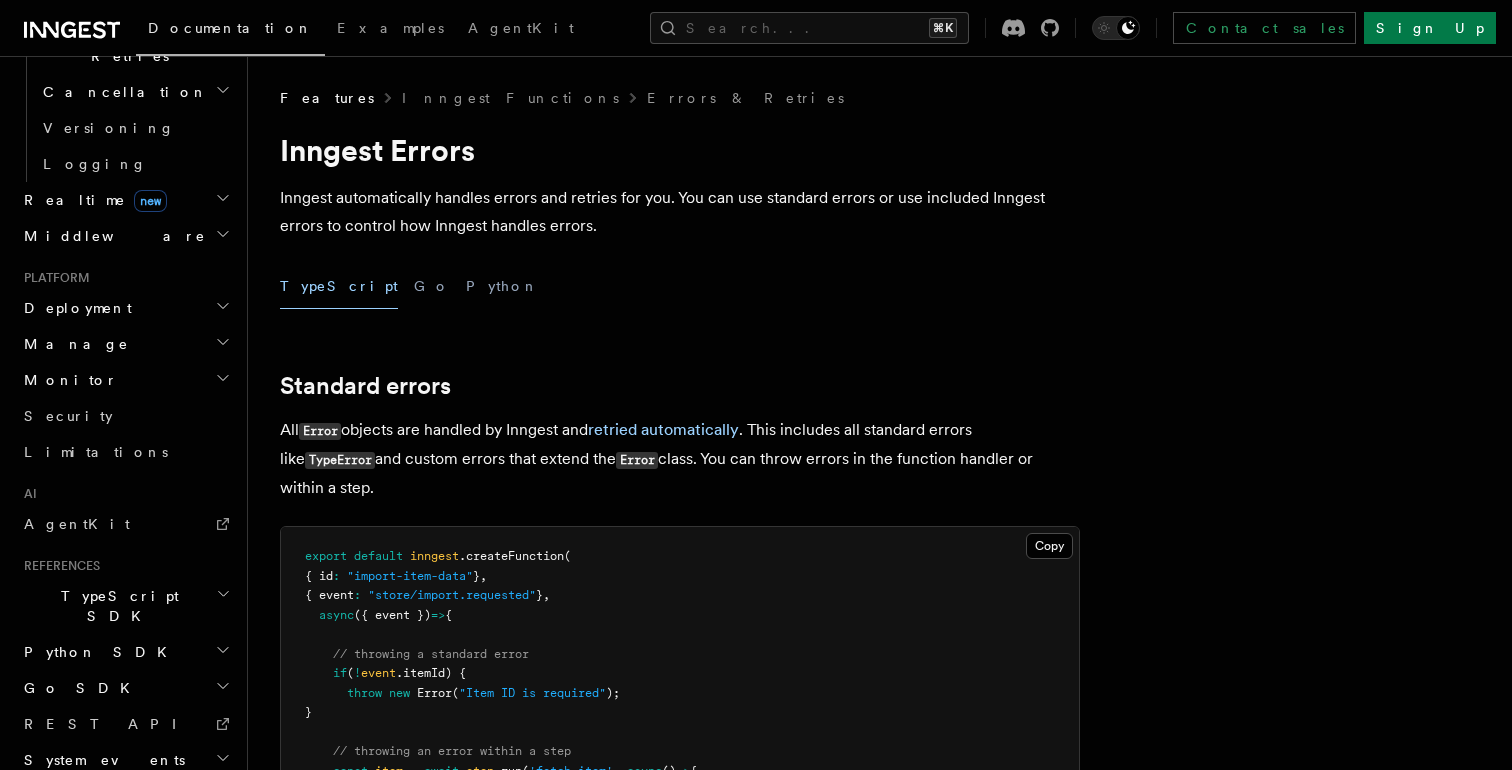 click 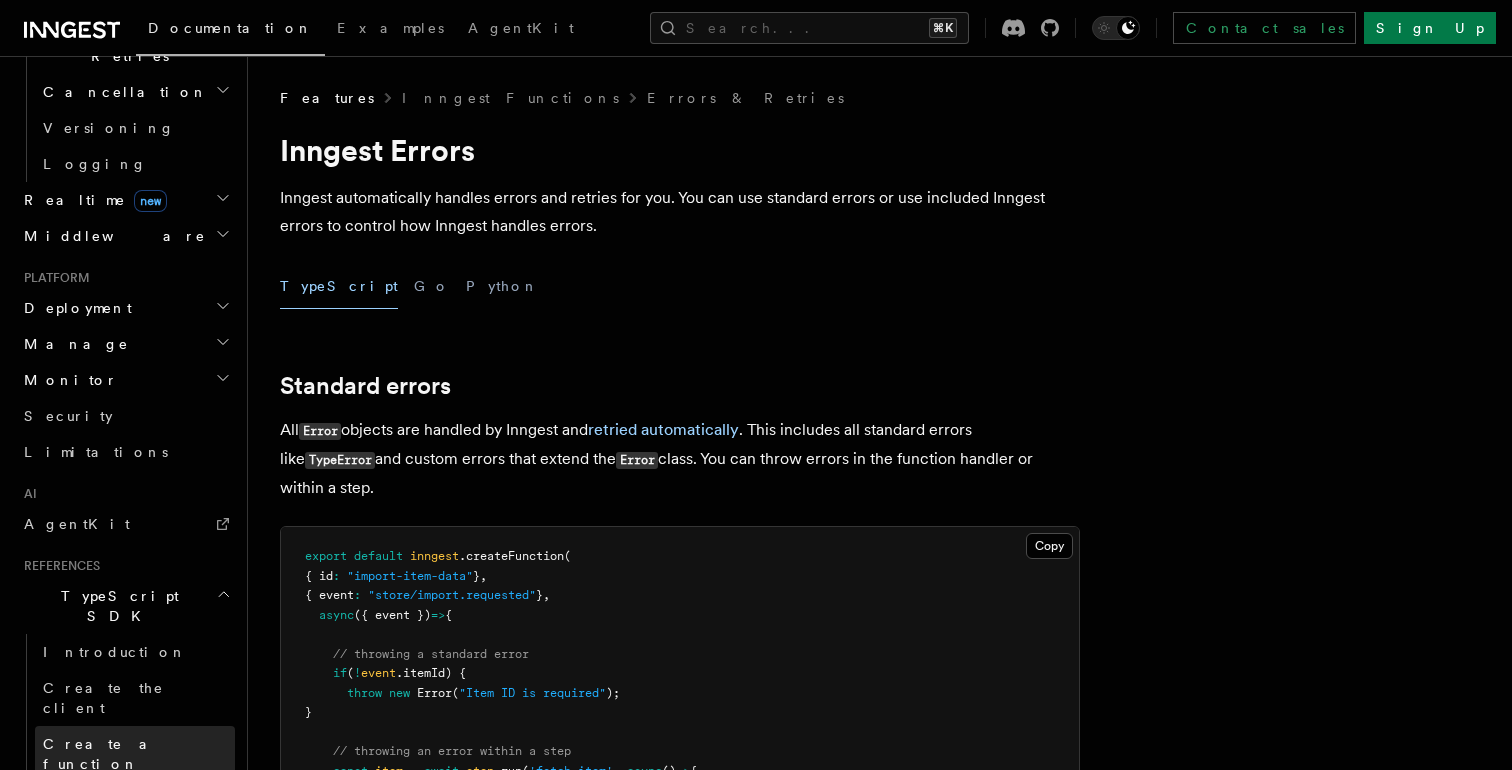 click on "Create a function" at bounding box center (102, 754) 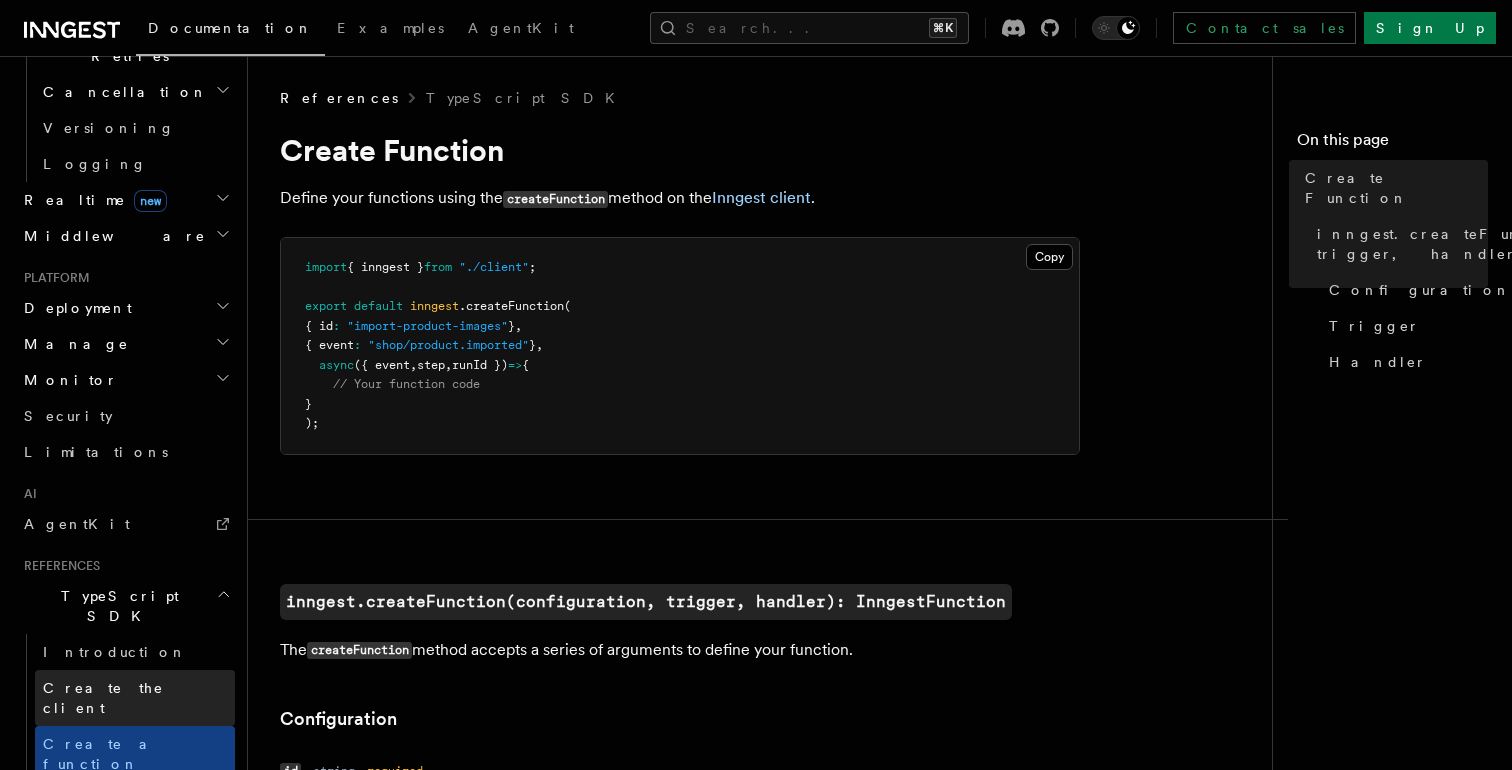 click on "Create the client" at bounding box center (103, 698) 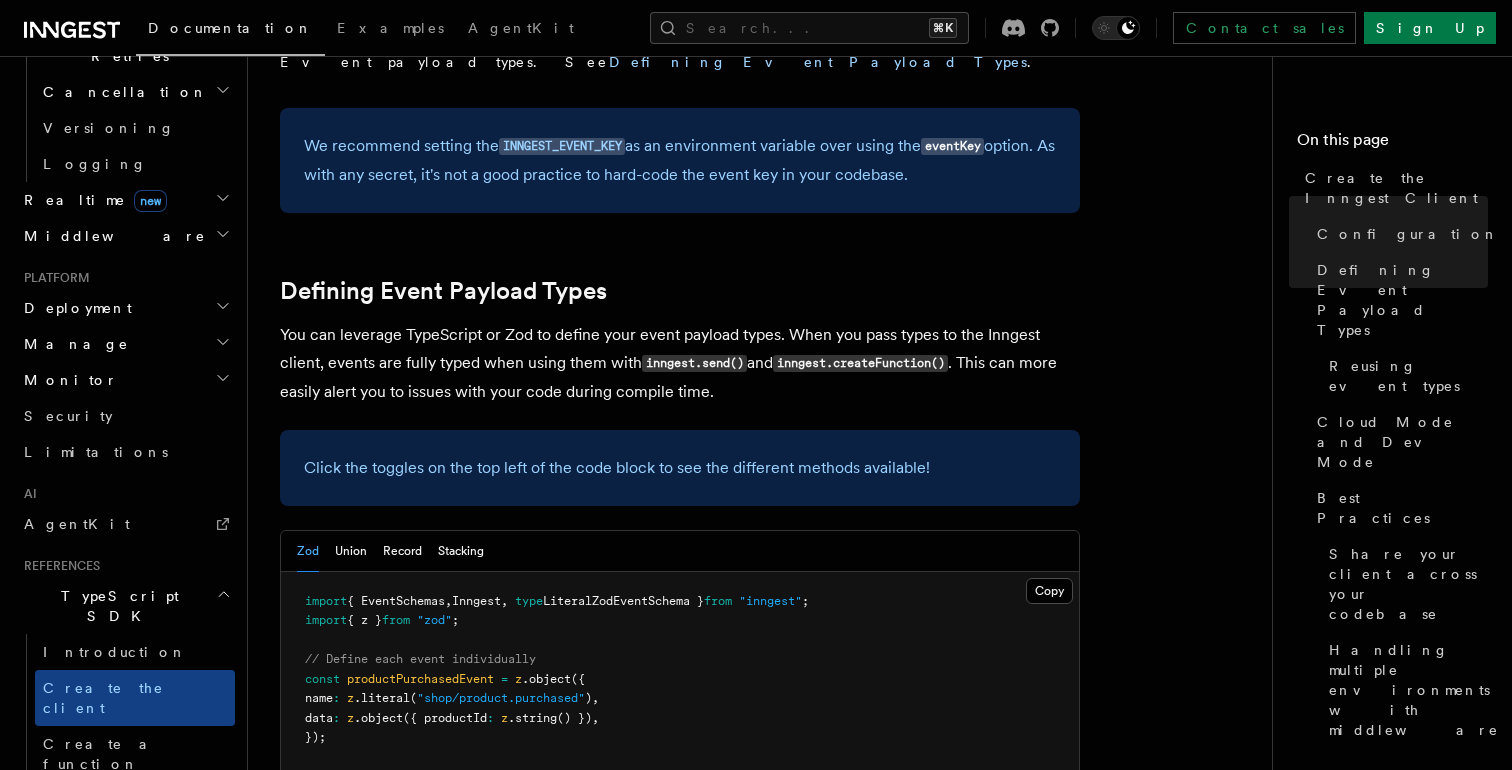 scroll, scrollTop: 1601, scrollLeft: 0, axis: vertical 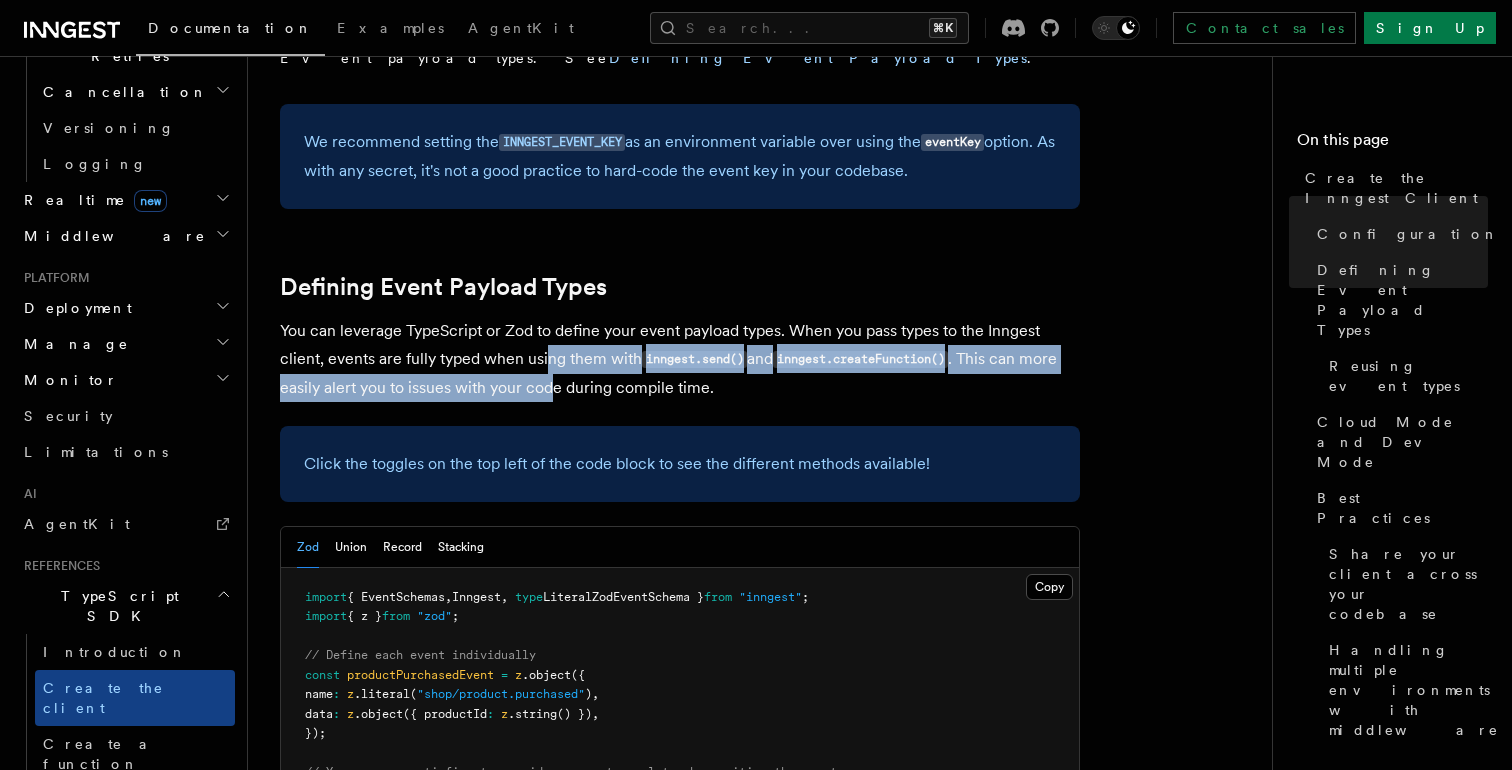 drag, startPoint x: 553, startPoint y: 234, endPoint x: 545, endPoint y: 199, distance: 35.902645 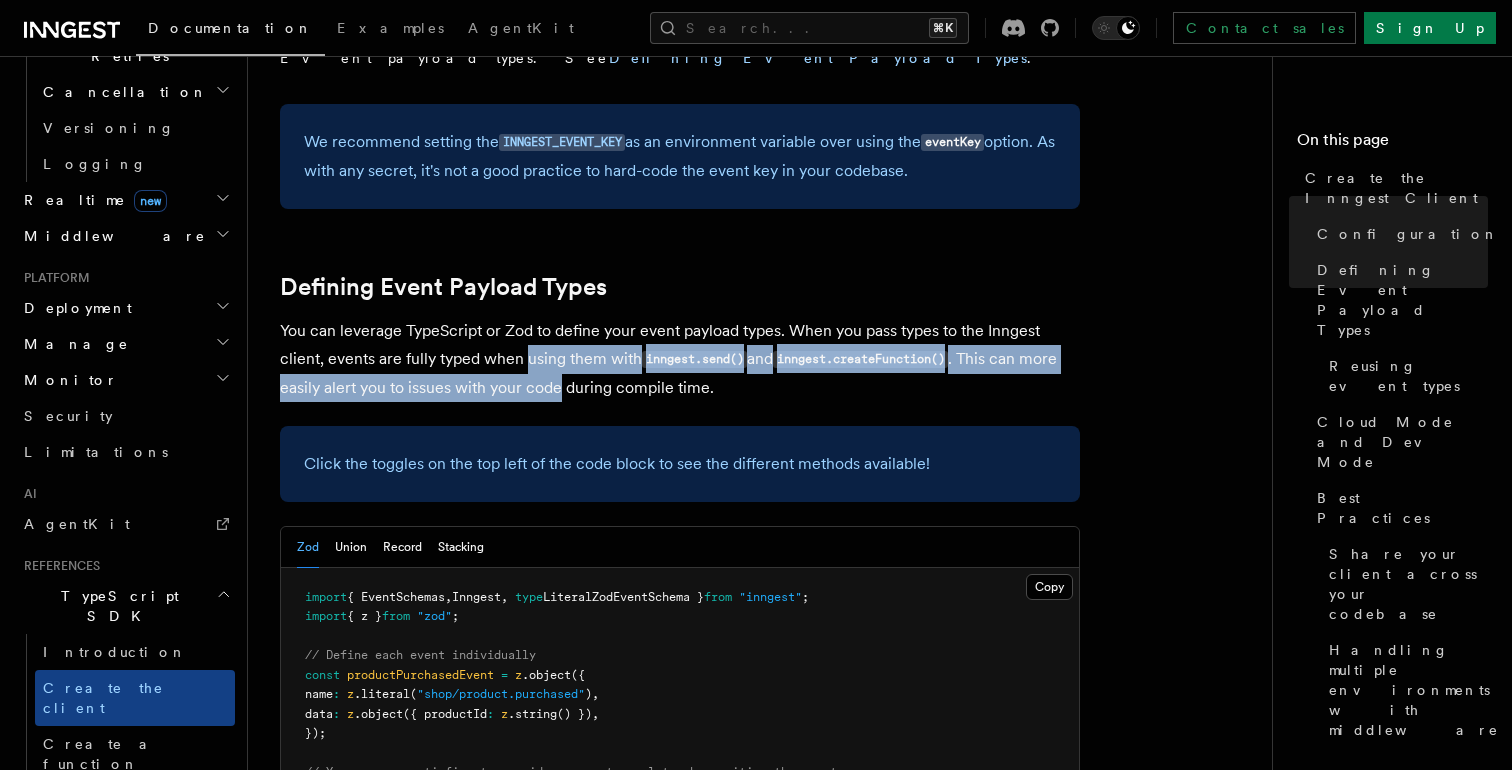 drag, startPoint x: 545, startPoint y: 199, endPoint x: 556, endPoint y: 244, distance: 46.32494 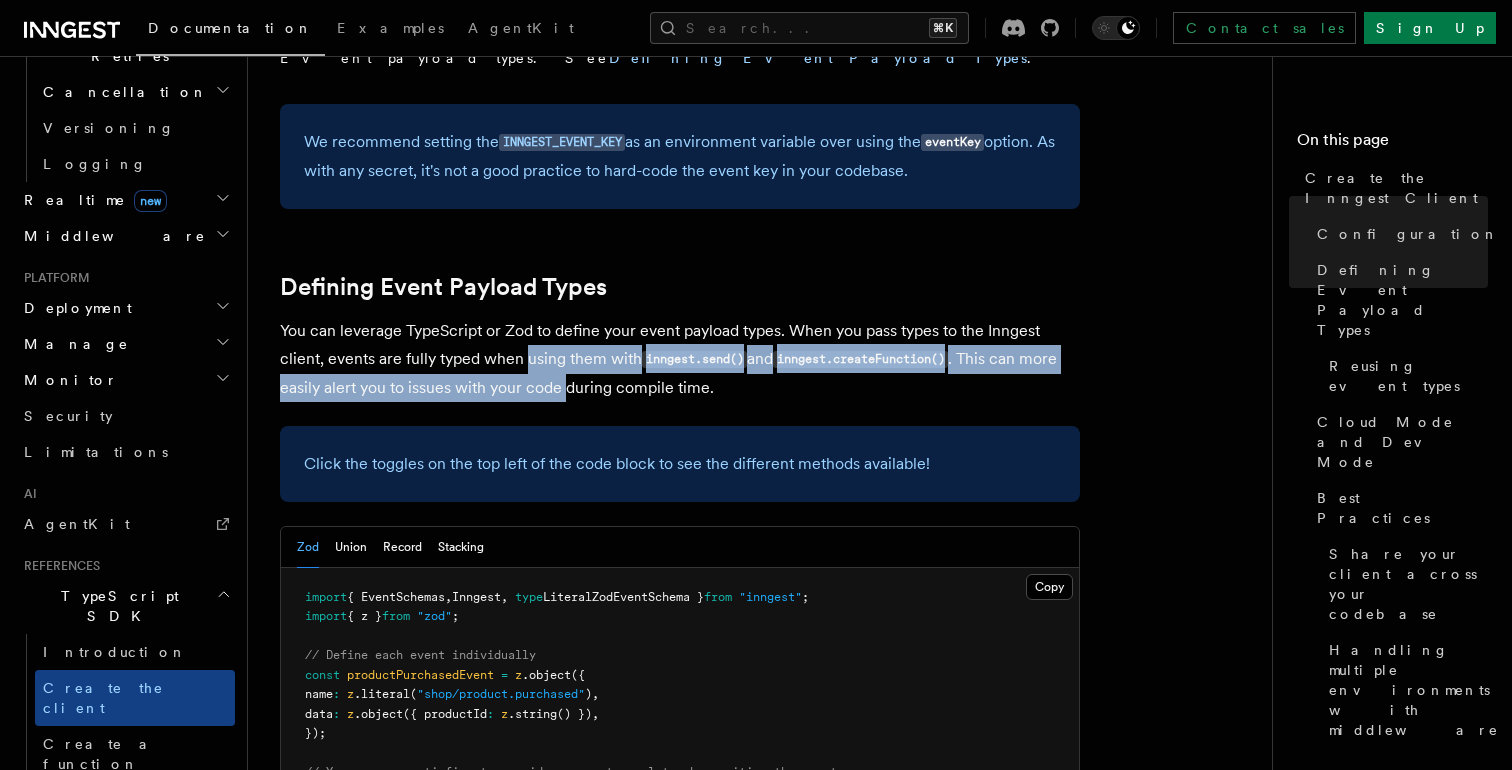 click on "You can leverage TypeScript or Zod to define your event payload types. When you pass types to the Inngest client, events are fully typed when using them with  inngest.send()  and  inngest.createFunction() . This can more easily alert you to issues with your code during compile time." at bounding box center (680, 359) 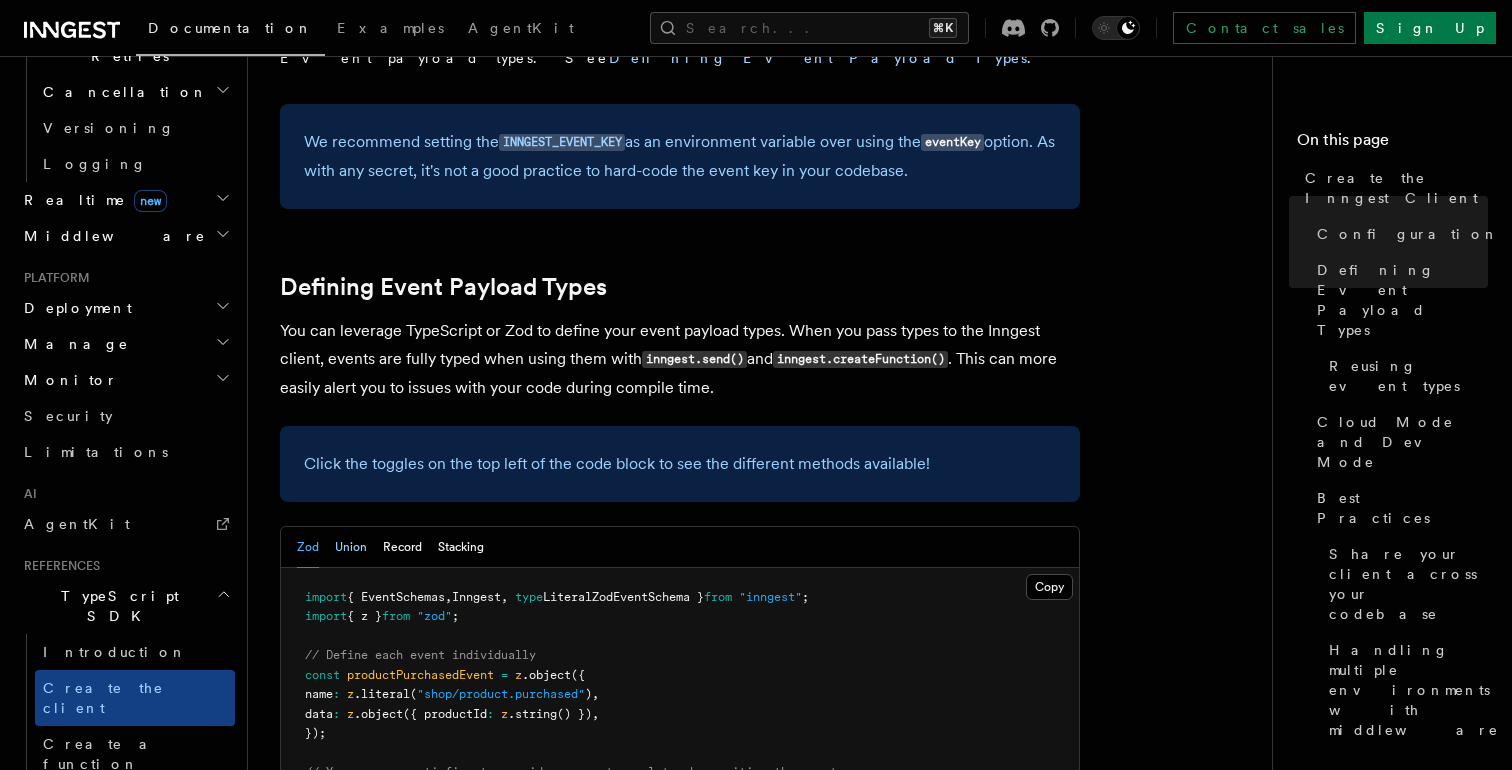 click on "Union" at bounding box center [351, 547] 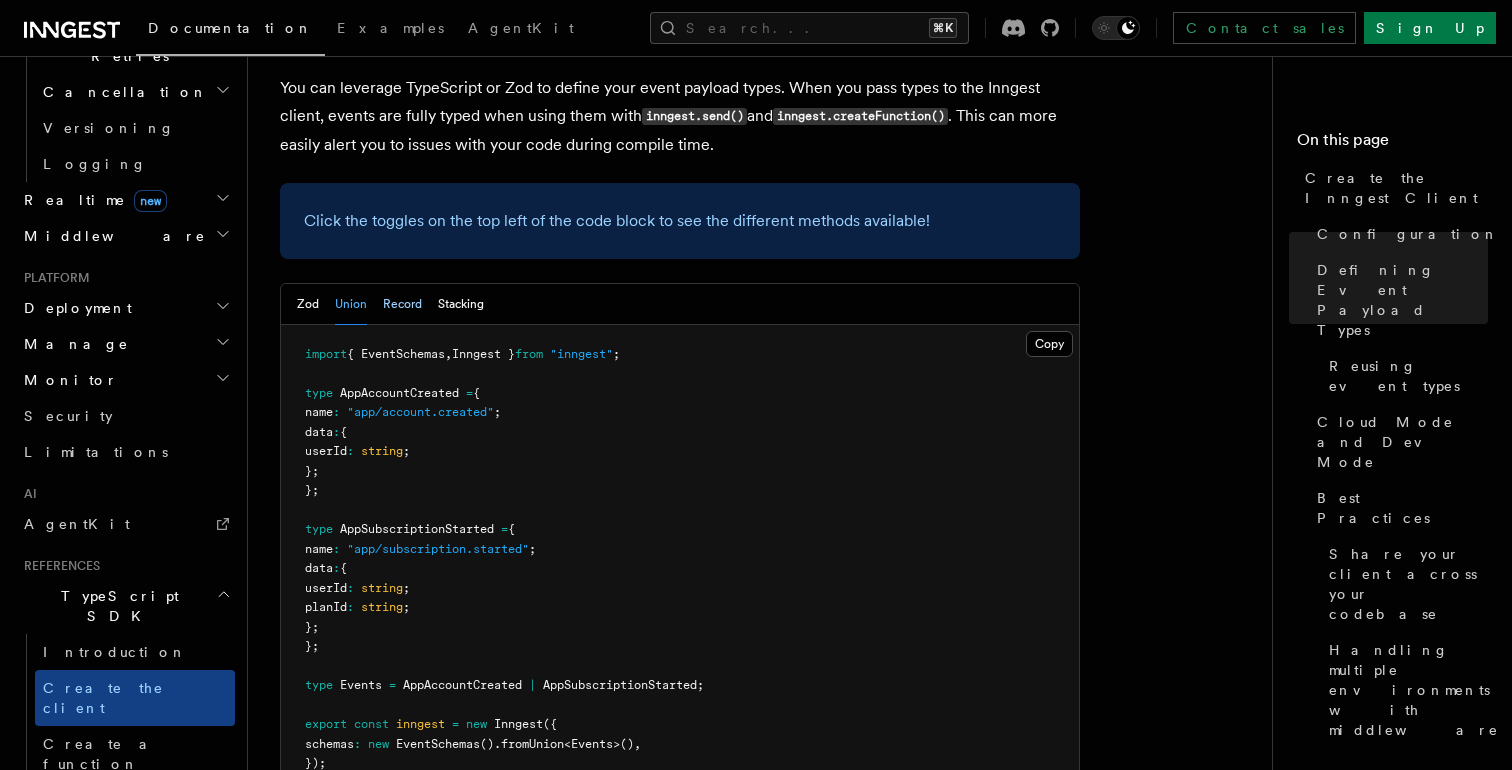 scroll, scrollTop: 1805, scrollLeft: 0, axis: vertical 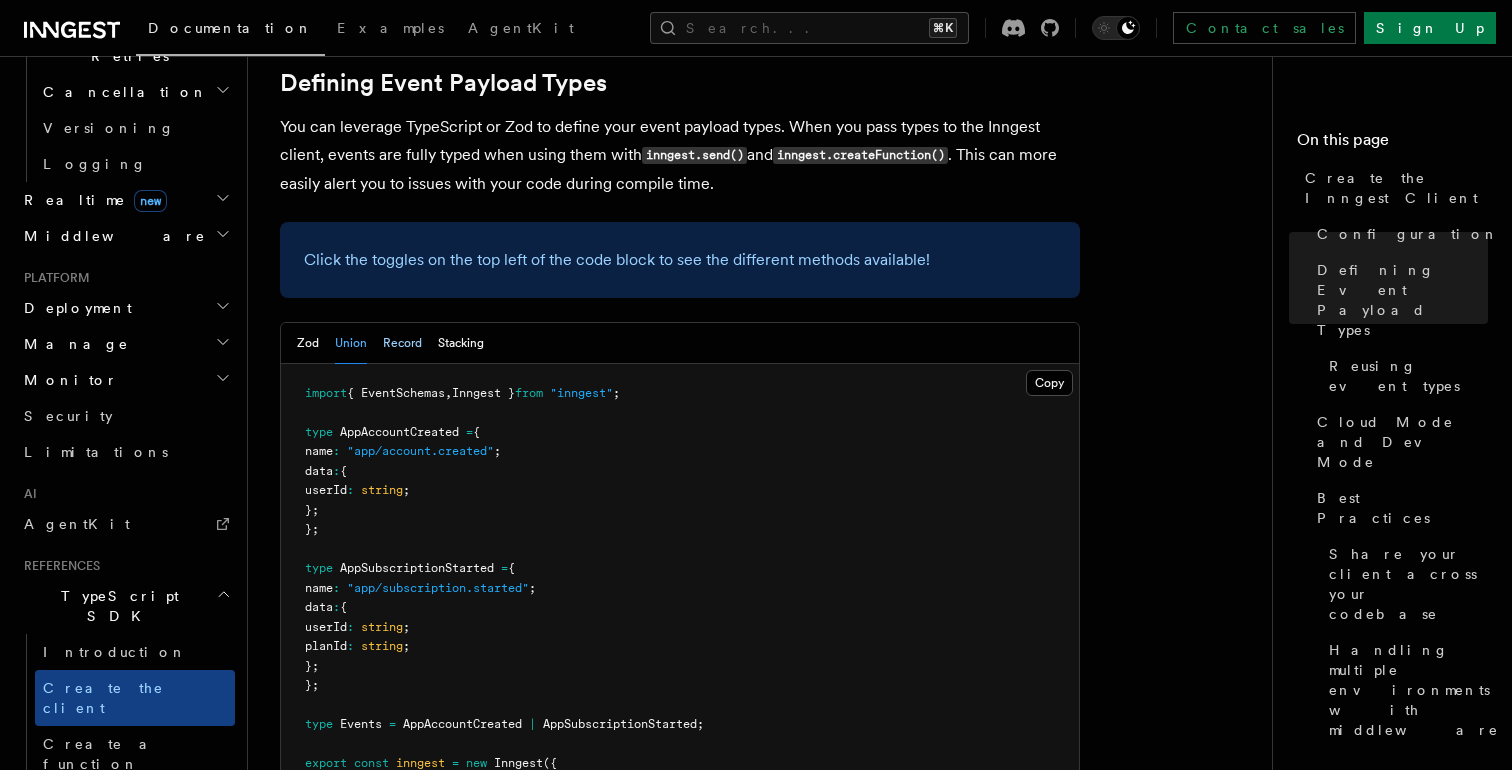click on "Record" at bounding box center [402, 343] 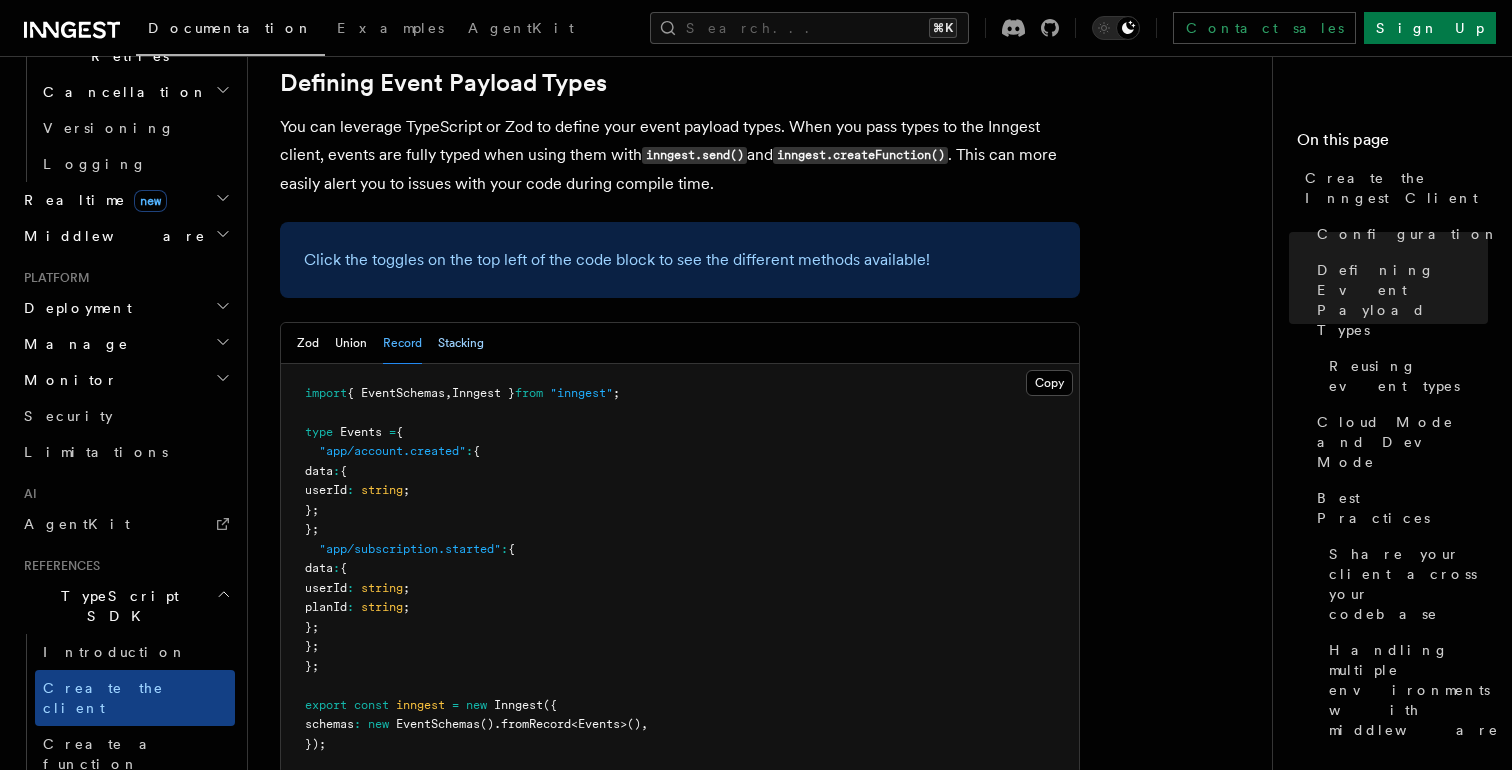 click on "Stacking" at bounding box center [461, 343] 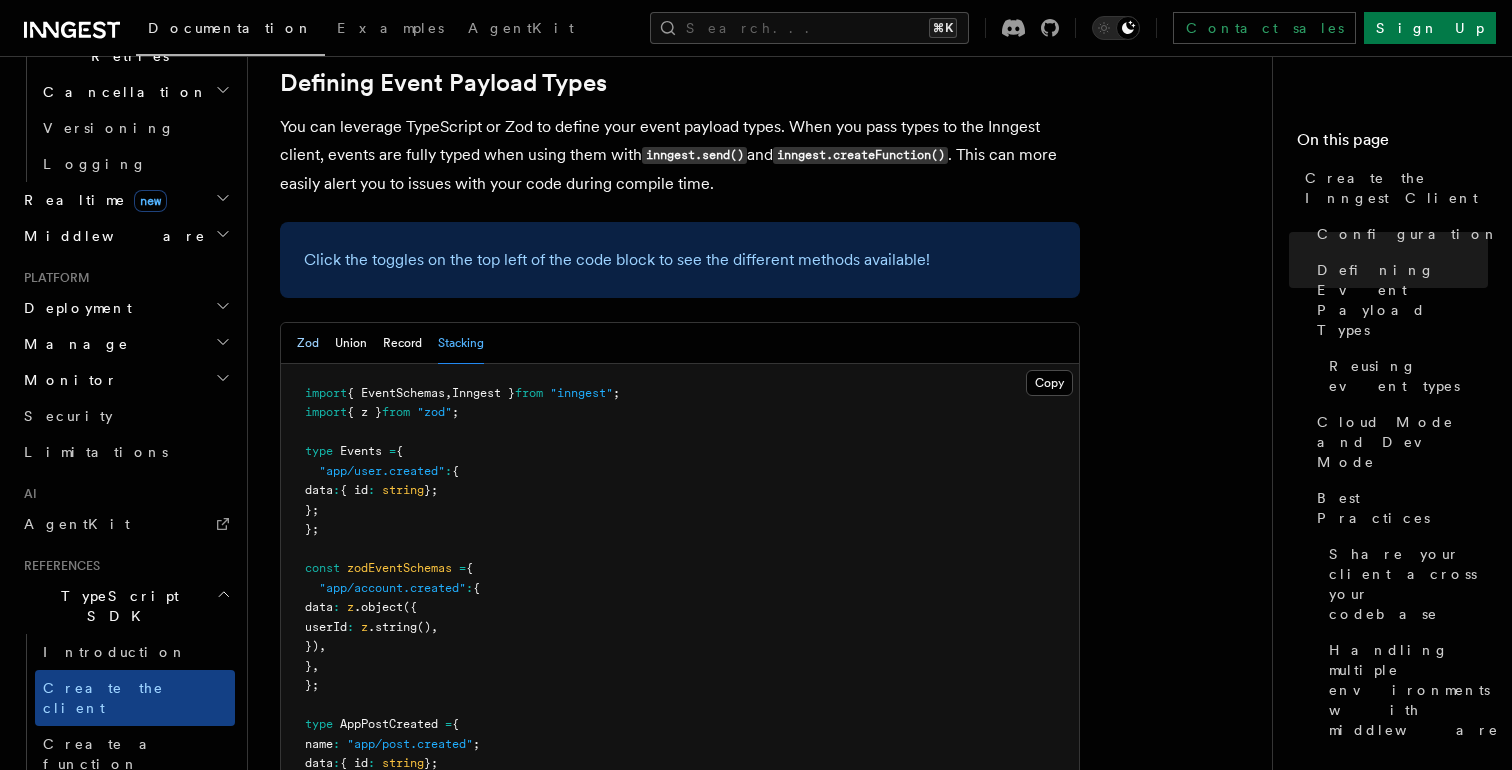 click on "Zod" at bounding box center [308, 343] 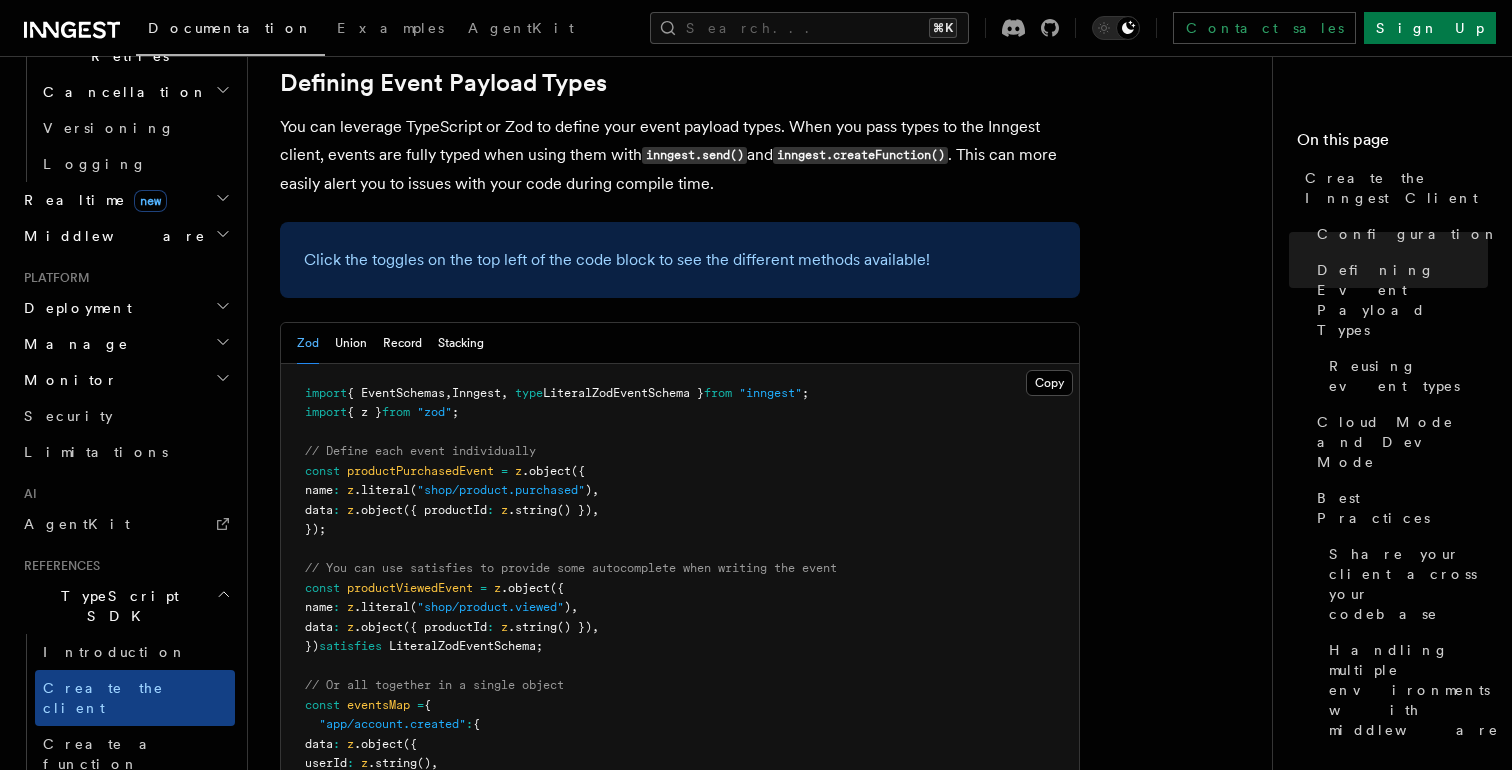 click on "Zod Union Record Stacking" at bounding box center (390, 343) 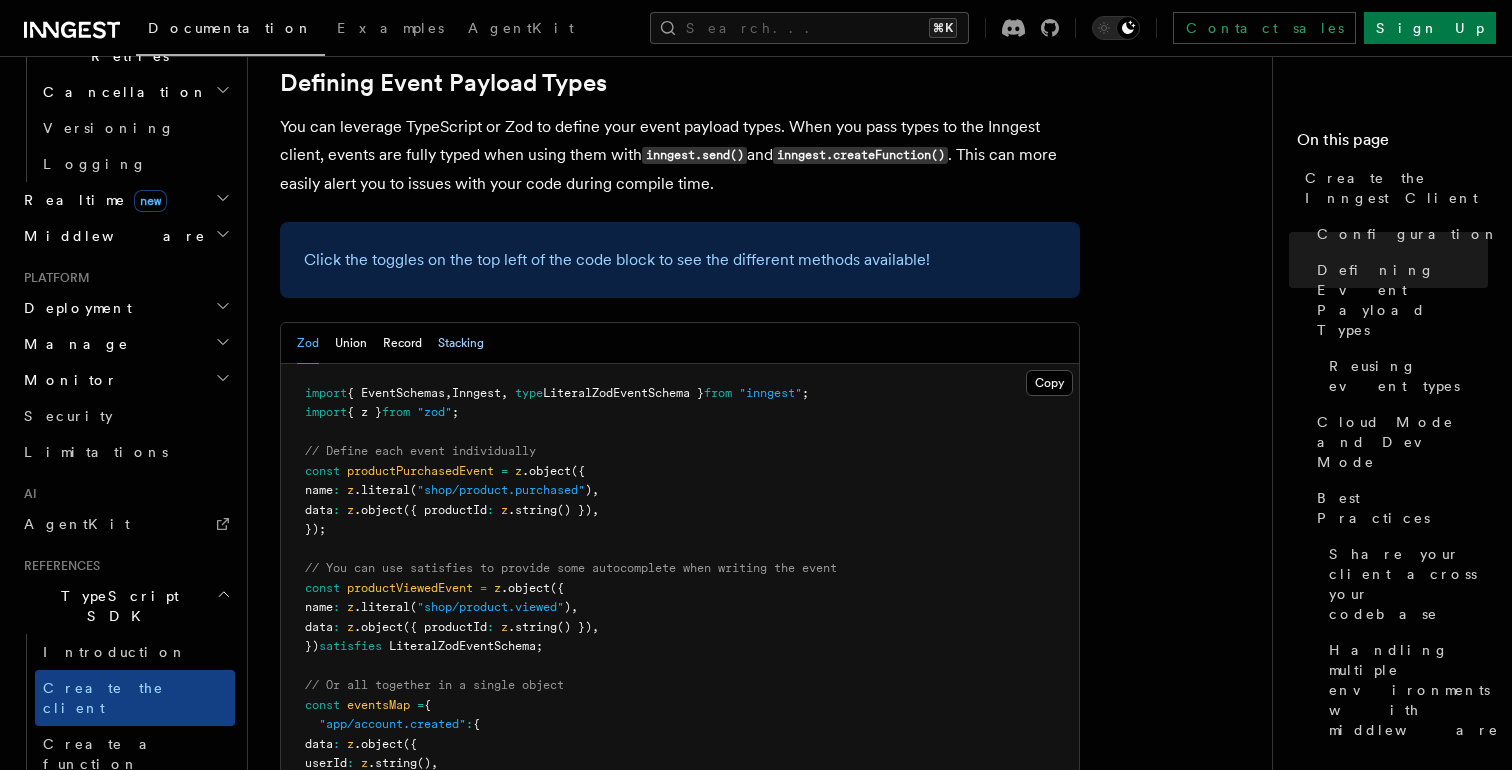 click on "Stacking" at bounding box center (461, 343) 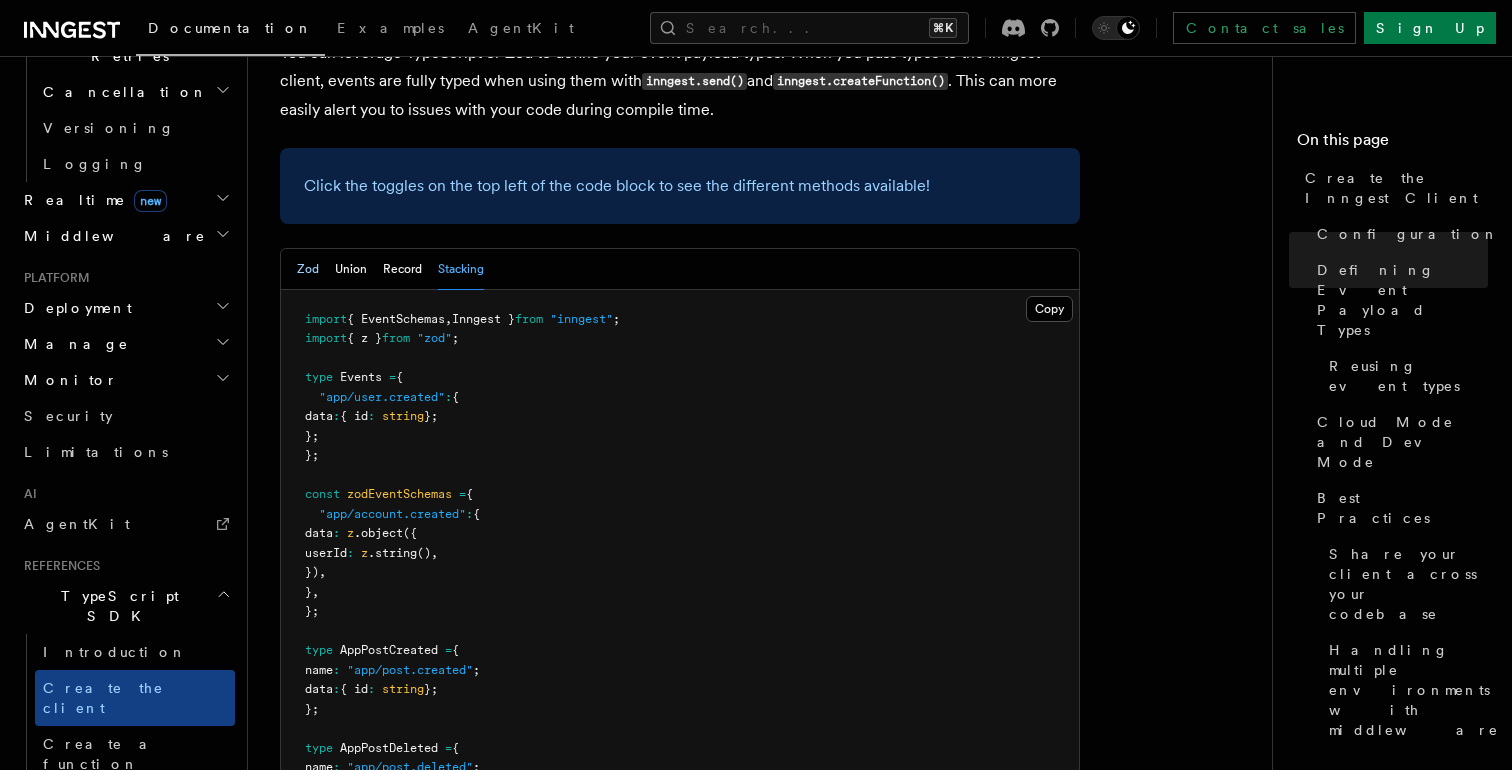 click on "Zod" at bounding box center [308, 269] 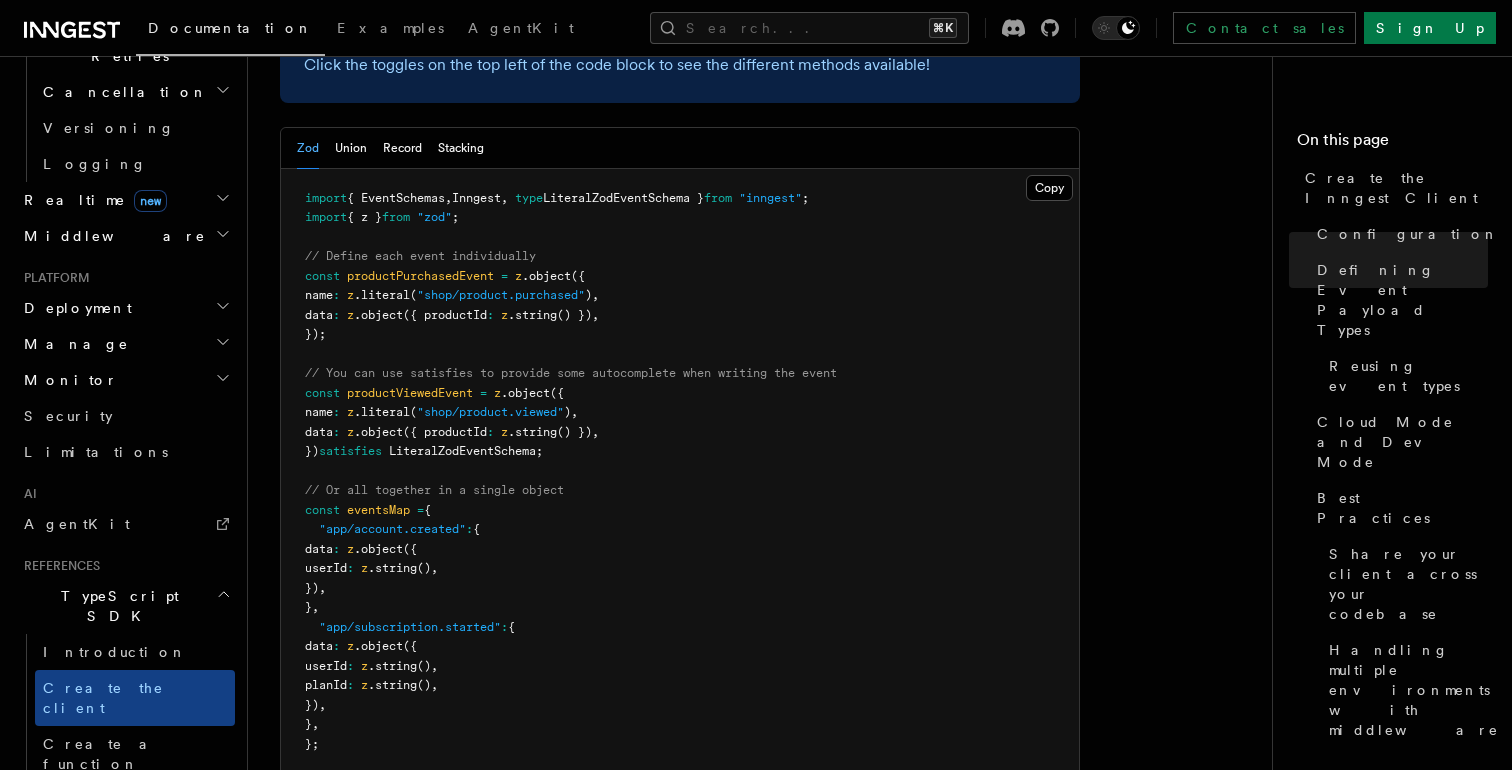 scroll, scrollTop: 2004, scrollLeft: 0, axis: vertical 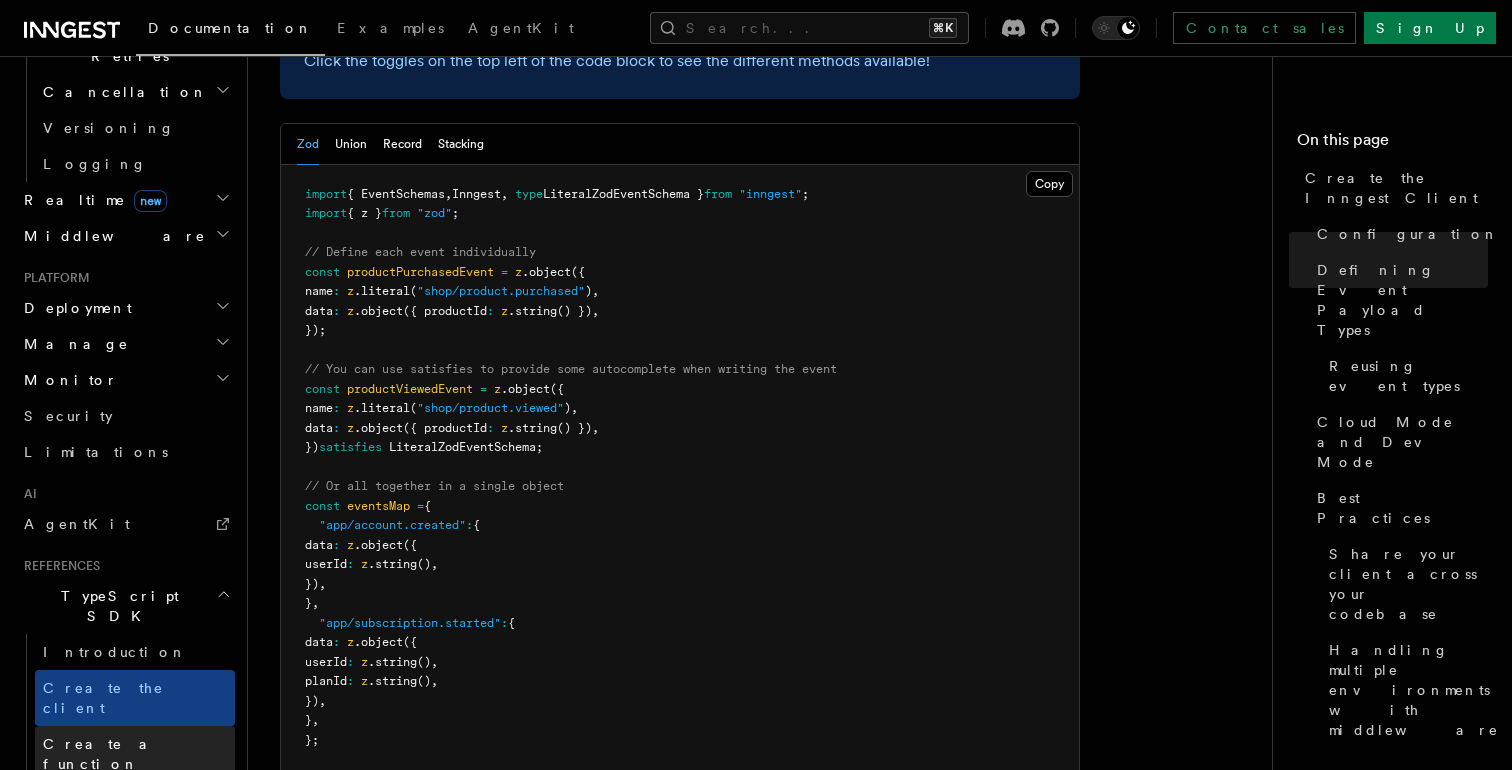 click on "Create a function" at bounding box center (102, 754) 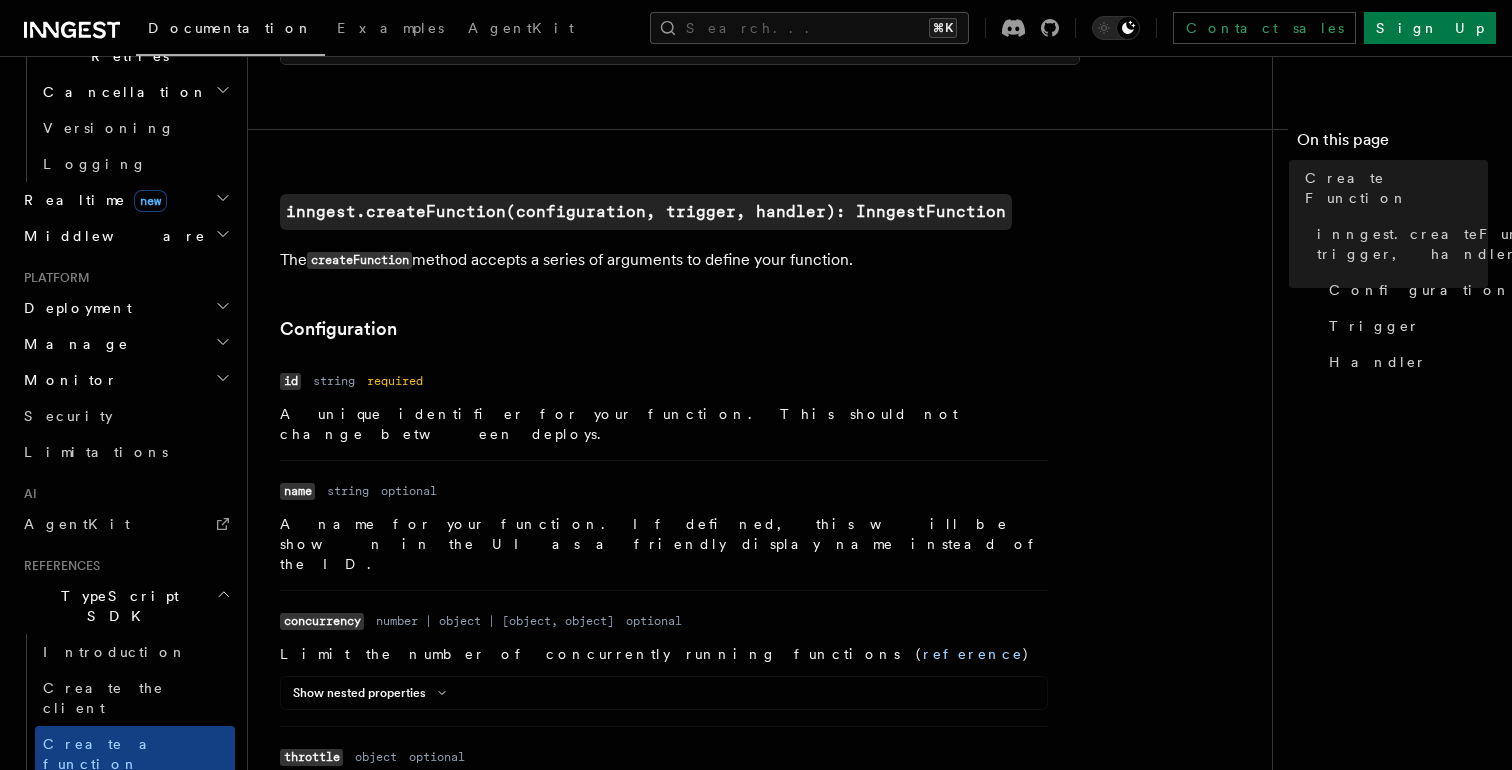scroll, scrollTop: 466, scrollLeft: 0, axis: vertical 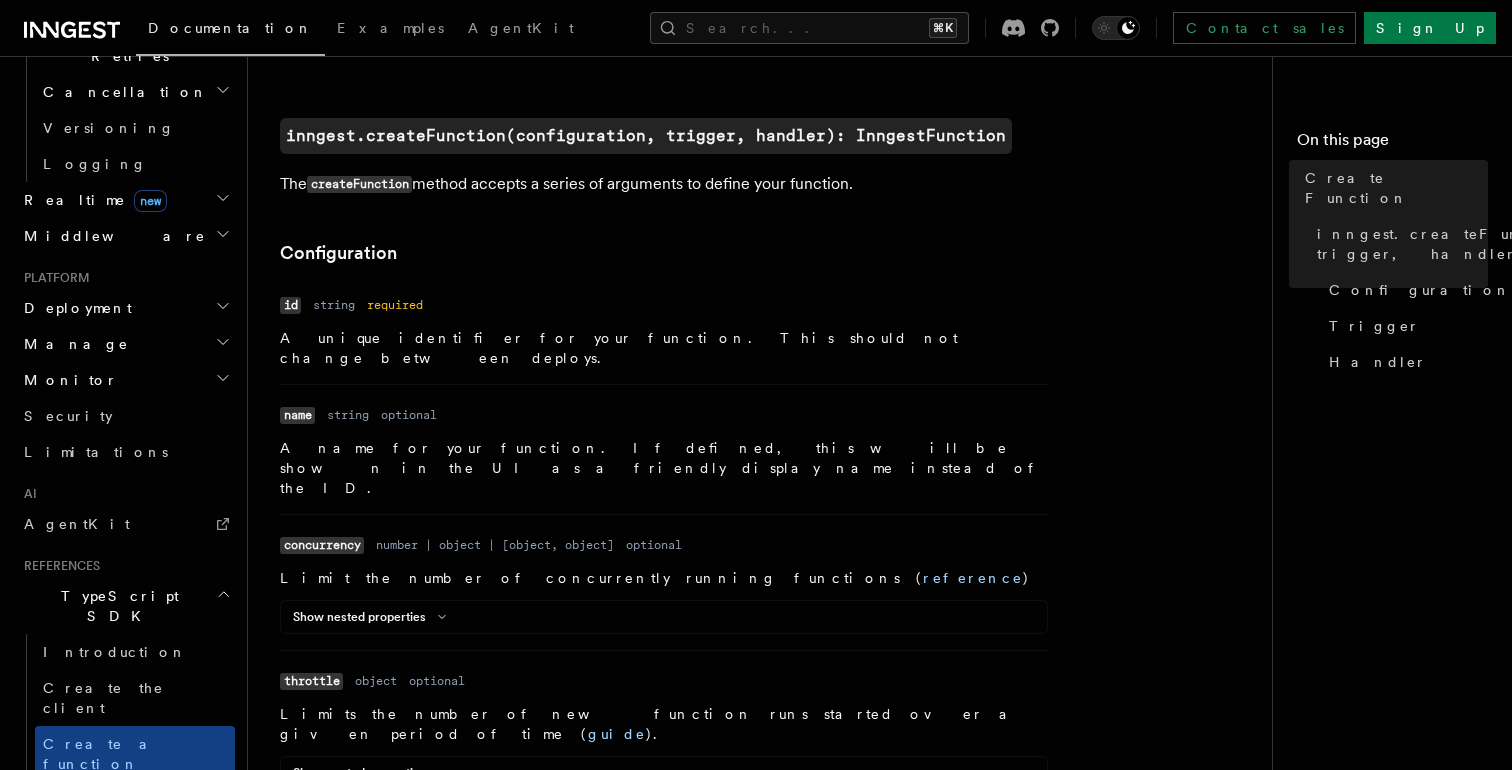 click on "Send events" at bounding box center (135, 800) 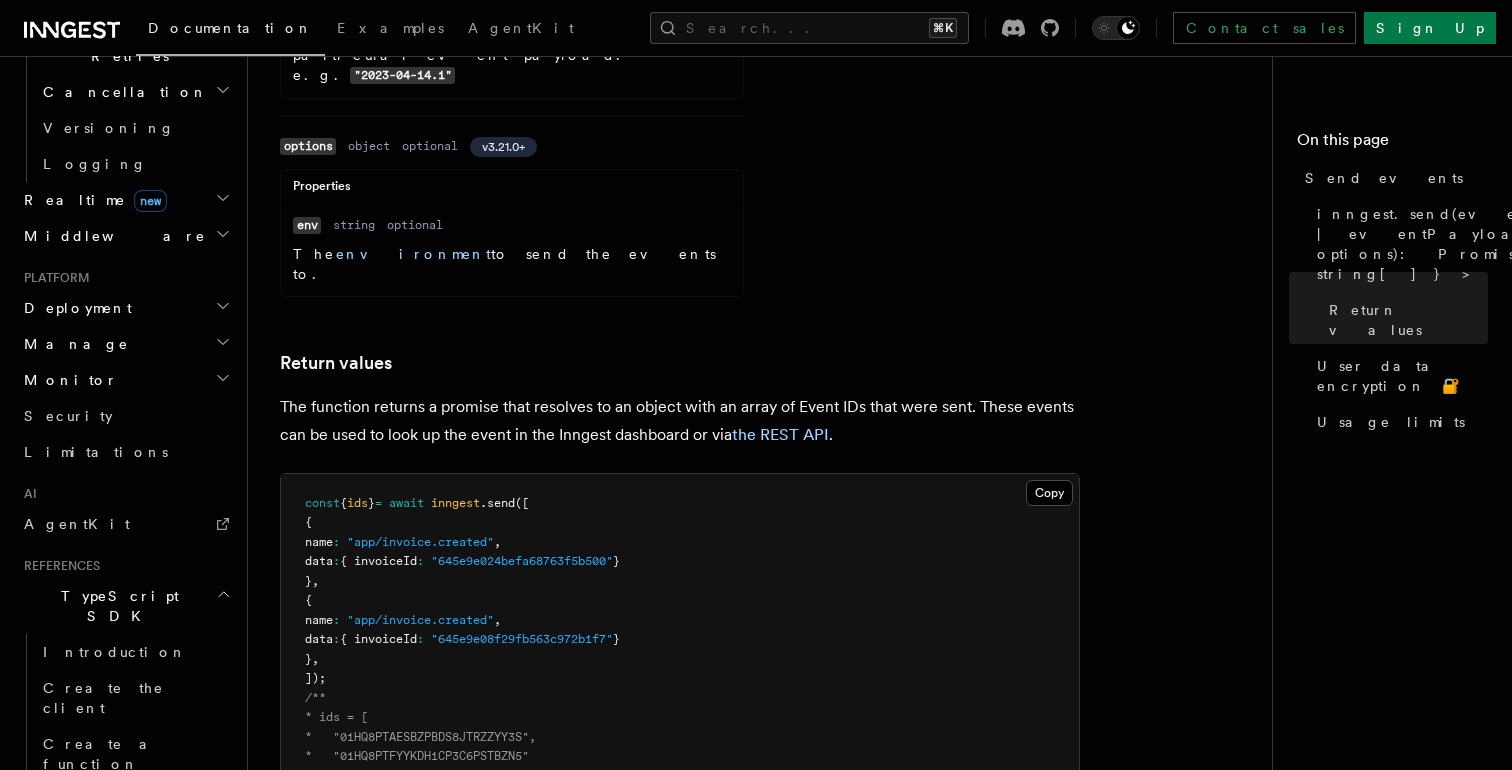 scroll, scrollTop: 2194, scrollLeft: 0, axis: vertical 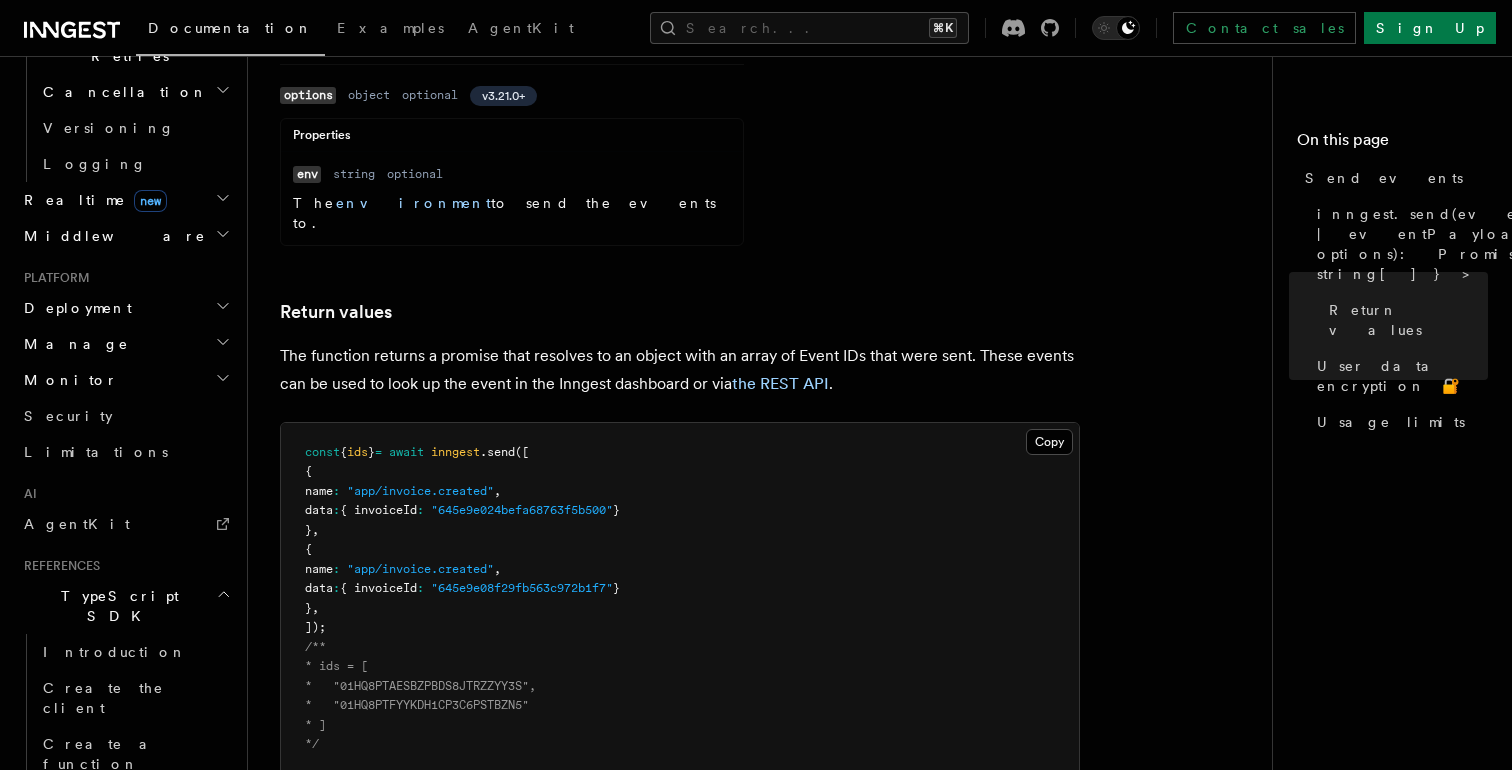 drag, startPoint x: 322, startPoint y: 438, endPoint x: 362, endPoint y: 464, distance: 47.707443 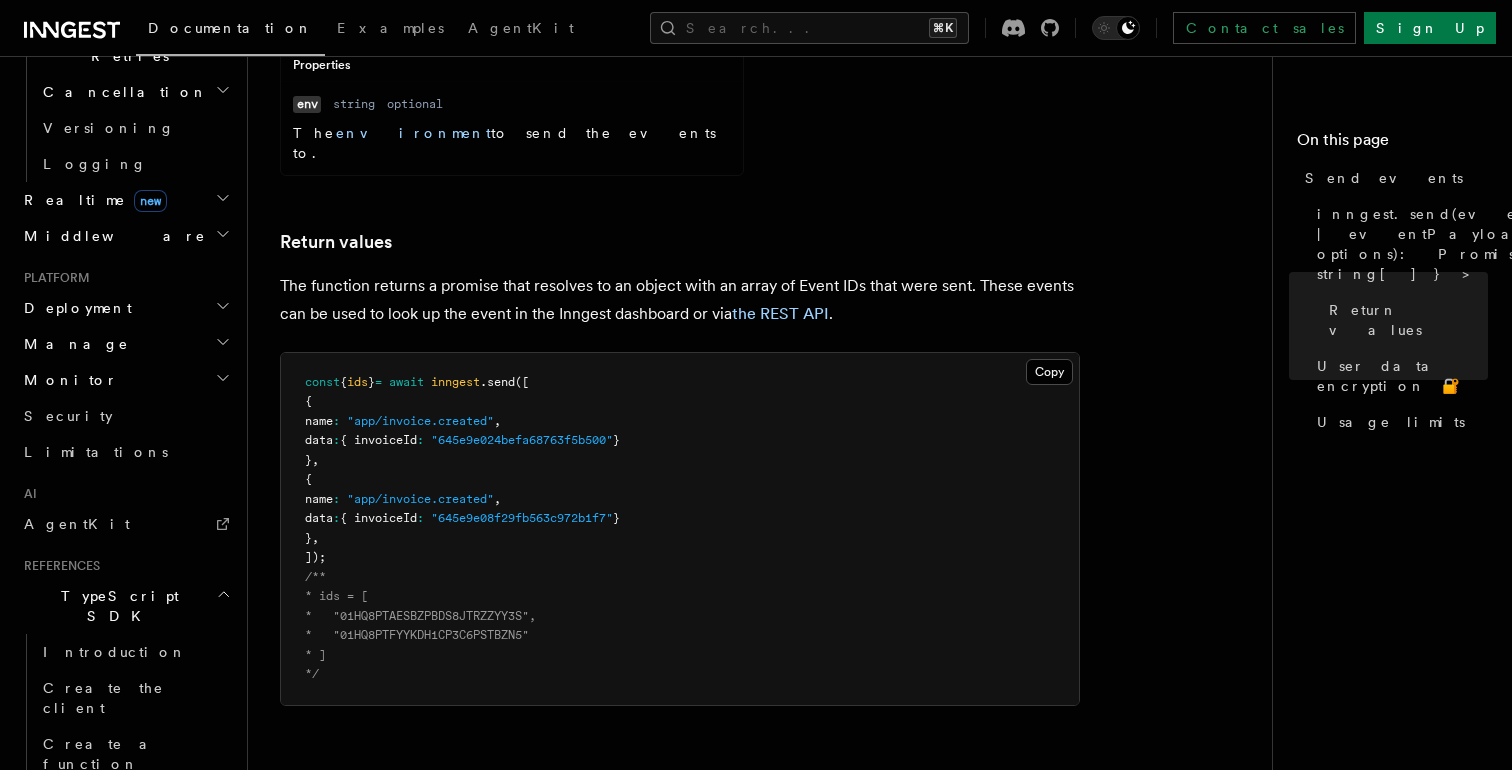 scroll, scrollTop: 2265, scrollLeft: 0, axis: vertical 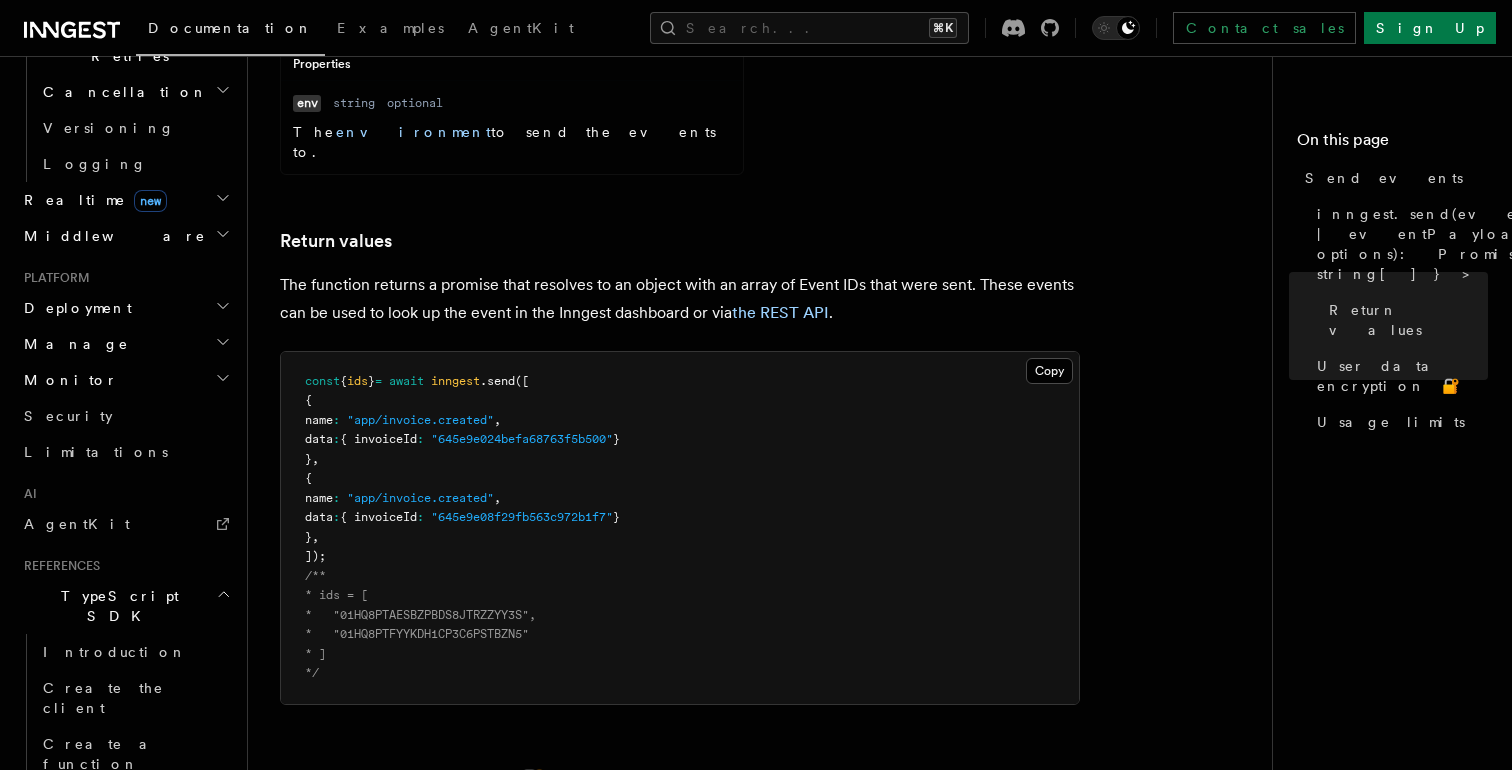 drag, startPoint x: 321, startPoint y: 439, endPoint x: 351, endPoint y: 501, distance: 68.8767 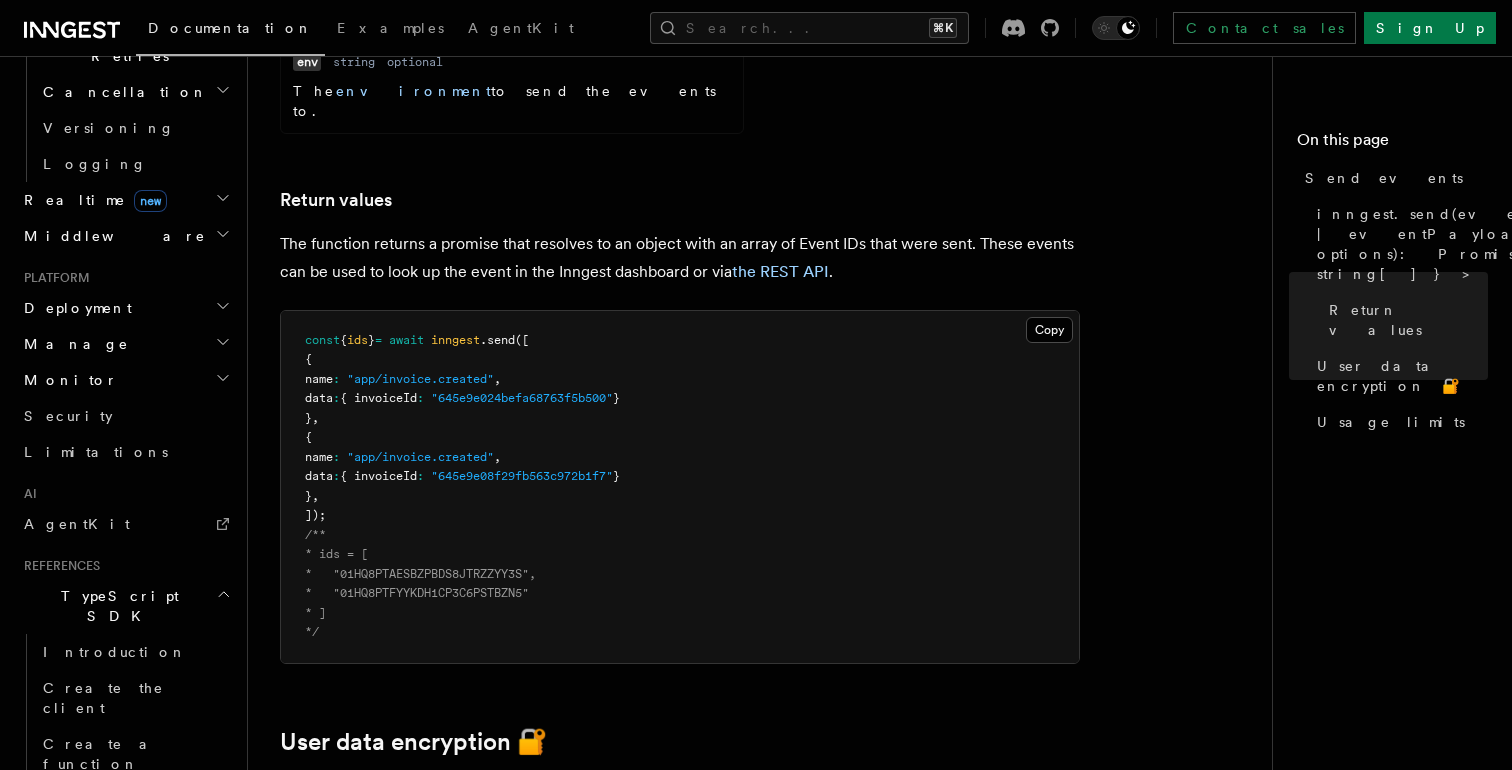 scroll, scrollTop: 2320, scrollLeft: 0, axis: vertical 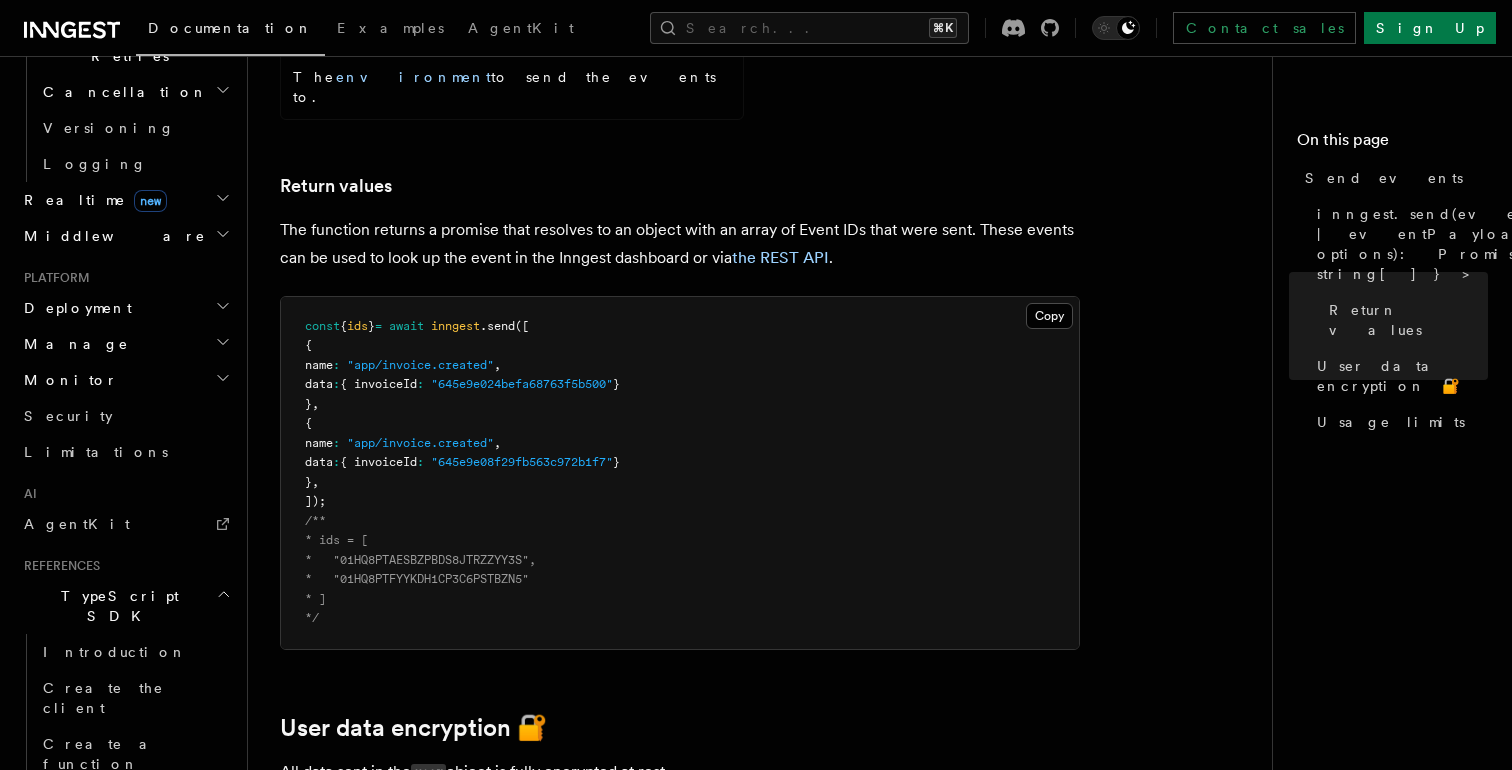 drag, startPoint x: 321, startPoint y: 430, endPoint x: 374, endPoint y: 576, distance: 155.32225 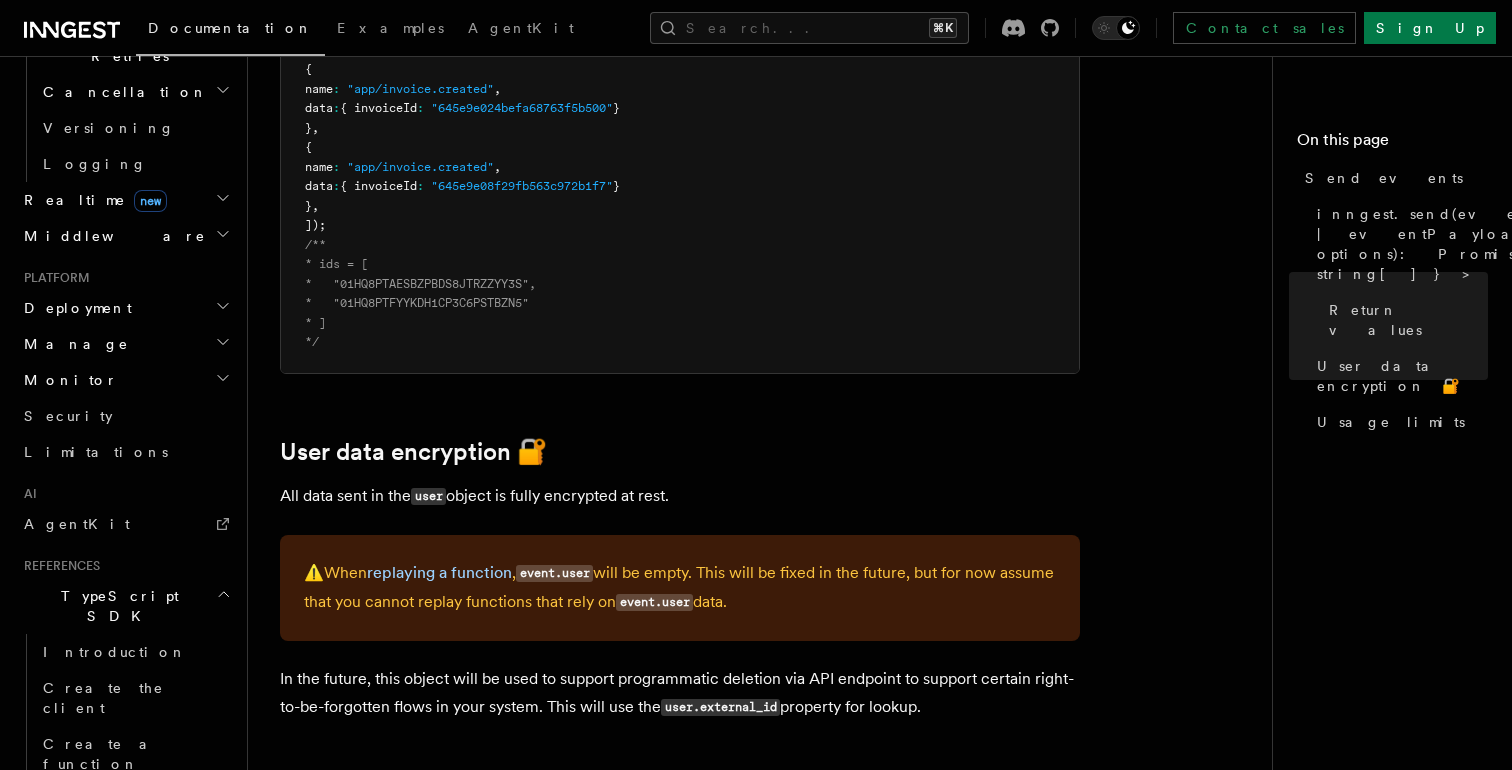 scroll, scrollTop: 2637, scrollLeft: 0, axis: vertical 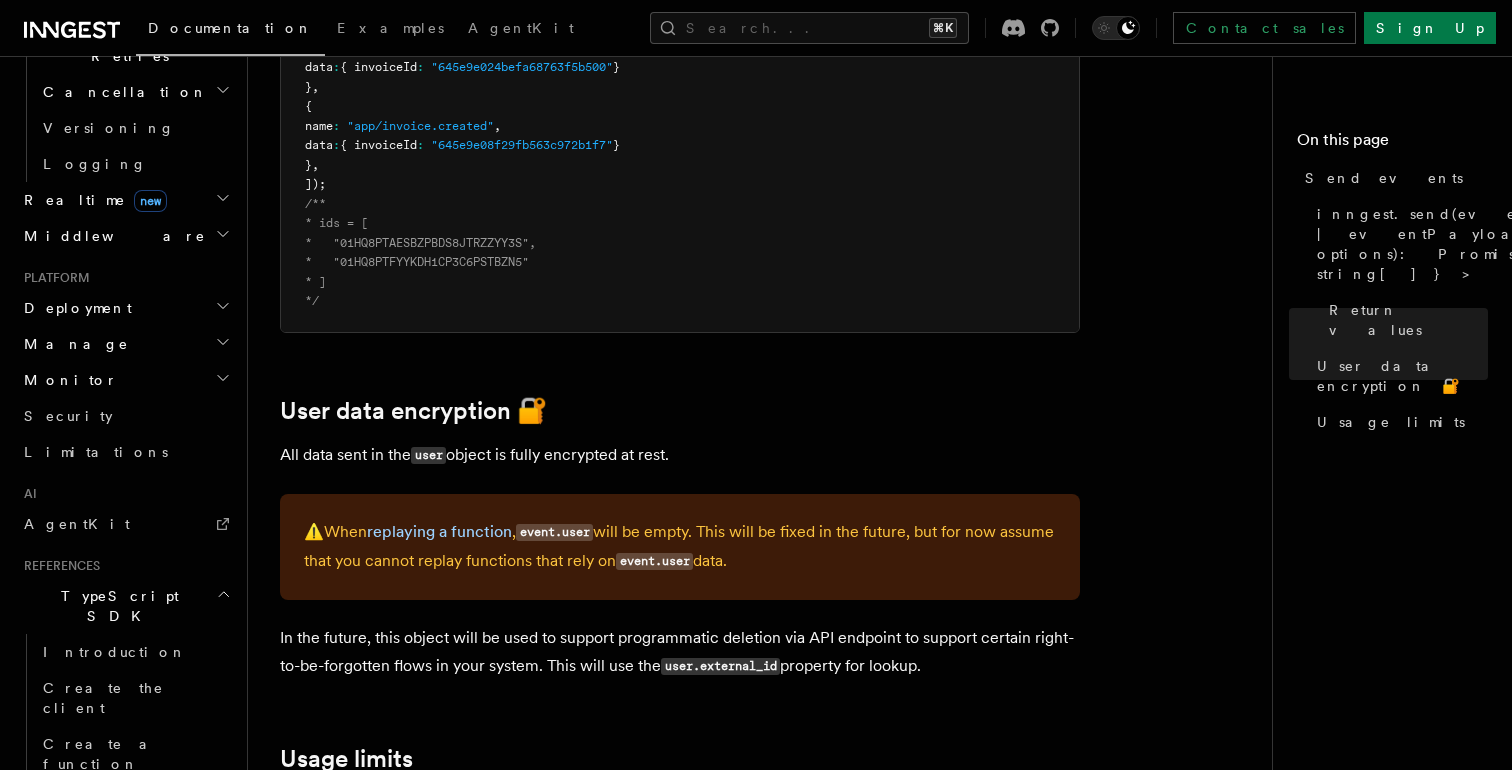 click on "Errors" at bounding box center (135, 836) 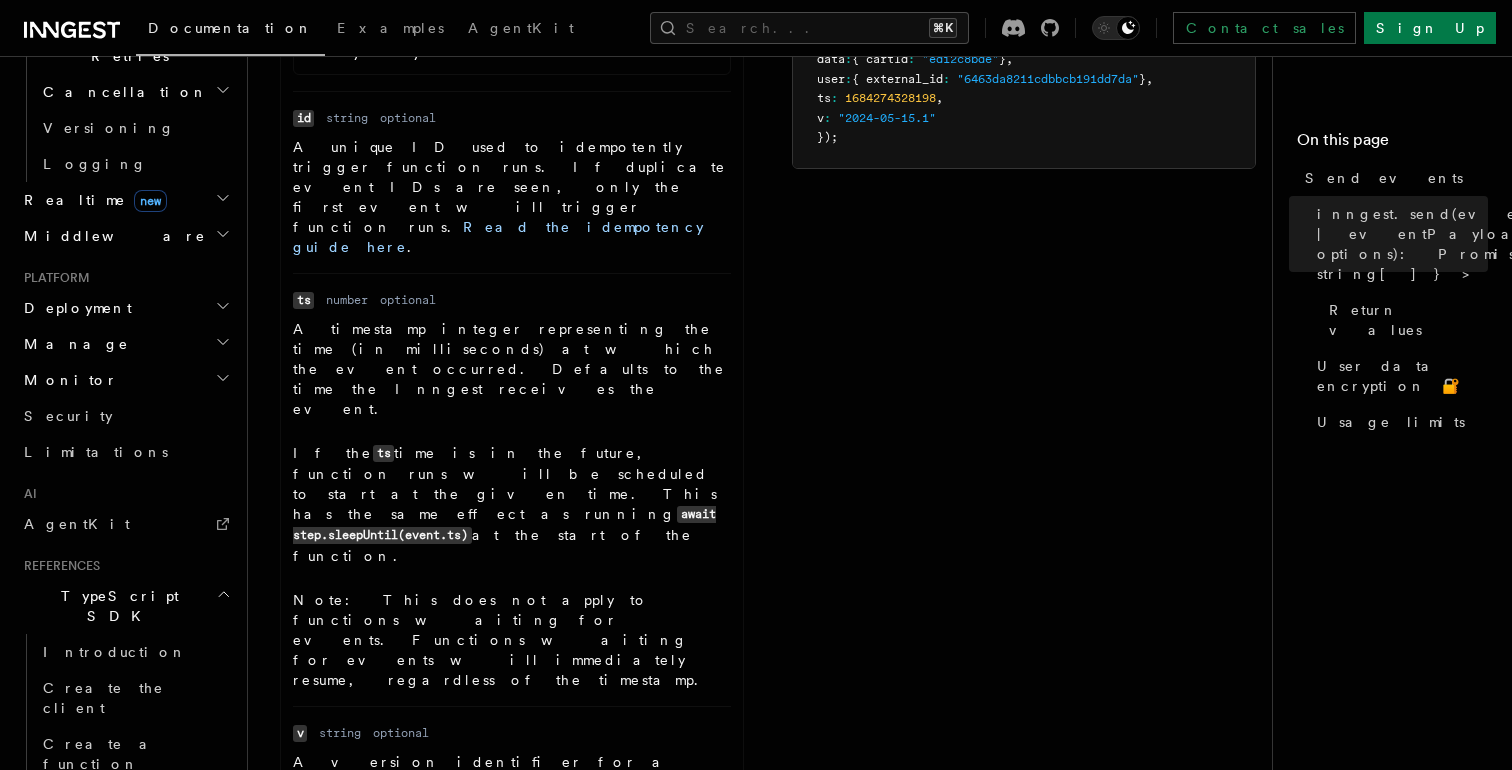 scroll, scrollTop: 1666, scrollLeft: 0, axis: vertical 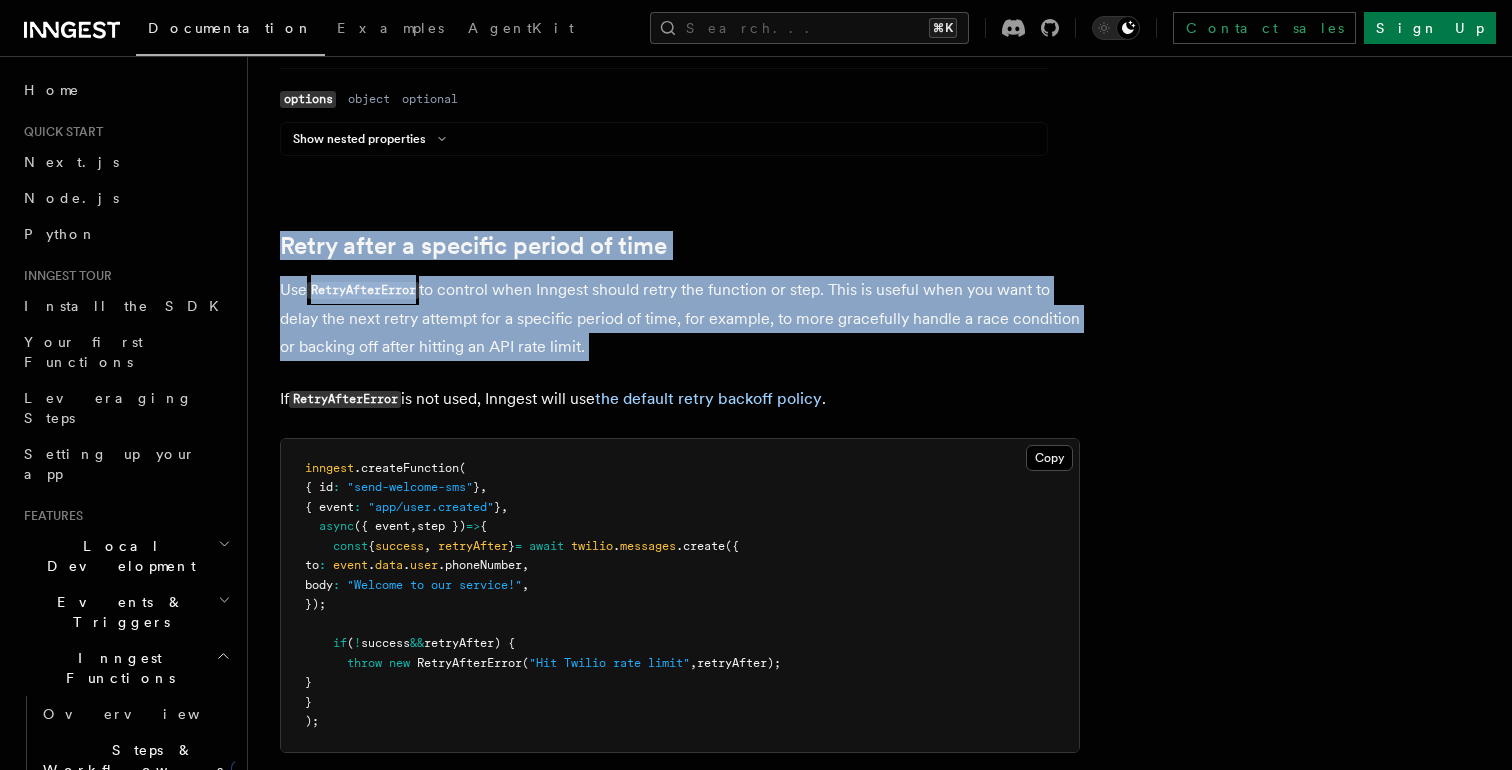 drag, startPoint x: 425, startPoint y: 371, endPoint x: 388, endPoint y: 212, distance: 163.24828 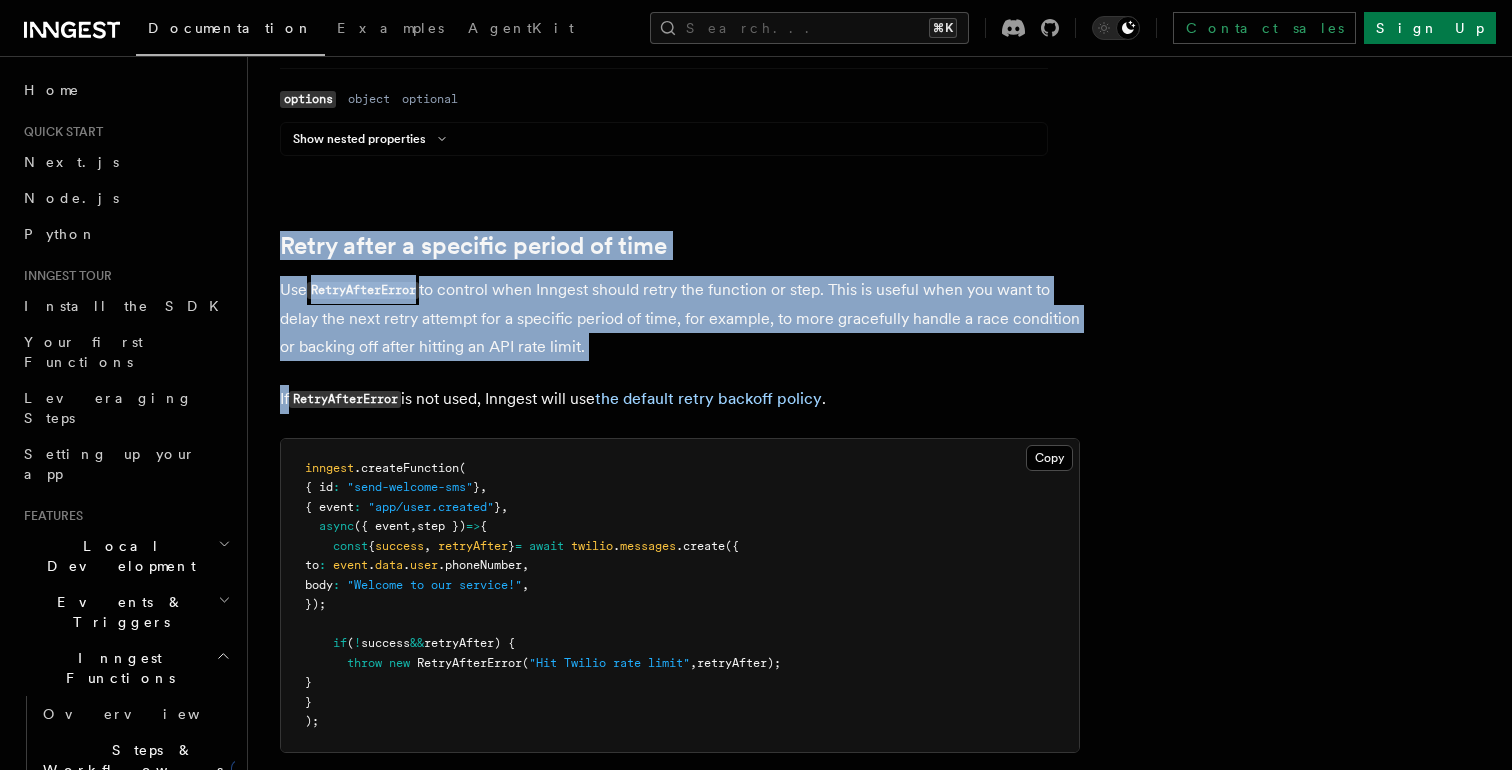 drag, startPoint x: 388, startPoint y: 212, endPoint x: 457, endPoint y: 379, distance: 180.69312 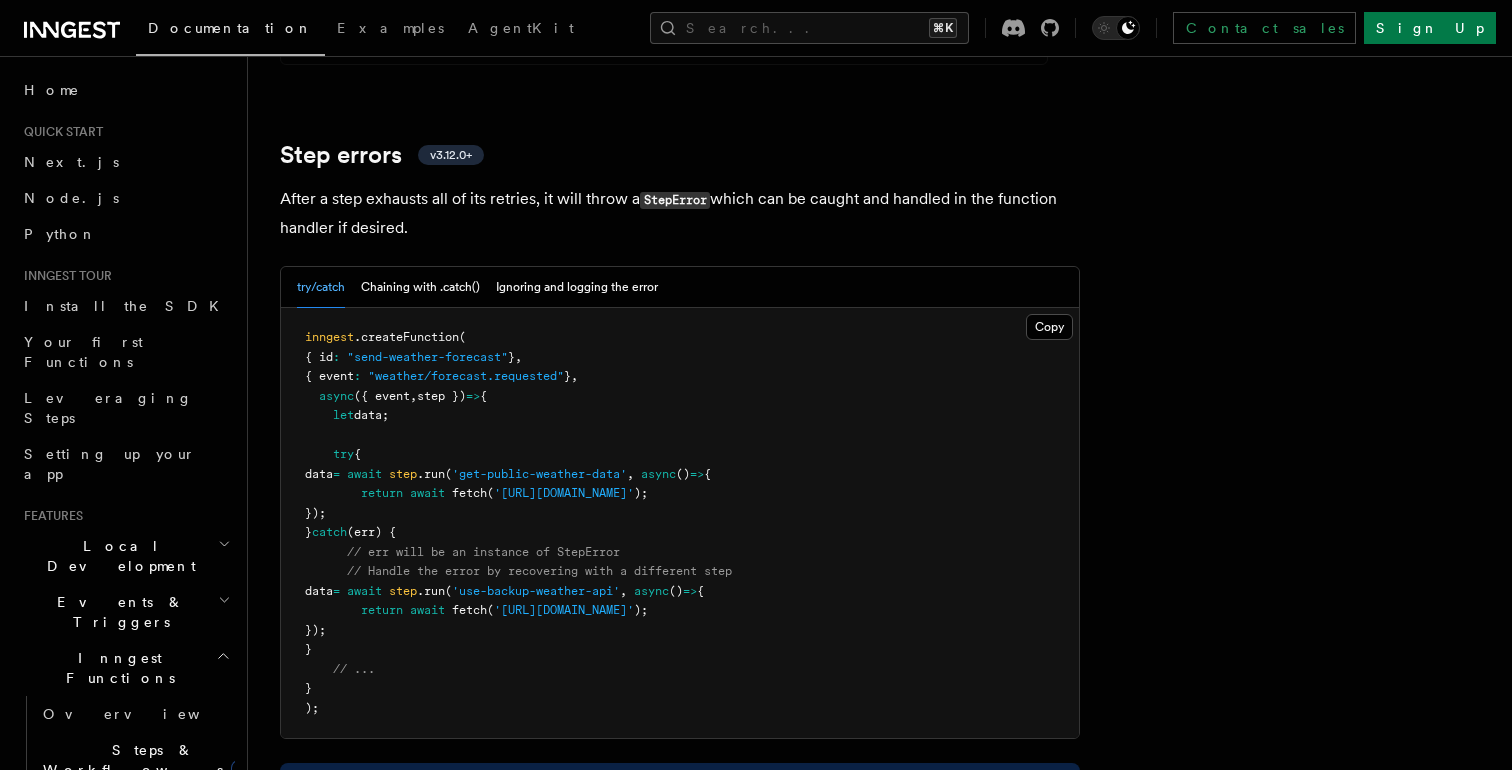 scroll, scrollTop: 3019, scrollLeft: 0, axis: vertical 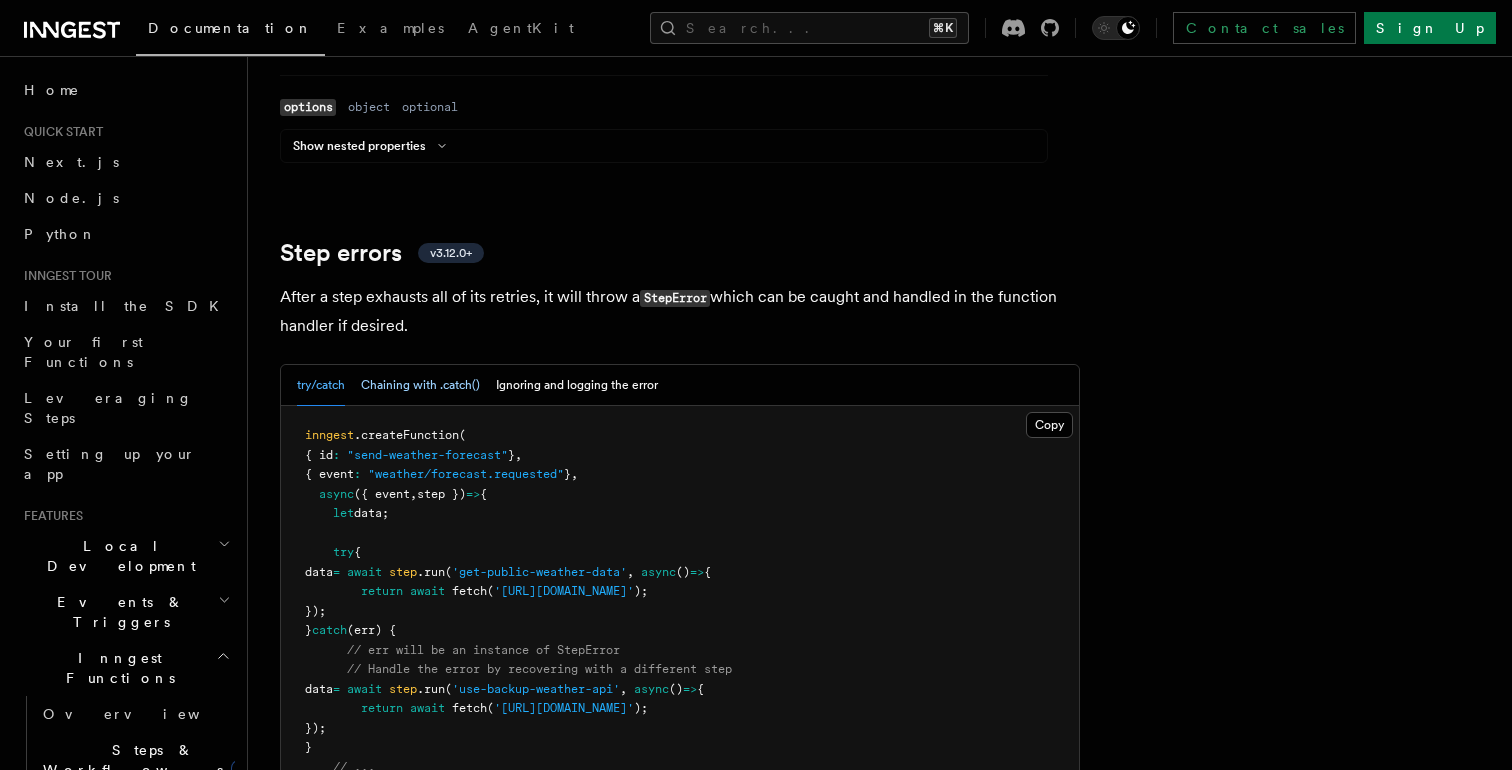 click on "Chaining with .catch()" at bounding box center (420, 385) 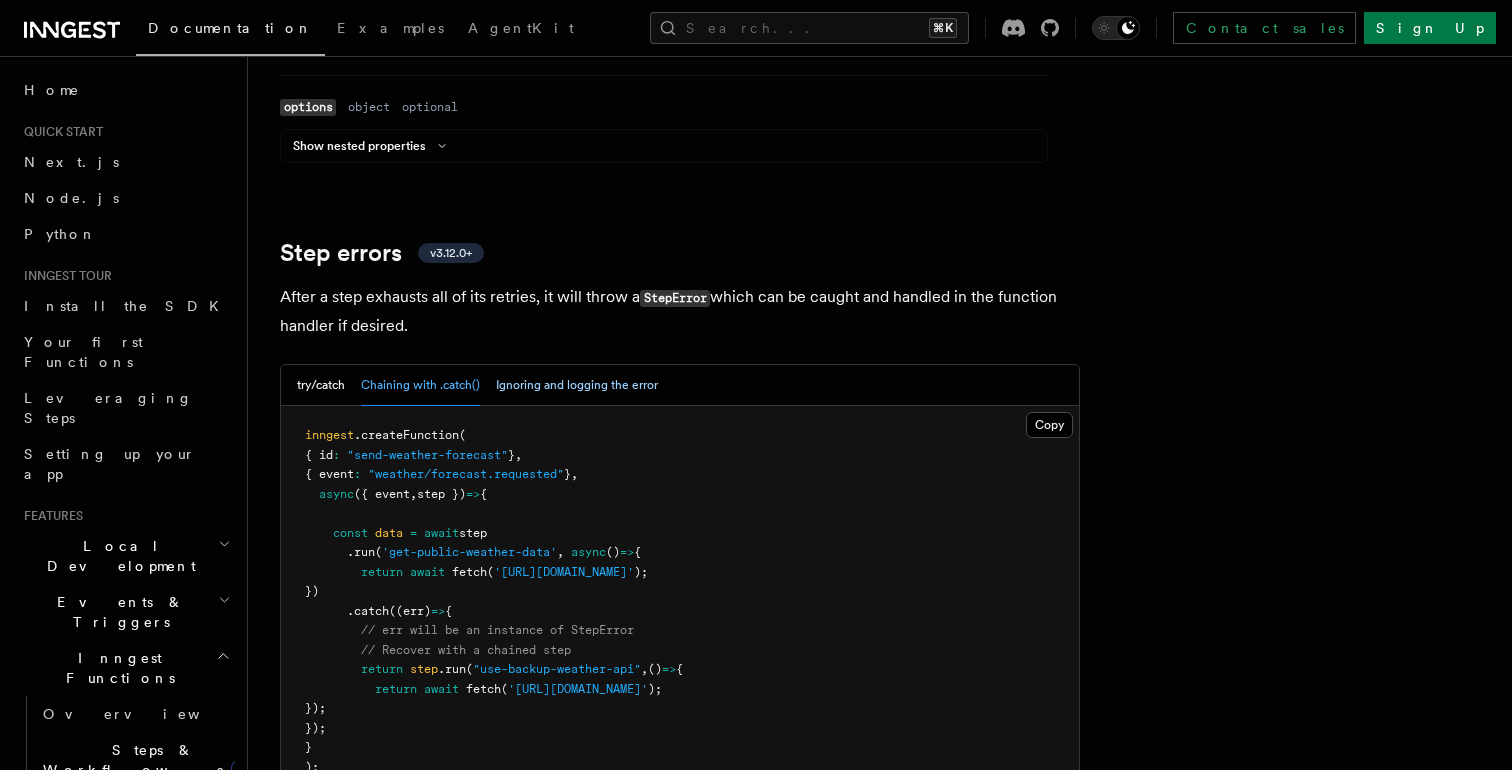 click on "Ignoring and logging the error" at bounding box center [577, 385] 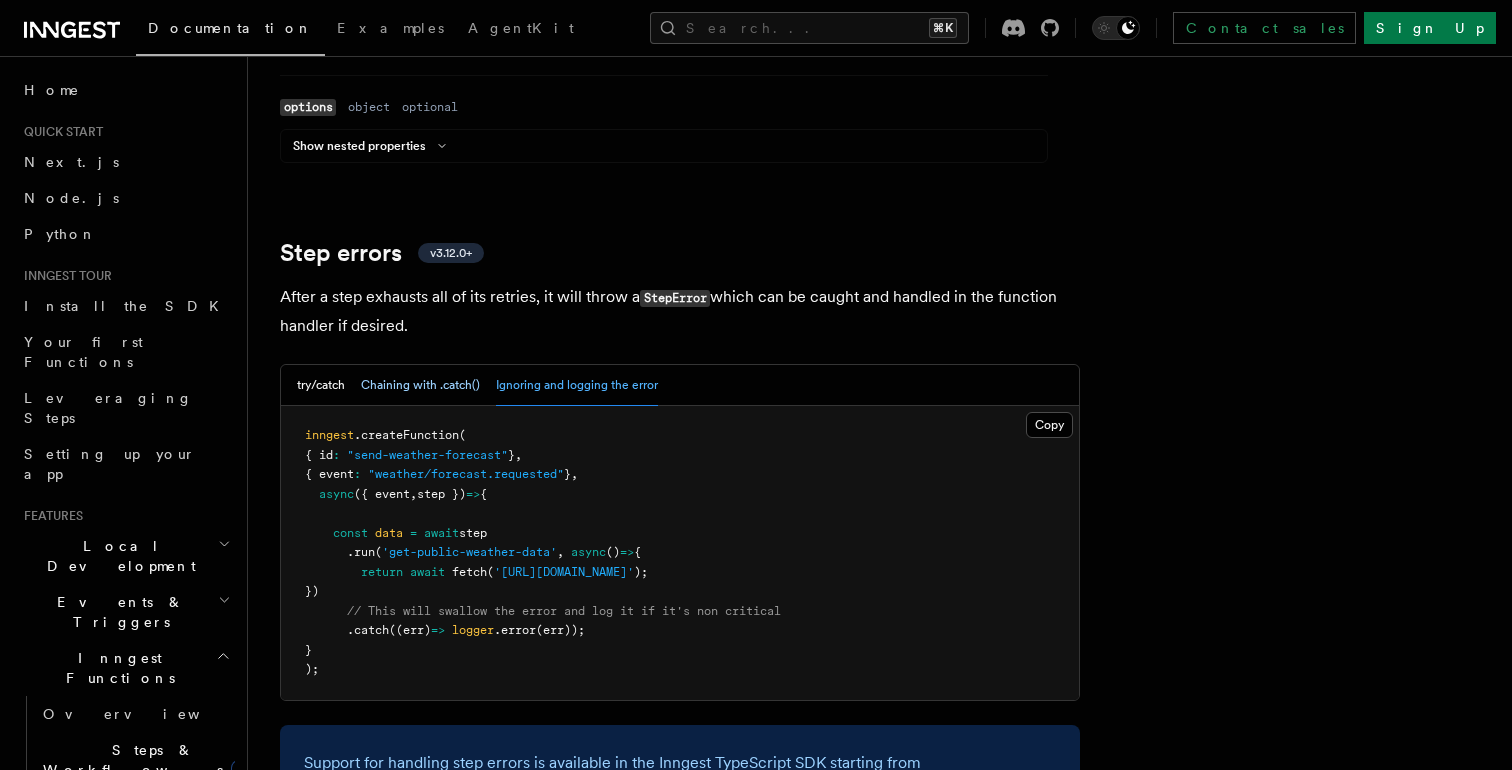 click on "Chaining with .catch()" at bounding box center [420, 385] 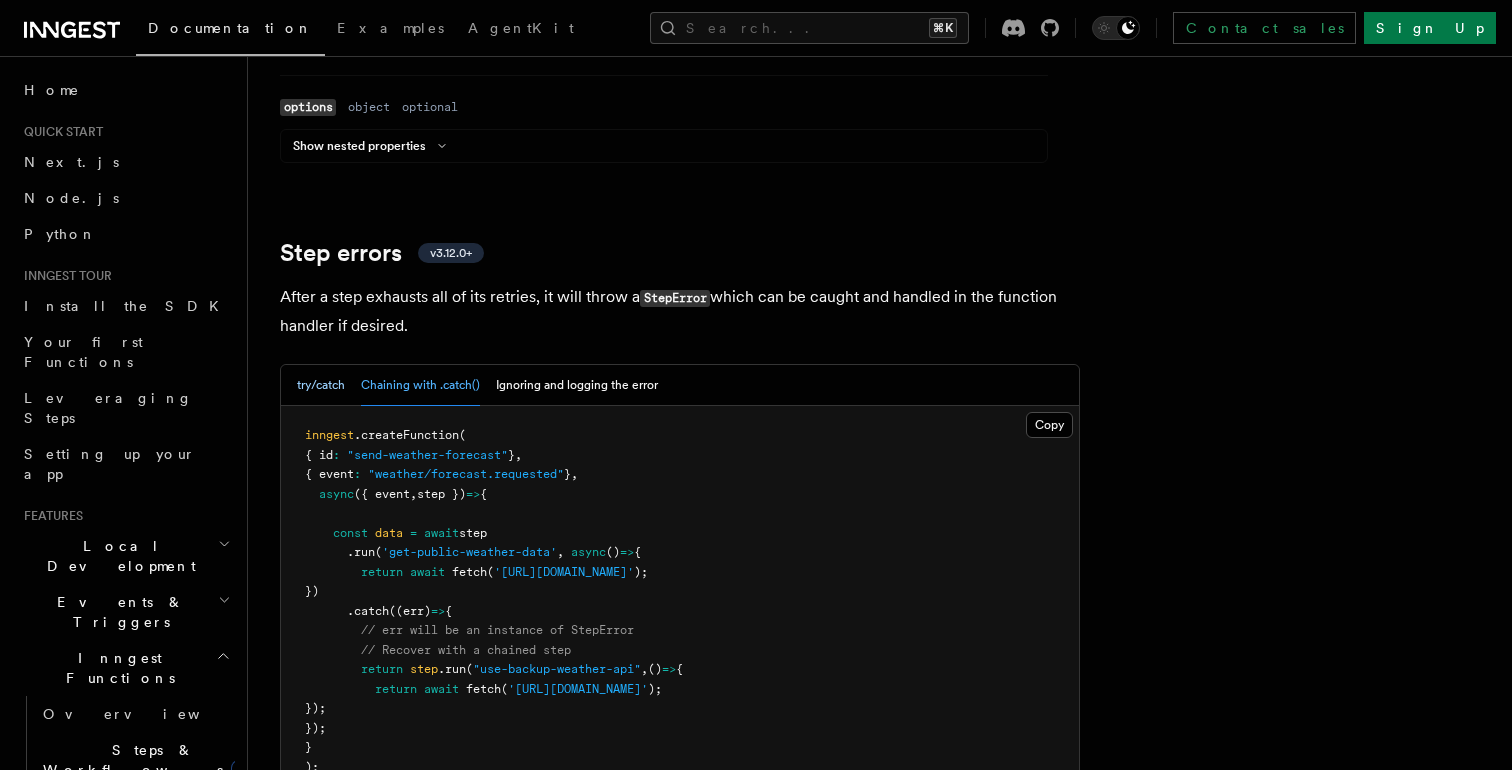 click on "try/catch" at bounding box center (321, 385) 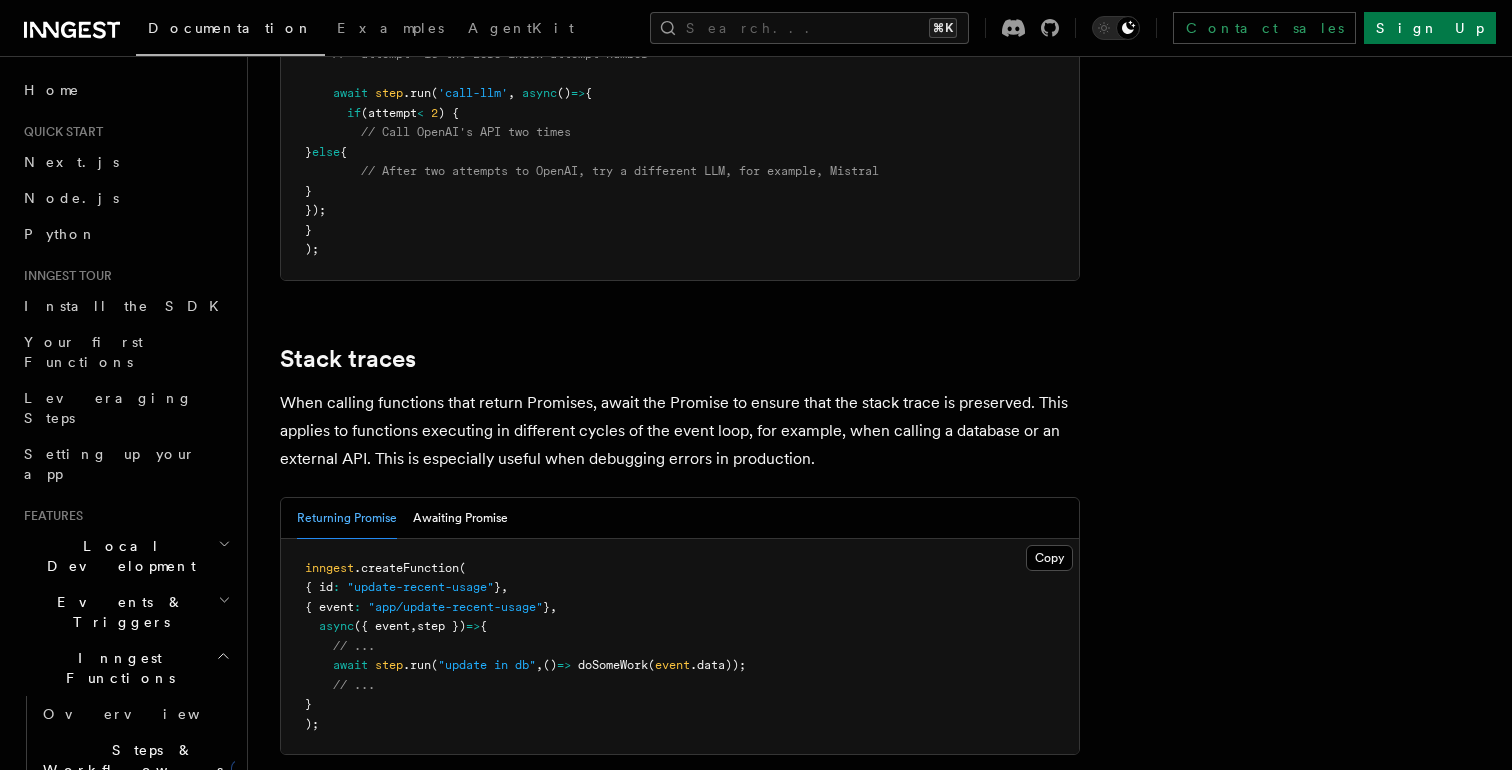 scroll, scrollTop: 4320, scrollLeft: 0, axis: vertical 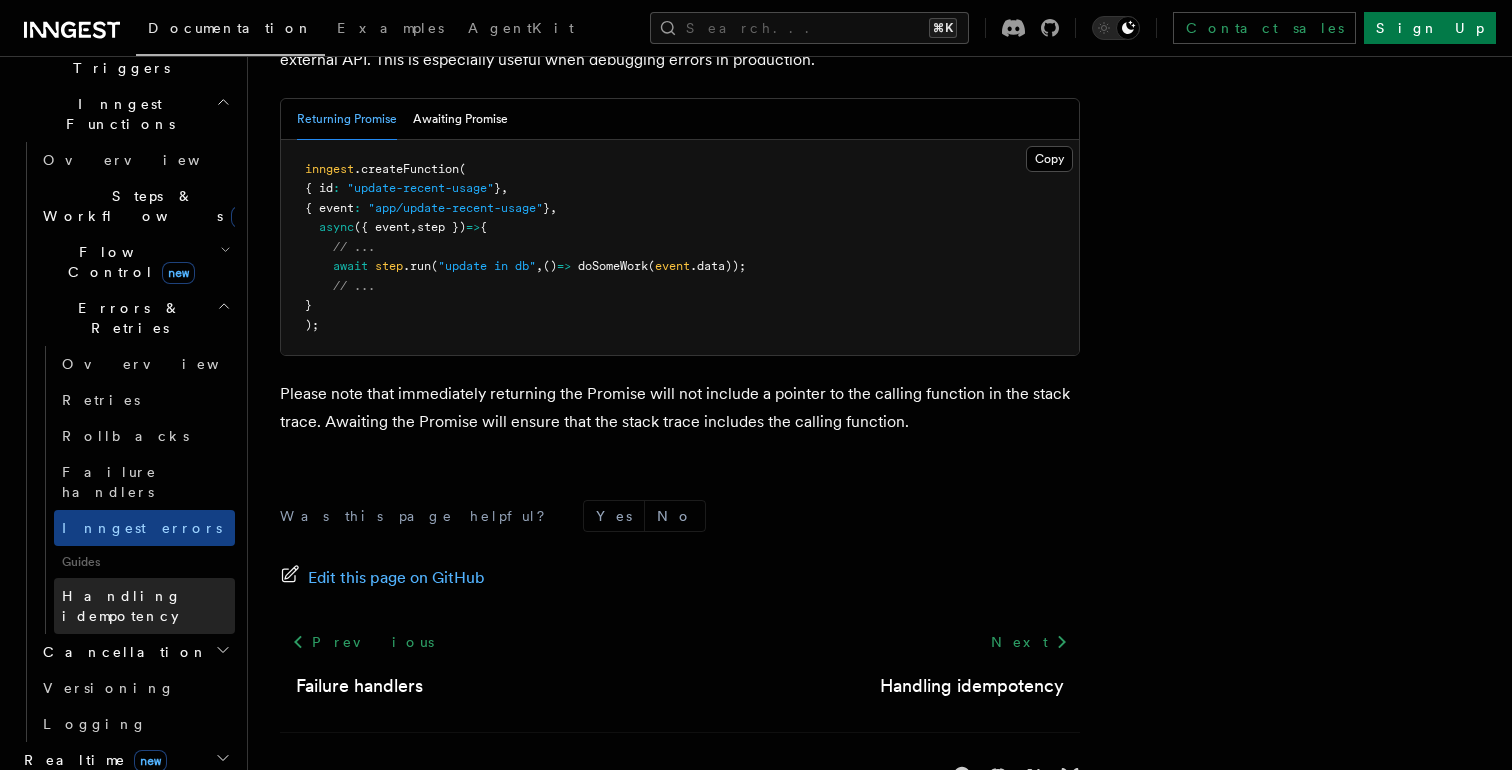 click on "Handling idempotency" at bounding box center [122, 606] 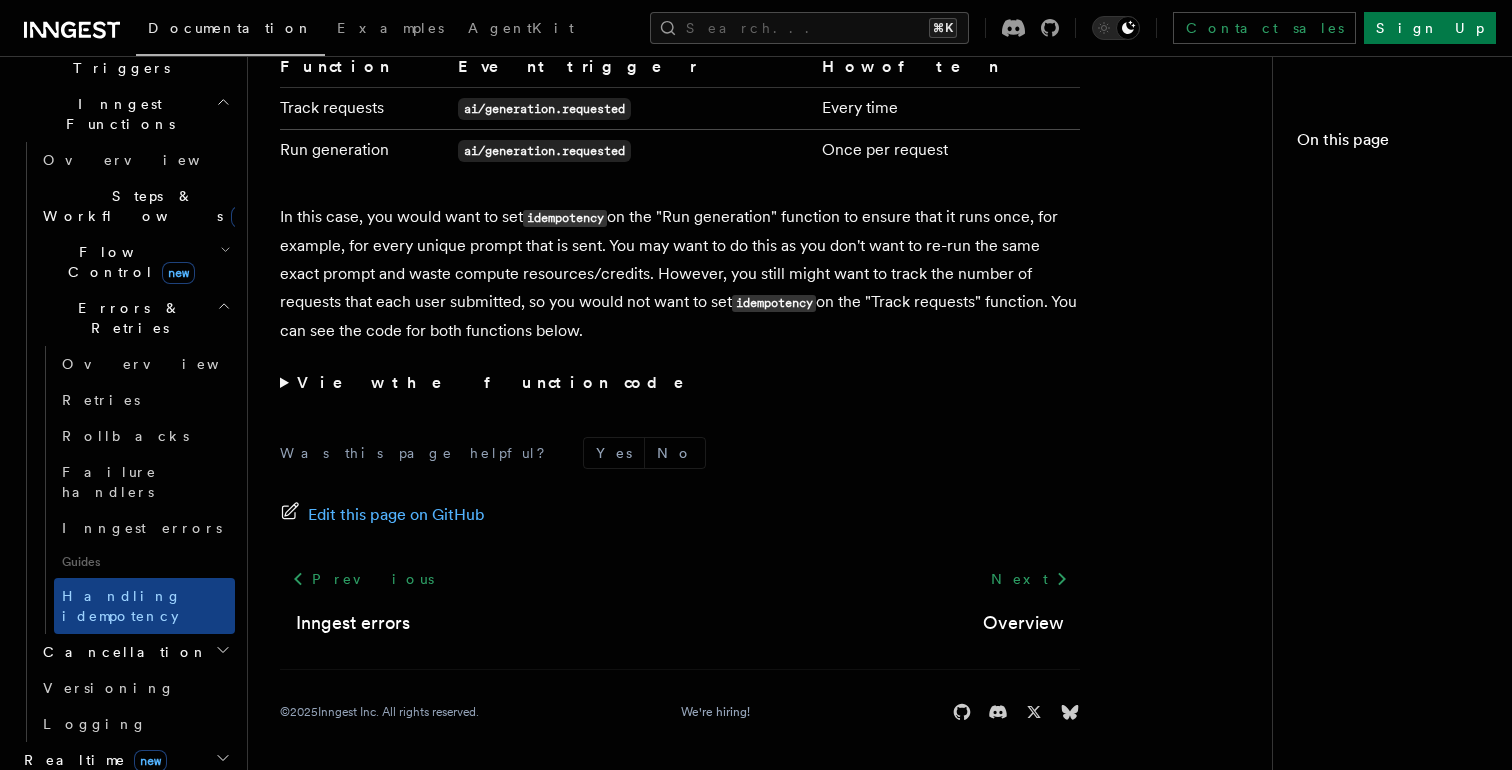 scroll, scrollTop: 0, scrollLeft: 0, axis: both 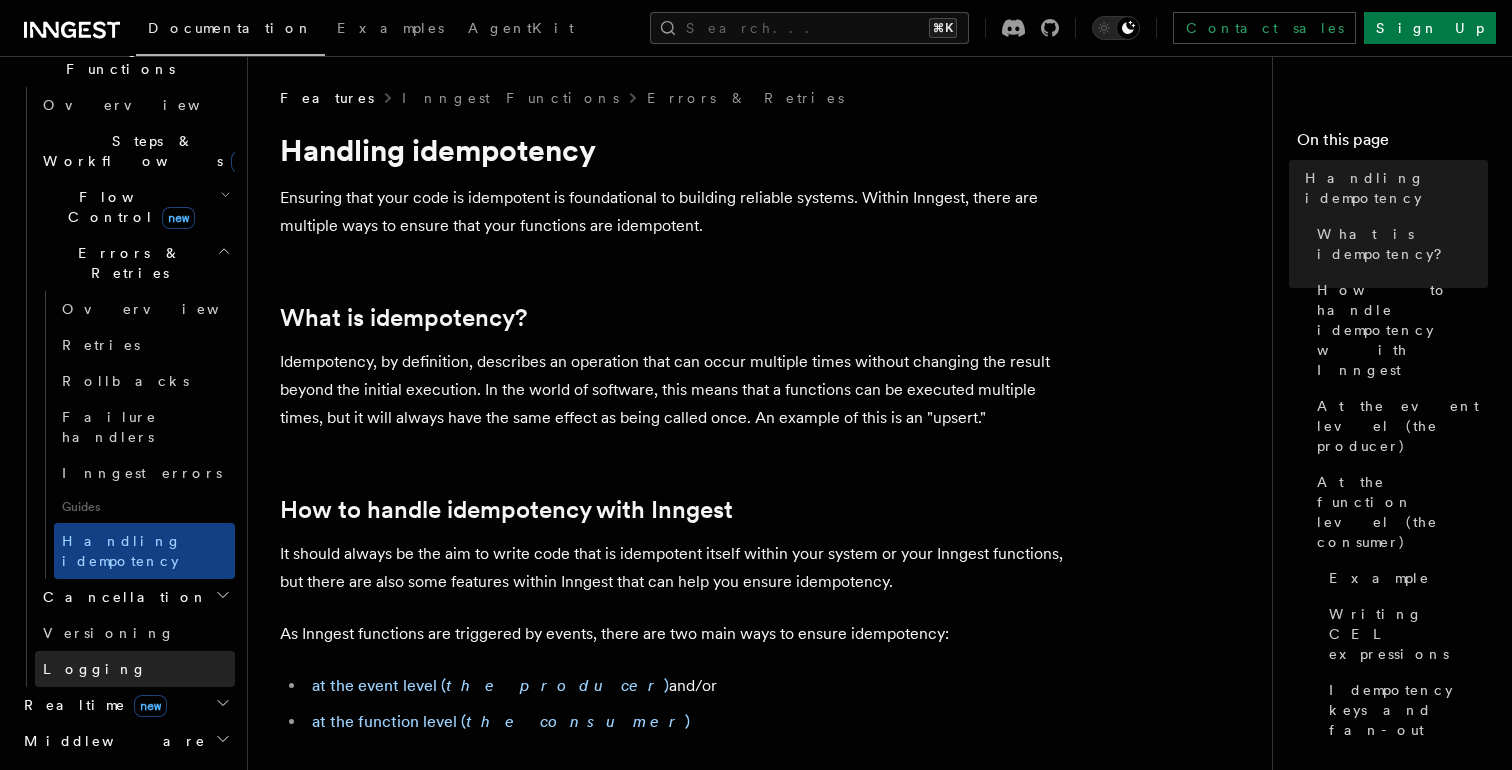 click on "Logging" at bounding box center [135, 669] 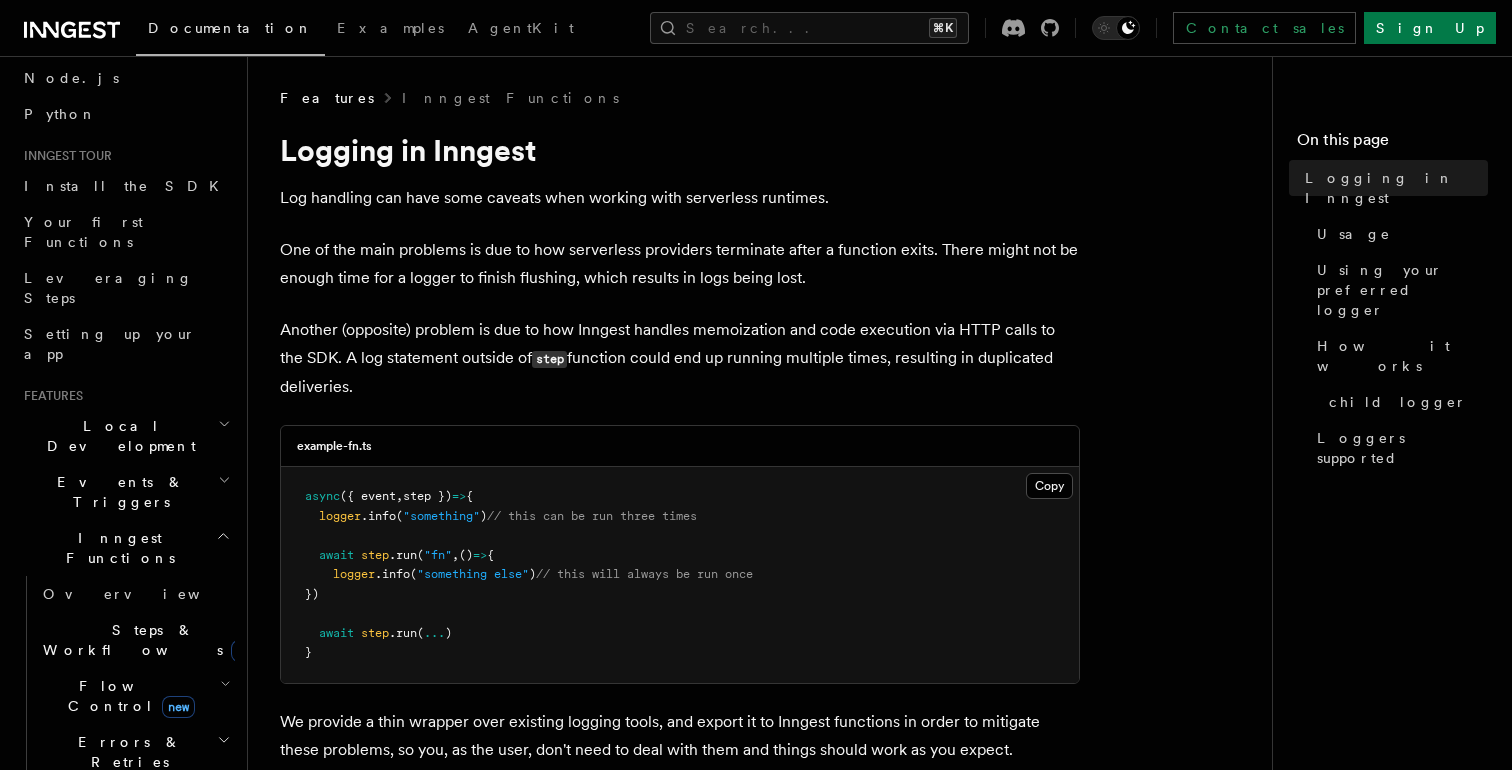 scroll, scrollTop: 107, scrollLeft: 0, axis: vertical 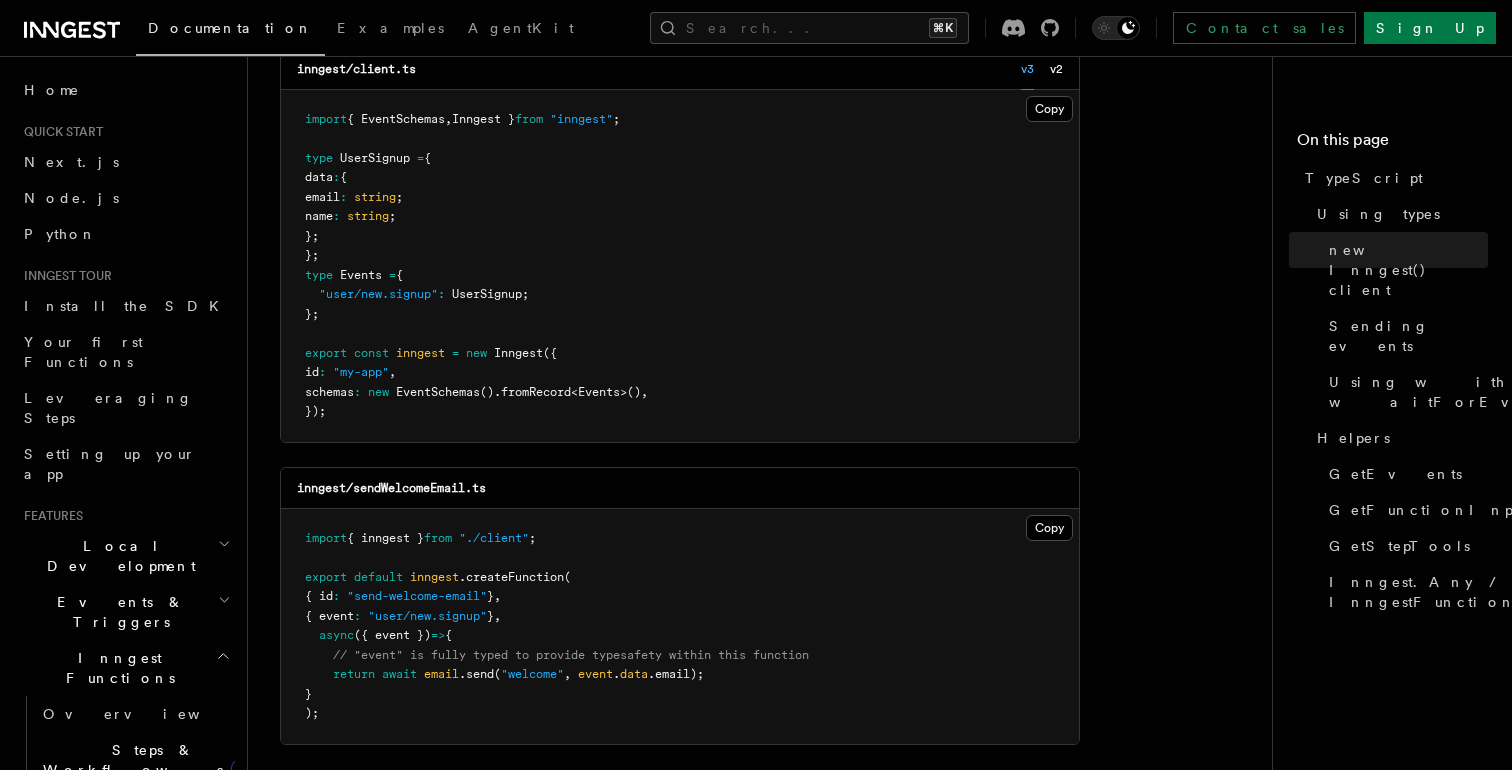 click on "import  { EventSchemas ,  Inngest }  from   "inngest" ;
type   UserSignup   =  {
data :  {
email :   string ;
name :   string ;
};
};
type   Events   =  {
"user/new.signup" :   UserSignup ;
};
export   const   inngest   =   new   Inngest ({
id :   "my-app" ,
schemas :   new   EventSchemas () .fromRecord < Events >() ,
});" at bounding box center [680, 266] 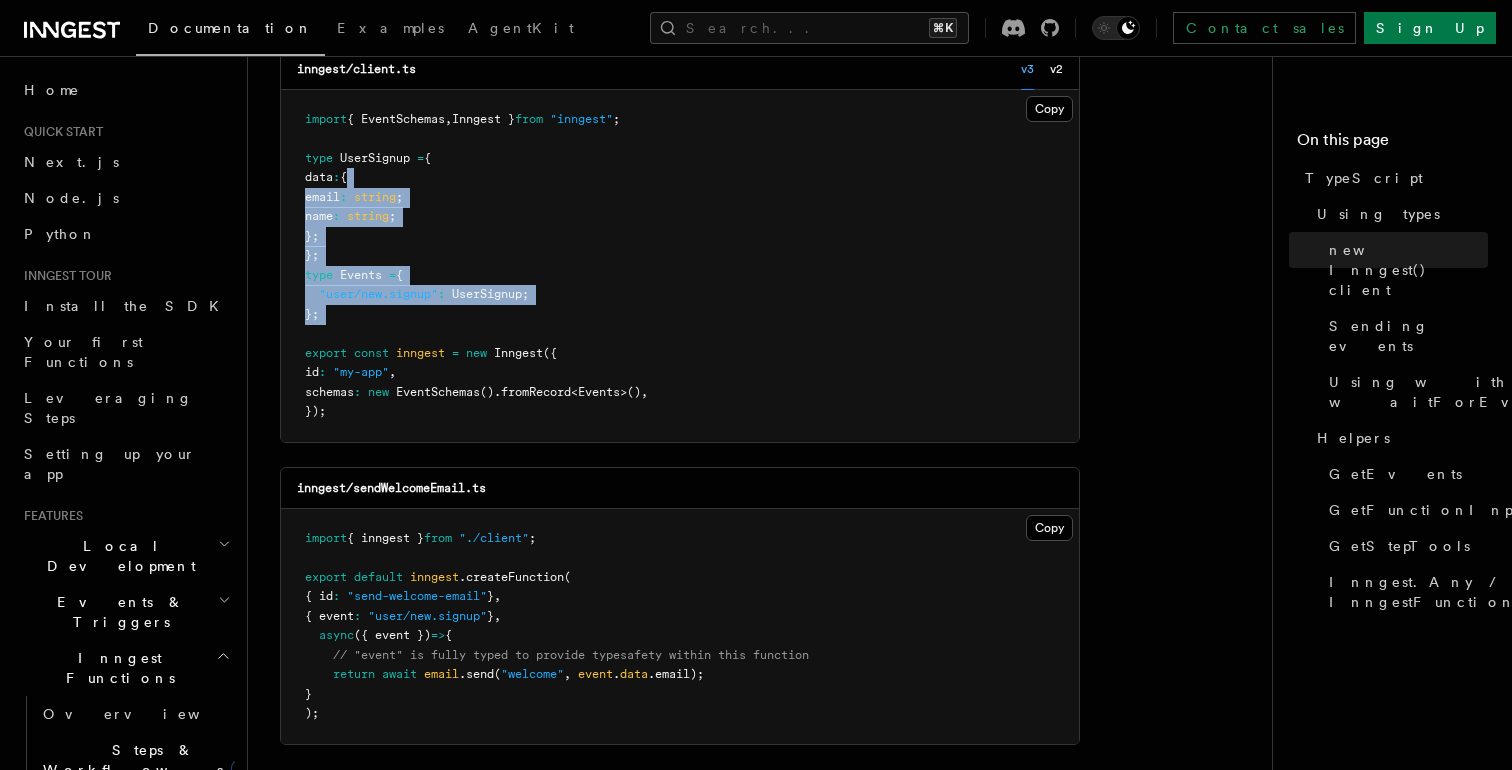 drag, startPoint x: 473, startPoint y: 319, endPoint x: 455, endPoint y: 186, distance: 134.21252 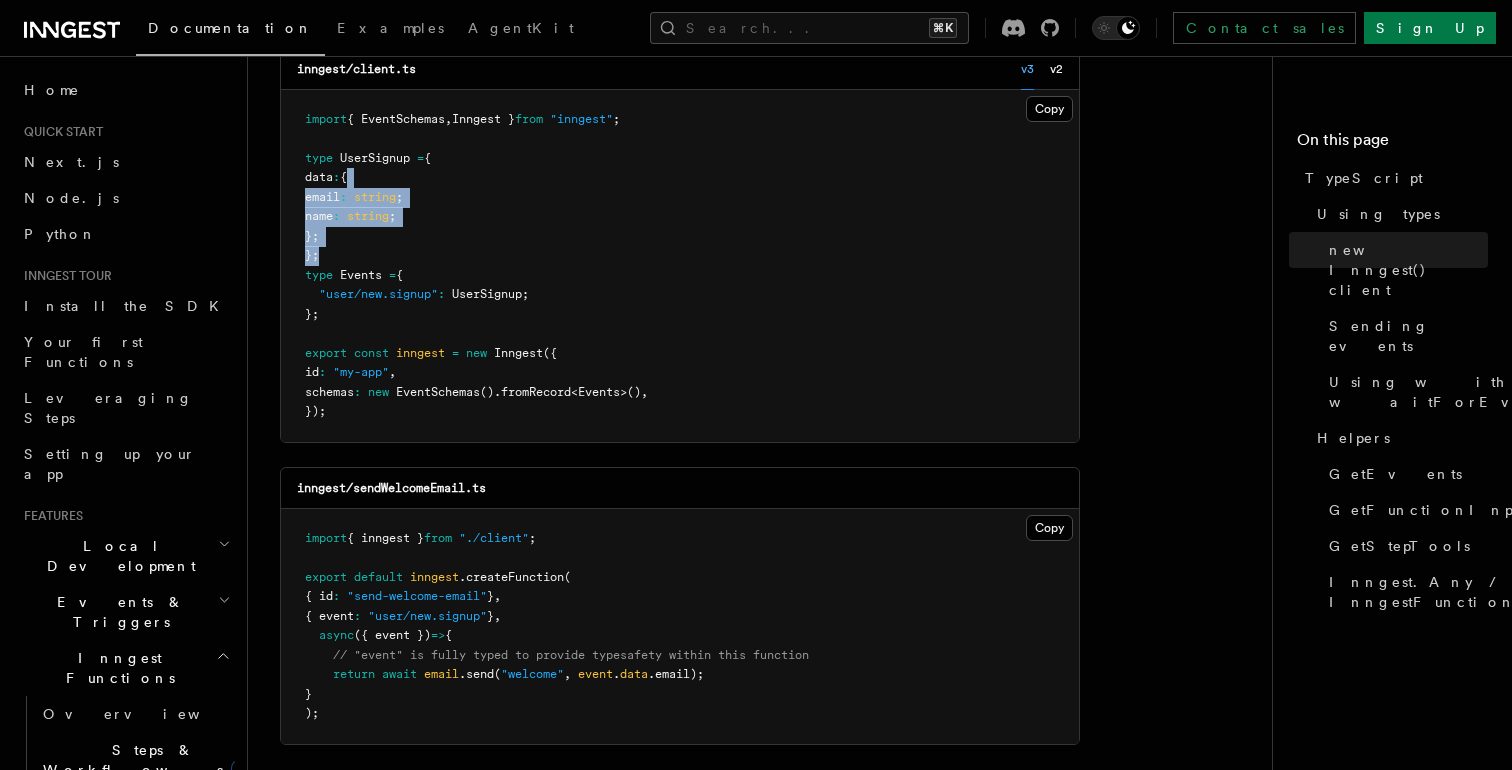 drag, startPoint x: 455, startPoint y: 186, endPoint x: 477, endPoint y: 261, distance: 78.160095 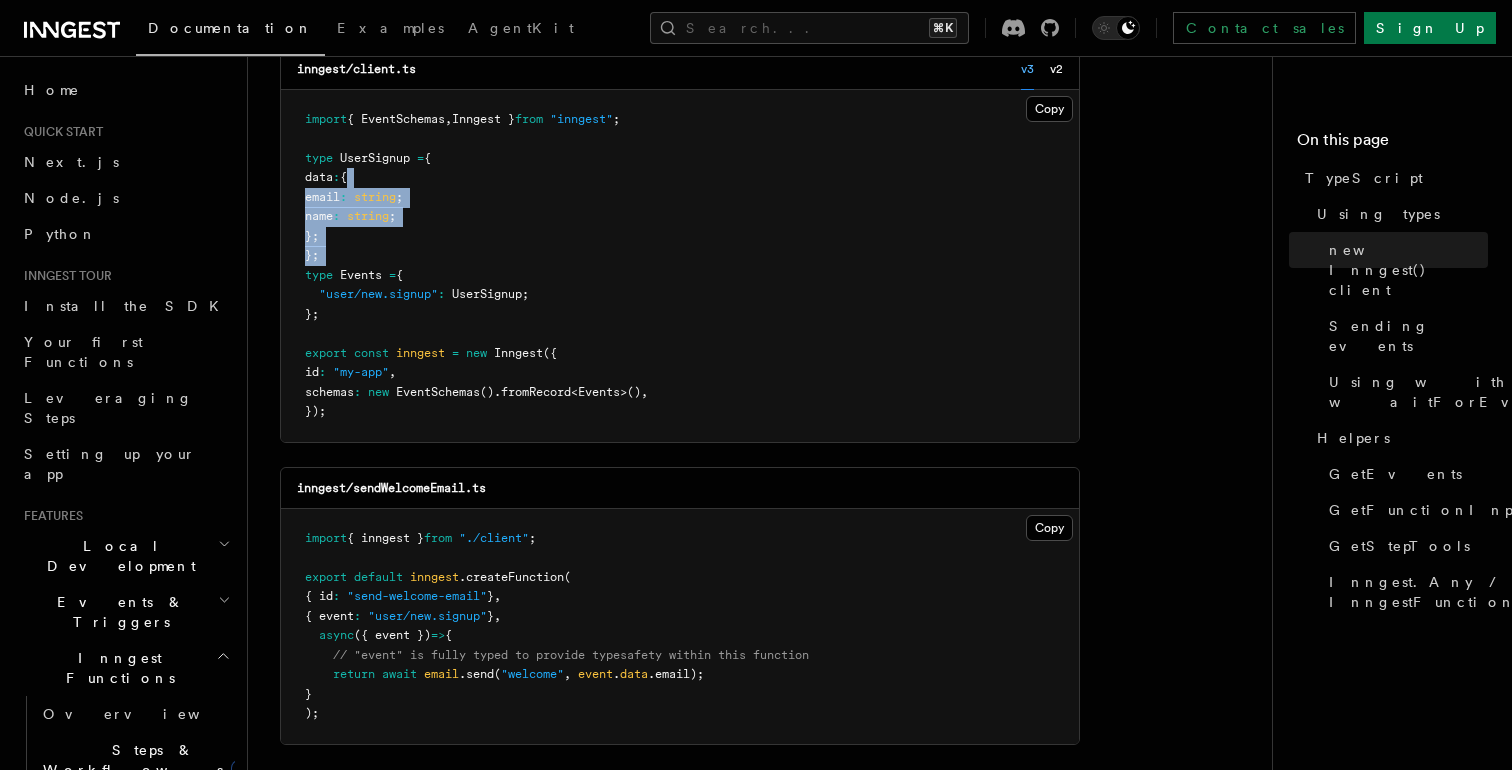 drag, startPoint x: 477, startPoint y: 261, endPoint x: 444, endPoint y: 179, distance: 88.391174 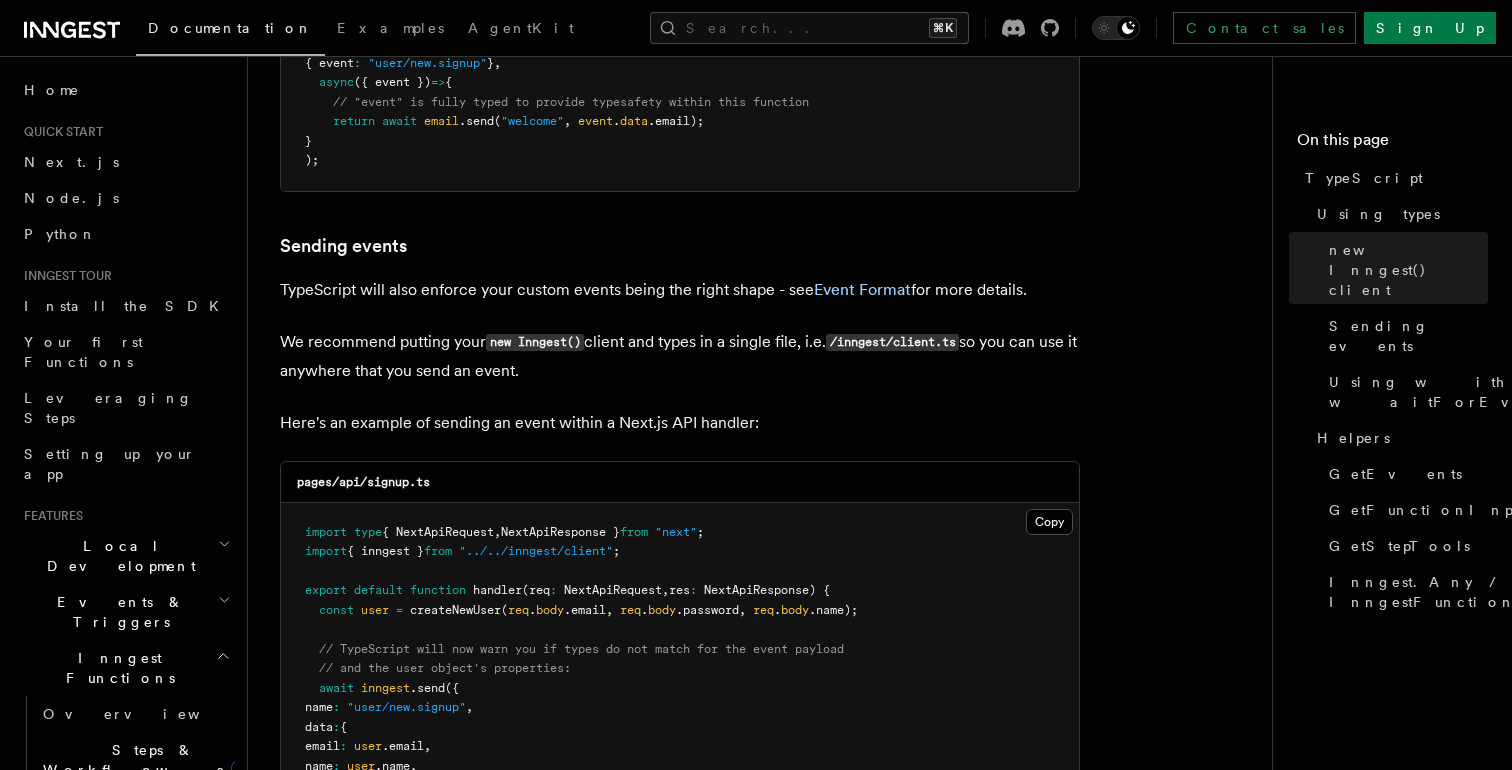 scroll, scrollTop: 1498, scrollLeft: 0, axis: vertical 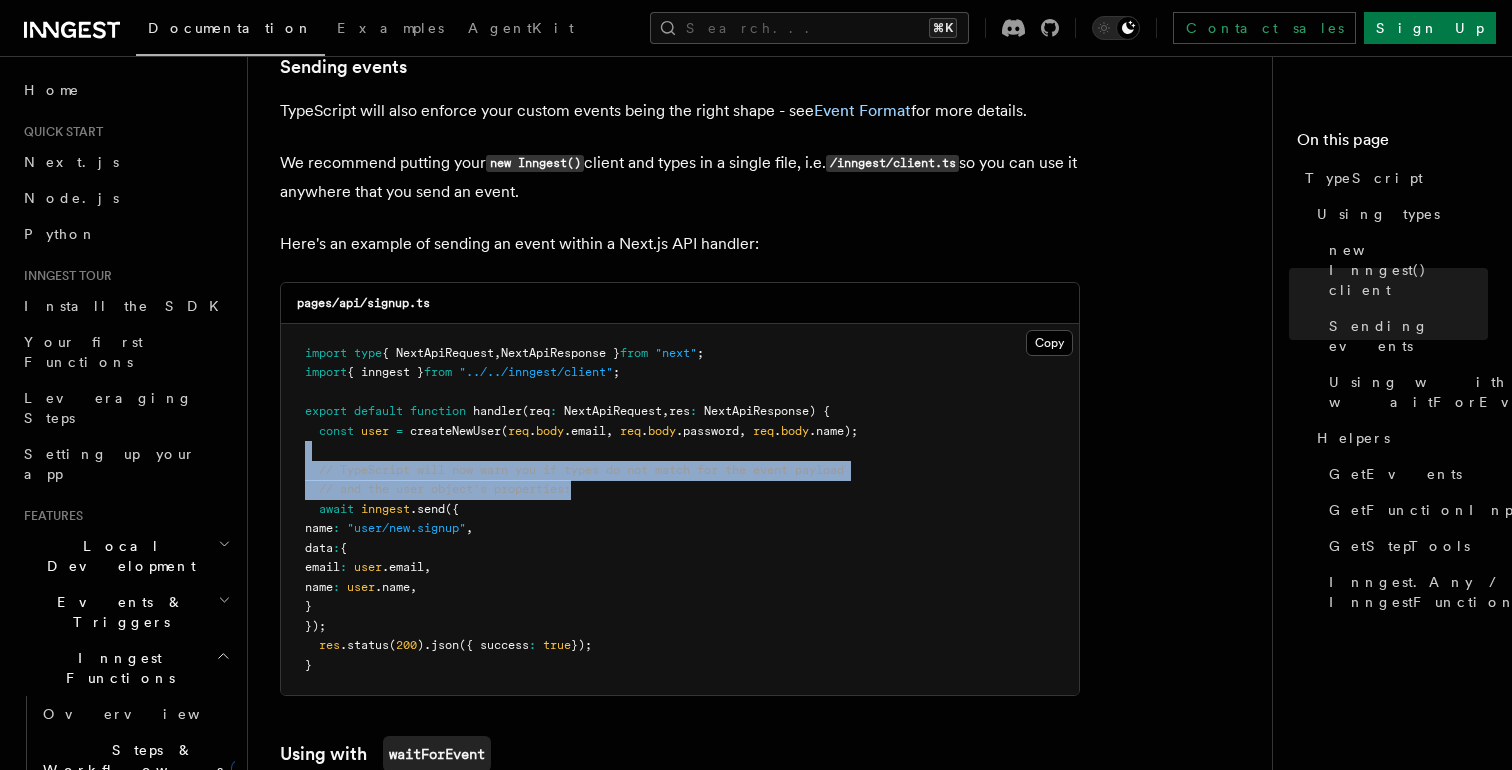 drag, startPoint x: 615, startPoint y: 492, endPoint x: 589, endPoint y: 459, distance: 42.0119 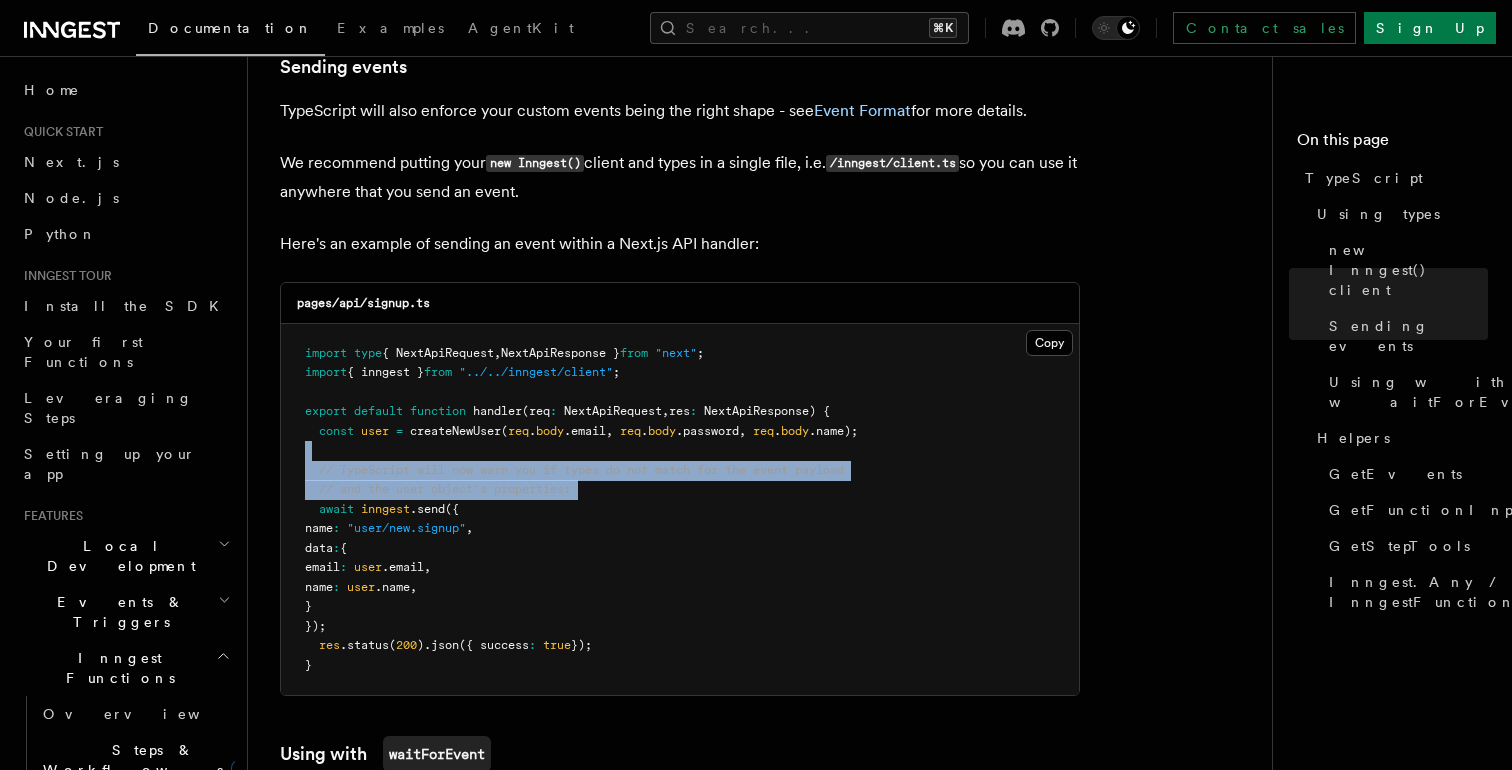 drag, startPoint x: 589, startPoint y: 459, endPoint x: 603, endPoint y: 495, distance: 38.626415 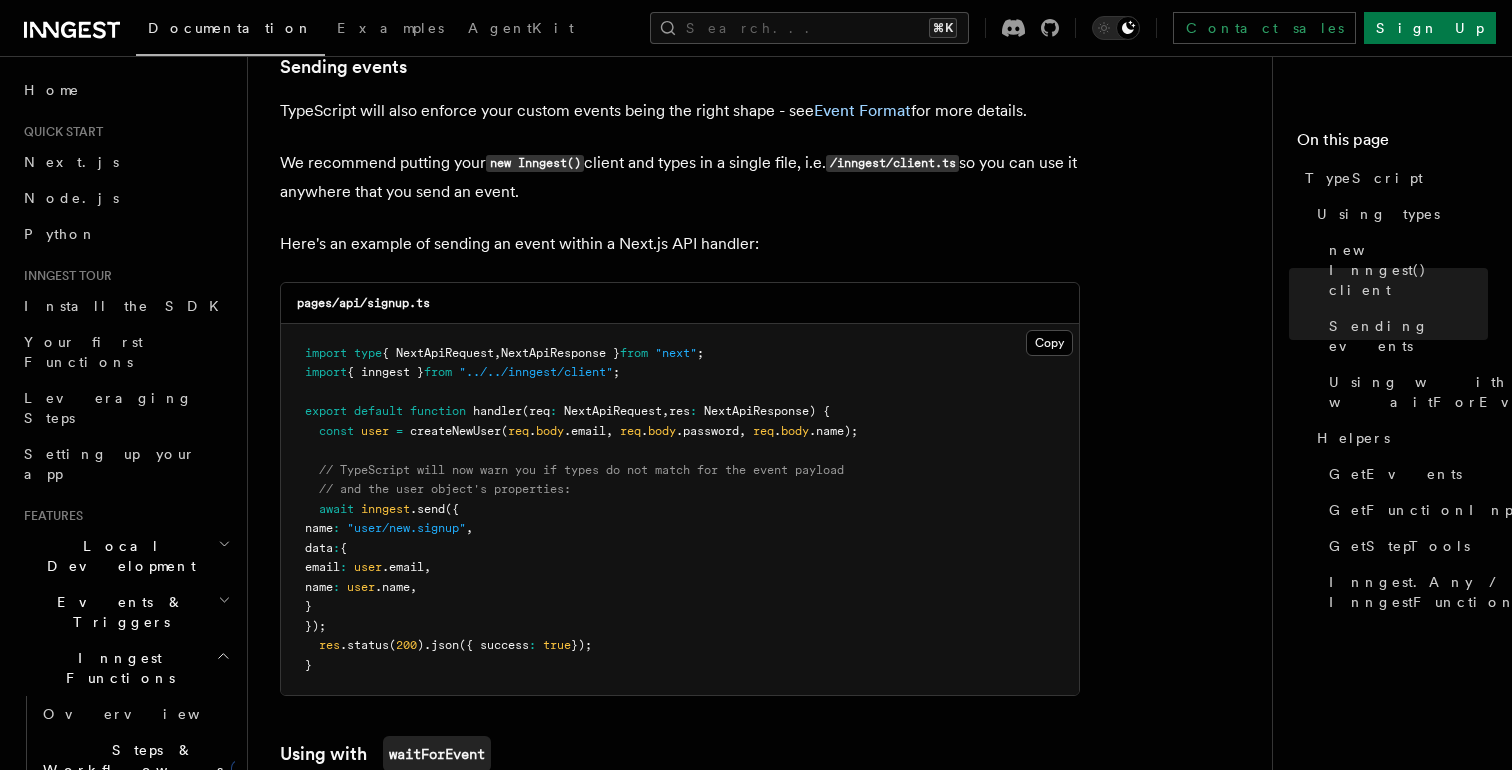 drag, startPoint x: 579, startPoint y: 461, endPoint x: 604, endPoint y: 542, distance: 84.77028 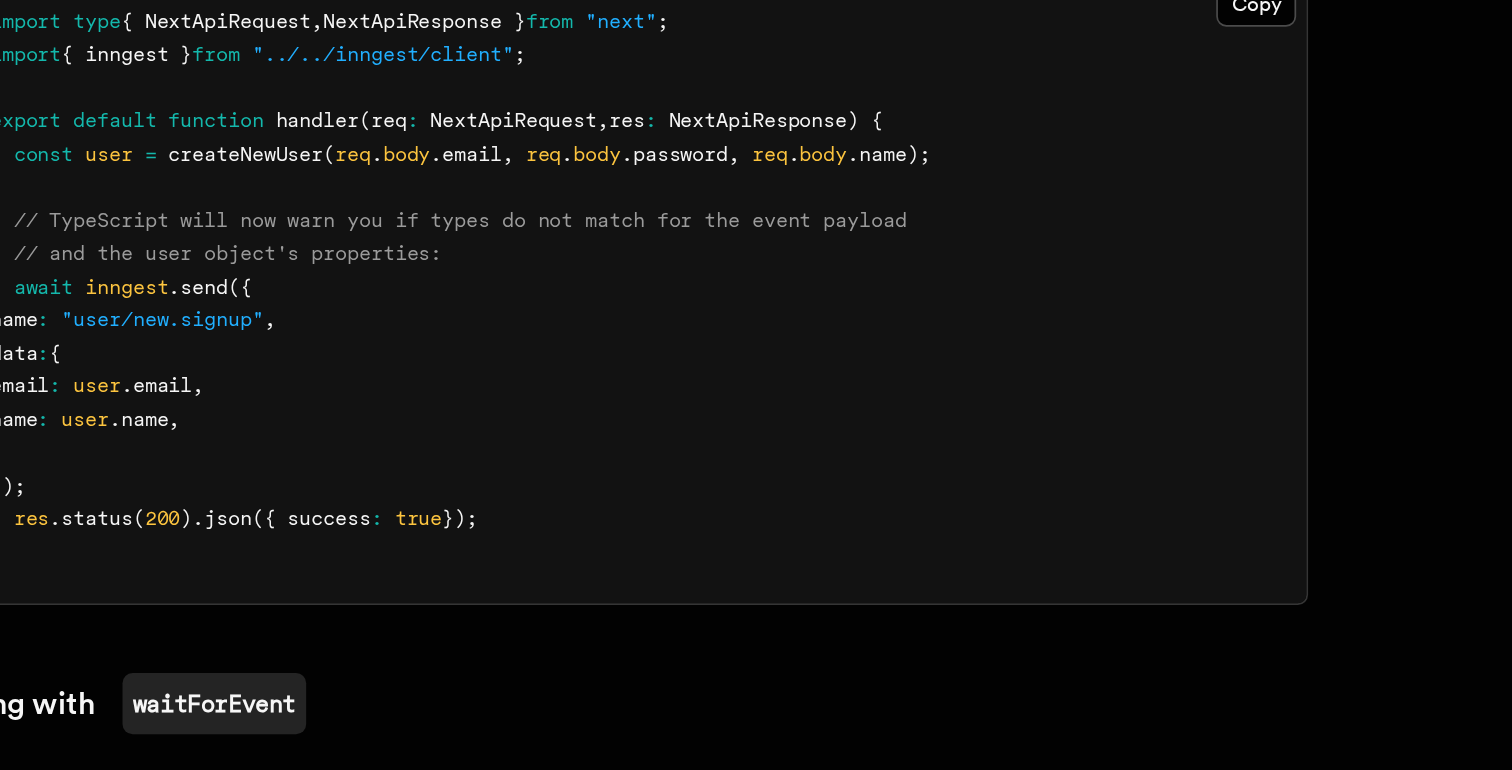 scroll, scrollTop: 1498, scrollLeft: 0, axis: vertical 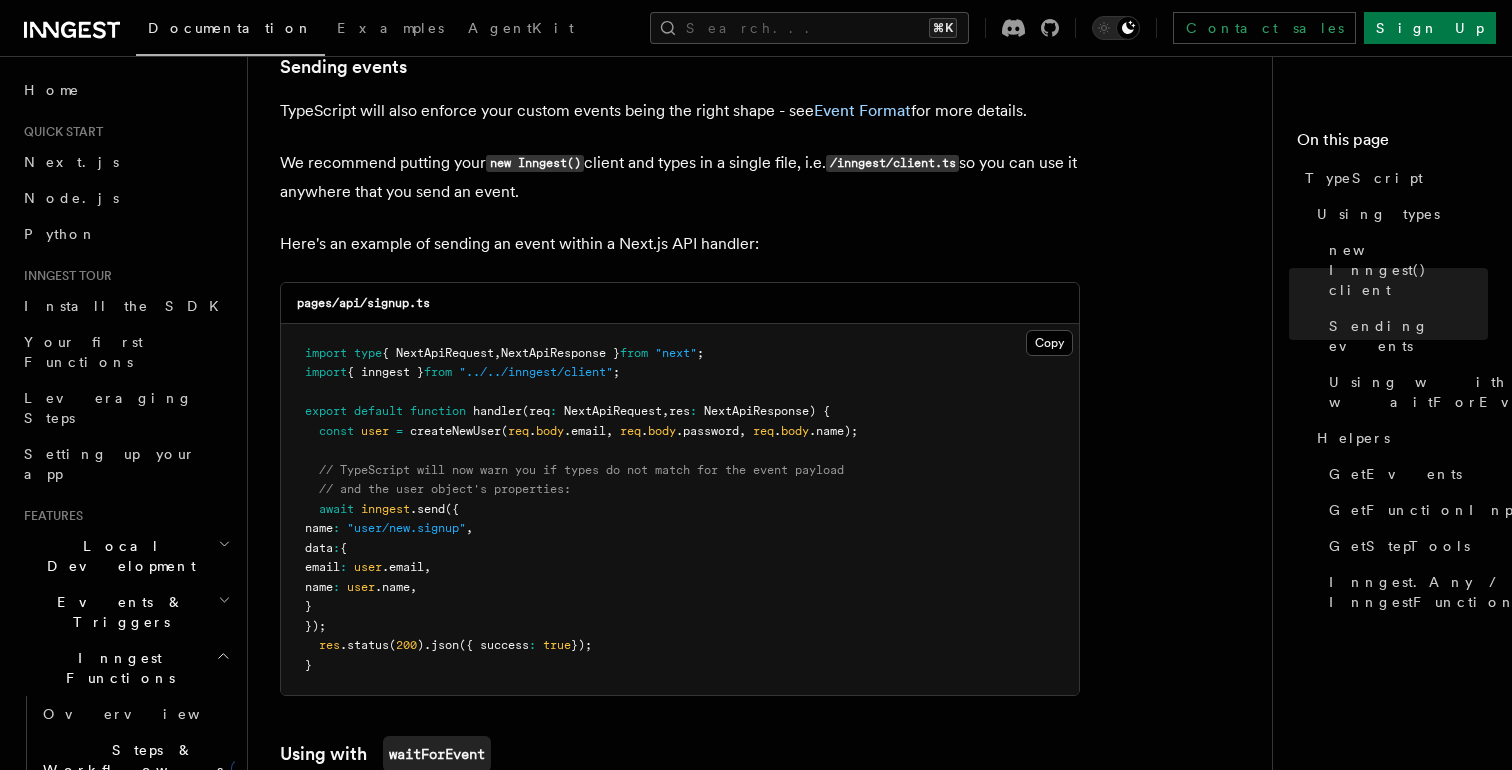 click on "We recommend putting your  new Inngest()  client and types in a single file, i.e.  /inngest/client.ts  so you can use it anywhere that you send an event." at bounding box center [680, 177] 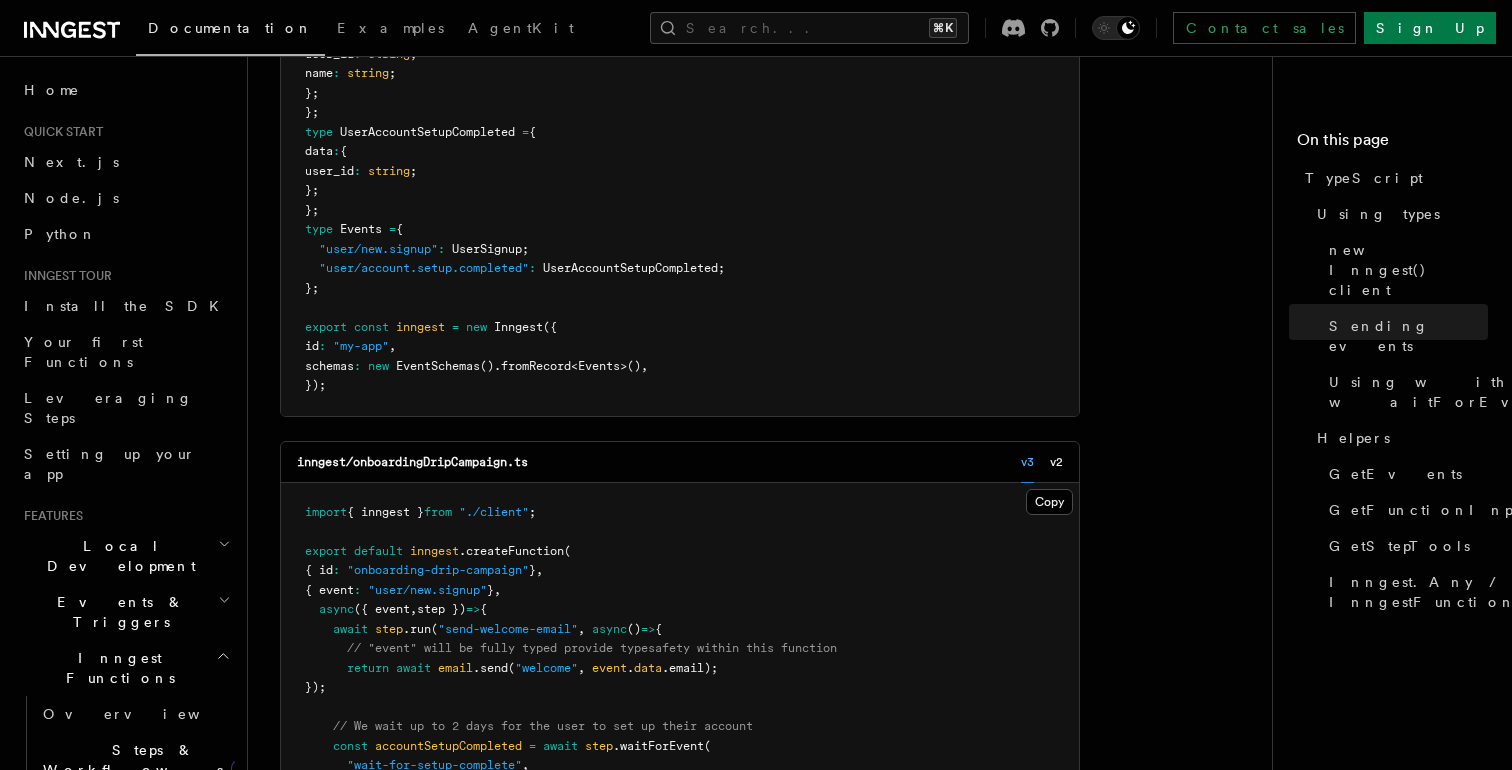 scroll, scrollTop: 2923, scrollLeft: 0, axis: vertical 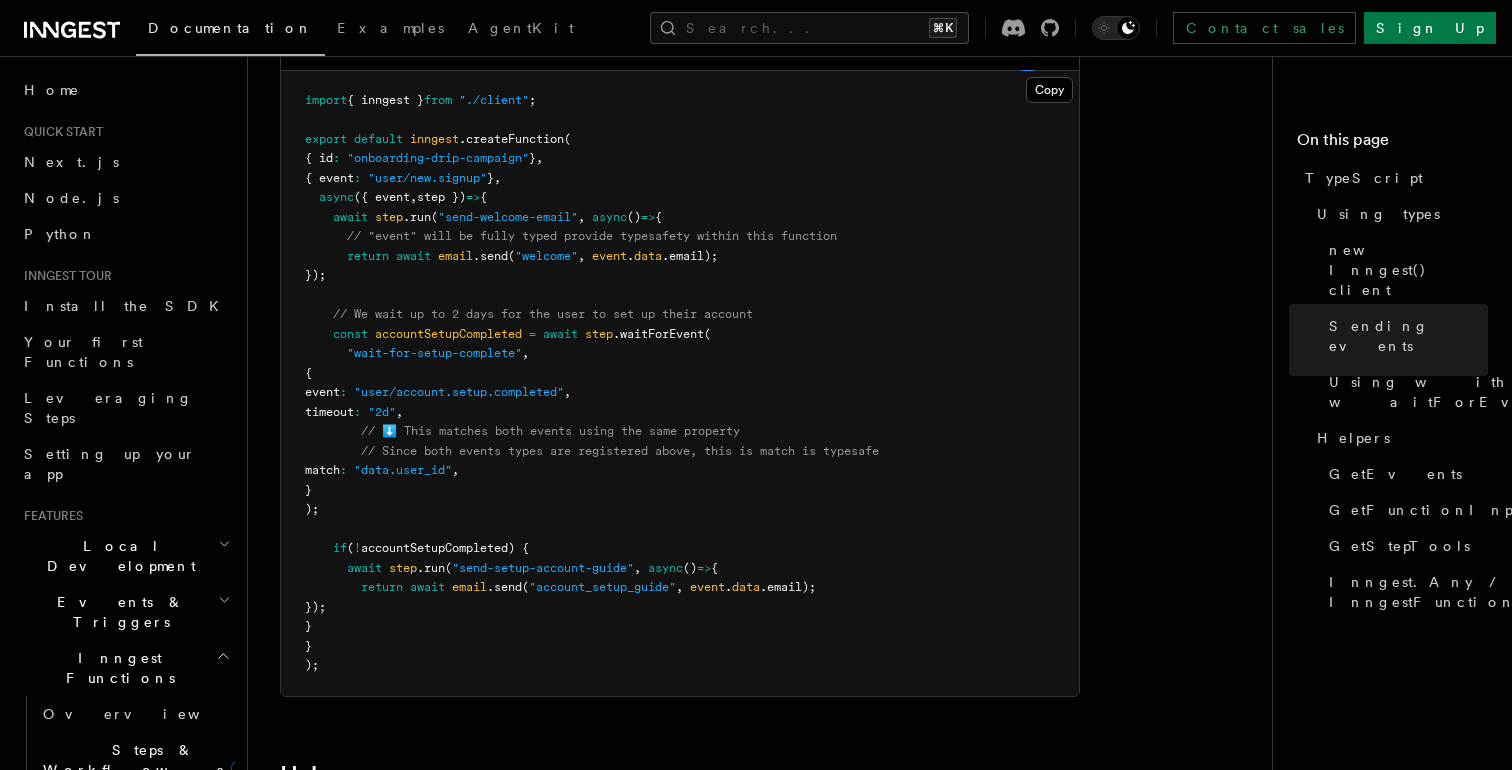 click on "// We wait up to 2 days for the user to set up their account" at bounding box center (543, 314) 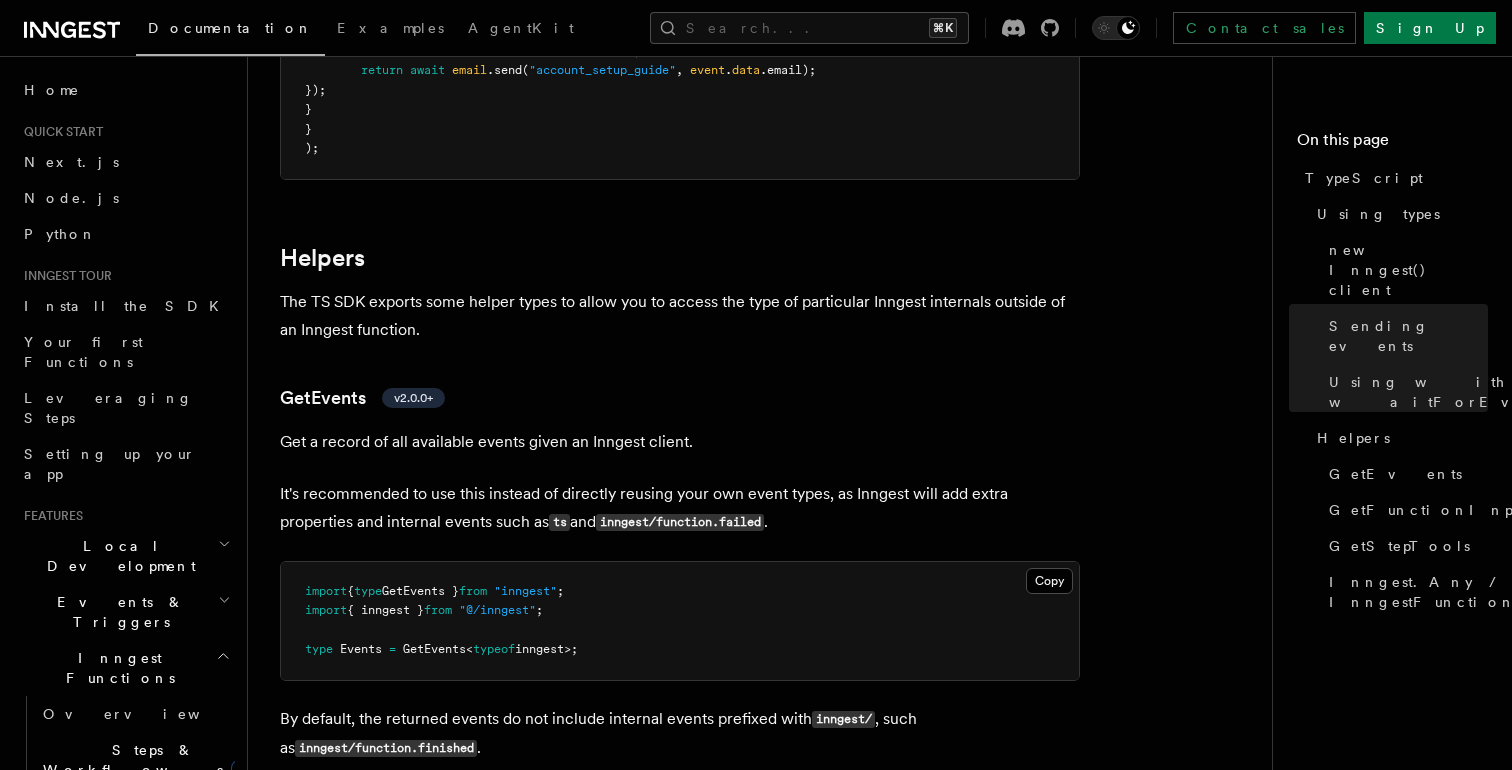 scroll, scrollTop: 3536, scrollLeft: 0, axis: vertical 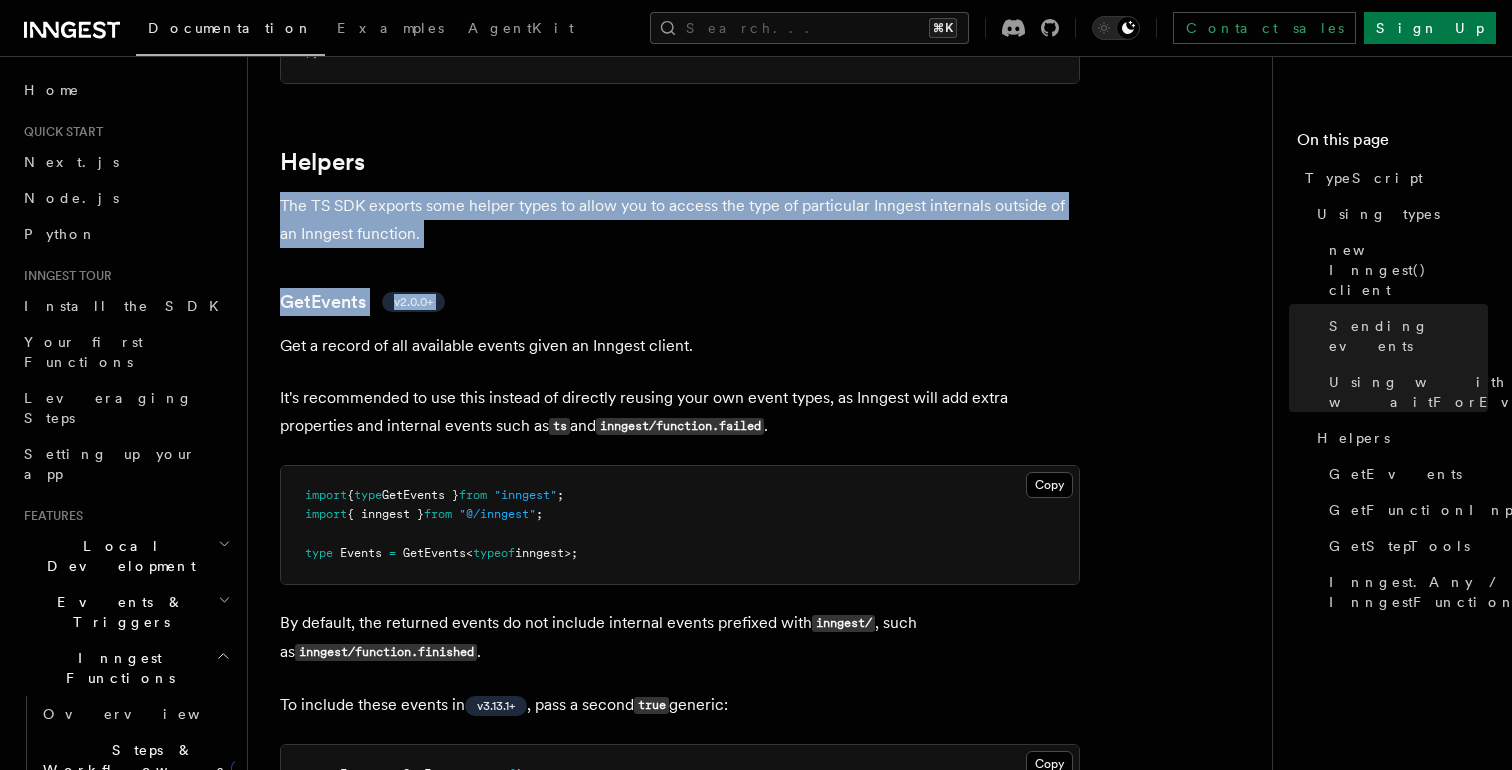 drag, startPoint x: 695, startPoint y: 320, endPoint x: 699, endPoint y: 190, distance: 130.06152 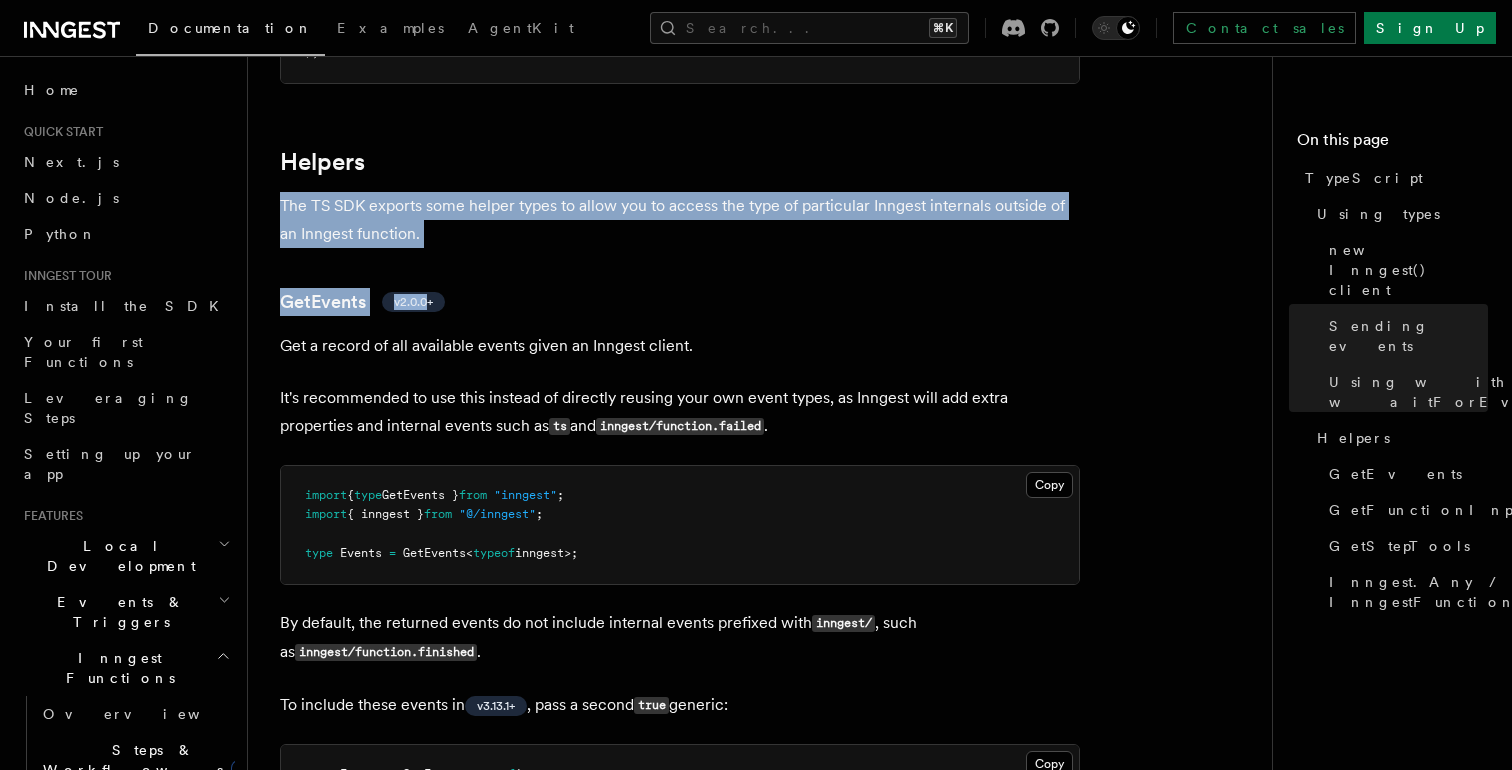 drag, startPoint x: 699, startPoint y: 190, endPoint x: 709, endPoint y: 256, distance: 66.75328 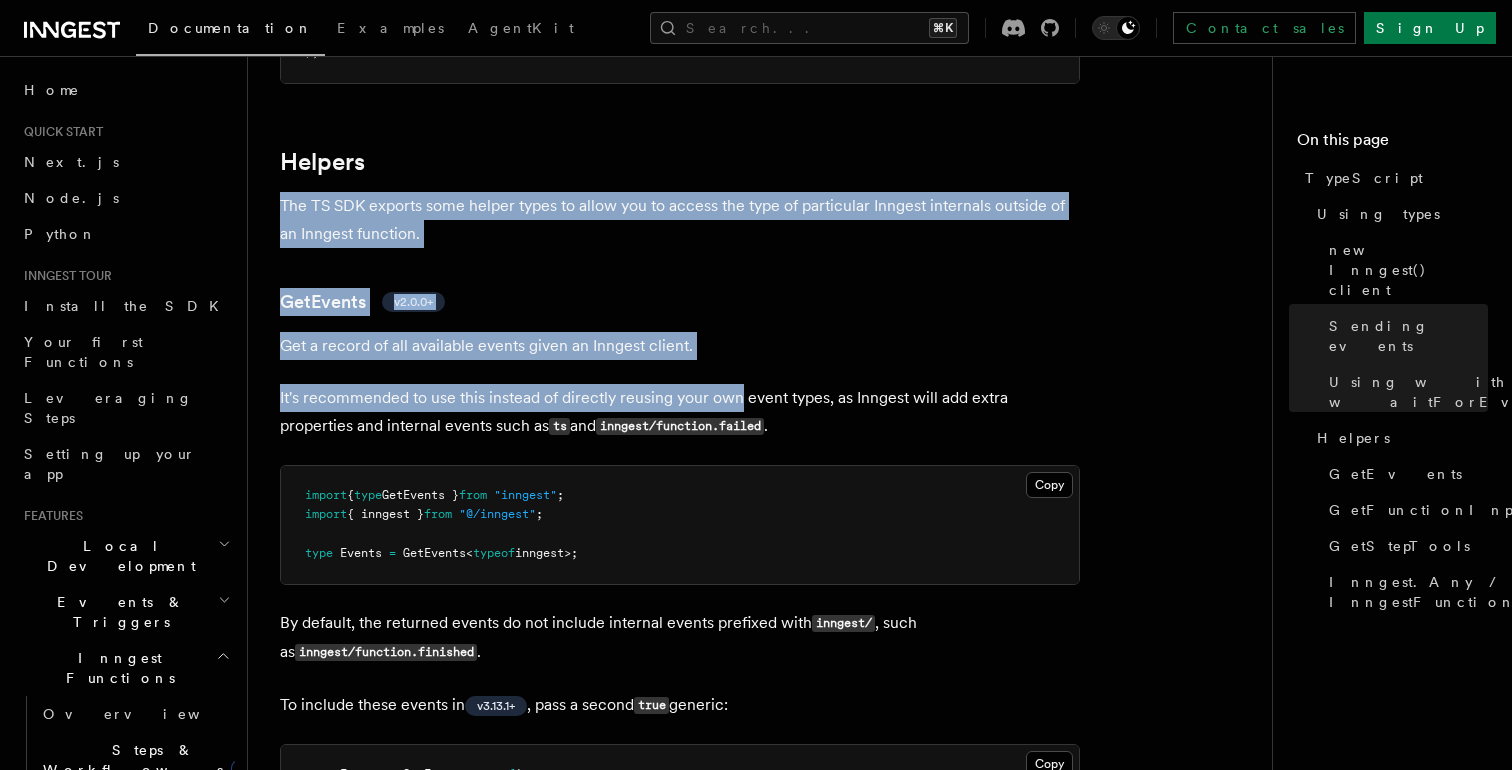 drag, startPoint x: 675, startPoint y: 181, endPoint x: 716, endPoint y: 398, distance: 220.83931 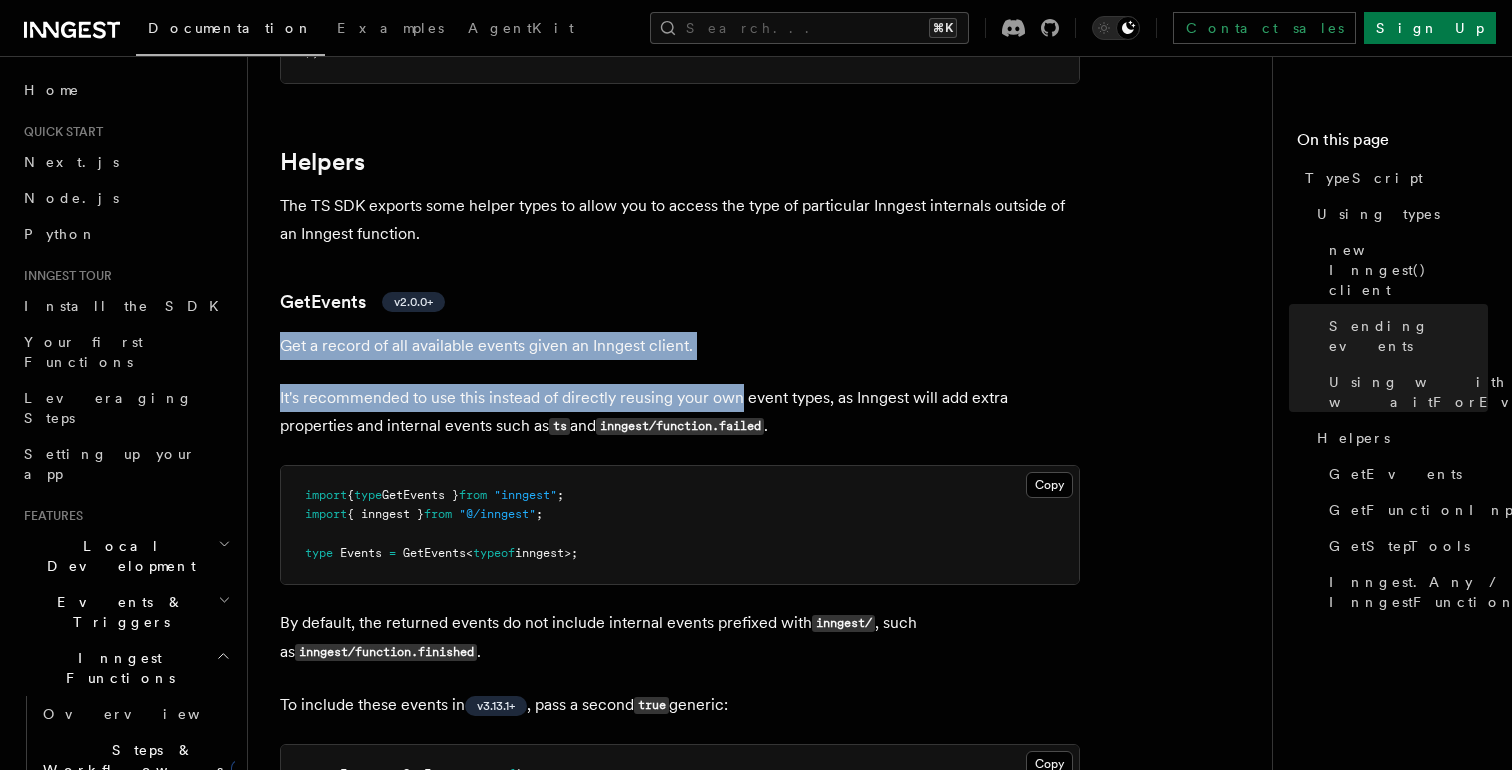 drag, startPoint x: 716, startPoint y: 398, endPoint x: 700, endPoint y: 322, distance: 77.665955 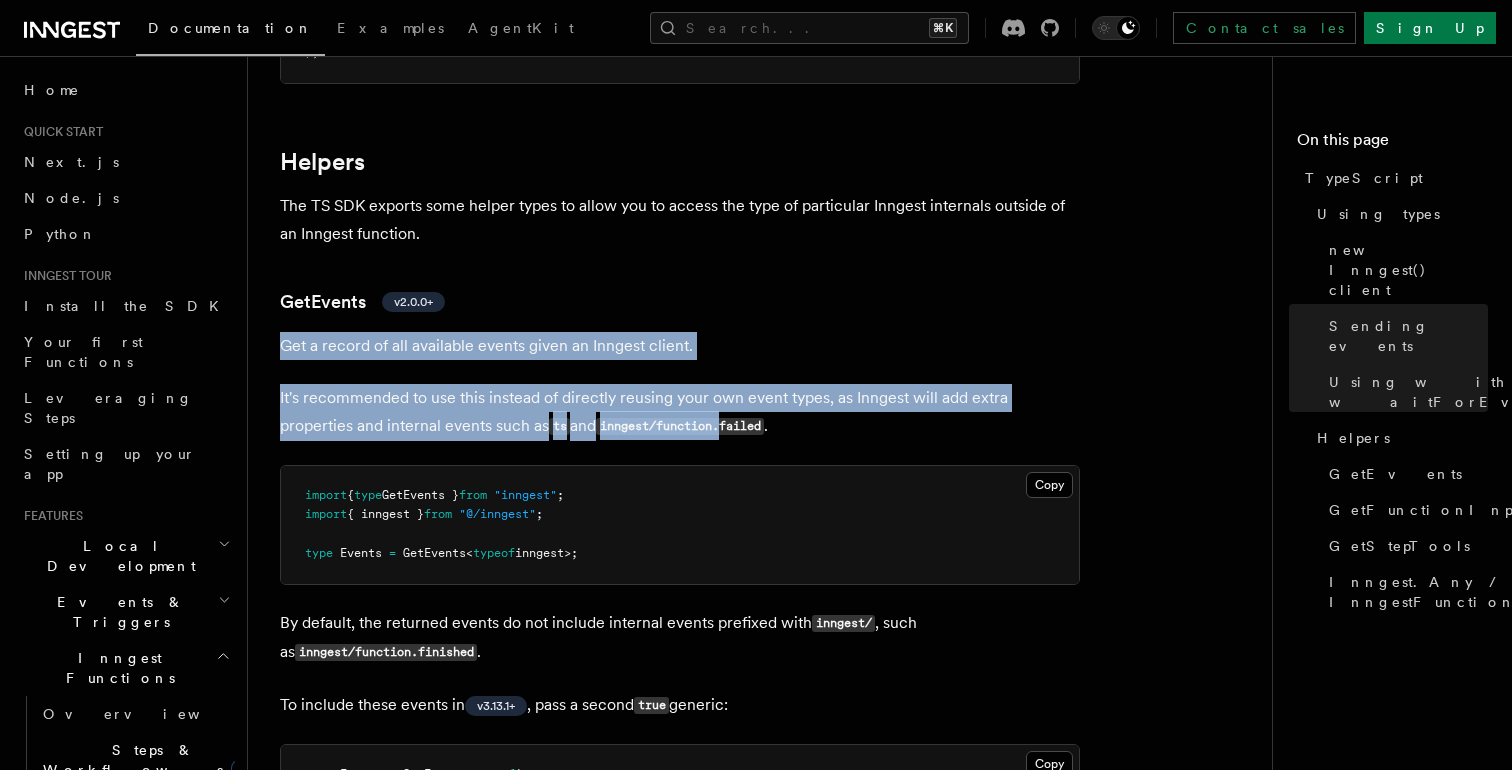 drag, startPoint x: 700, startPoint y: 322, endPoint x: 722, endPoint y: 439, distance: 119.05041 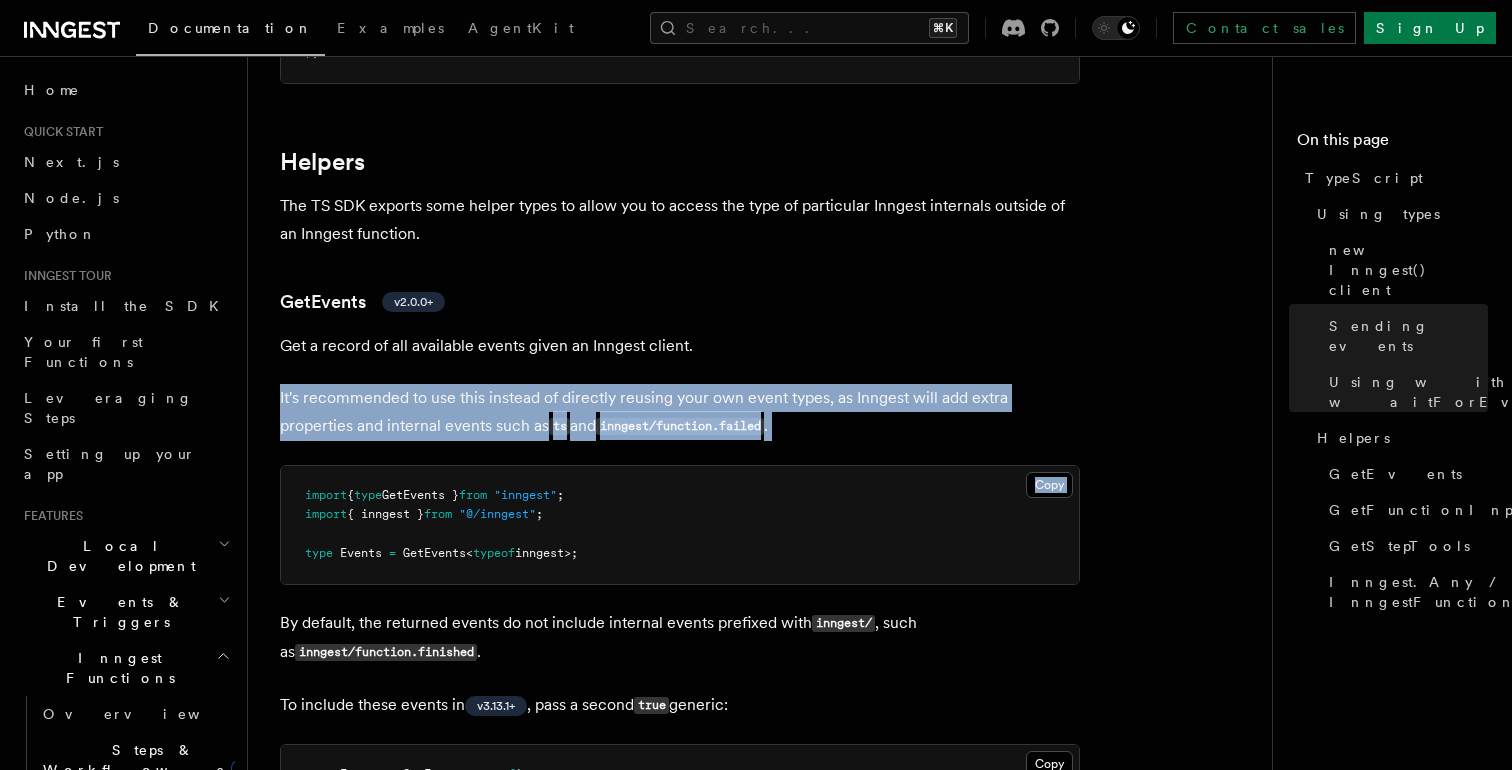 drag, startPoint x: 796, startPoint y: 445, endPoint x: 764, endPoint y: 381, distance: 71.55418 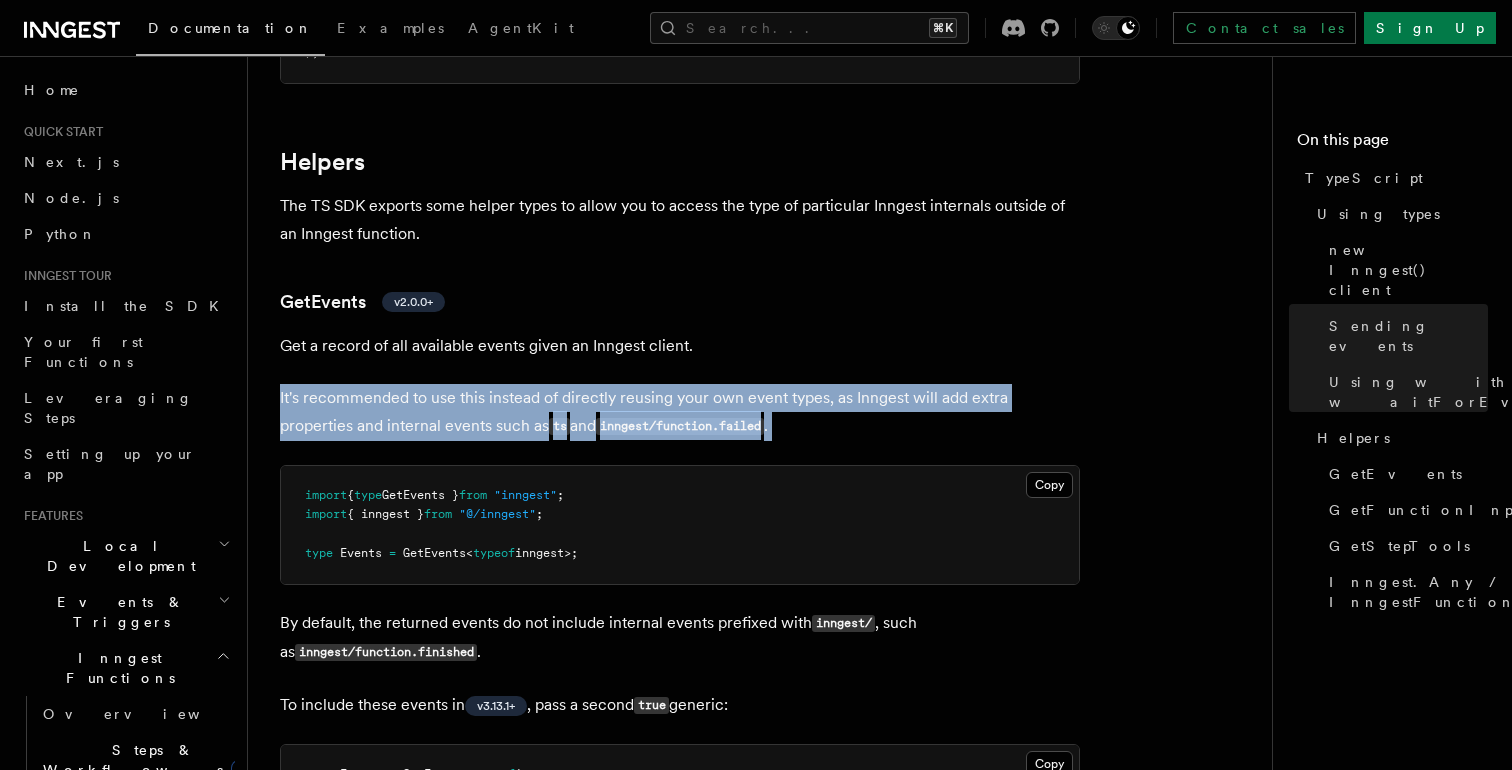 drag, startPoint x: 764, startPoint y: 381, endPoint x: 799, endPoint y: 430, distance: 60.216278 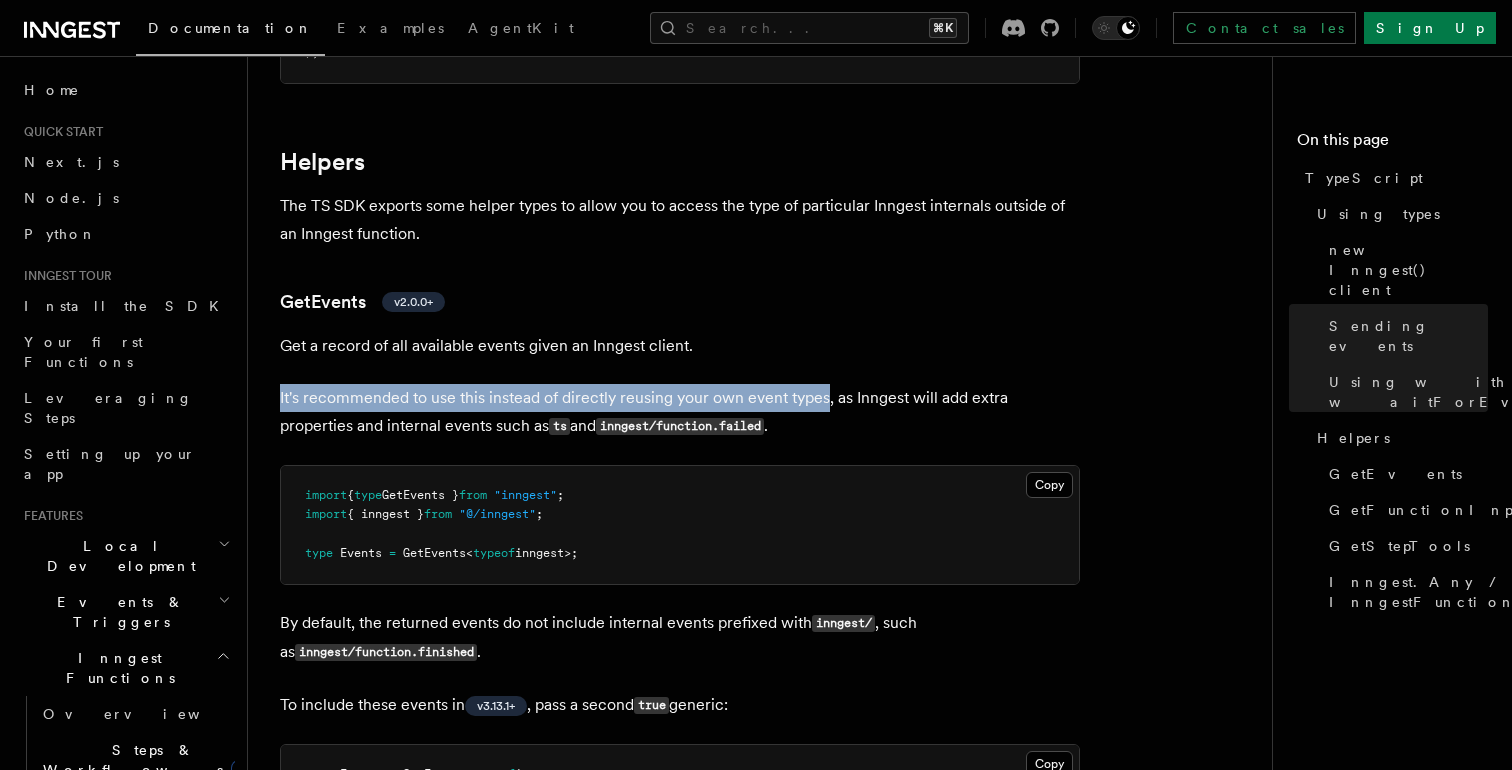 drag, startPoint x: 771, startPoint y: 377, endPoint x: 801, endPoint y: 412, distance: 46.09772 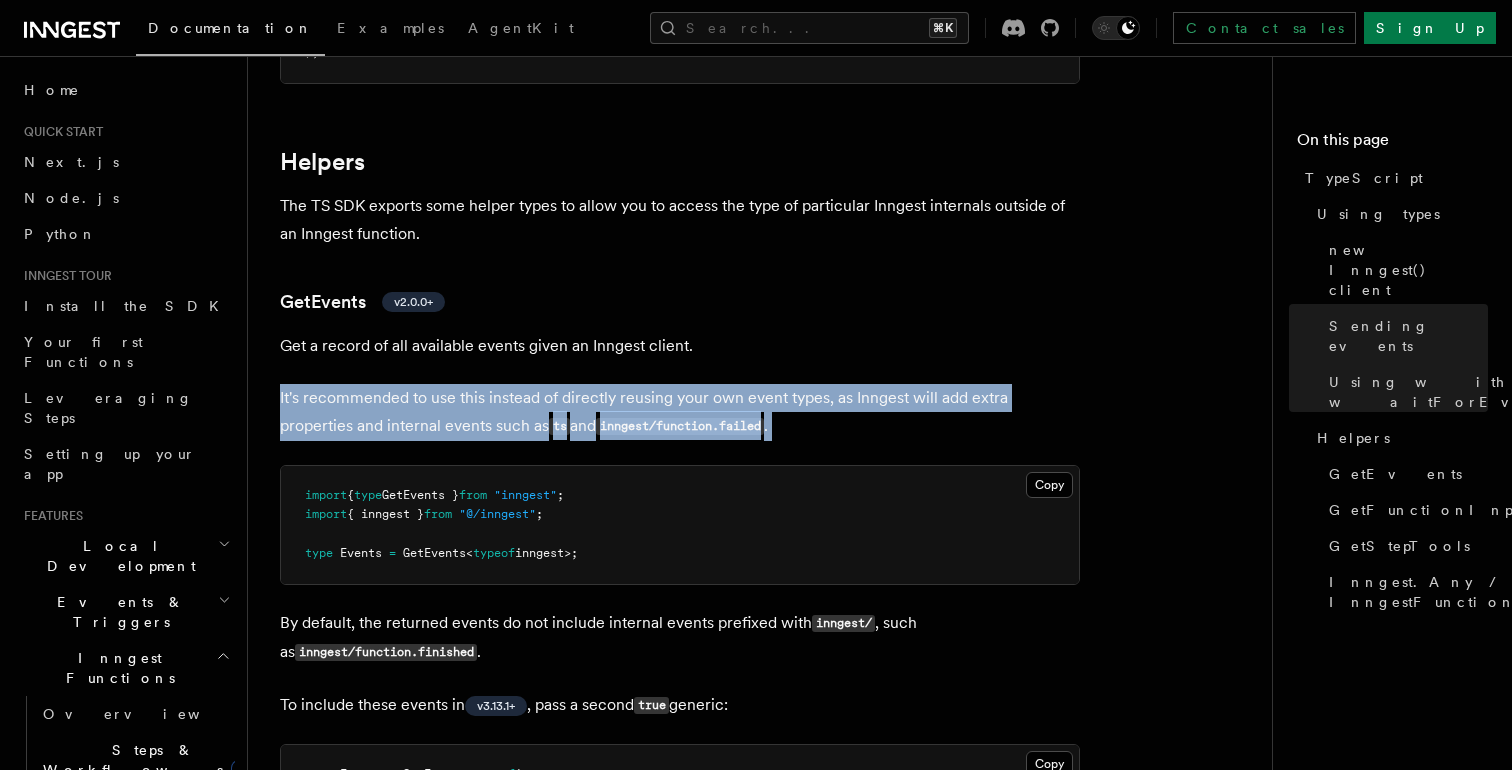 drag, startPoint x: 768, startPoint y: 364, endPoint x: 806, endPoint y: 432, distance: 77.89737 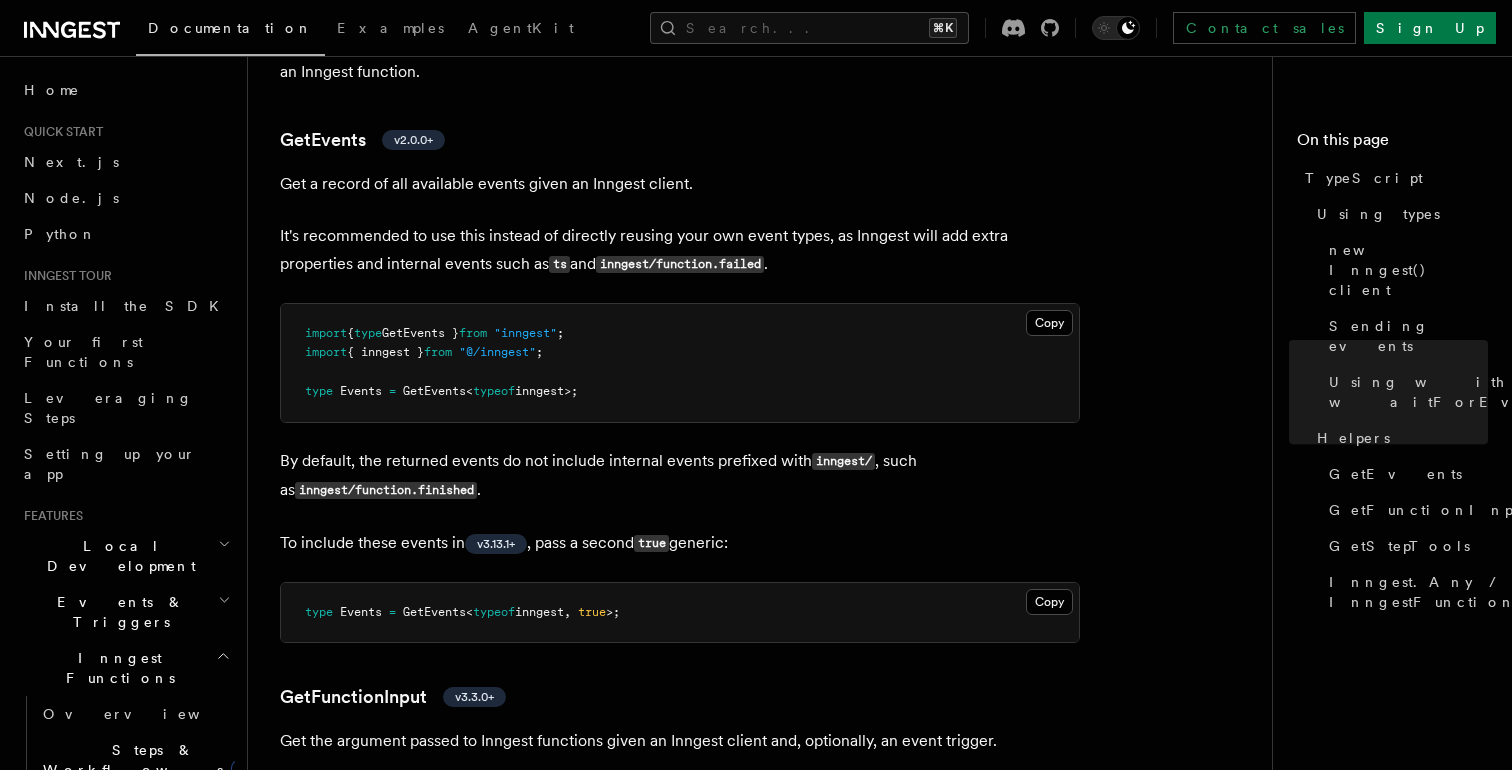scroll, scrollTop: 3710, scrollLeft: 0, axis: vertical 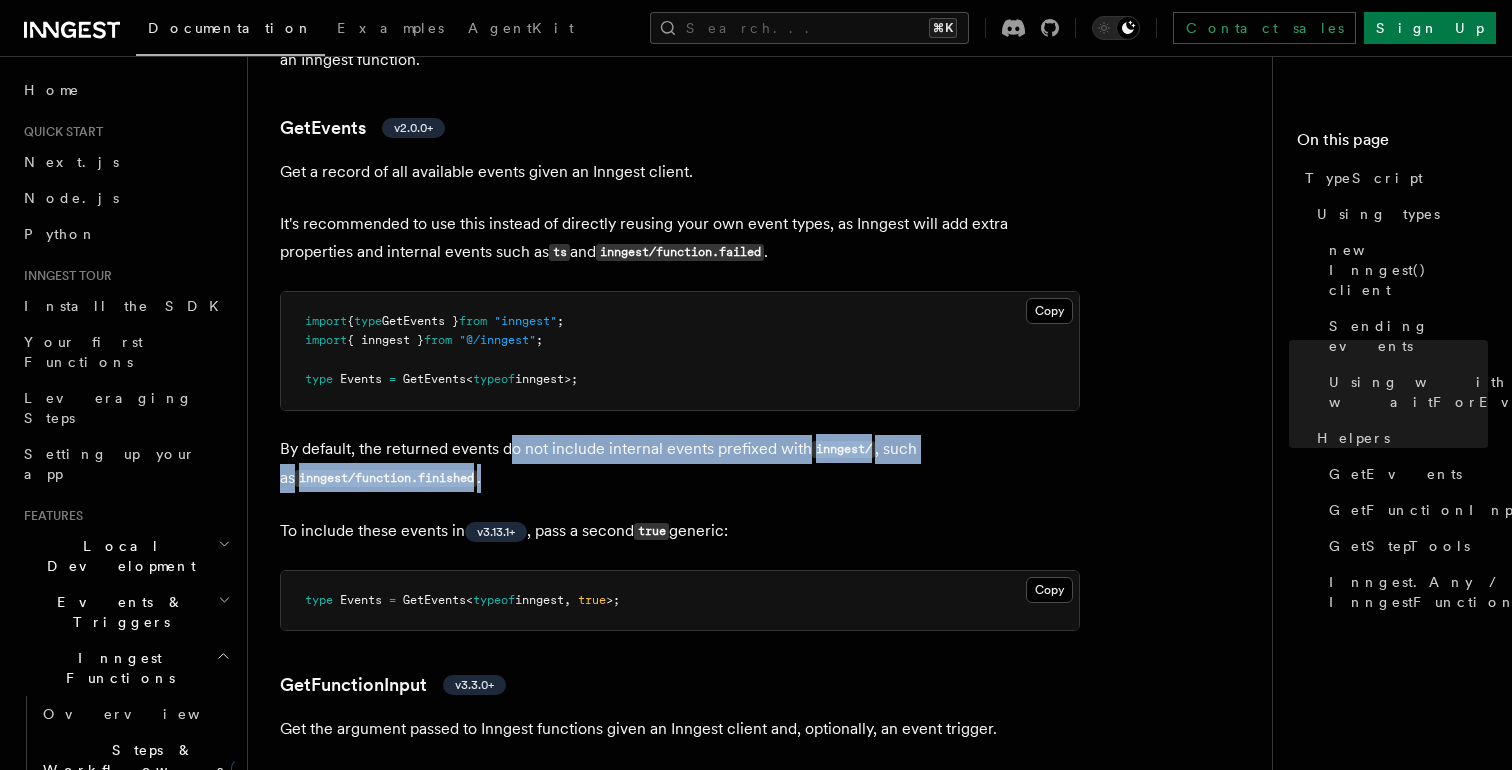 drag, startPoint x: 540, startPoint y: 473, endPoint x: 514, endPoint y: 448, distance: 36.069378 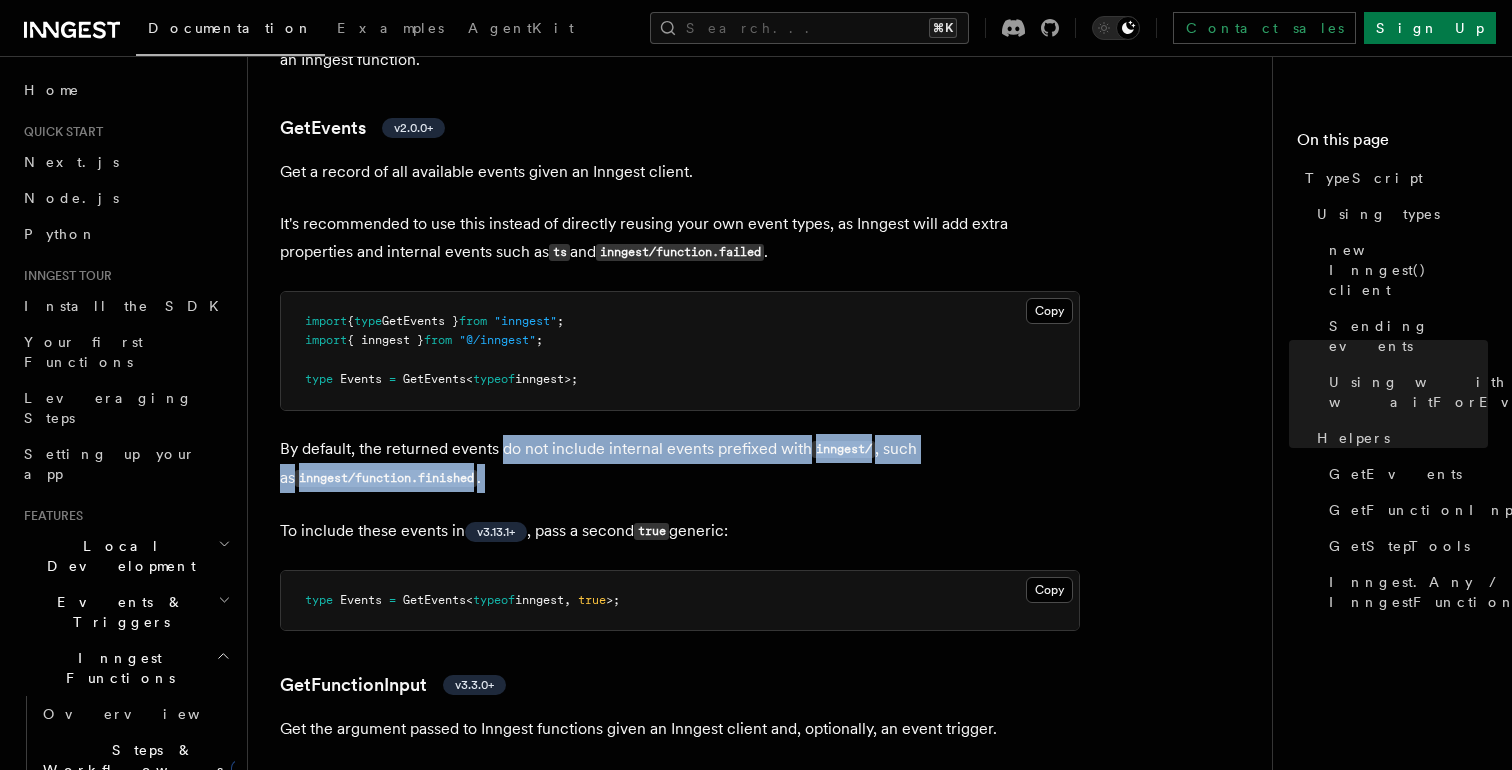 drag, startPoint x: 514, startPoint y: 448, endPoint x: 539, endPoint y: 485, distance: 44.65423 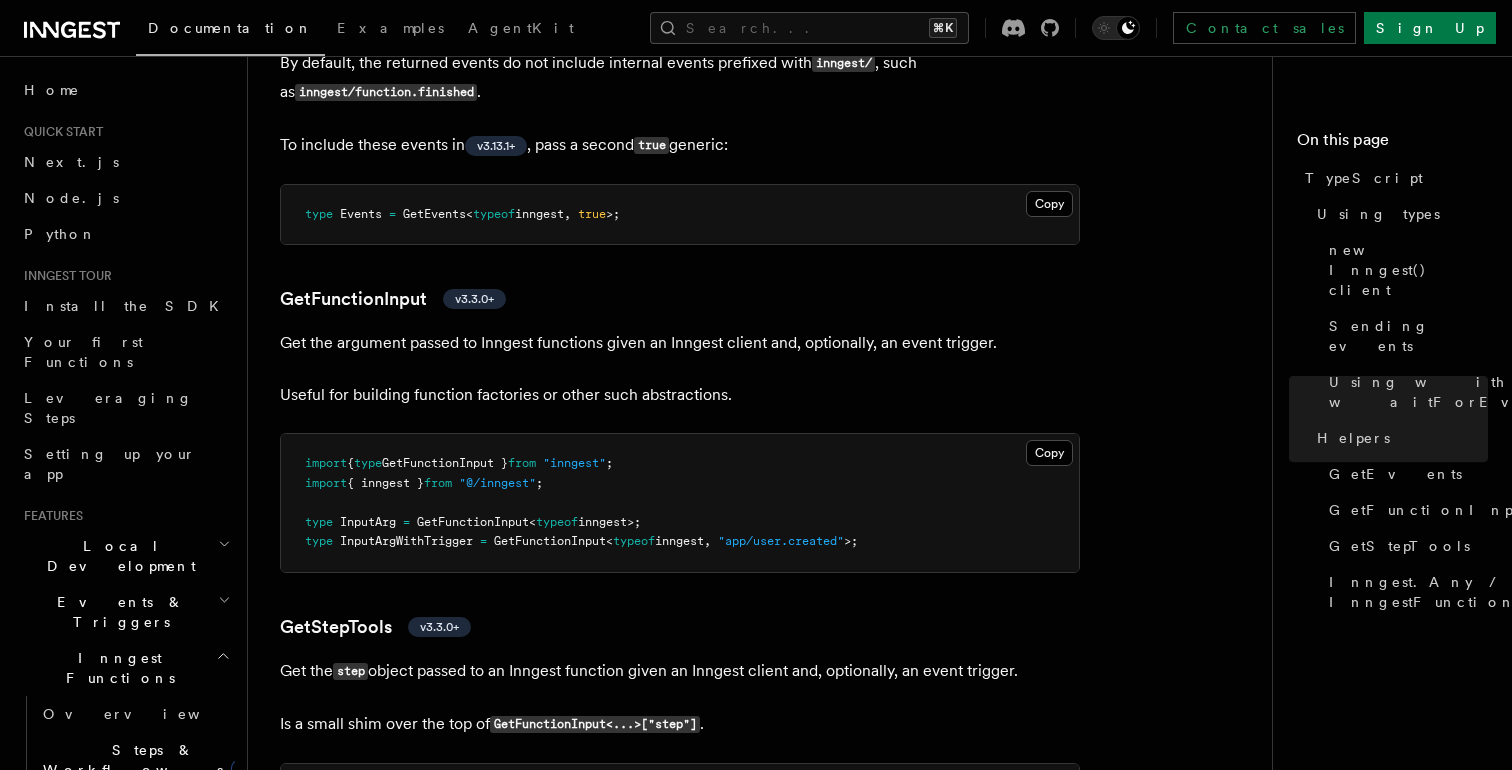 scroll, scrollTop: 4155, scrollLeft: 0, axis: vertical 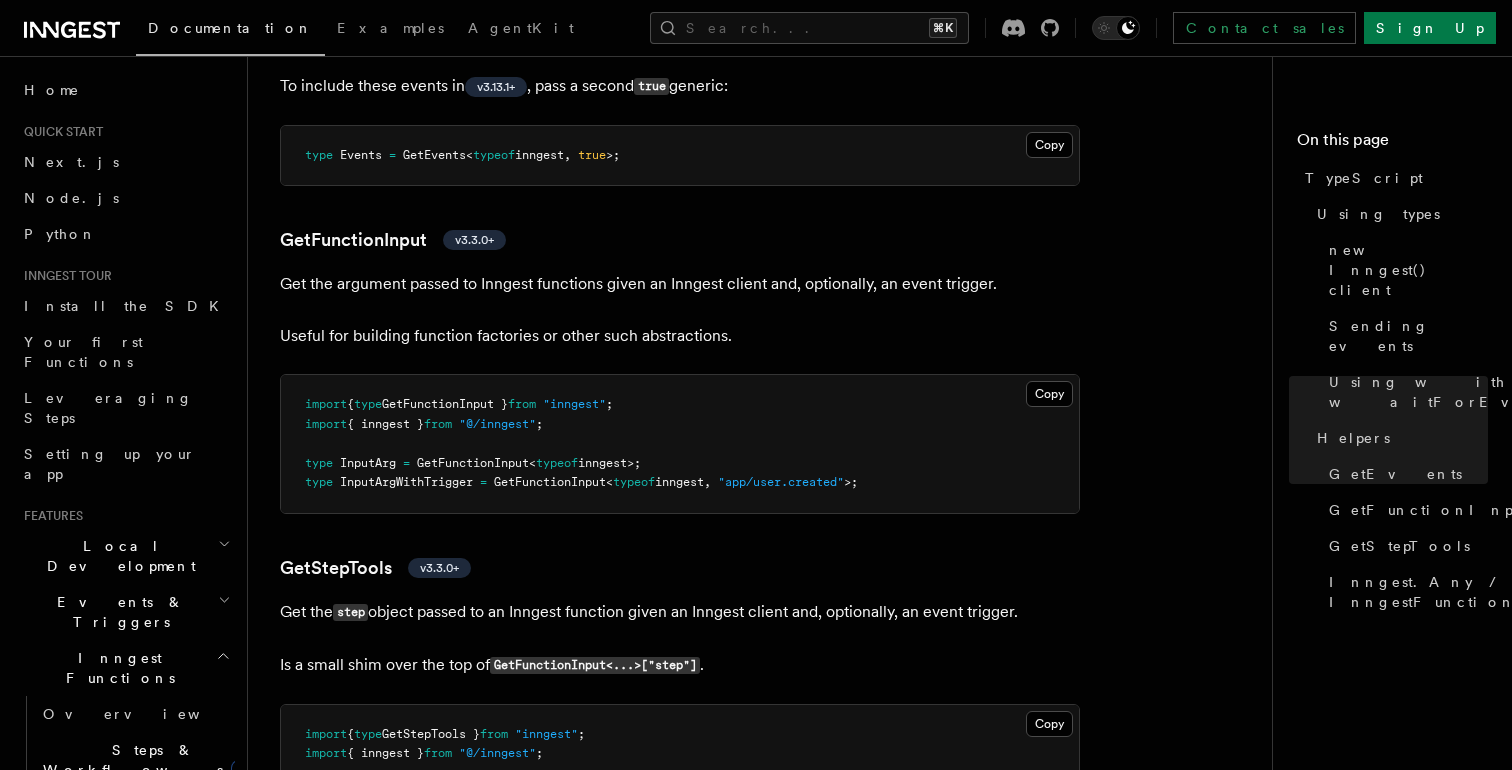 click on "GetFunctionInput" at bounding box center (473, 463) 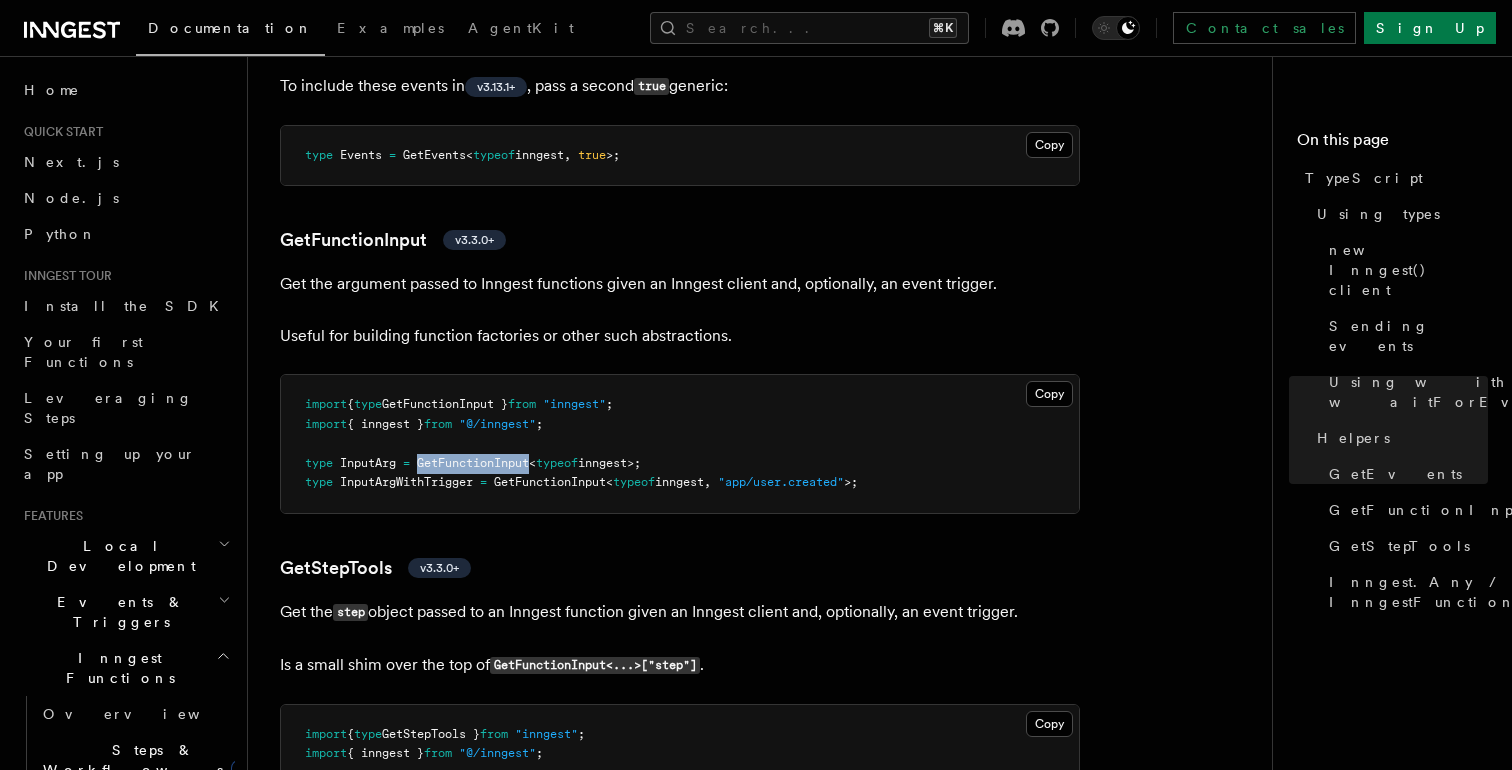 click on "GetFunctionInput" at bounding box center (473, 463) 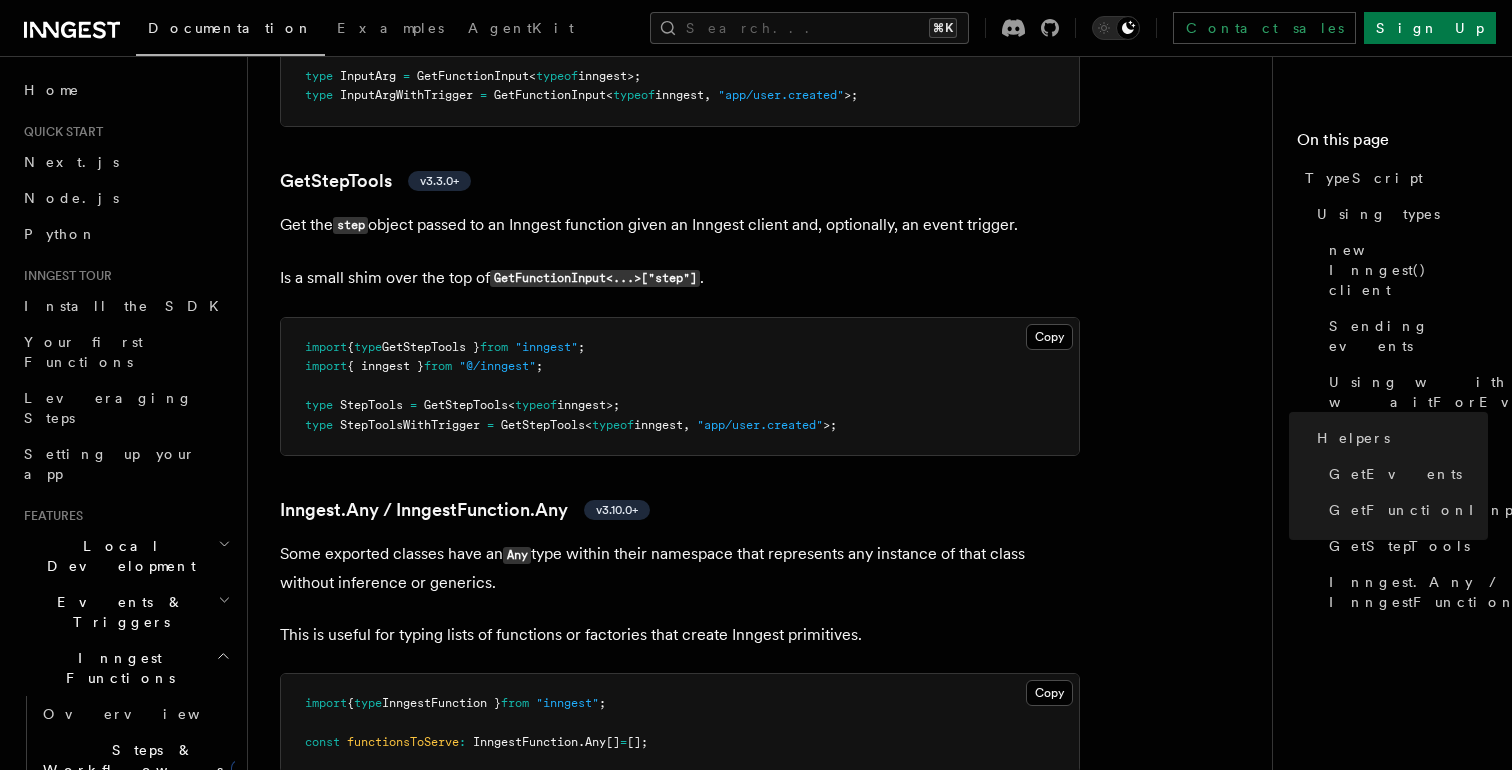 scroll, scrollTop: 4846, scrollLeft: 0, axis: vertical 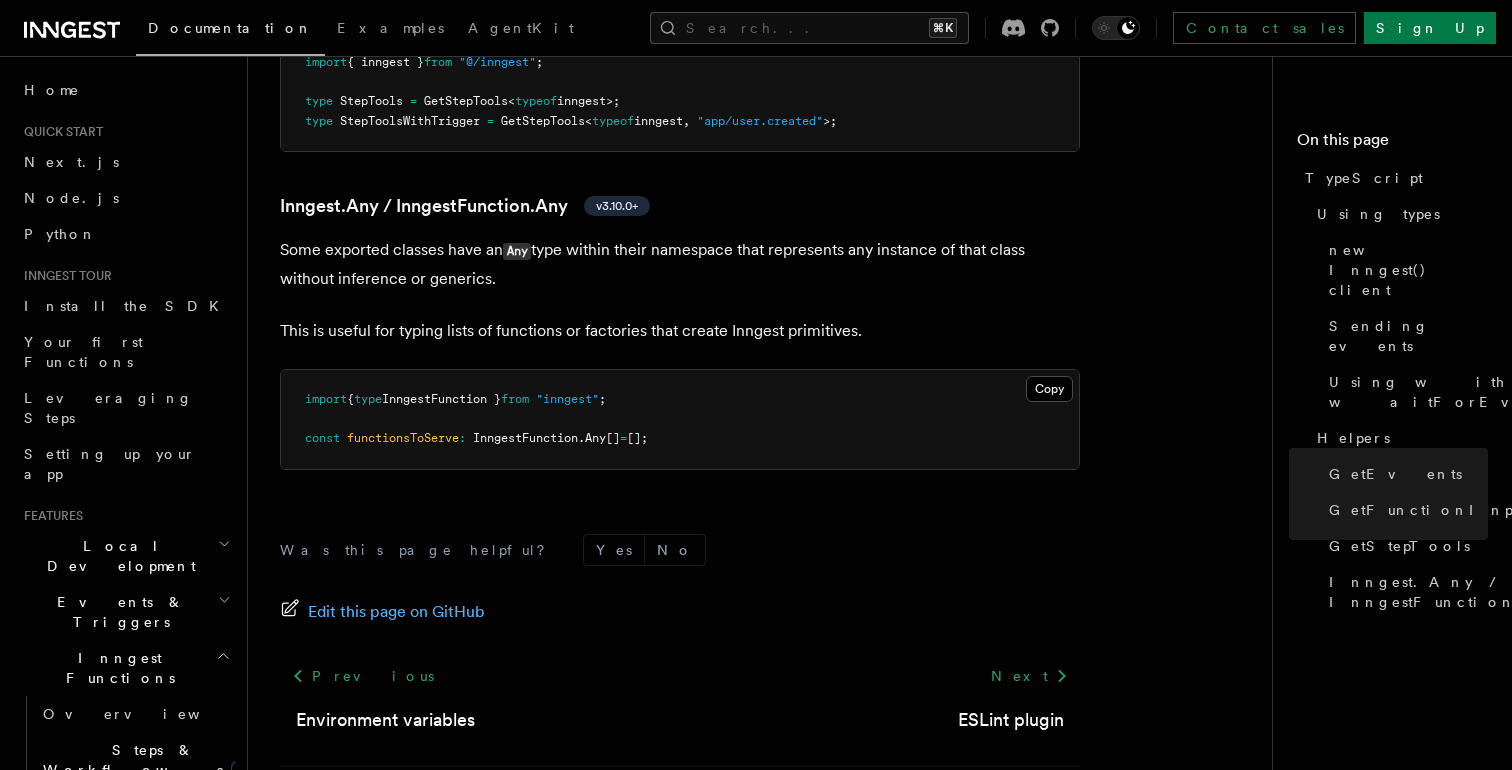 click on "Some exported classes have an  Any  type within their namespace that represents any instance of that class without inference or generics." at bounding box center [680, 264] 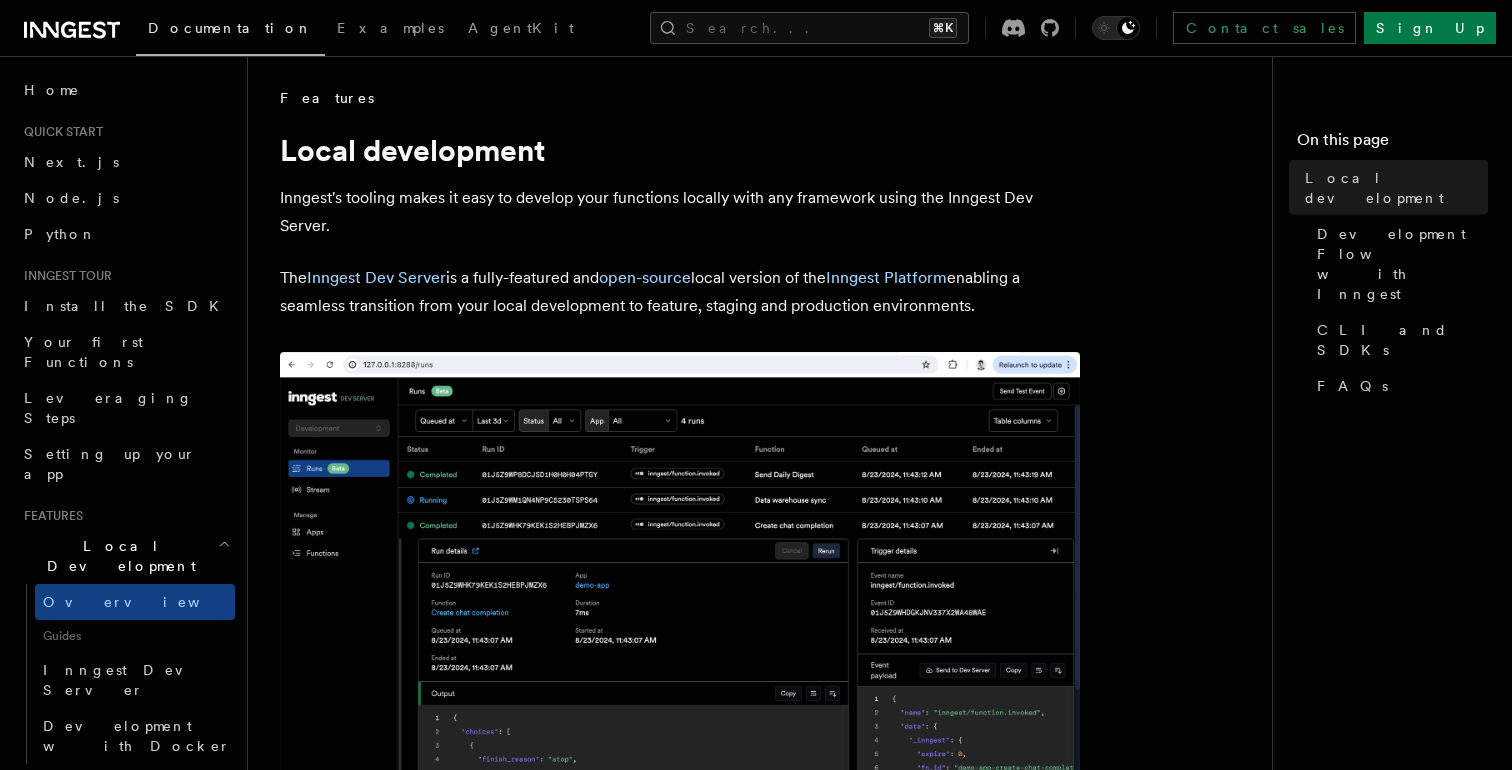 scroll, scrollTop: 0, scrollLeft: 0, axis: both 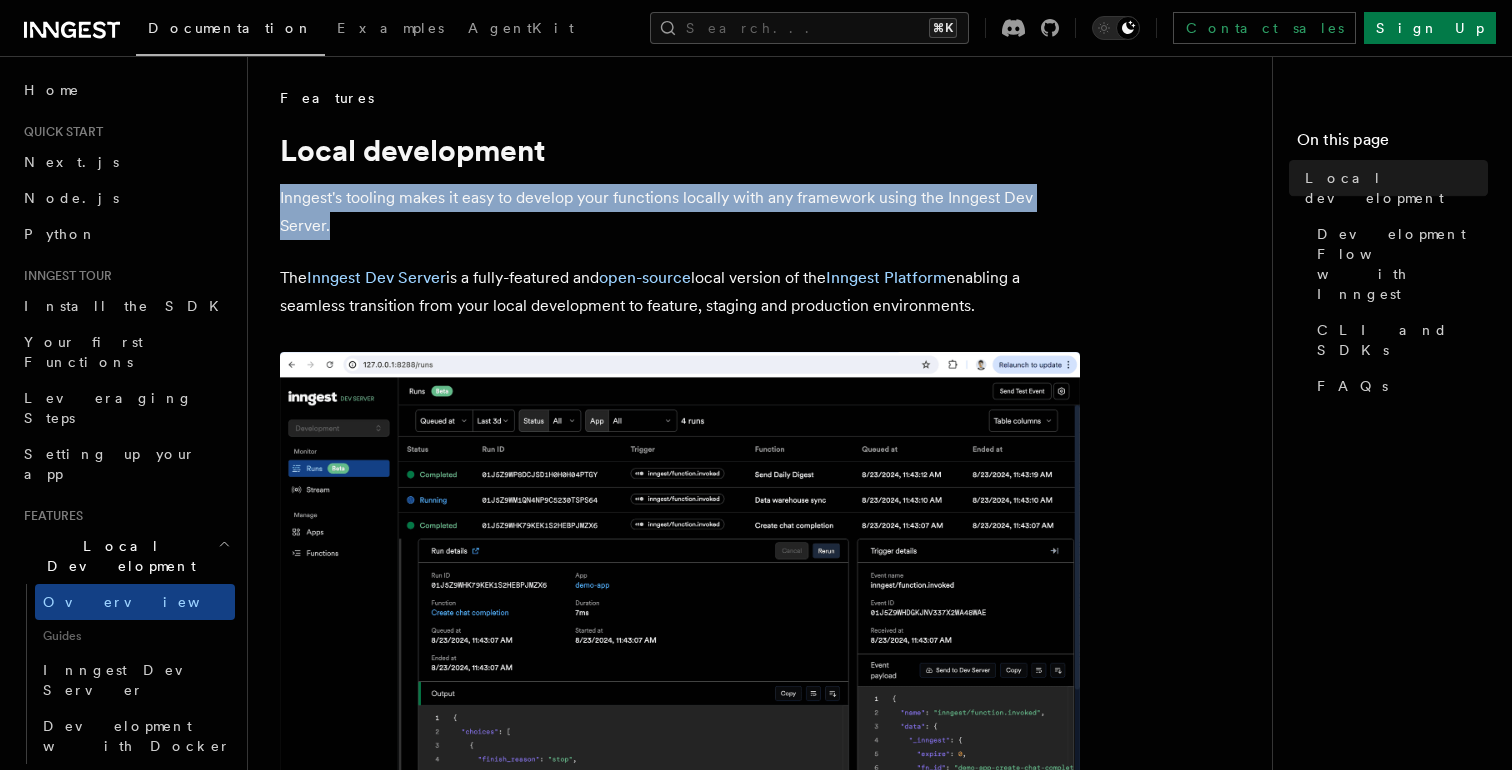 drag, startPoint x: 448, startPoint y: 214, endPoint x: 428, endPoint y: 183, distance: 36.891735 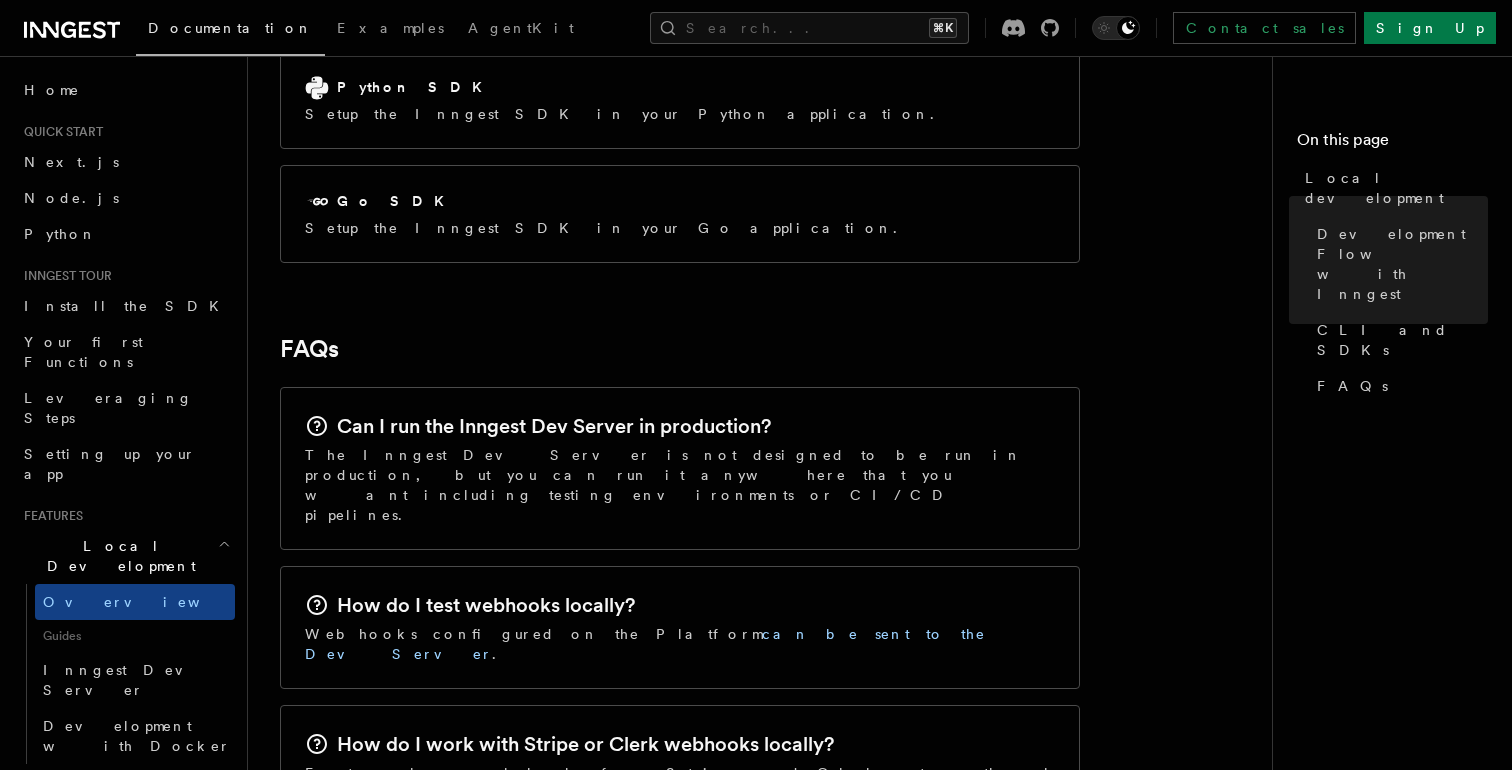 scroll, scrollTop: 2959, scrollLeft: 0, axis: vertical 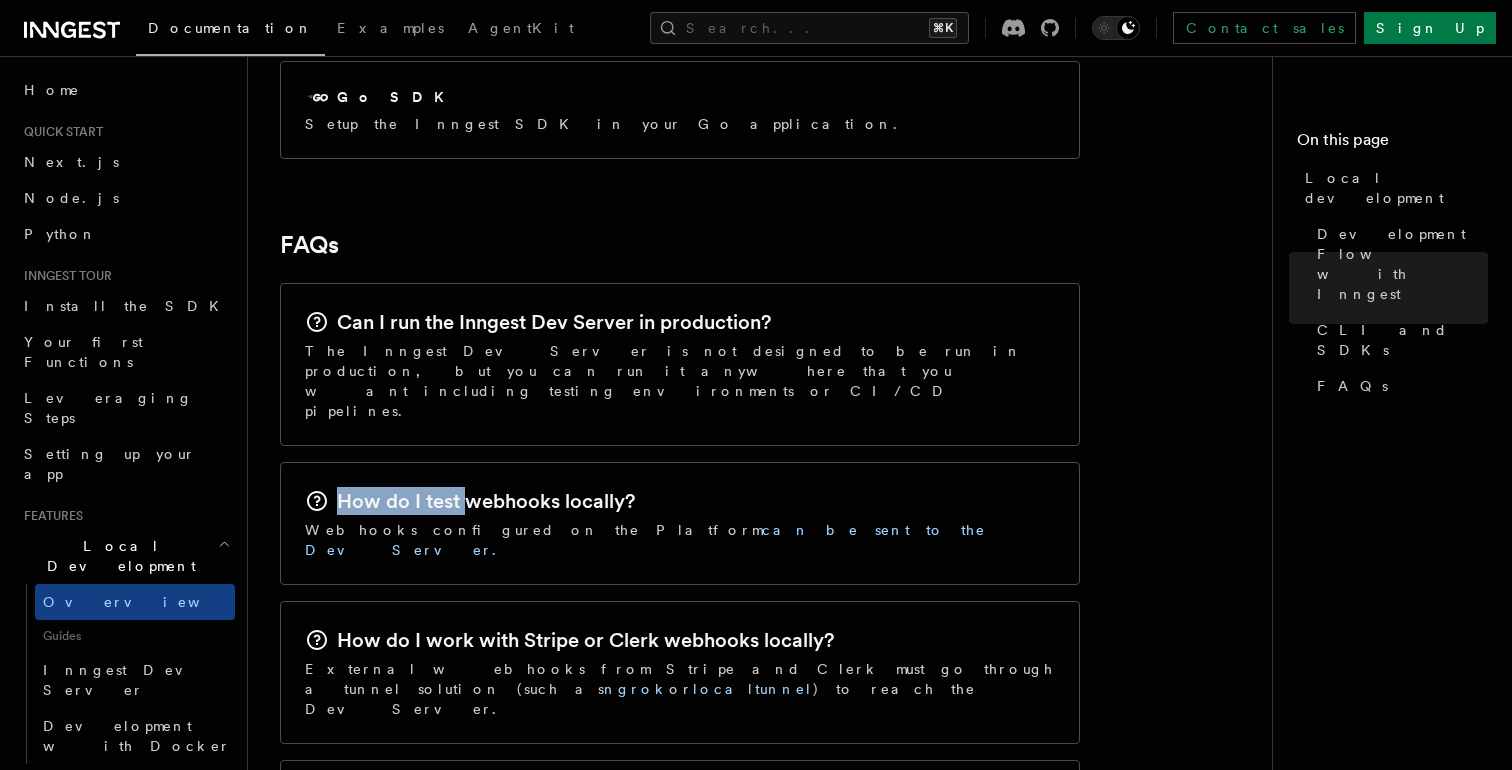 drag, startPoint x: 465, startPoint y: 378, endPoint x: 437, endPoint y: 338, distance: 48.82622 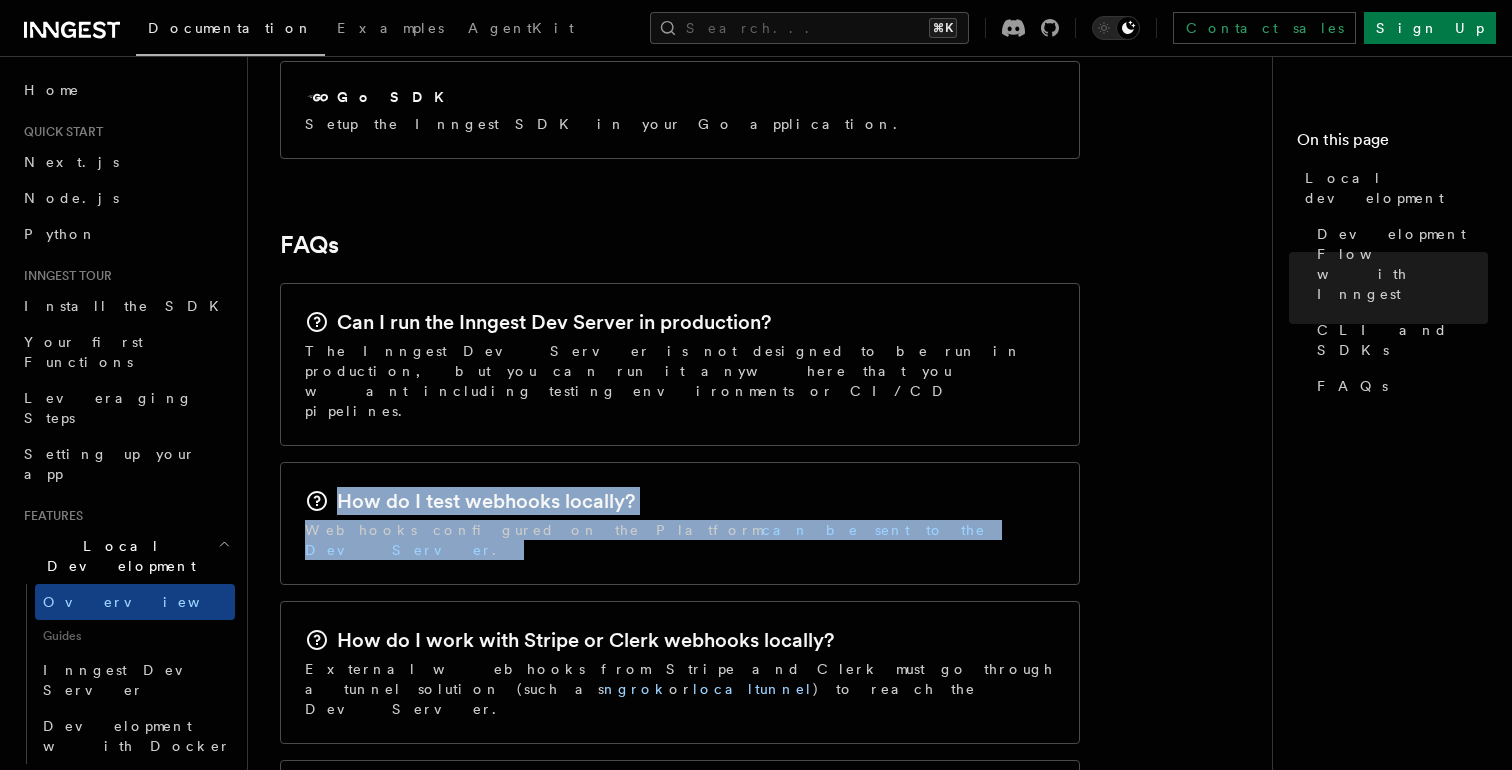 drag, startPoint x: 437, startPoint y: 338, endPoint x: 447, endPoint y: 404, distance: 66.75328 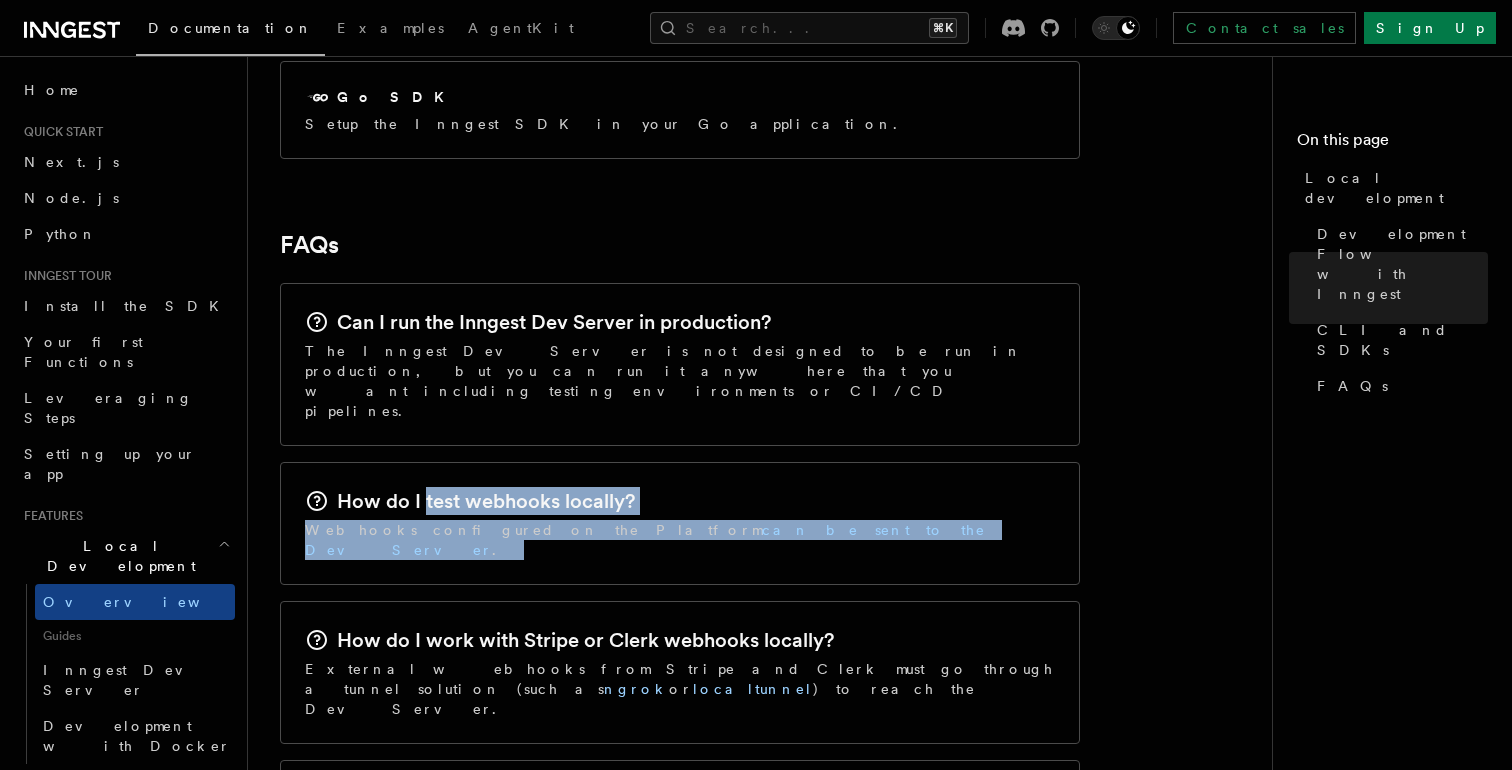 drag, startPoint x: 447, startPoint y: 404, endPoint x: 436, endPoint y: 369, distance: 36.687874 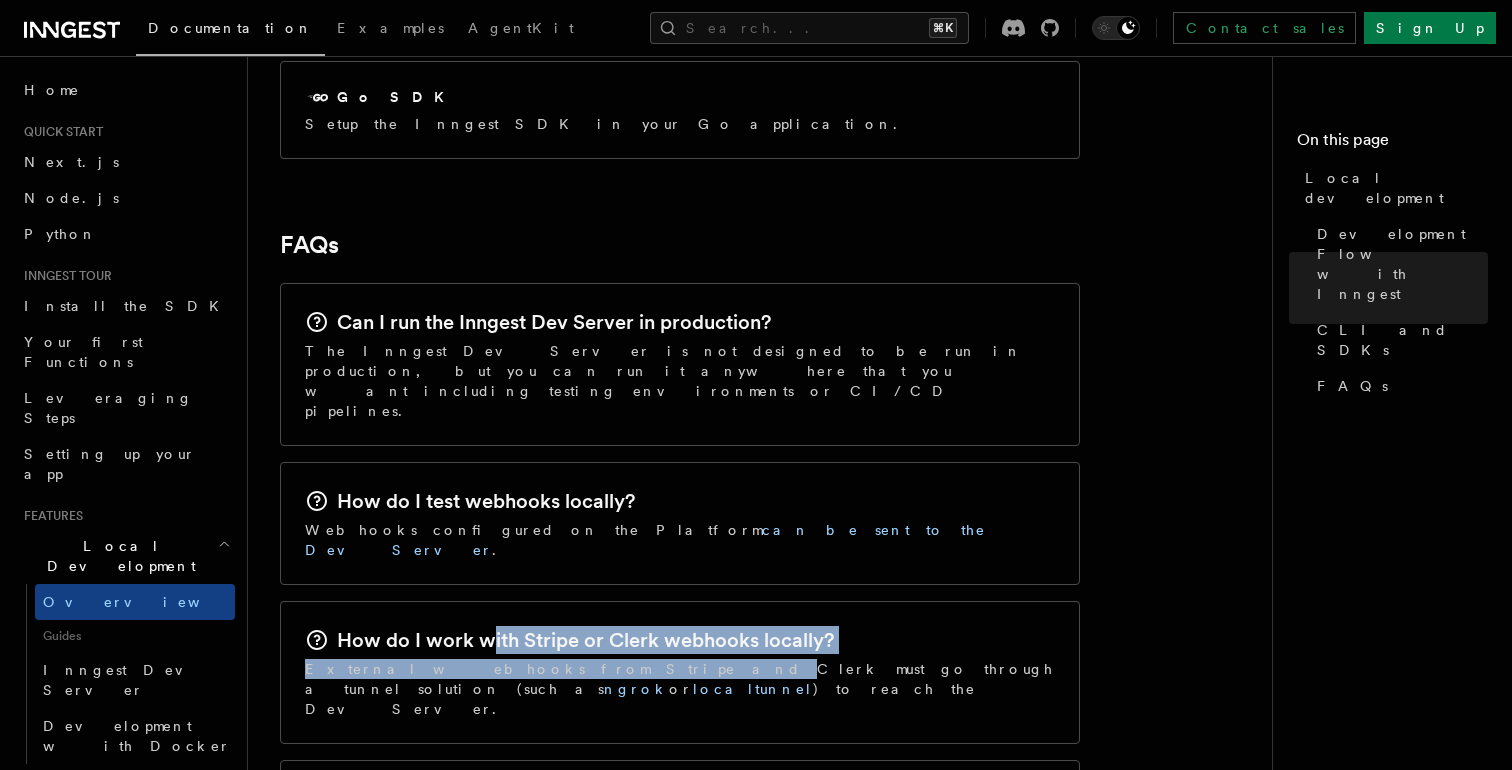 drag, startPoint x: 529, startPoint y: 511, endPoint x: 481, endPoint y: 480, distance: 57.14018 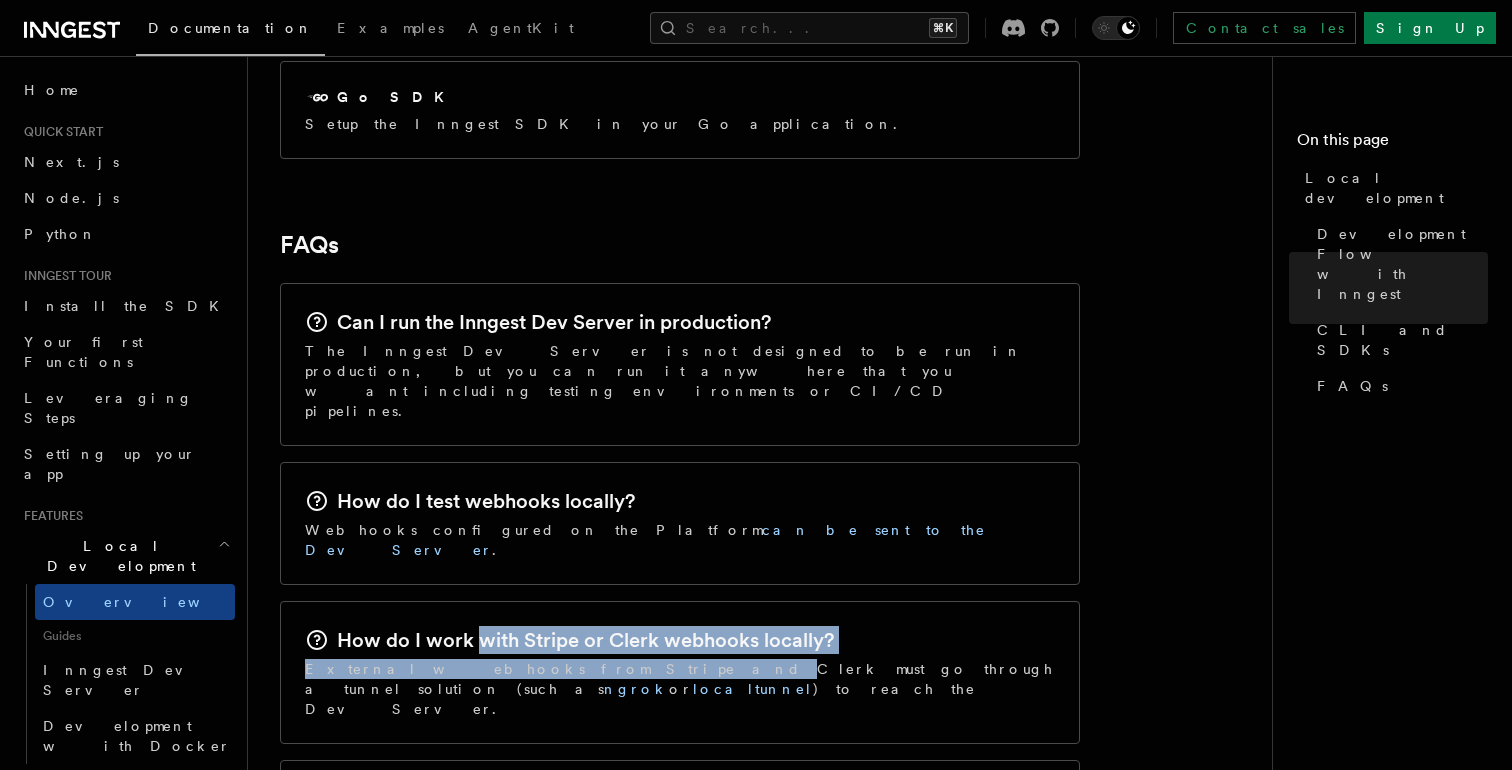 click on "How do I work with Stripe or Clerk webhooks locally?" at bounding box center [585, 640] 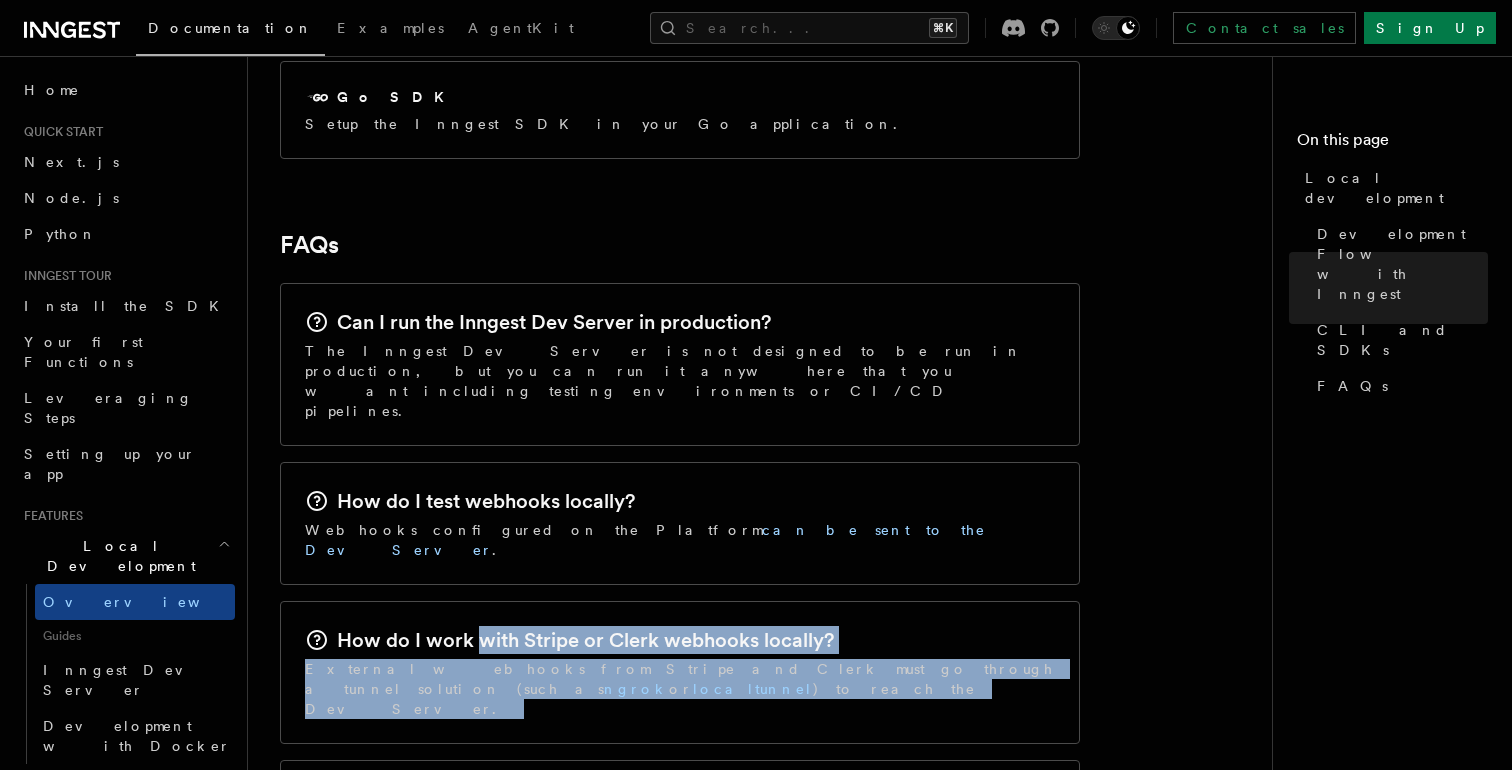drag, startPoint x: 481, startPoint y: 480, endPoint x: 529, endPoint y: 555, distance: 89.04493 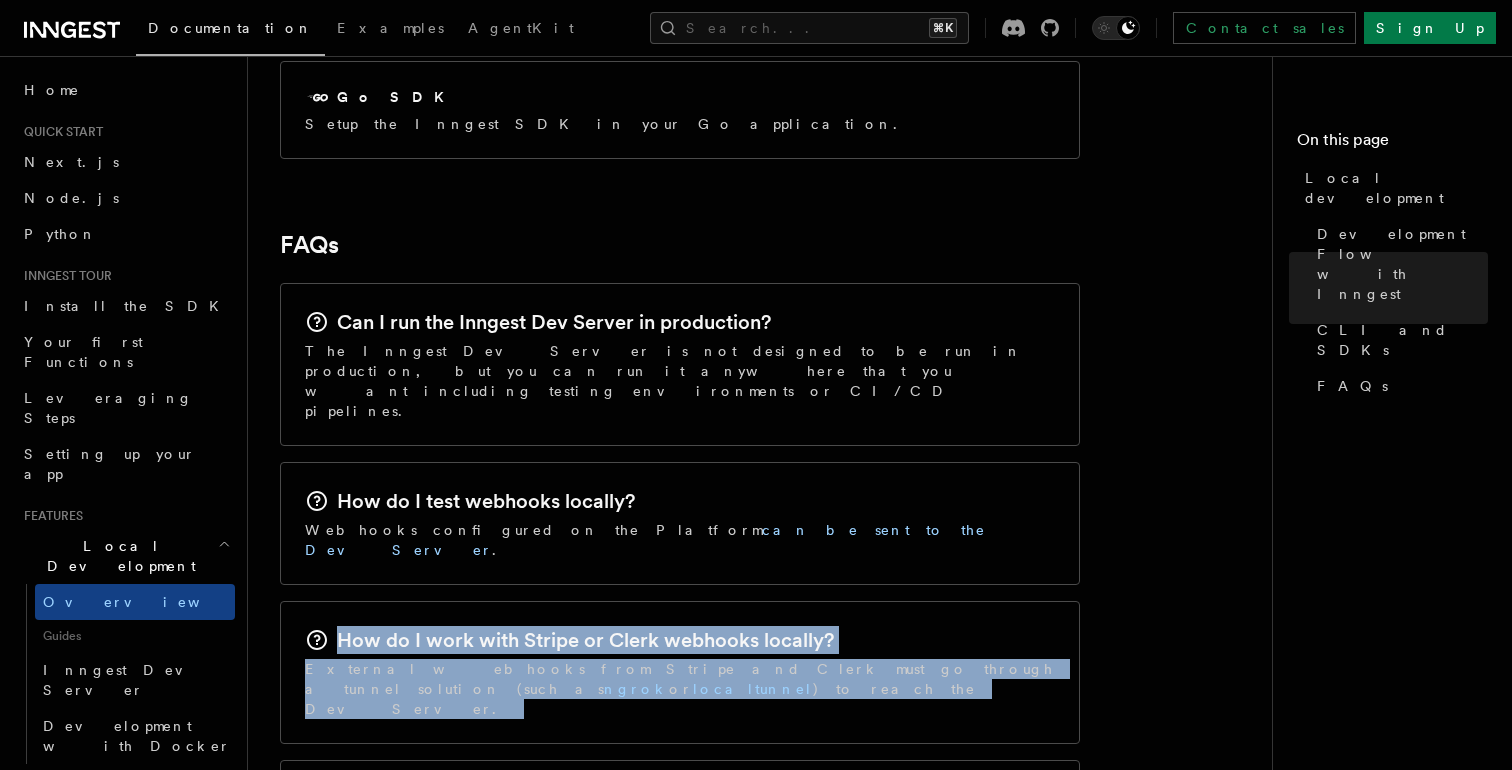 drag, startPoint x: 529, startPoint y: 555, endPoint x: 458, endPoint y: 469, distance: 111.5213 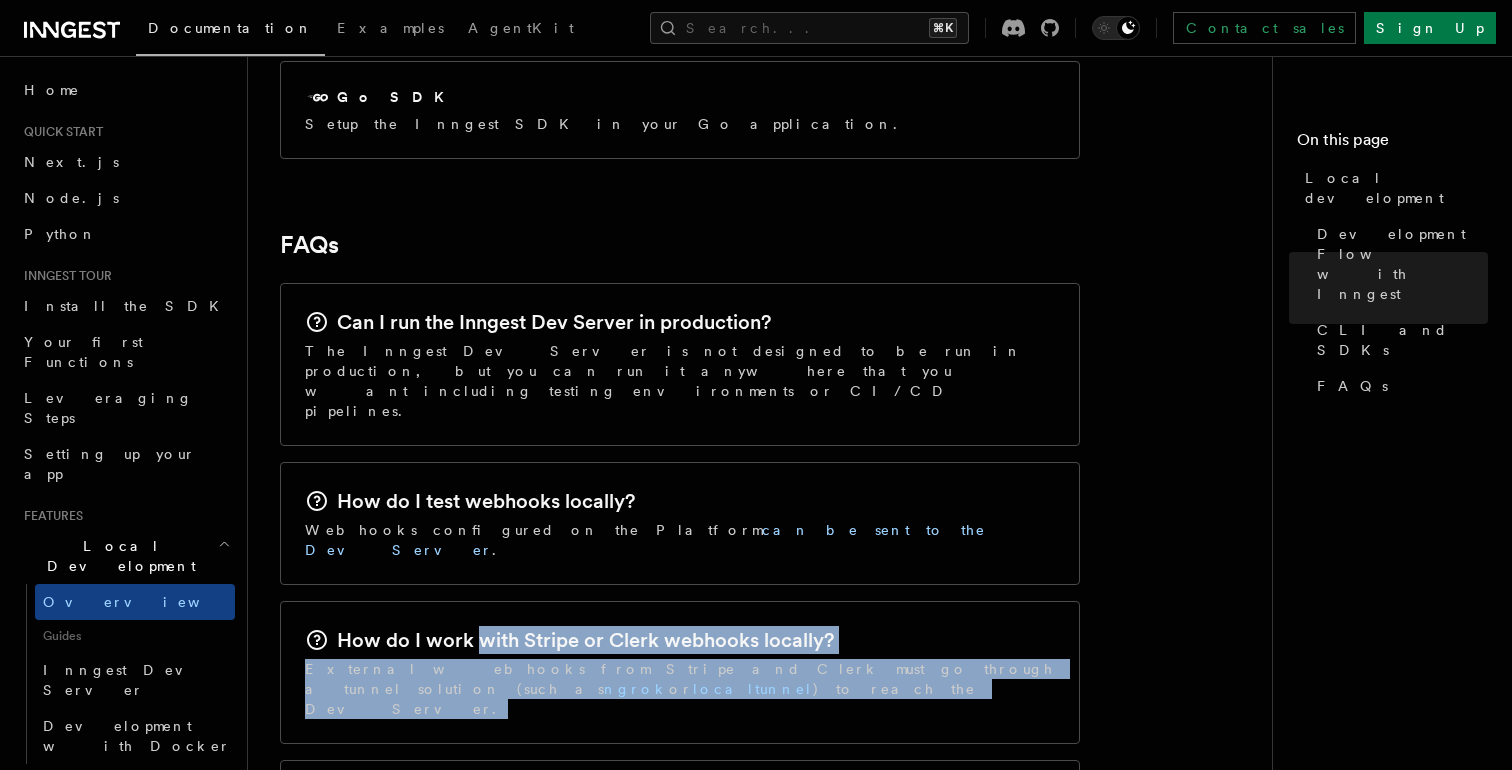 drag, startPoint x: 518, startPoint y: 563, endPoint x: 475, endPoint y: 481, distance: 92.5905 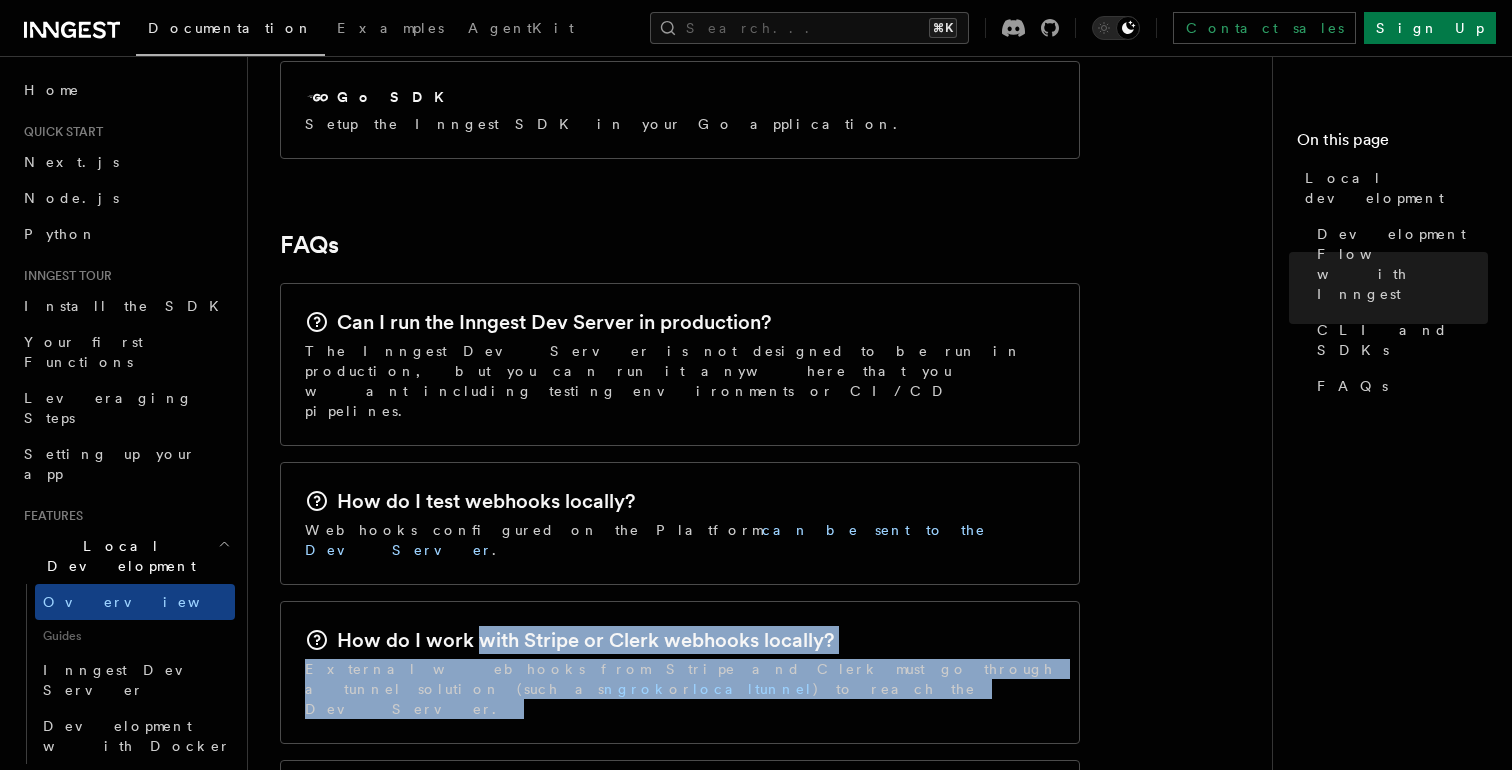 drag, startPoint x: 475, startPoint y: 481, endPoint x: 517, endPoint y: 541, distance: 73.239334 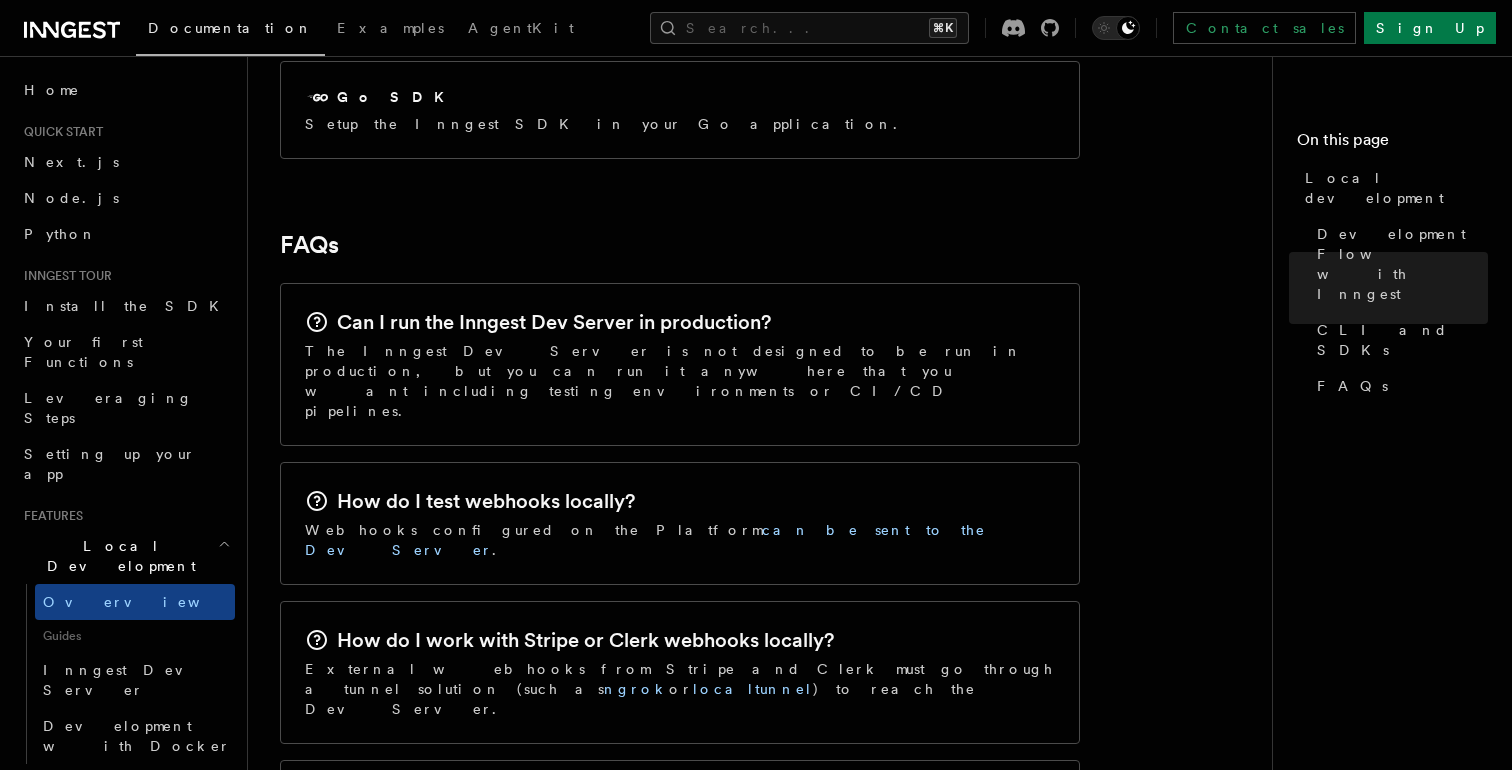 drag, startPoint x: 517, startPoint y: 541, endPoint x: 527, endPoint y: 682, distance: 141.35417 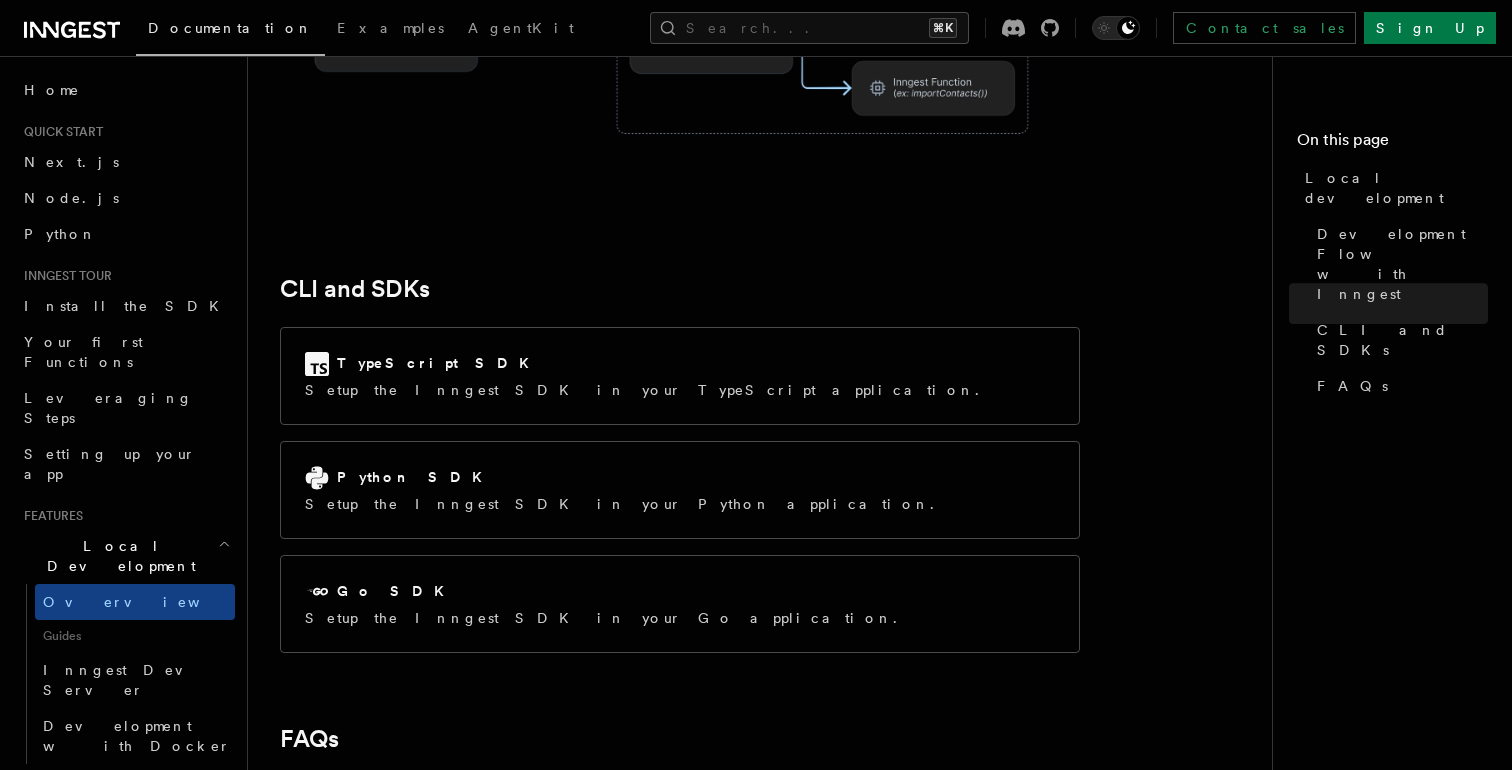 scroll, scrollTop: 2399, scrollLeft: 0, axis: vertical 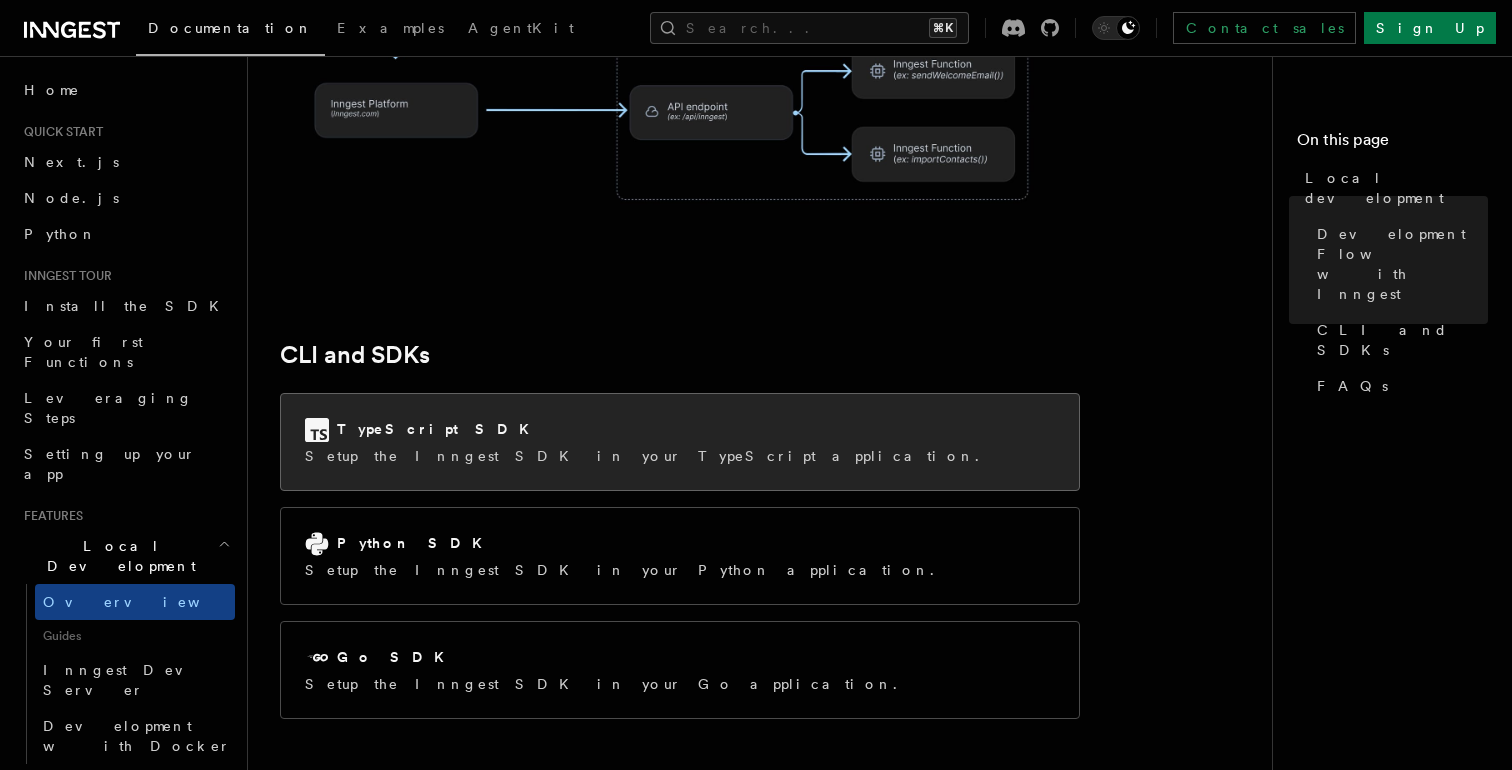 click on "TypeScript SDK" at bounding box center (648, 430) 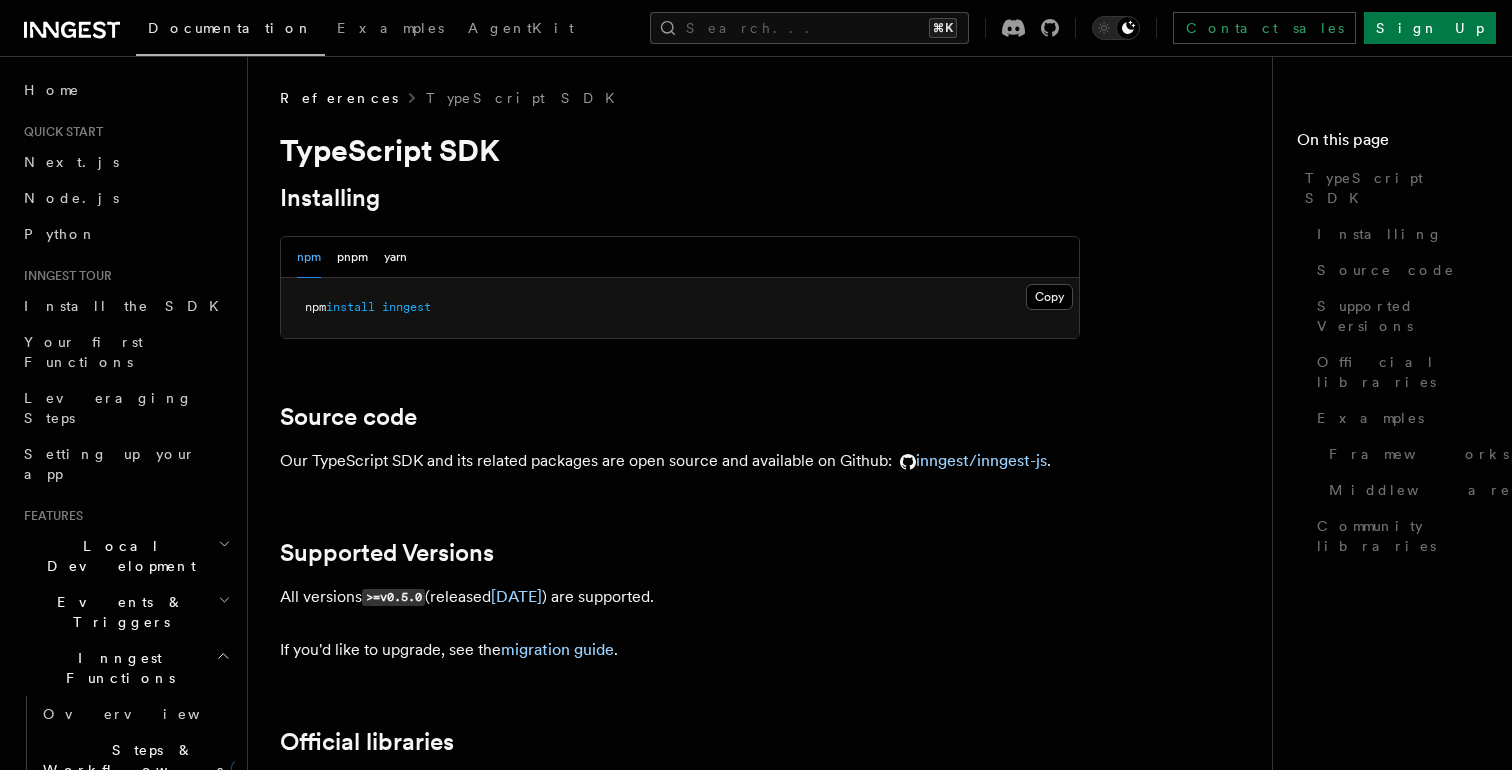 scroll, scrollTop: 0, scrollLeft: 0, axis: both 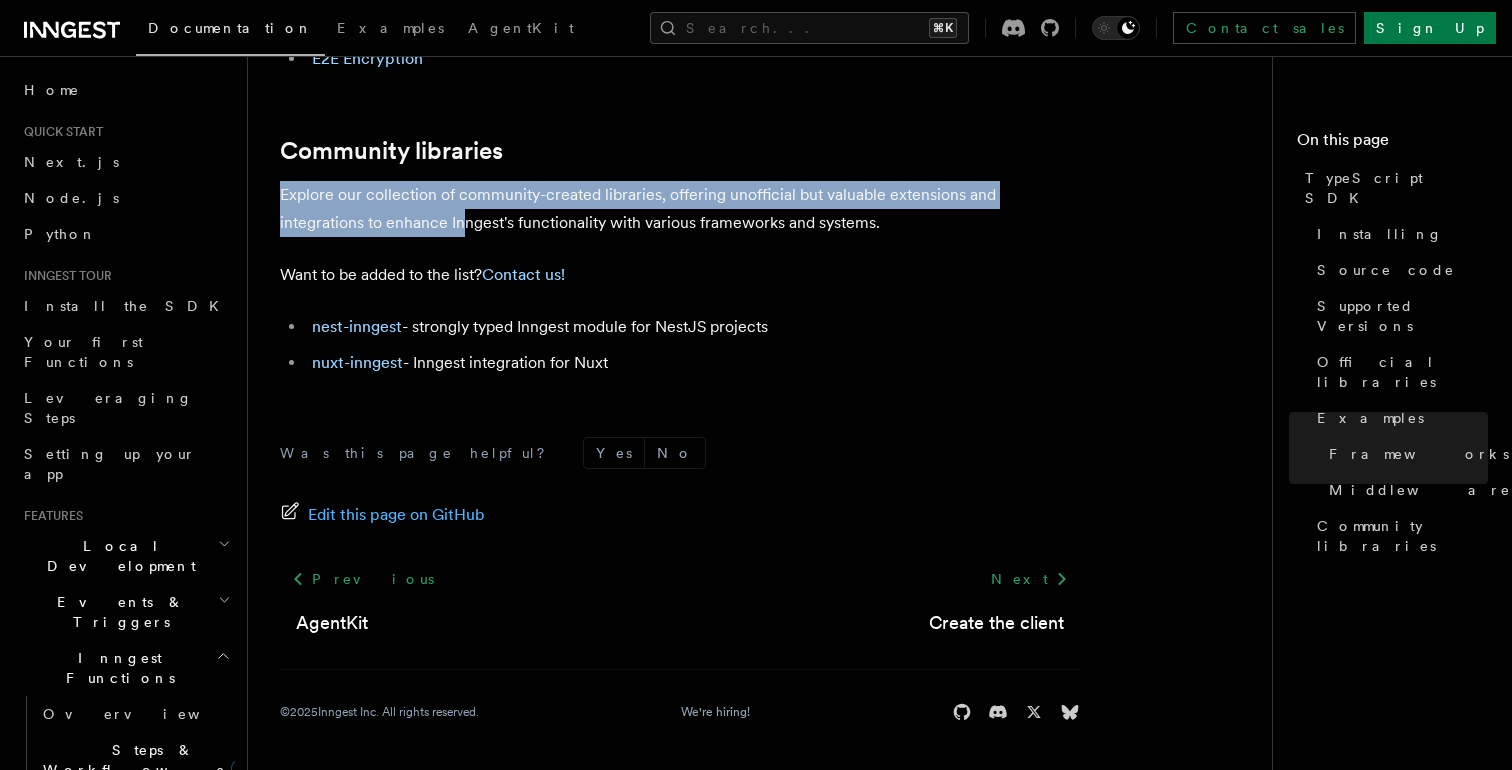 drag, startPoint x: 373, startPoint y: 225, endPoint x: 358, endPoint y: 176, distance: 51.24451 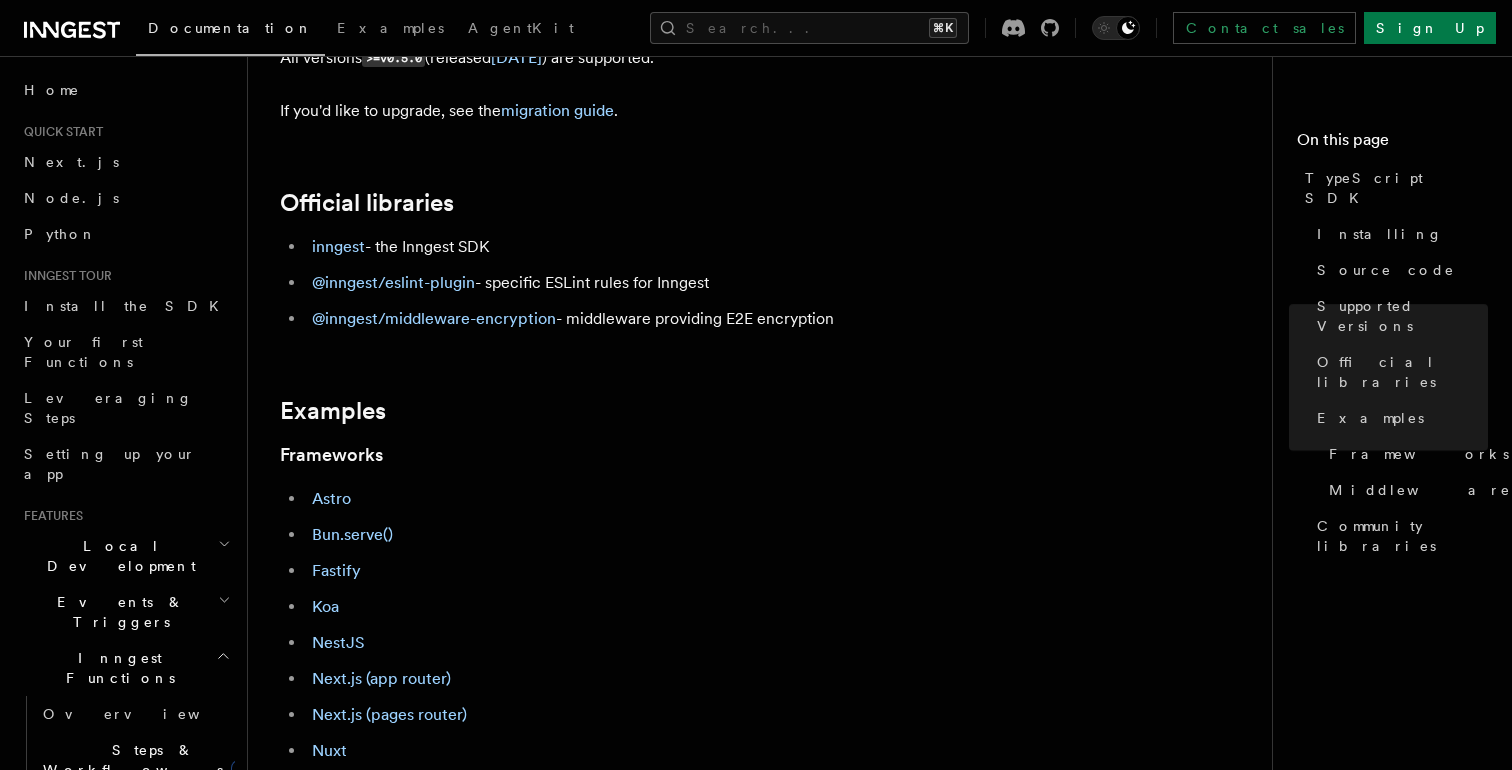 scroll, scrollTop: 520, scrollLeft: 0, axis: vertical 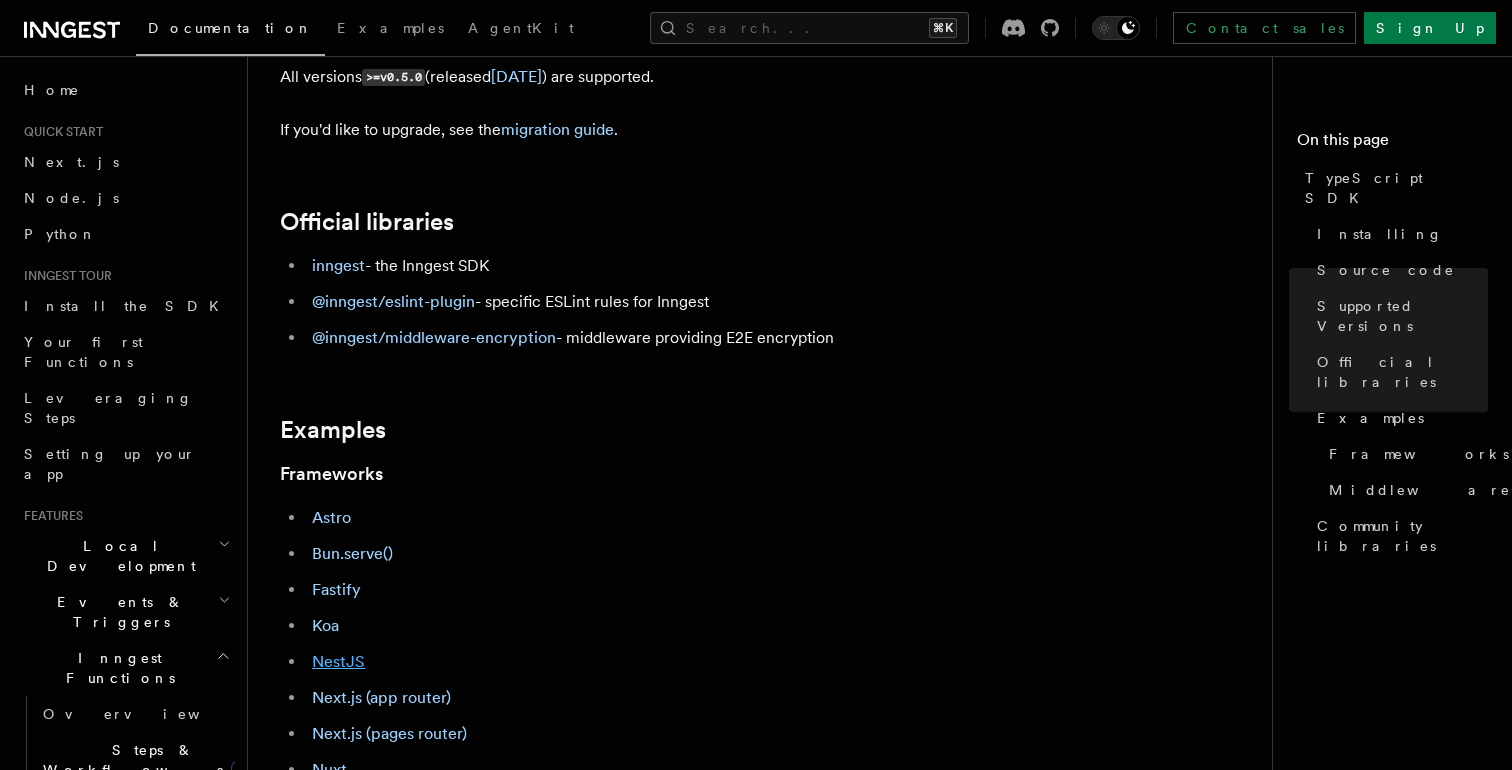 click on "NestJS" at bounding box center [338, 661] 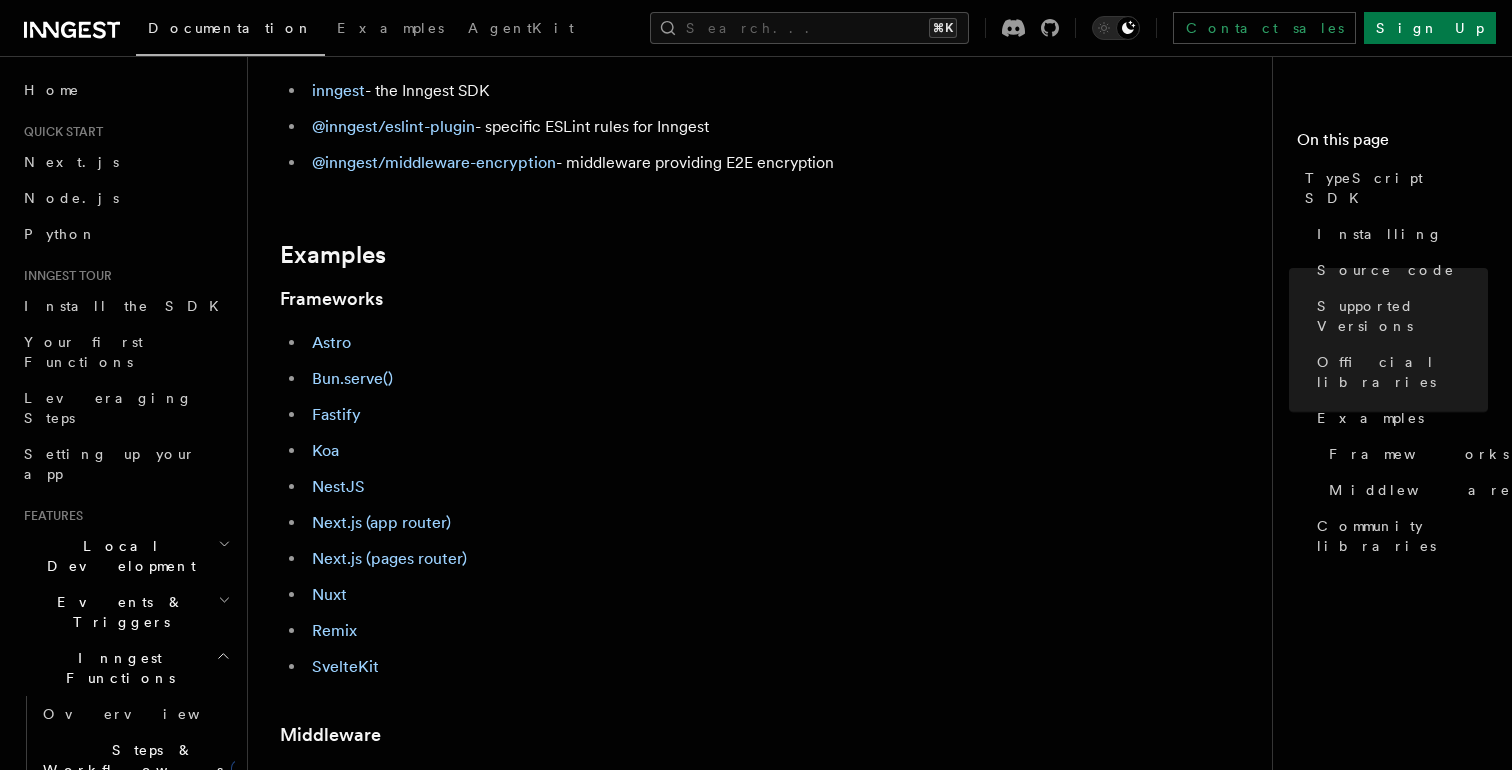 scroll, scrollTop: 733, scrollLeft: 0, axis: vertical 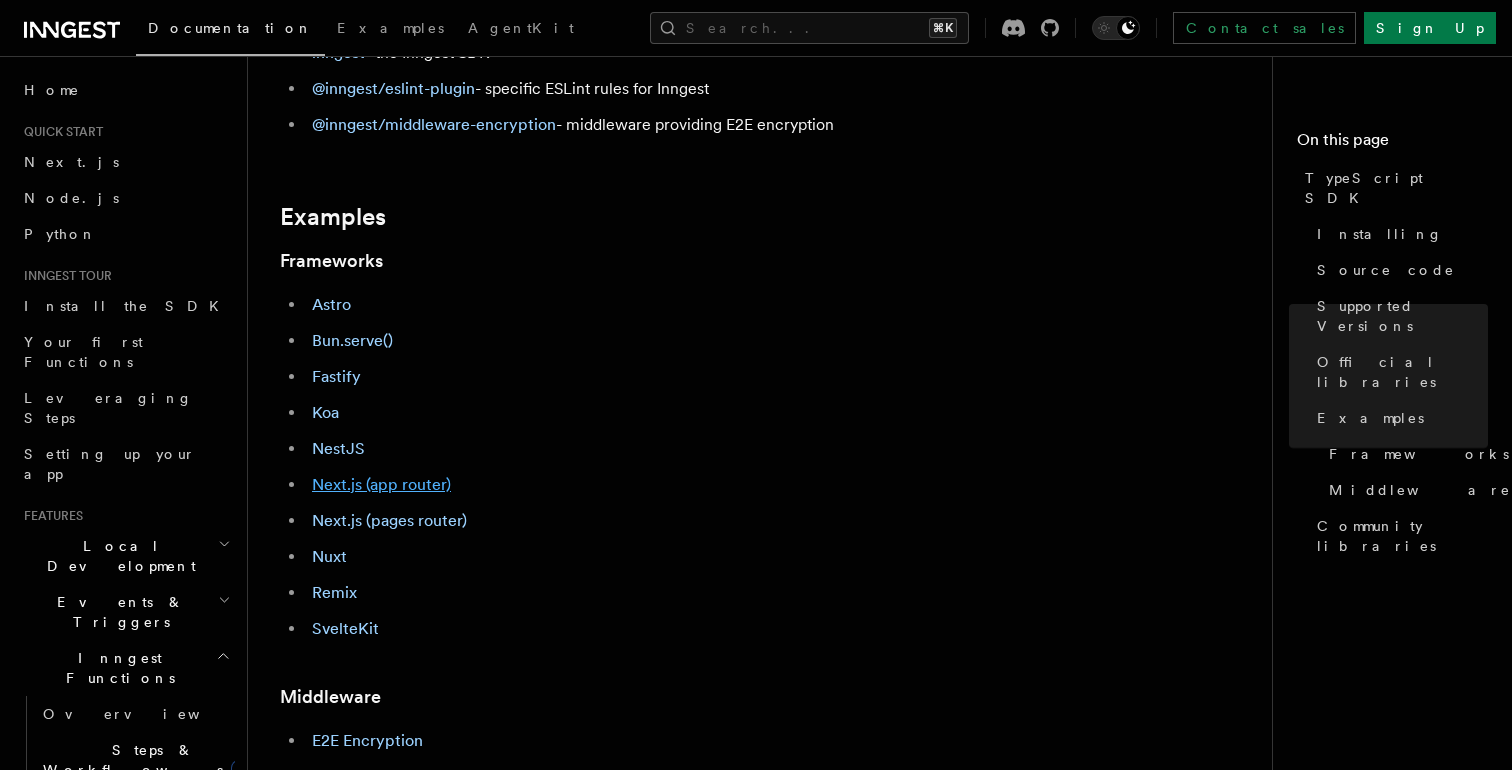 click on "Next.js (app router)" at bounding box center (381, 484) 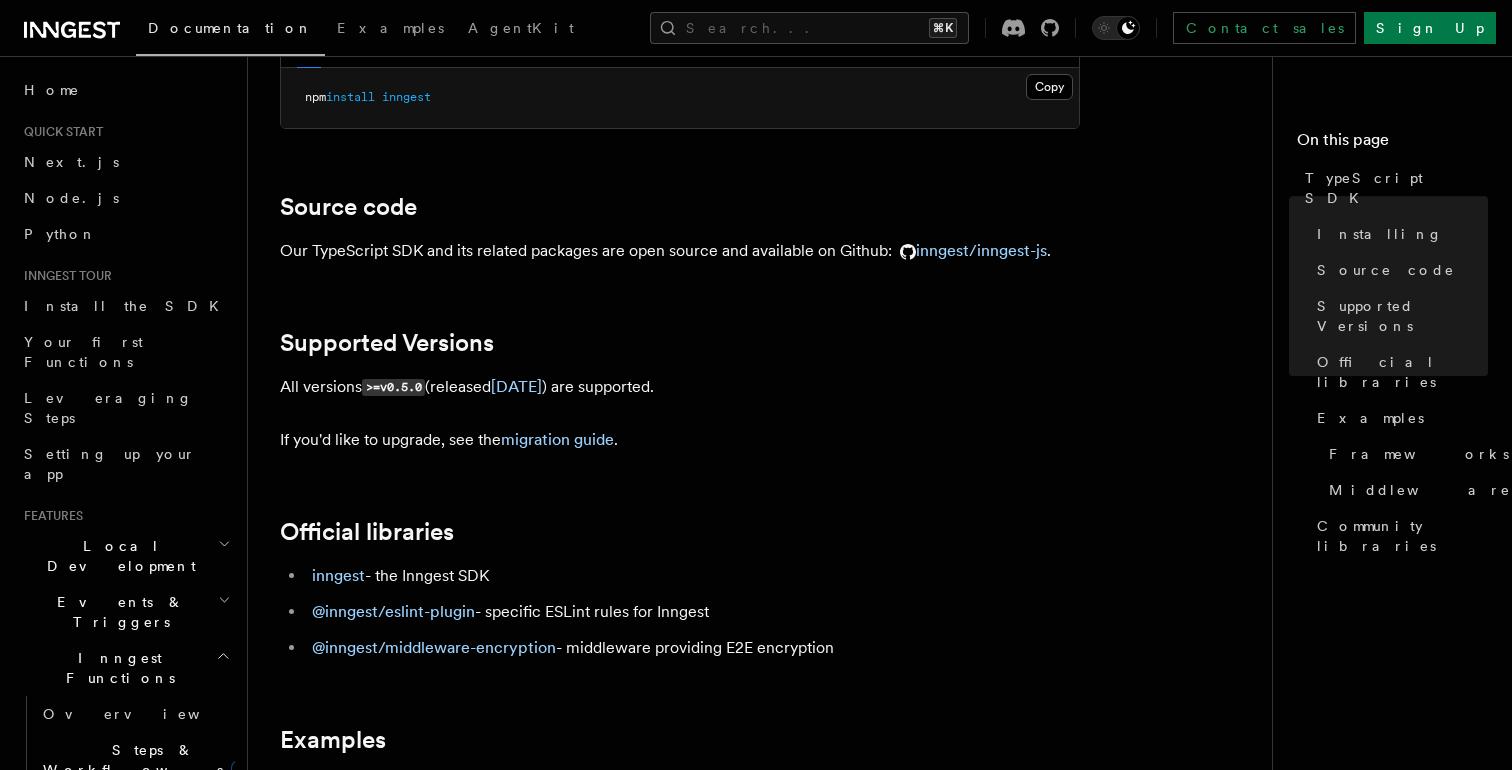 scroll, scrollTop: 0, scrollLeft: 0, axis: both 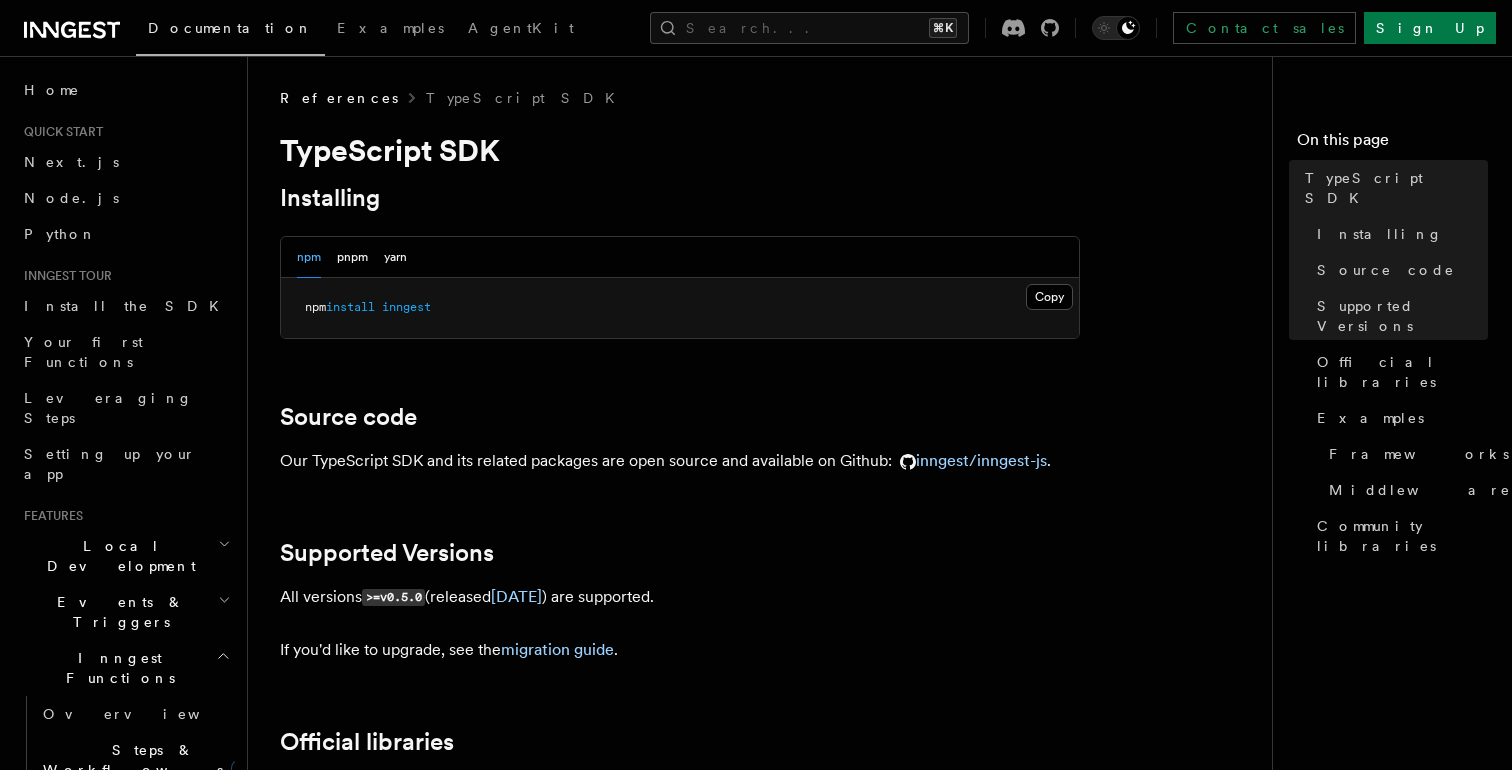 click on "Local Development" at bounding box center (117, 556) 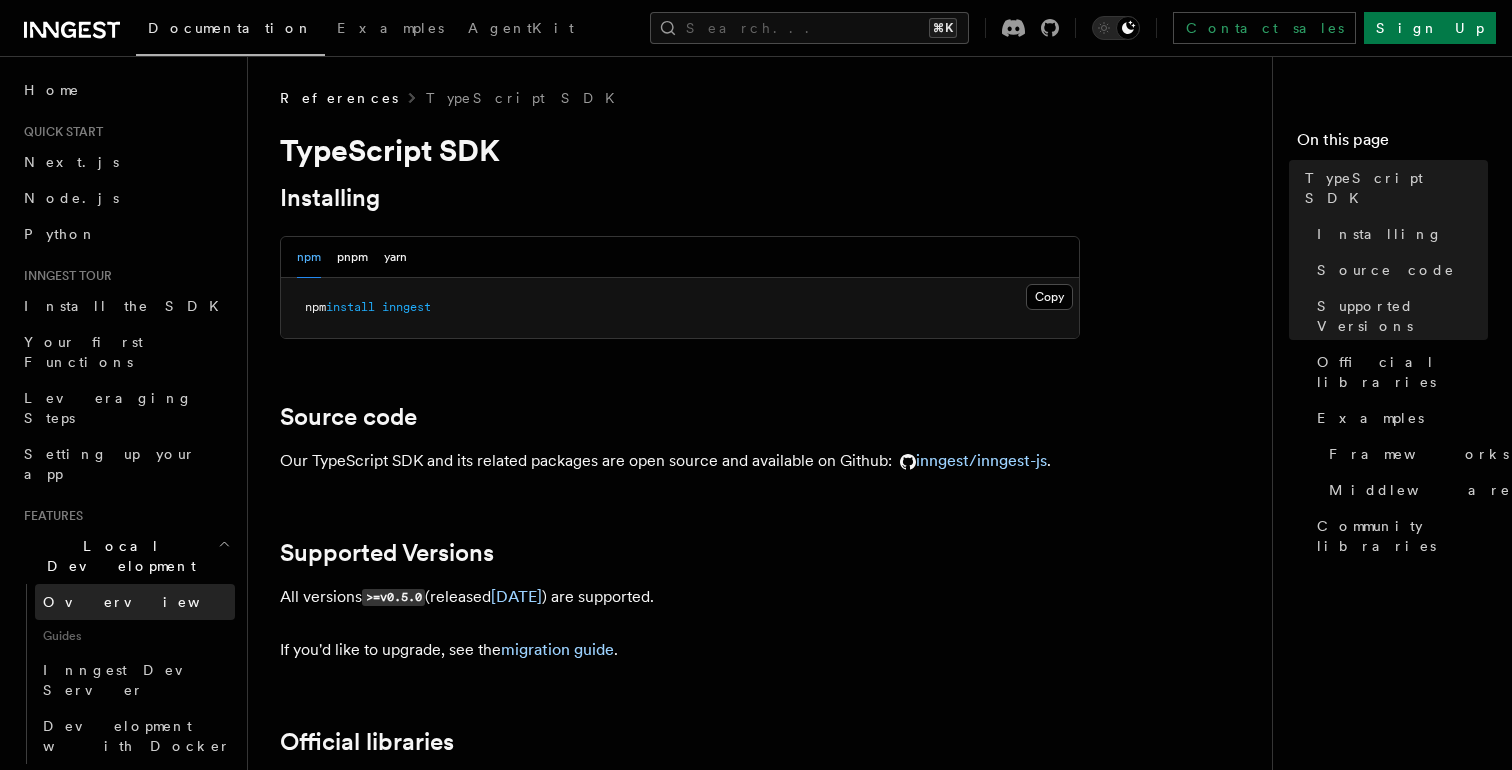 click on "Overview" at bounding box center (135, 602) 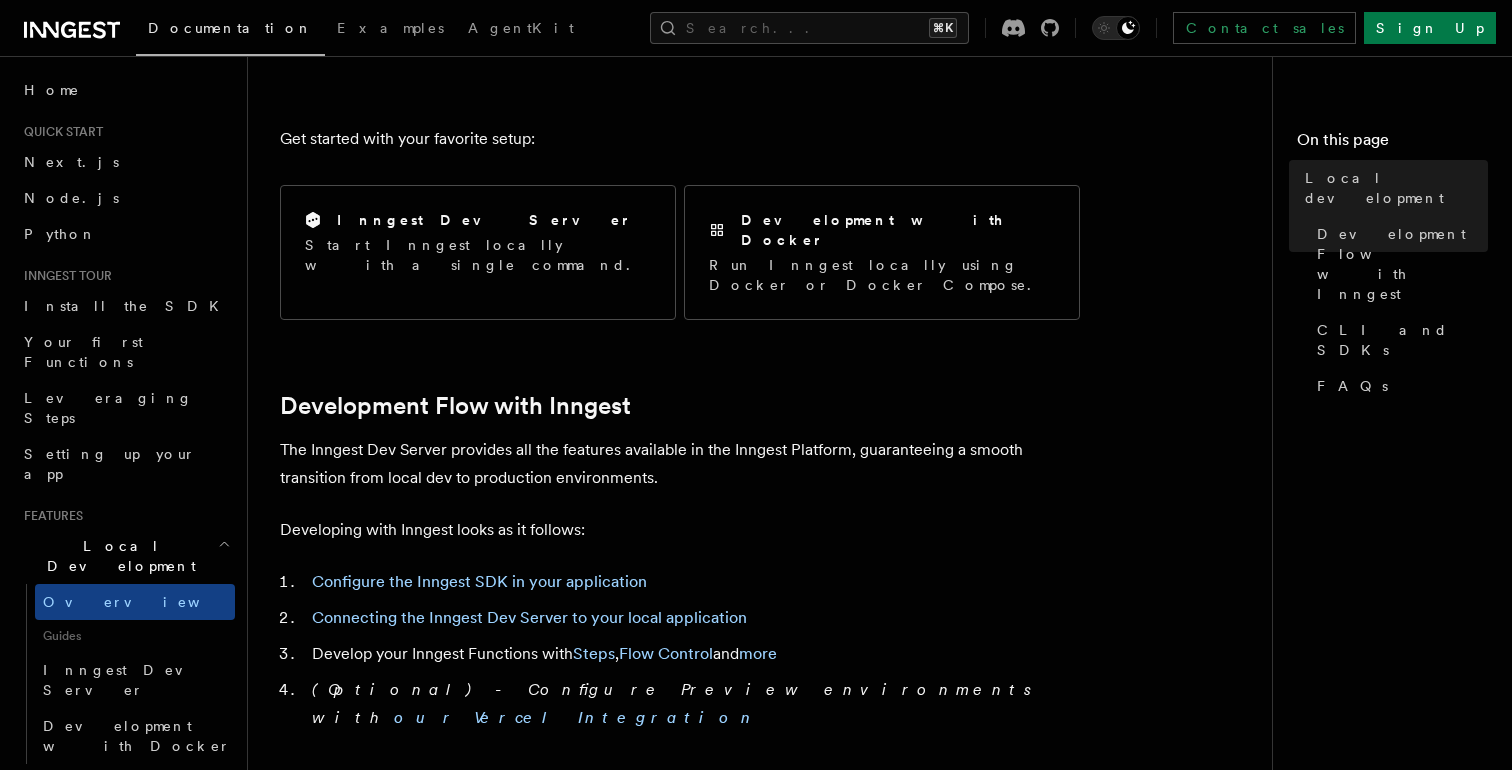 scroll, scrollTop: 868, scrollLeft: 0, axis: vertical 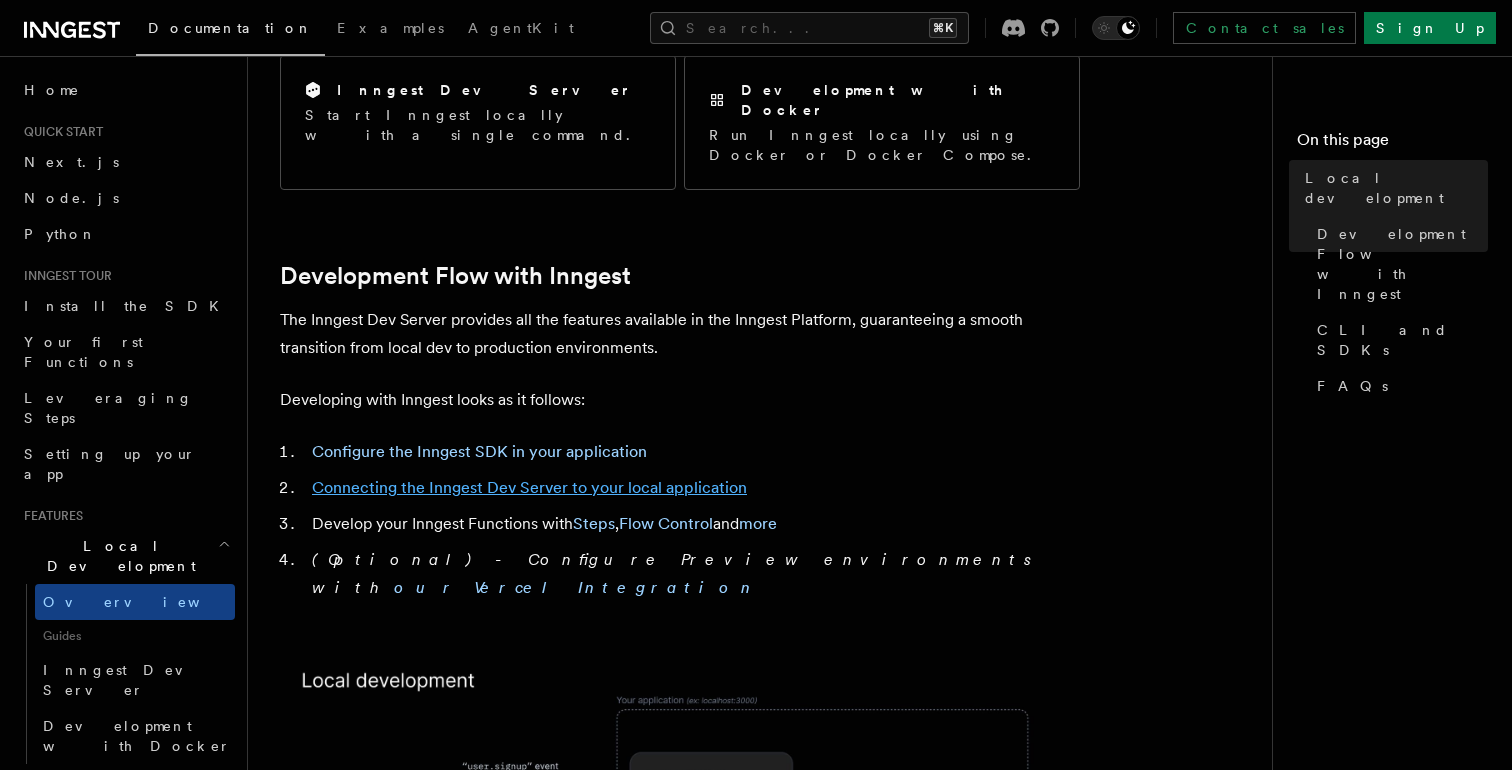 click on "Connecting the Inngest Dev Server to your local application" at bounding box center [529, 487] 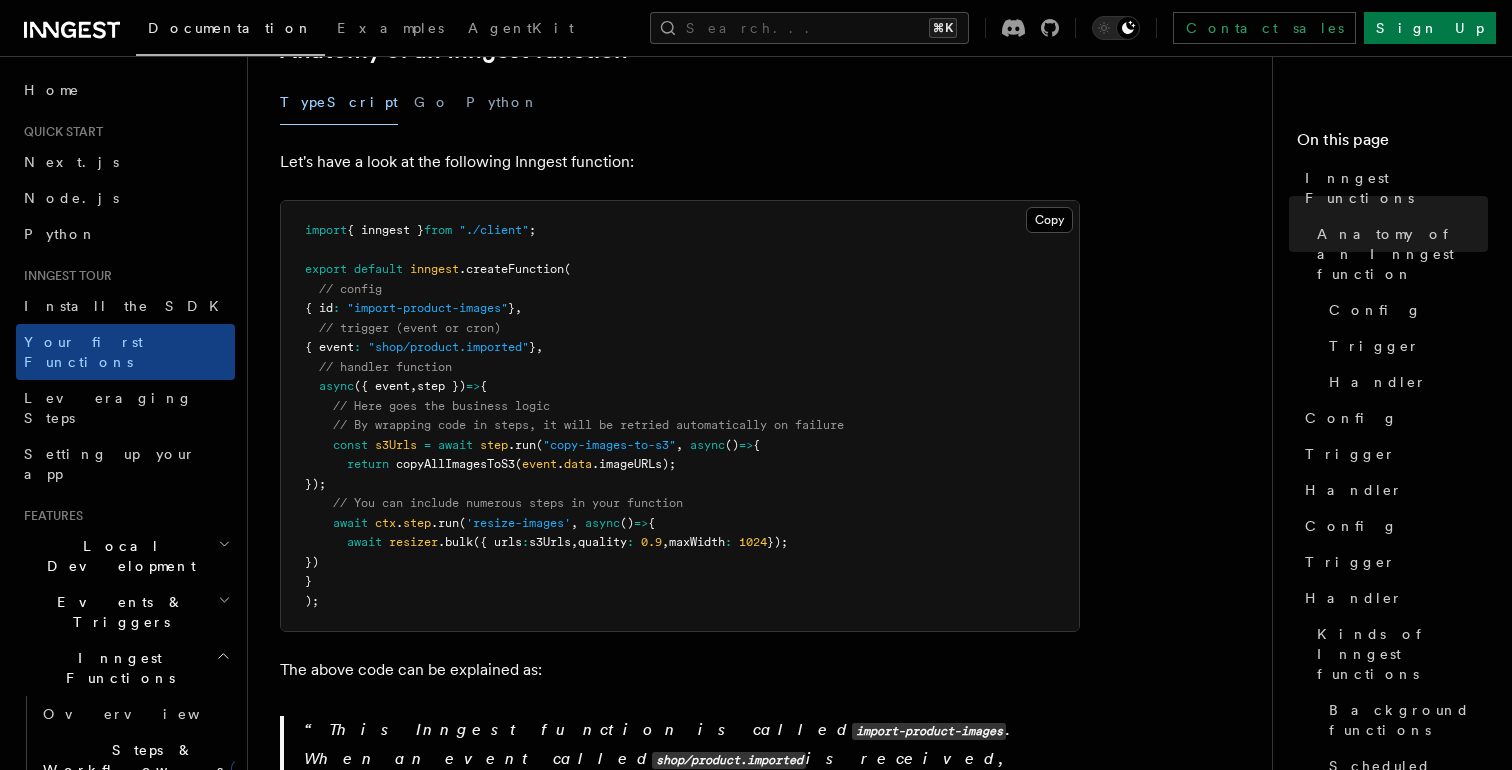 scroll, scrollTop: 0, scrollLeft: 0, axis: both 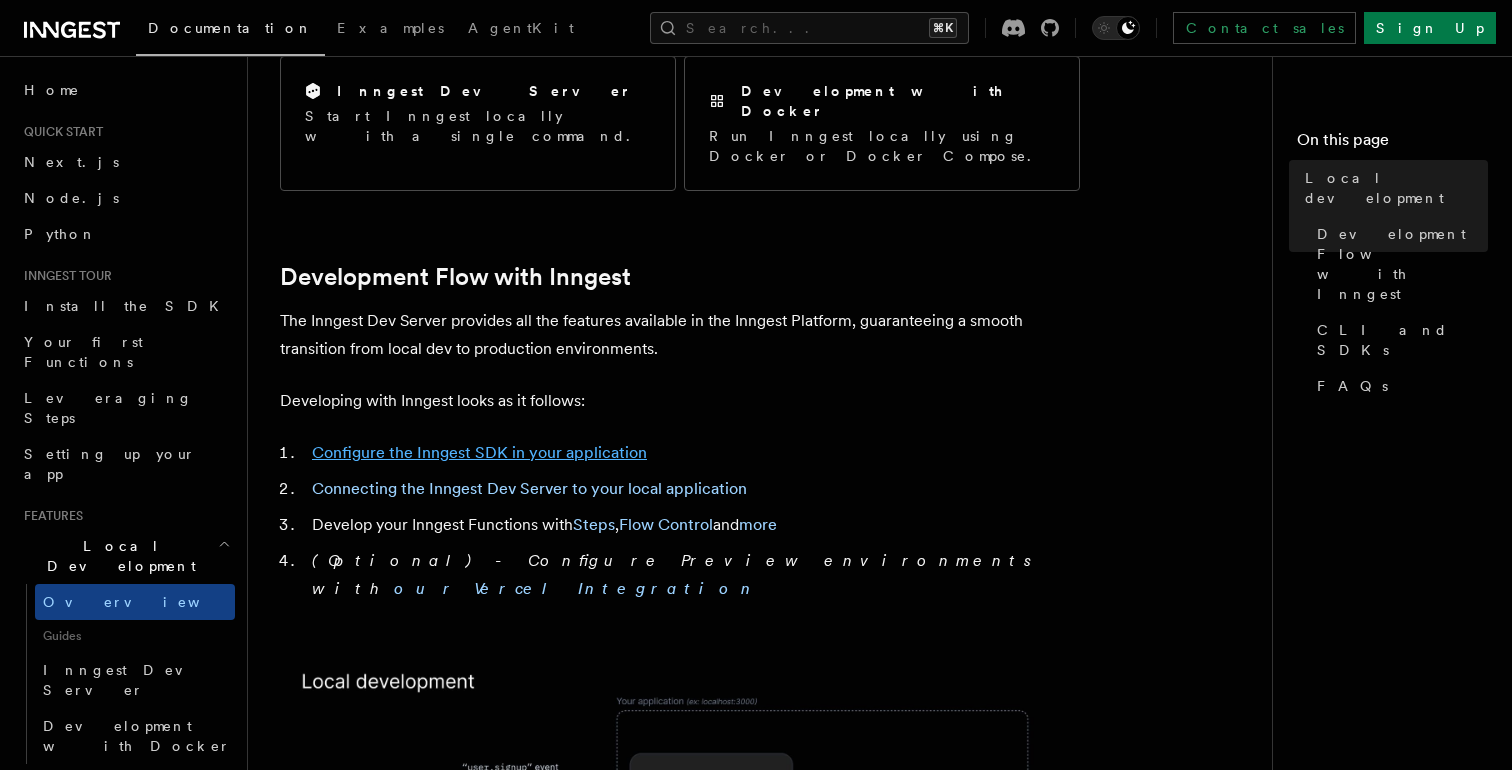click on "Configure the Inngest SDK in your application" at bounding box center (479, 452) 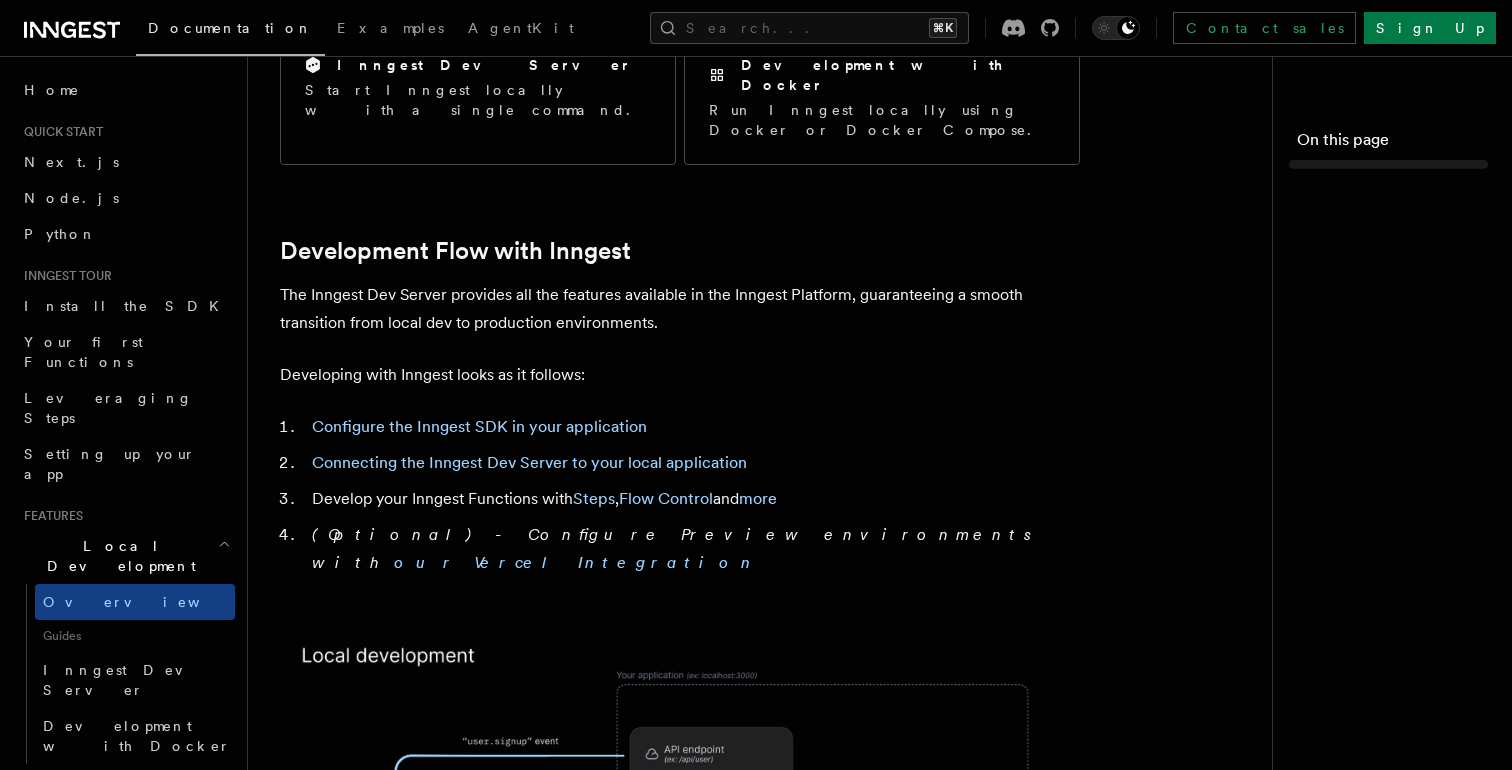 scroll, scrollTop: 867, scrollLeft: 0, axis: vertical 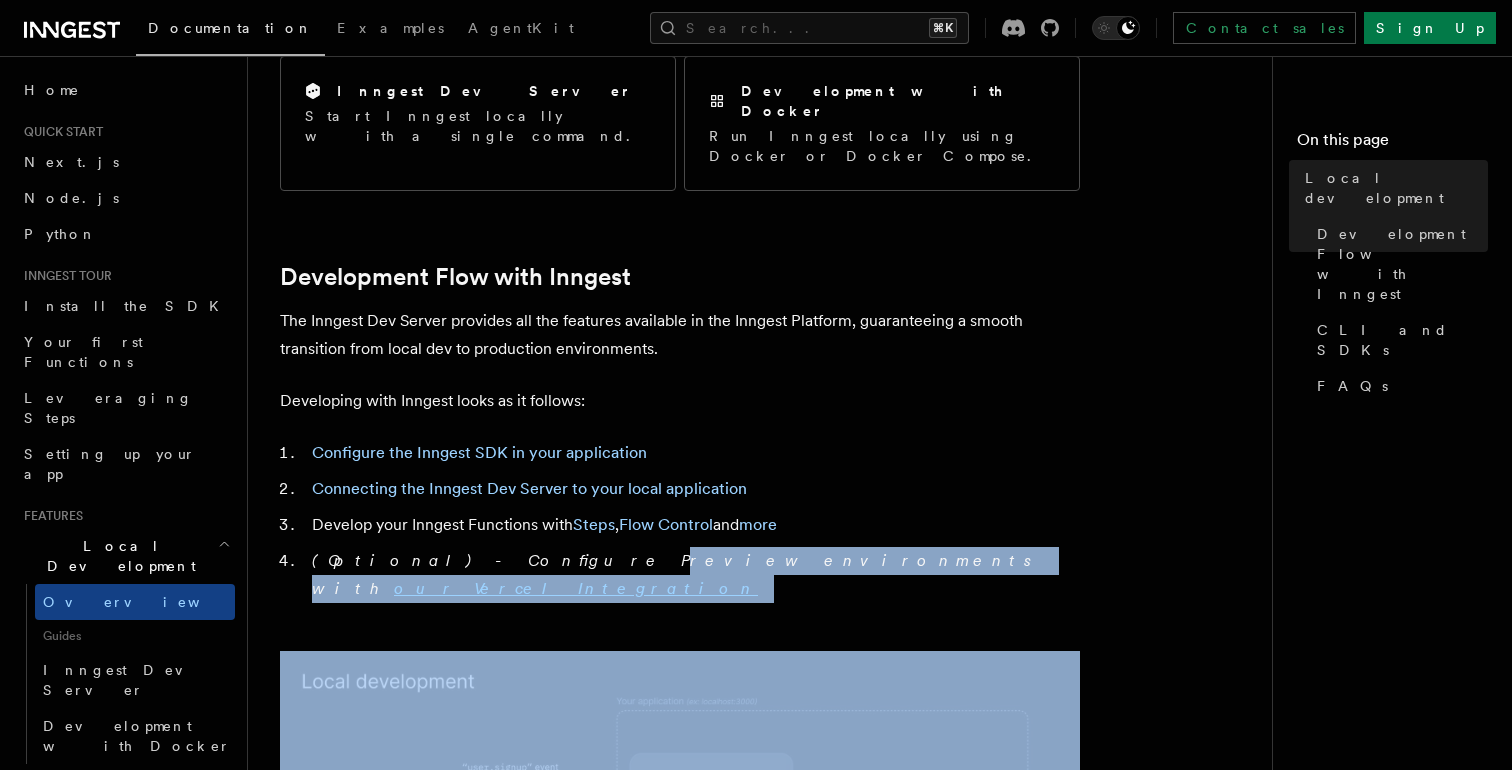 drag, startPoint x: 526, startPoint y: 547, endPoint x: 482, endPoint y: 523, distance: 50.119858 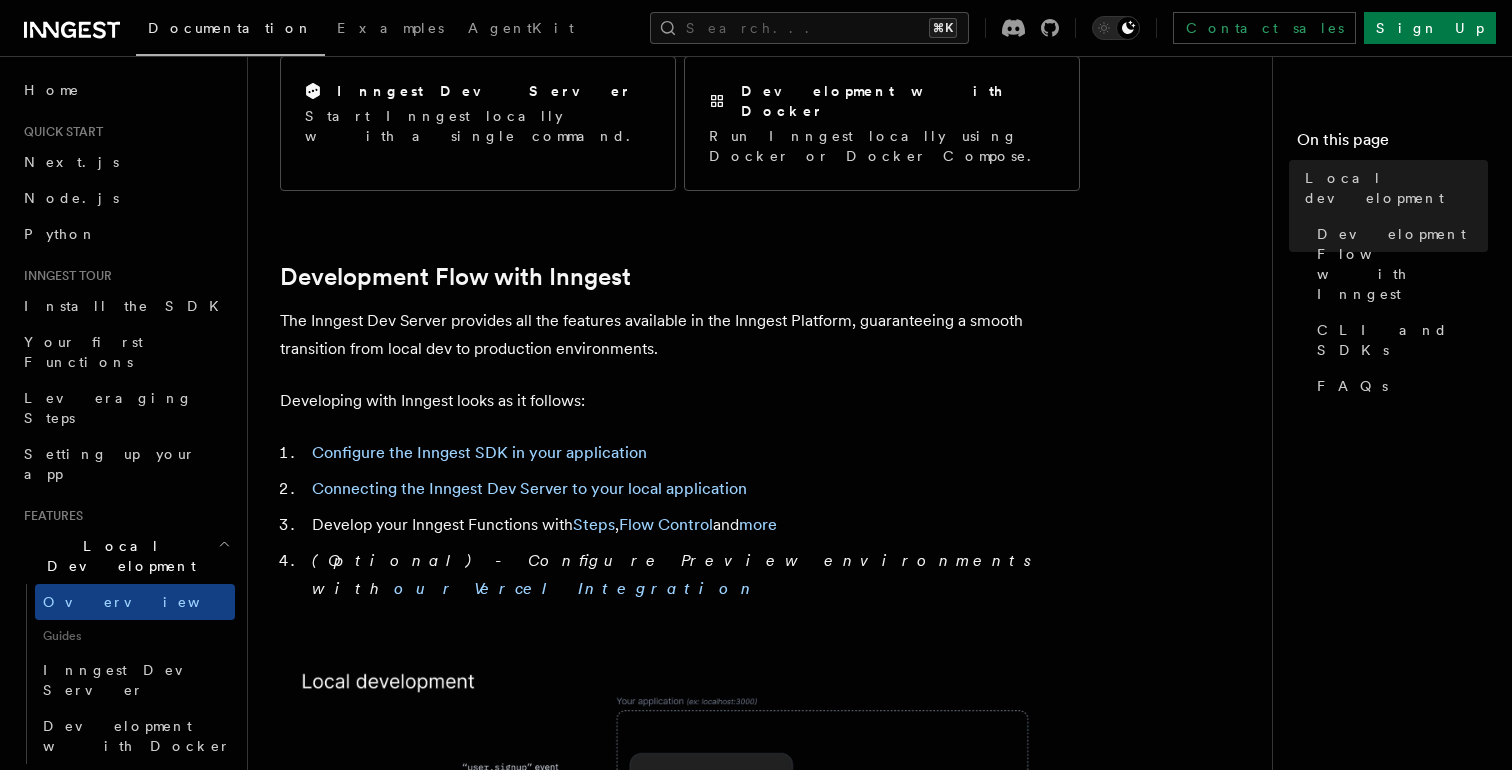 click on "(Optional) - Configure Preview environments with  our Vercel Integration" at bounding box center (677, 574) 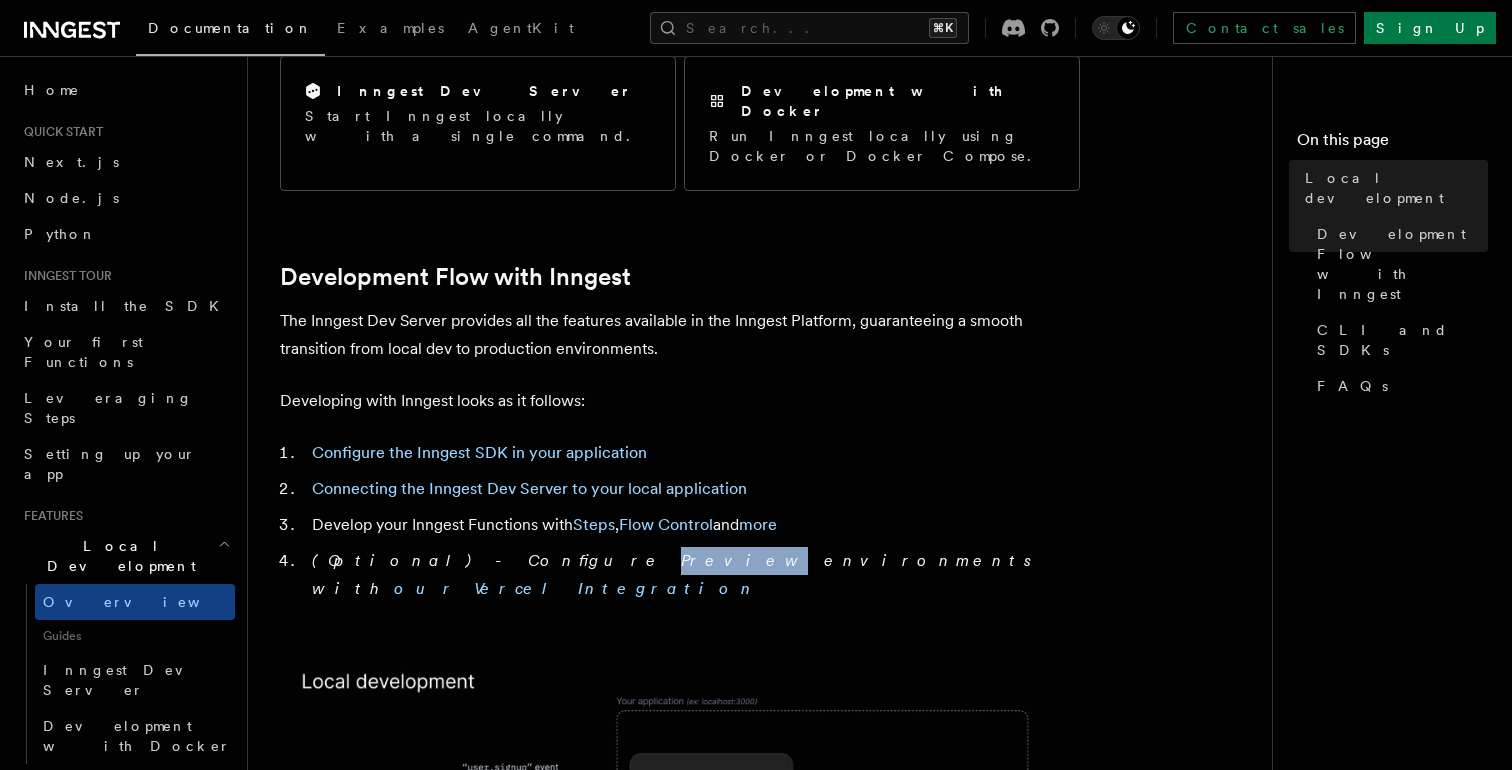 click on "(Optional) - Configure Preview environments with  our Vercel Integration" at bounding box center [677, 574] 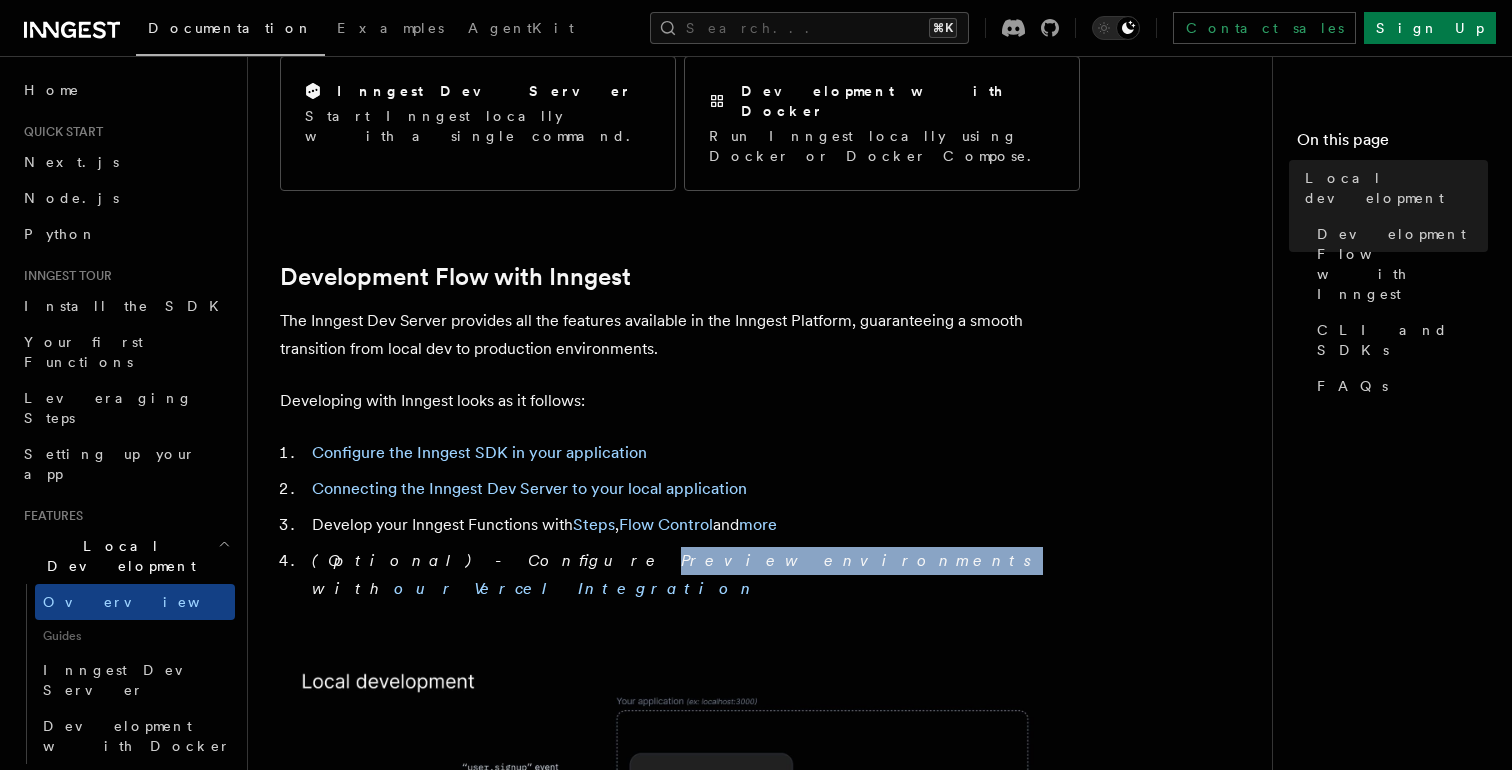 copy on "Preview environments" 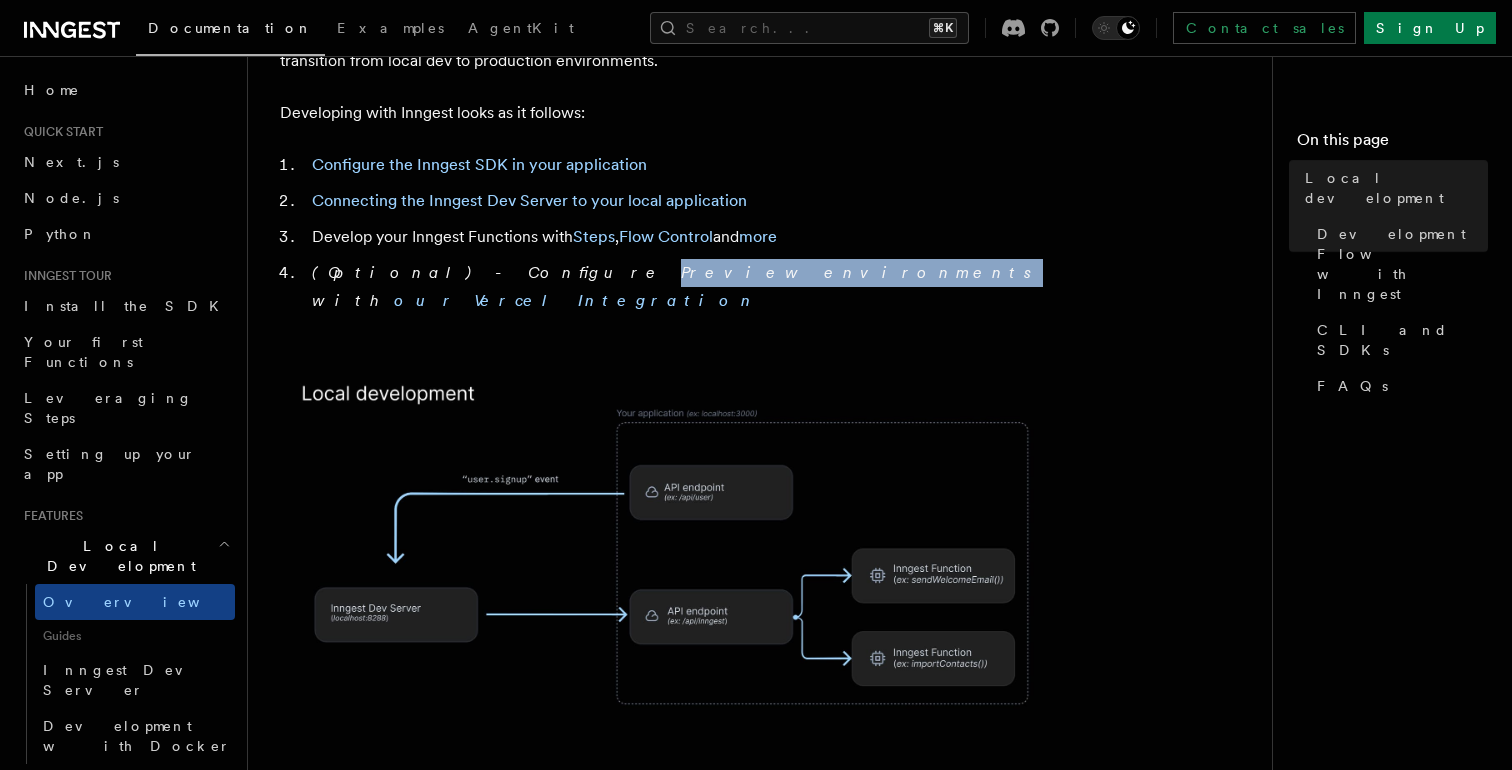 scroll, scrollTop: 1227, scrollLeft: 0, axis: vertical 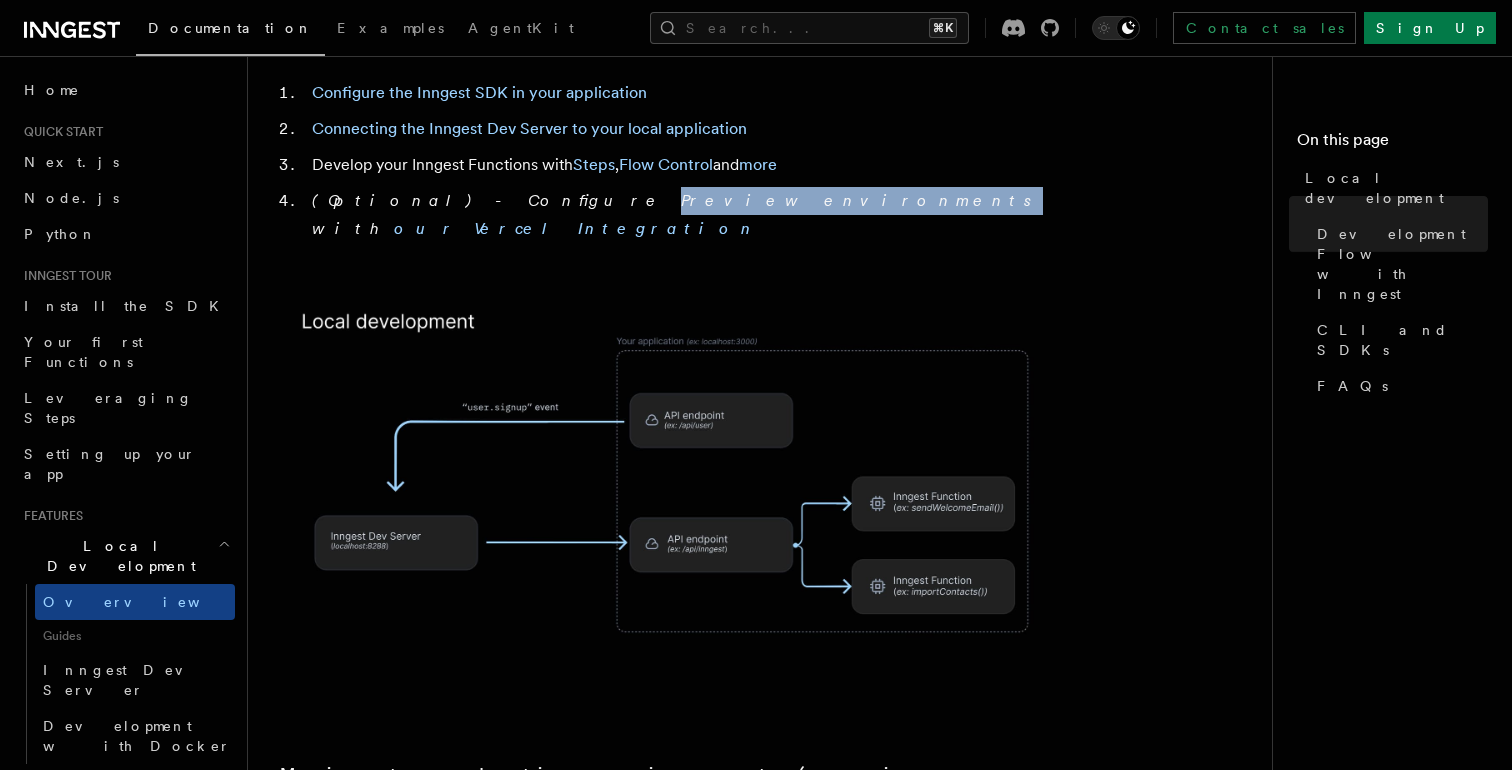 click at bounding box center (680, 499) 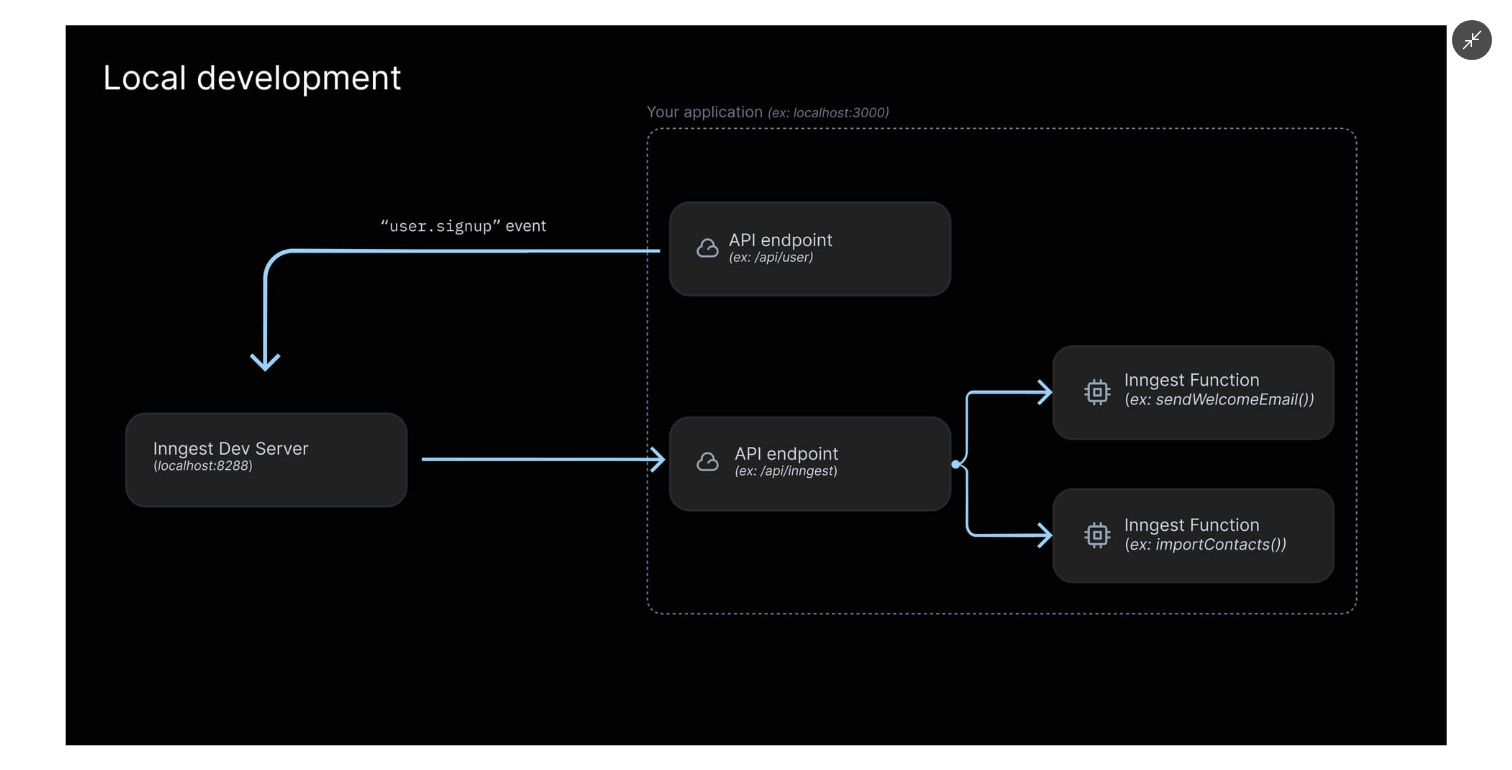 type 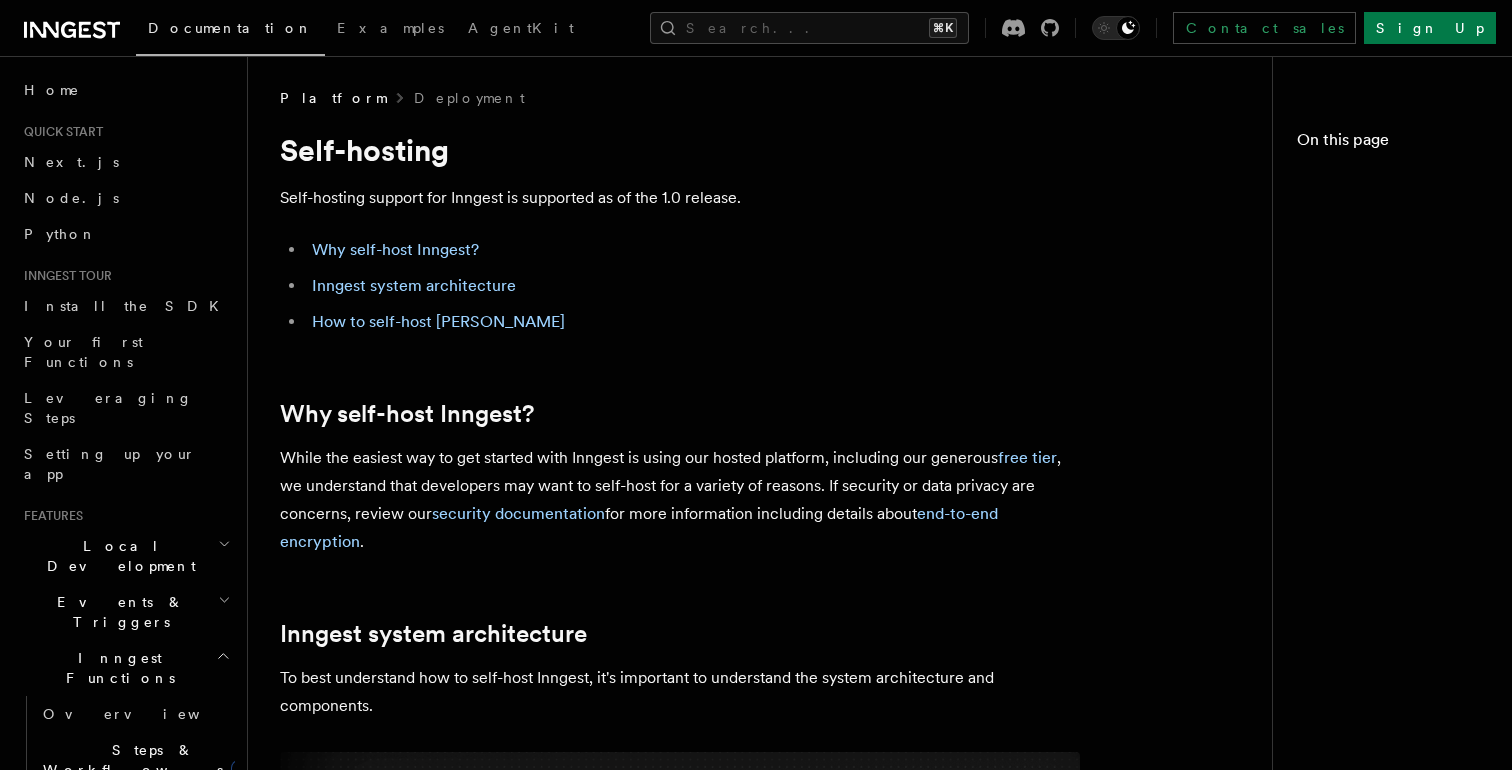 scroll, scrollTop: 0, scrollLeft: 0, axis: both 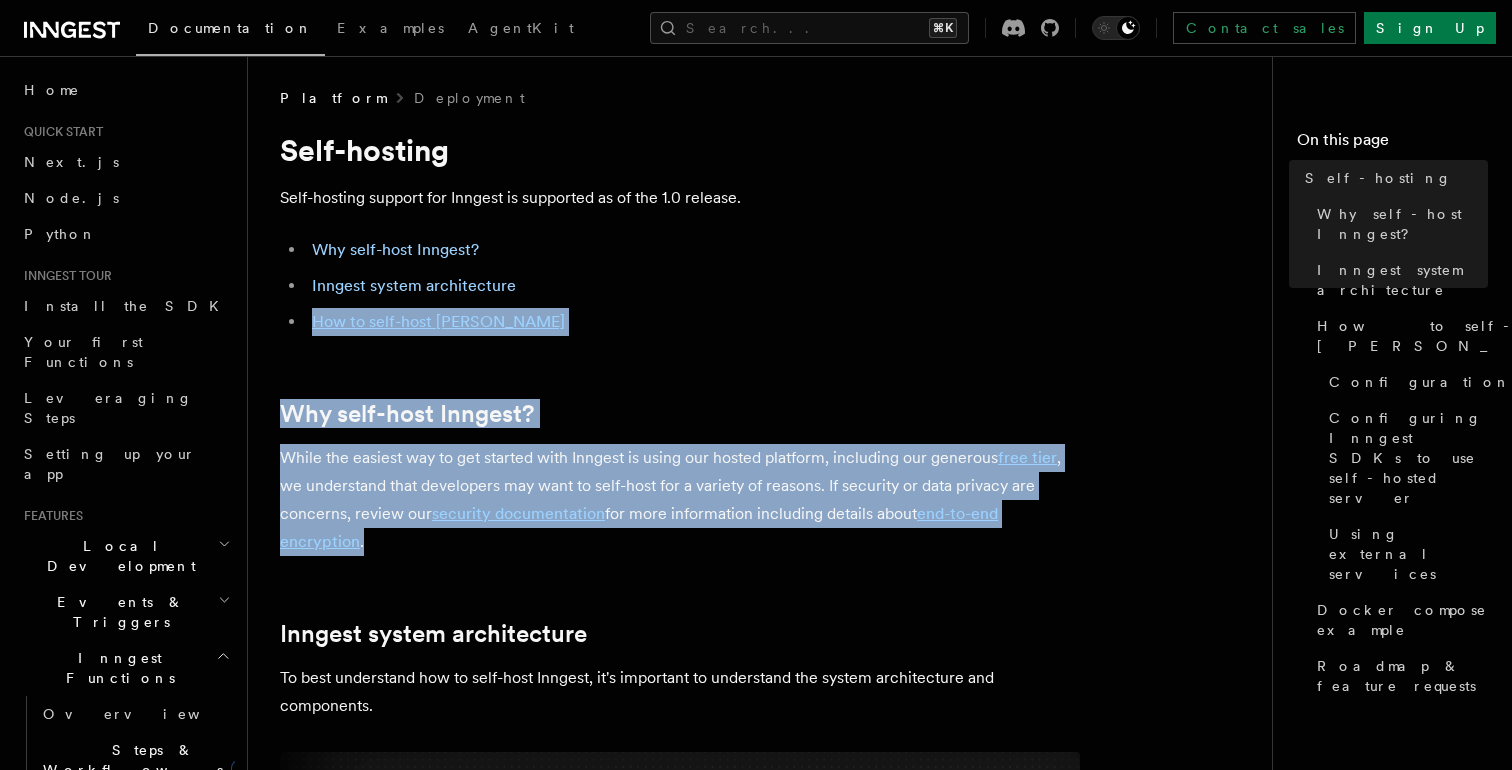 drag, startPoint x: 1012, startPoint y: 299, endPoint x: 865, endPoint y: 550, distance: 290.878 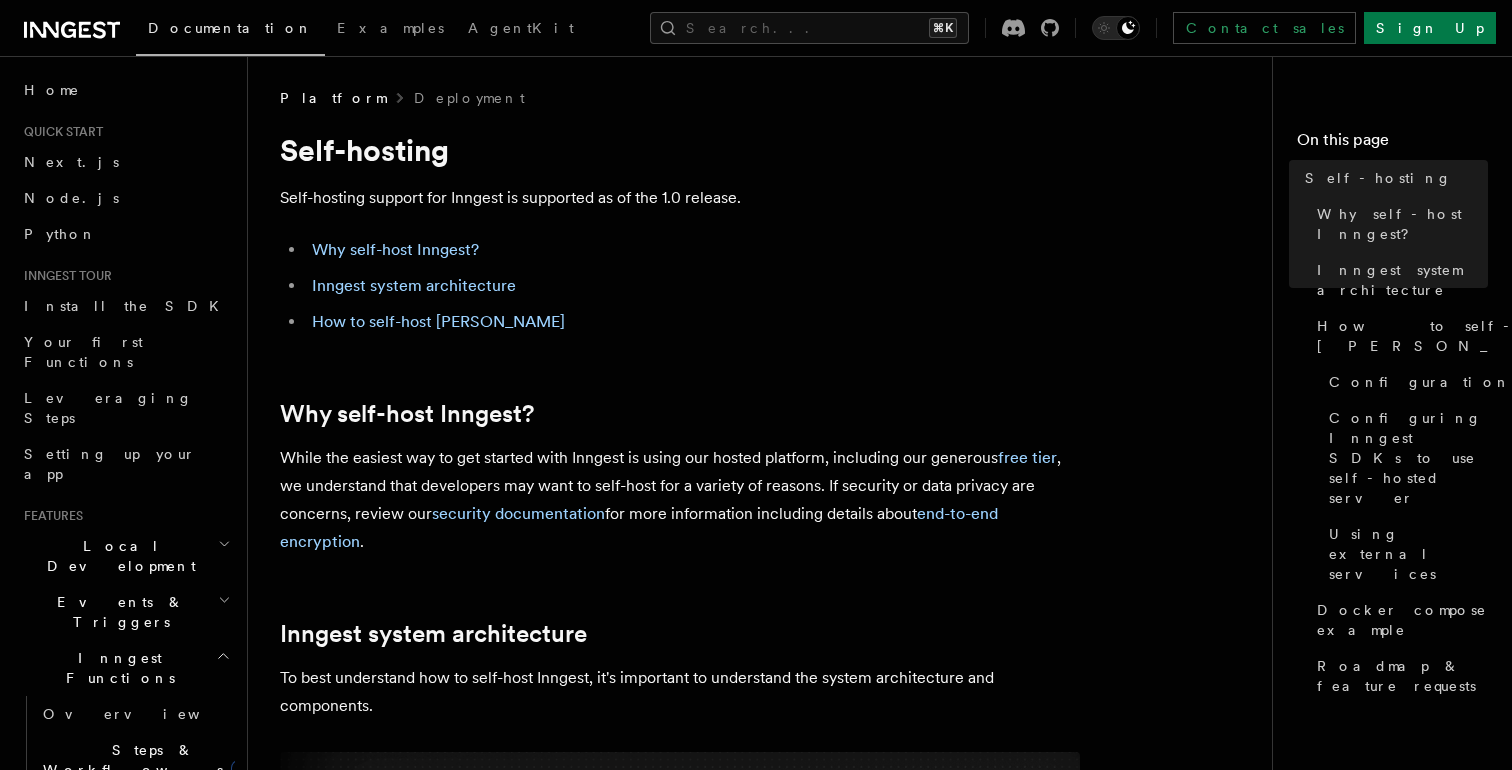 click on "While the easiest way to get started with Inngest is using our hosted platform, including our generous  free tier , we understand that developers may want to self-host for a variety of reasons. If security or data privacy are concerns, review our  security documentation  for more information including details about  end-to-end encryption ." at bounding box center (680, 500) 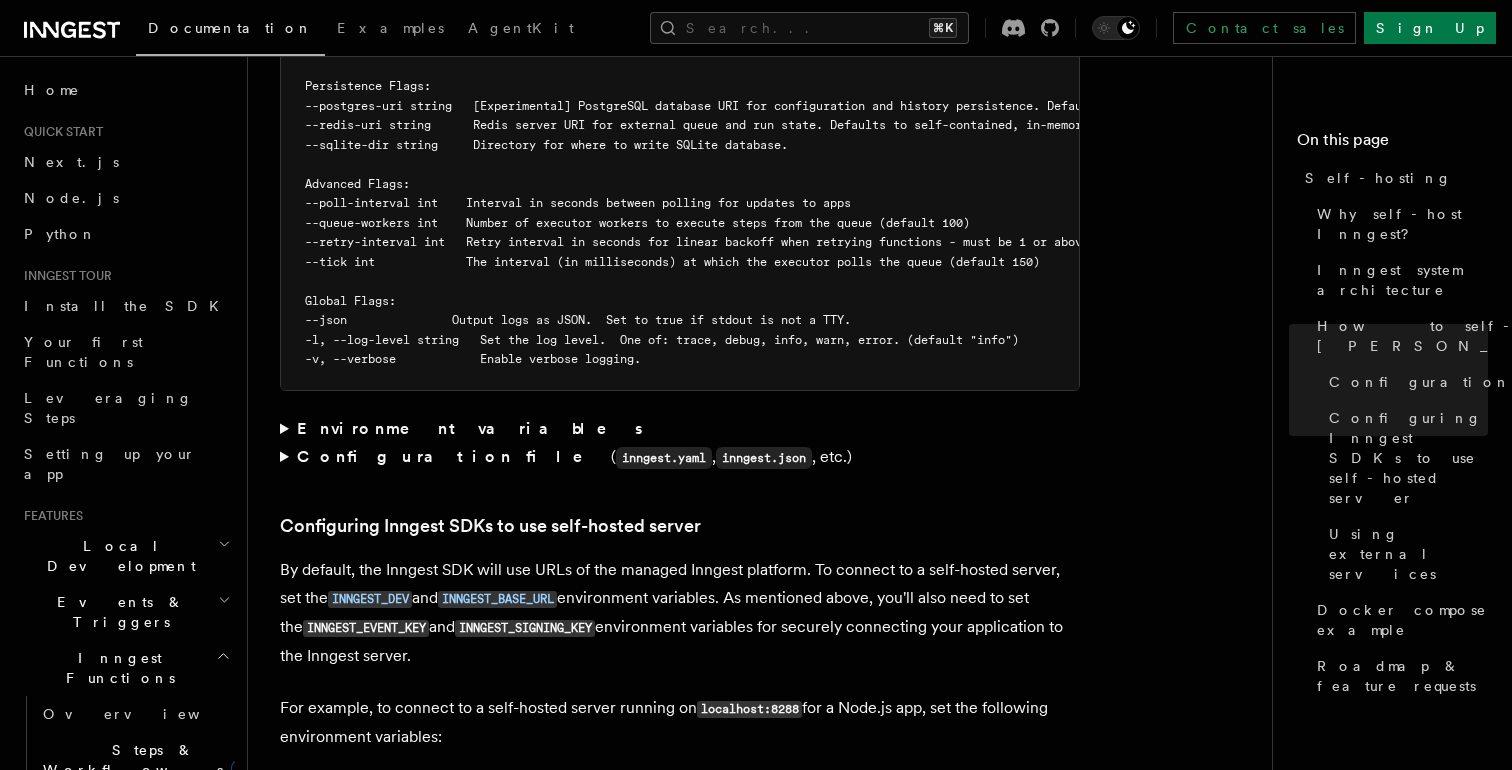 scroll, scrollTop: 4050, scrollLeft: 0, axis: vertical 